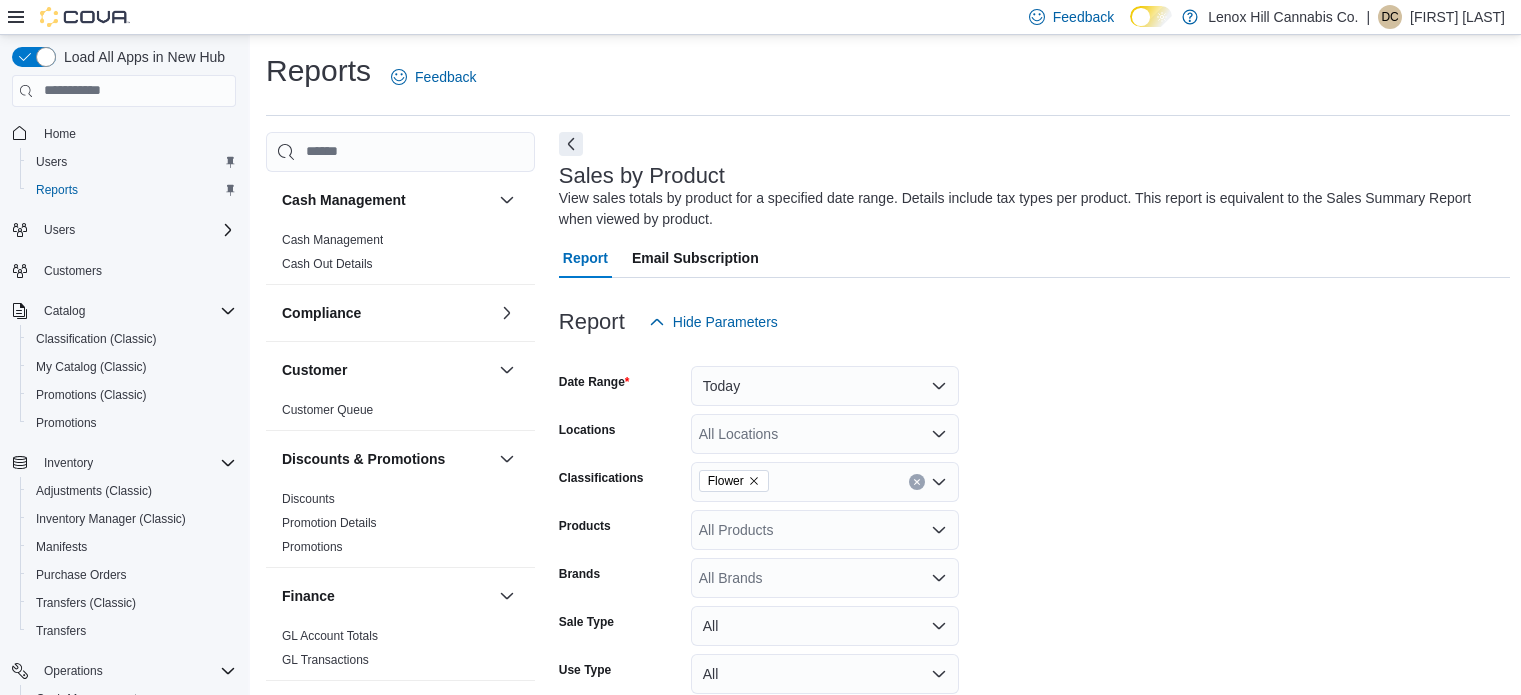 scroll, scrollTop: 722, scrollLeft: 0, axis: vertical 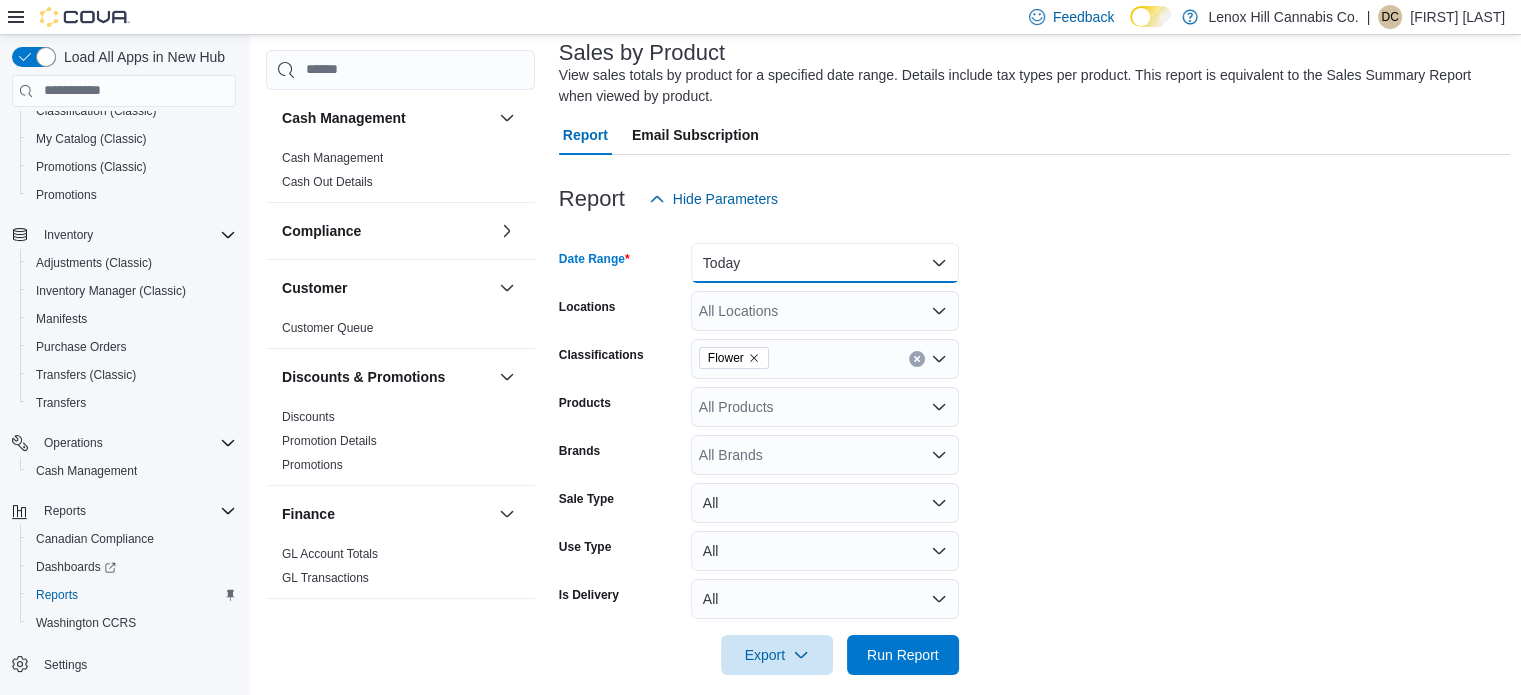 click on "Today" at bounding box center [825, 263] 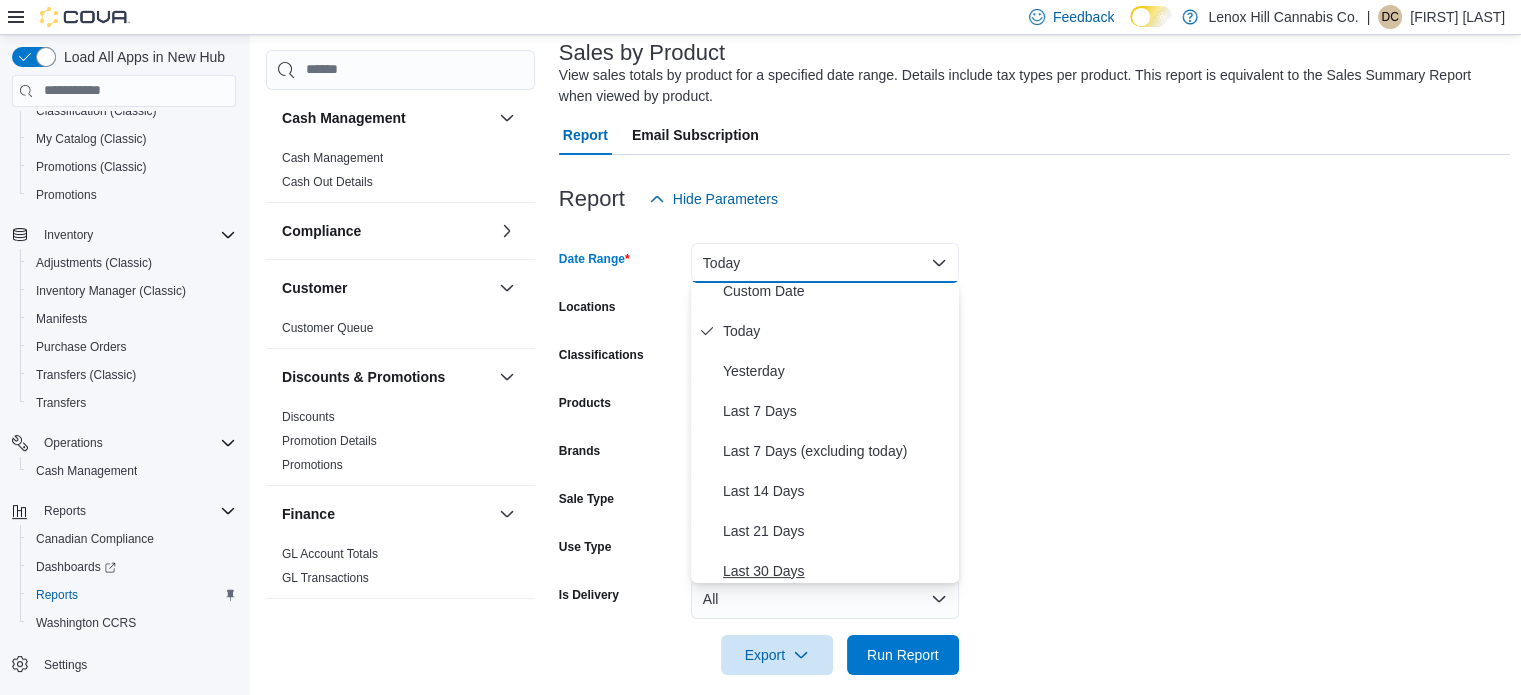 scroll, scrollTop: 18, scrollLeft: 0, axis: vertical 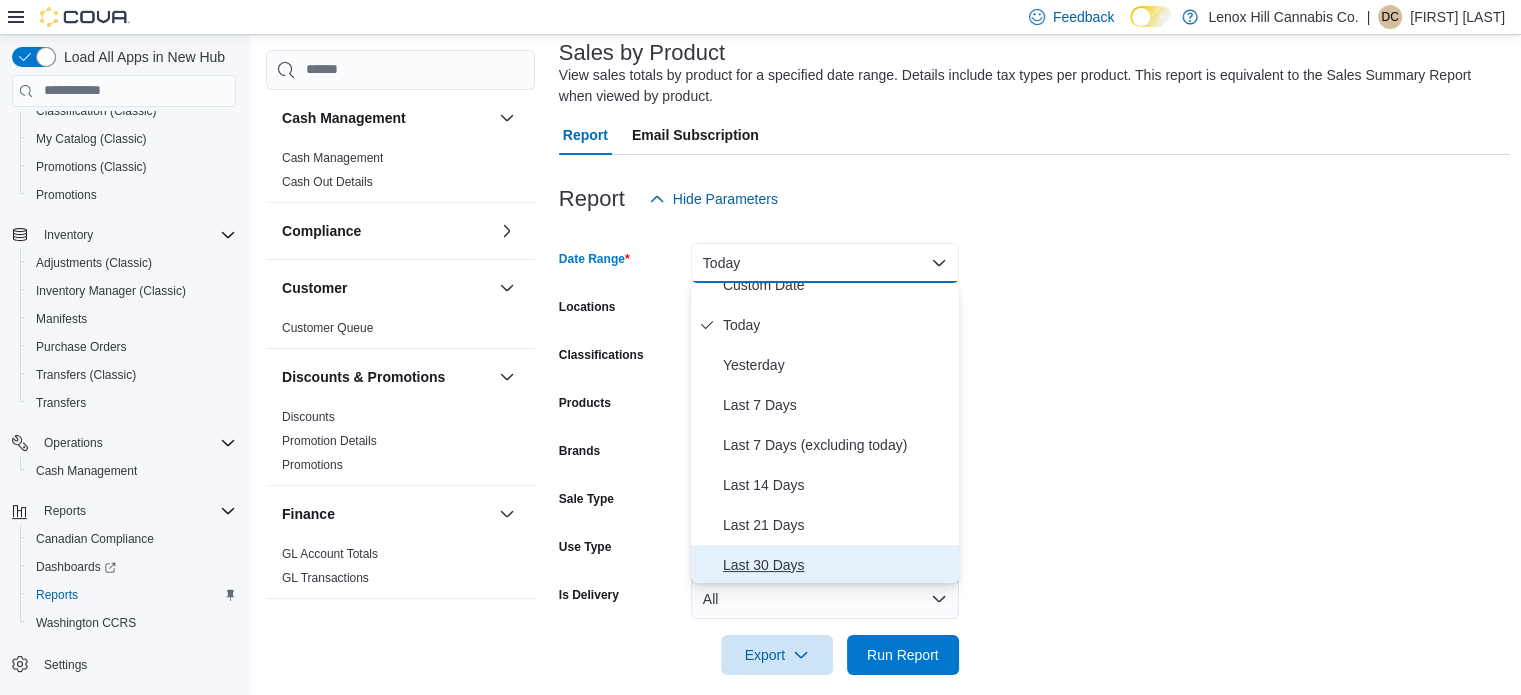 click on "Last 30 Days" at bounding box center (837, 565) 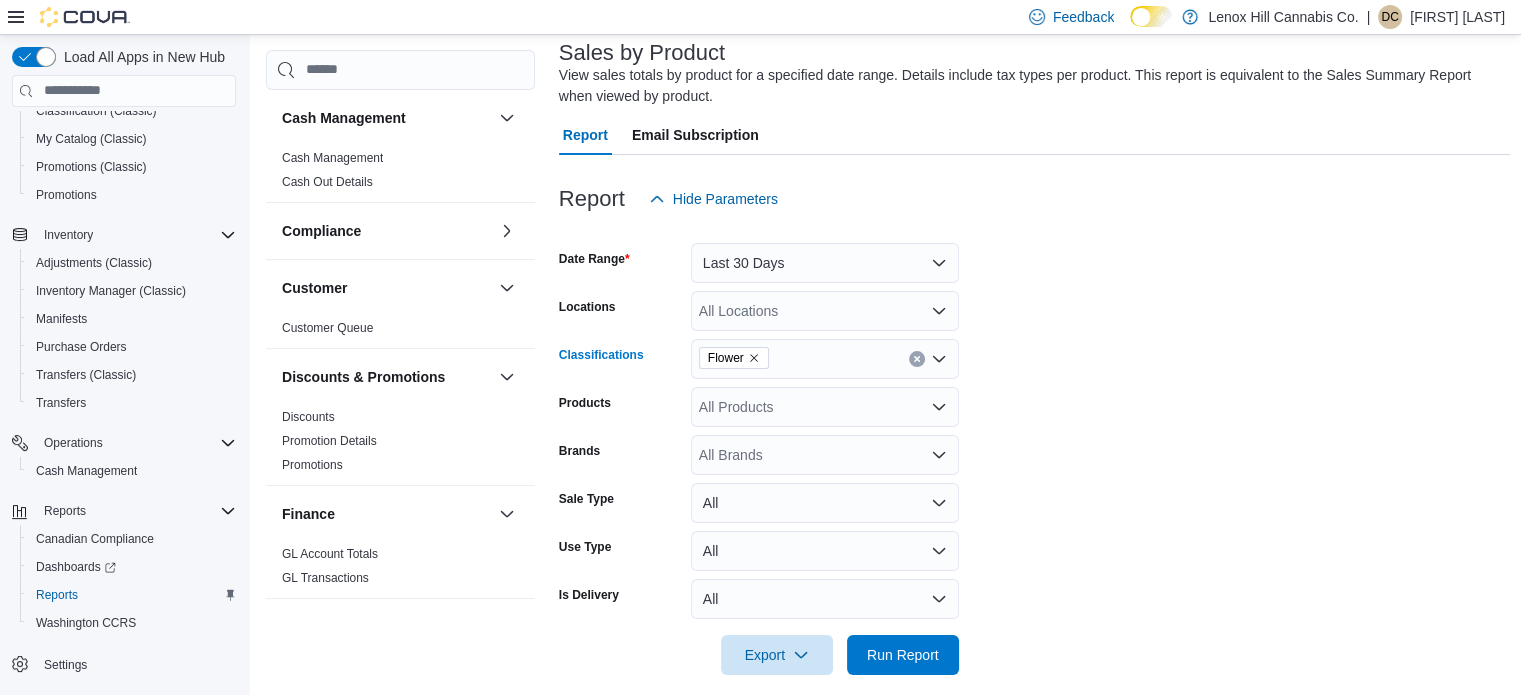 click 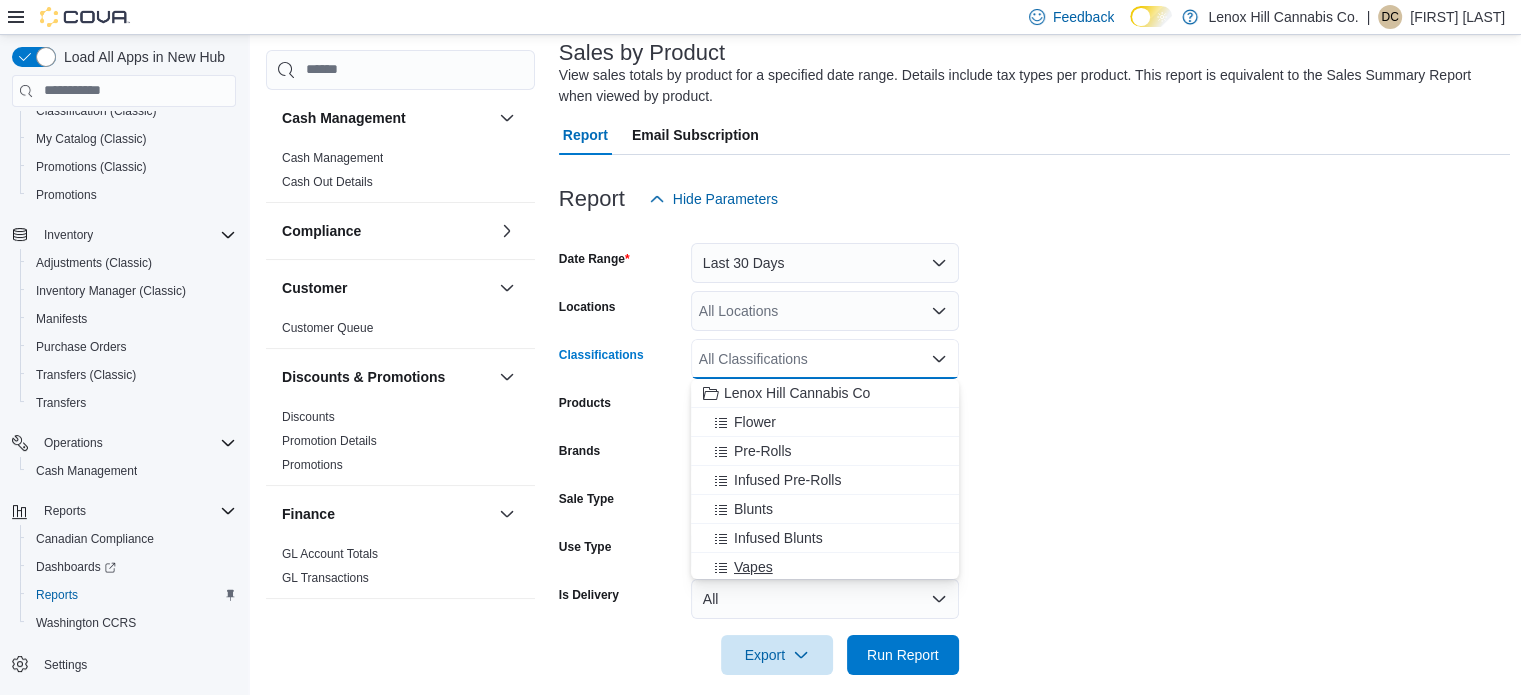click on "Vapes" at bounding box center [753, 567] 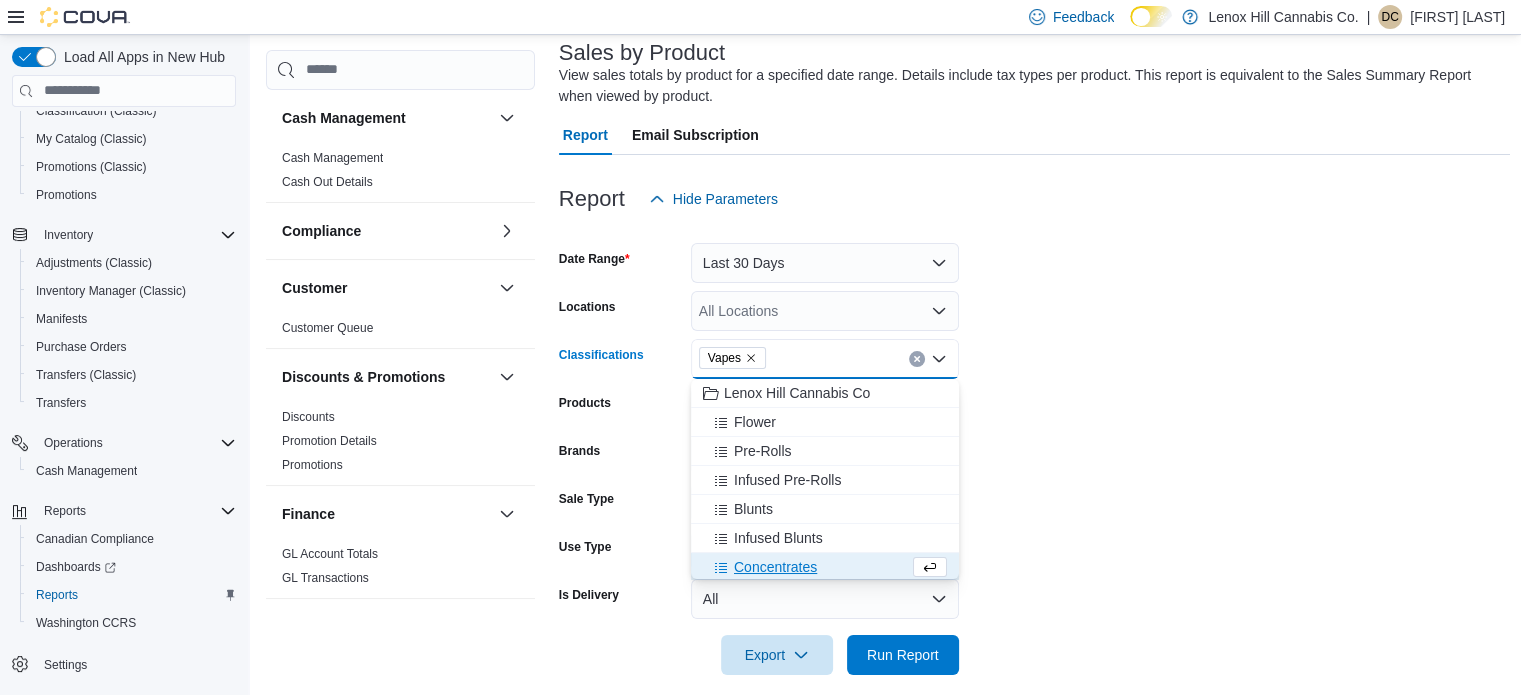 scroll, scrollTop: 3, scrollLeft: 0, axis: vertical 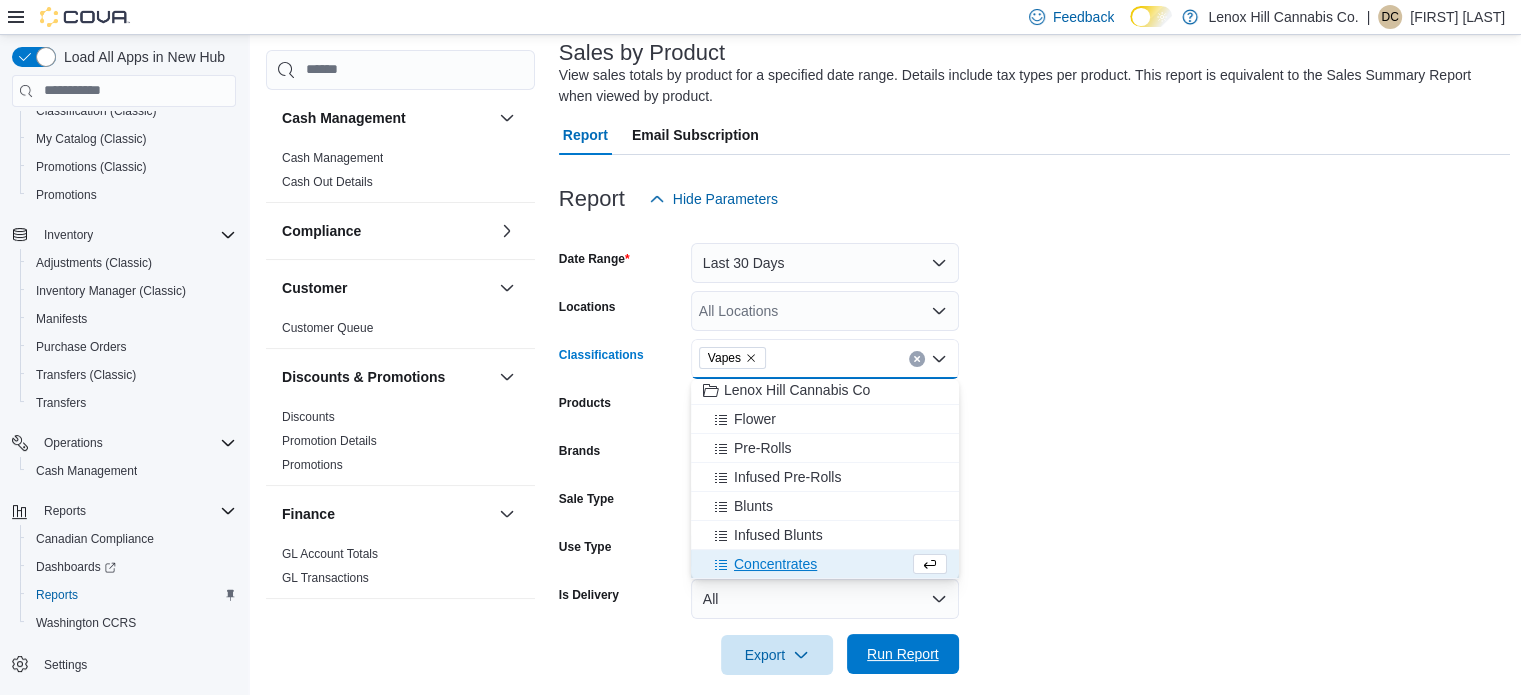 click on "Run Report" at bounding box center (903, 654) 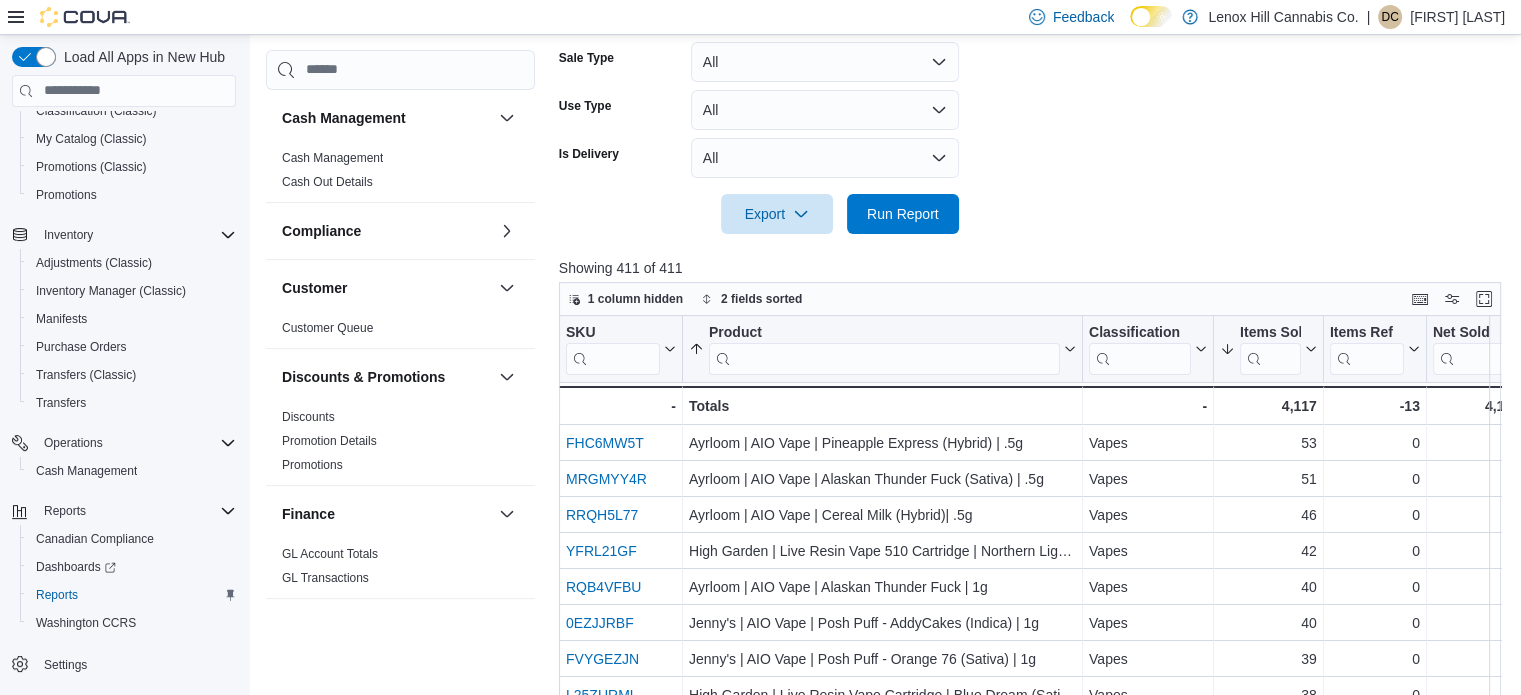 scroll, scrollTop: 569, scrollLeft: 0, axis: vertical 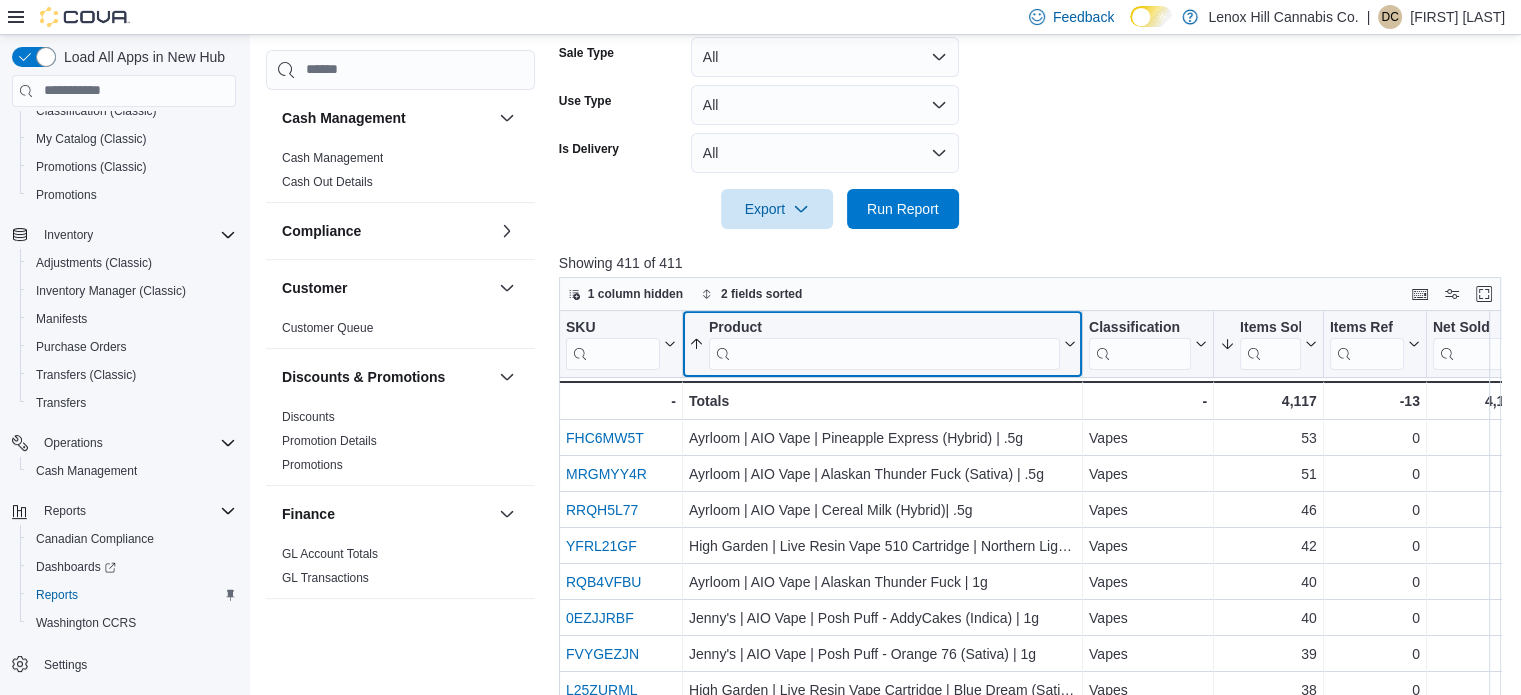 click at bounding box center [884, 353] 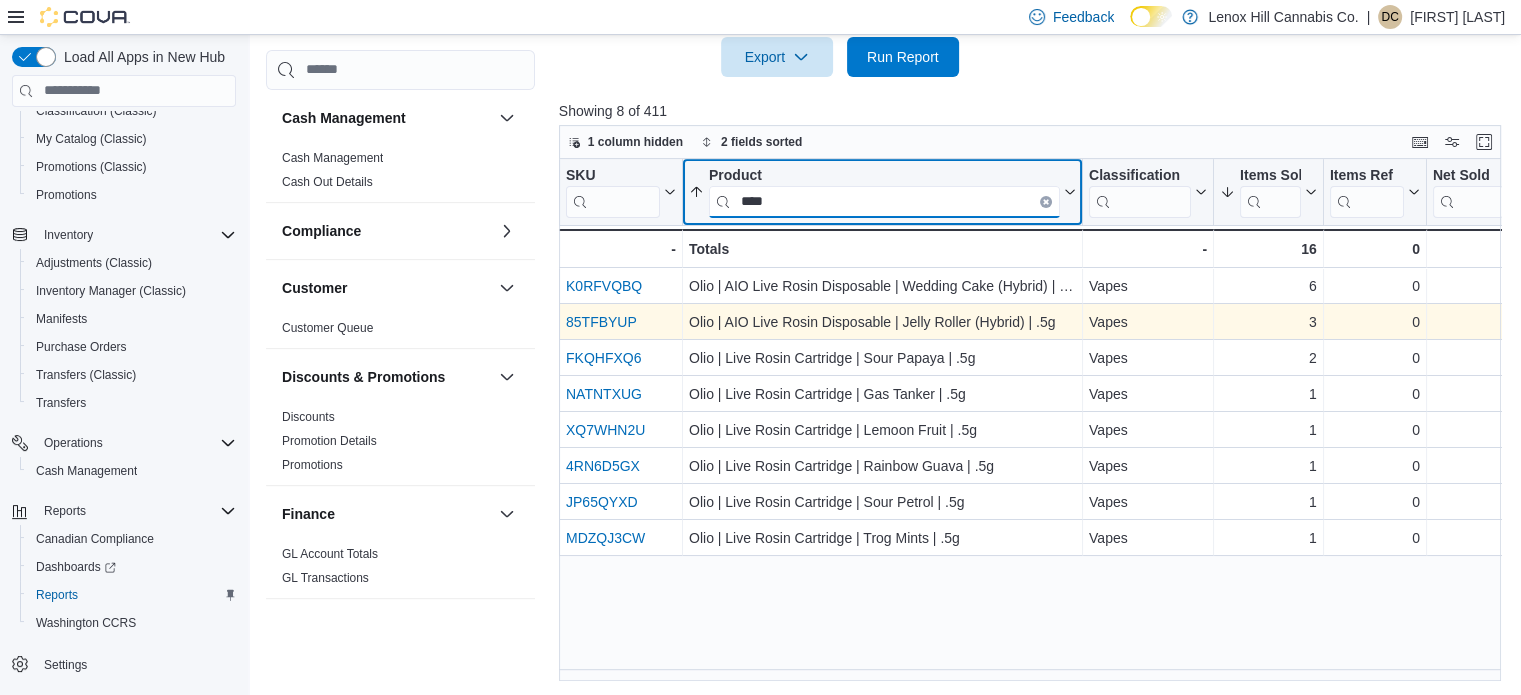 scroll, scrollTop: 722, scrollLeft: 0, axis: vertical 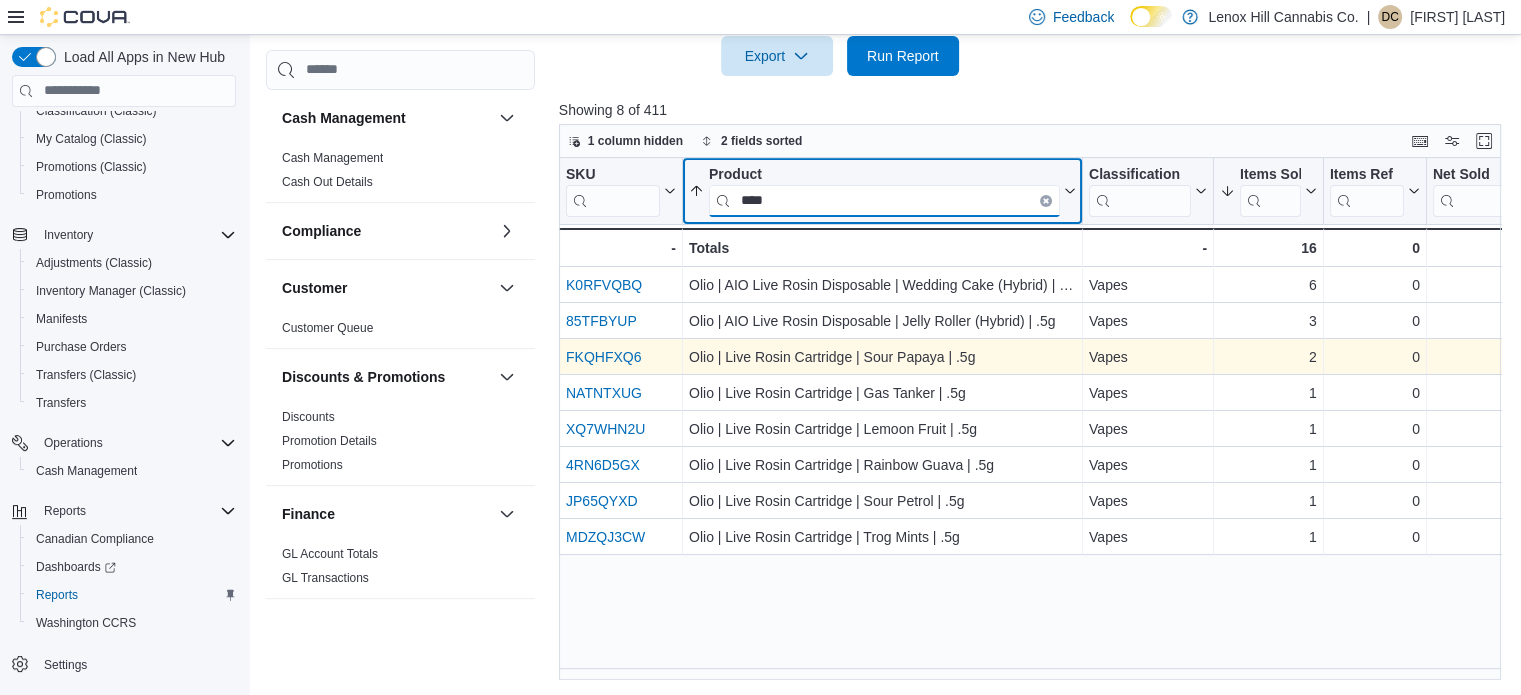 type on "****" 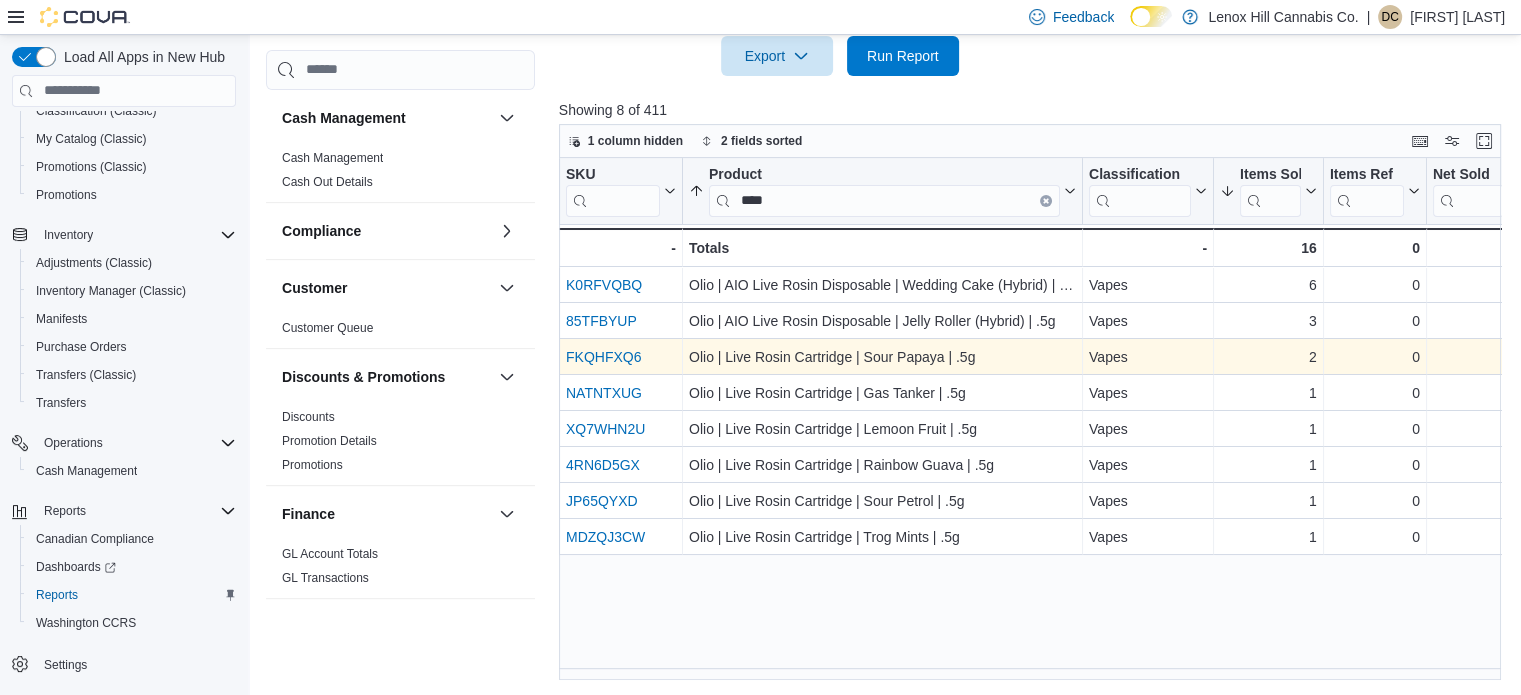 click on "FKQHFXQ6" at bounding box center [603, 357] 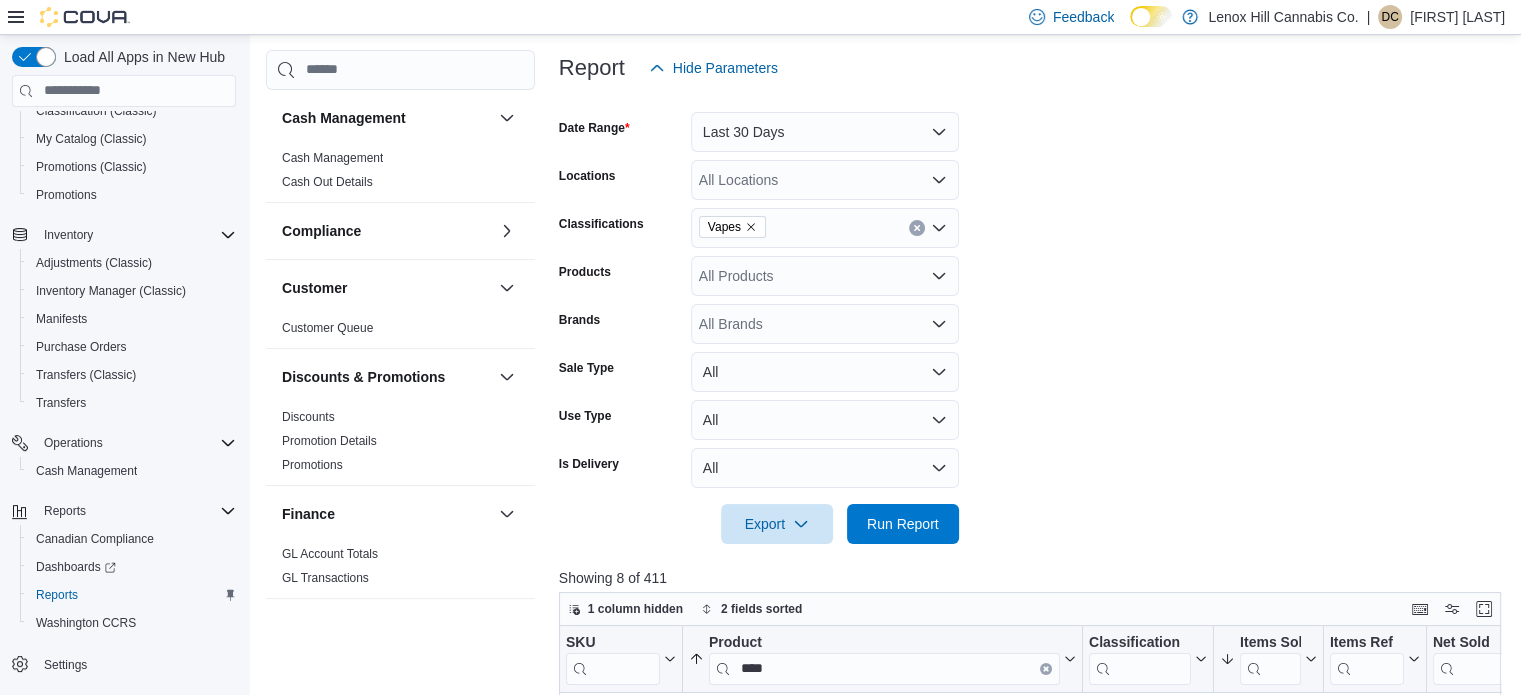 scroll, scrollTop: 0, scrollLeft: 0, axis: both 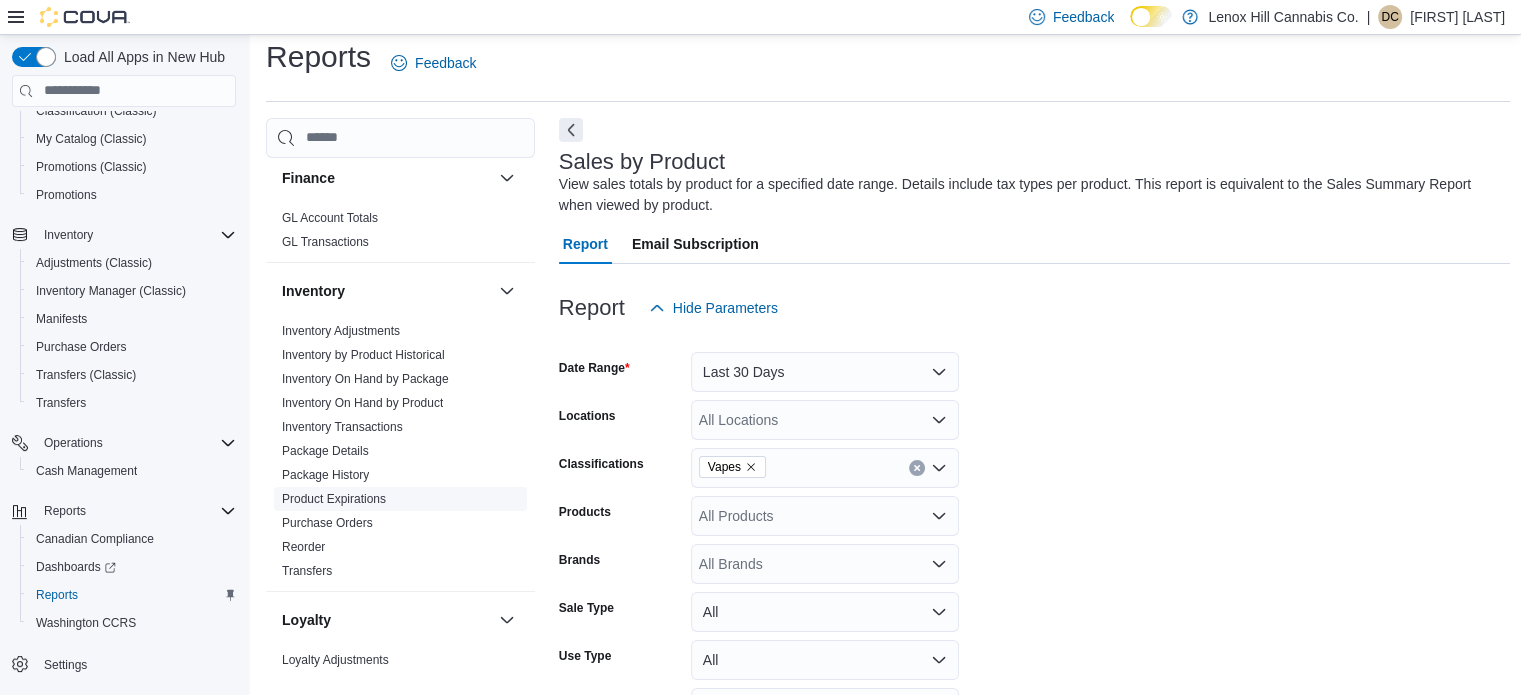 click on "Product Expirations" at bounding box center (334, 499) 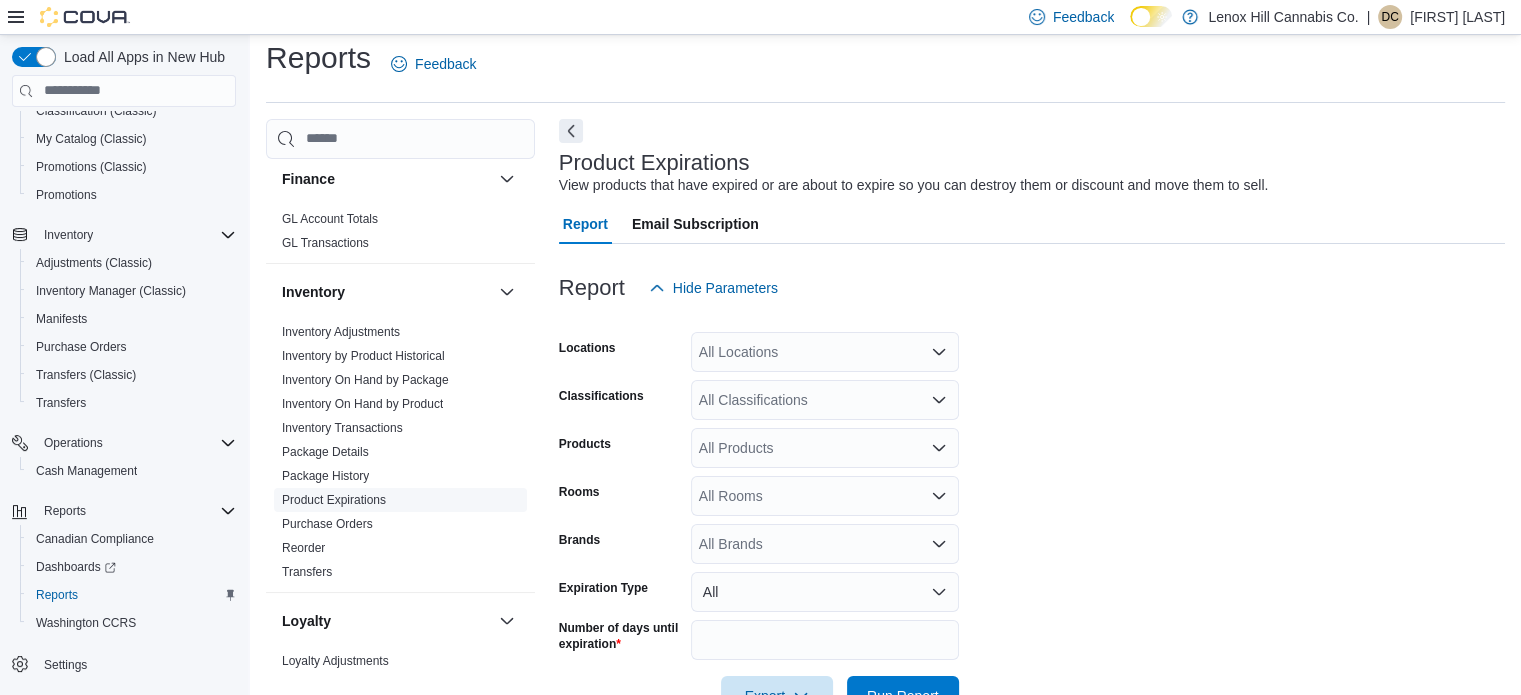 scroll, scrollTop: 46, scrollLeft: 0, axis: vertical 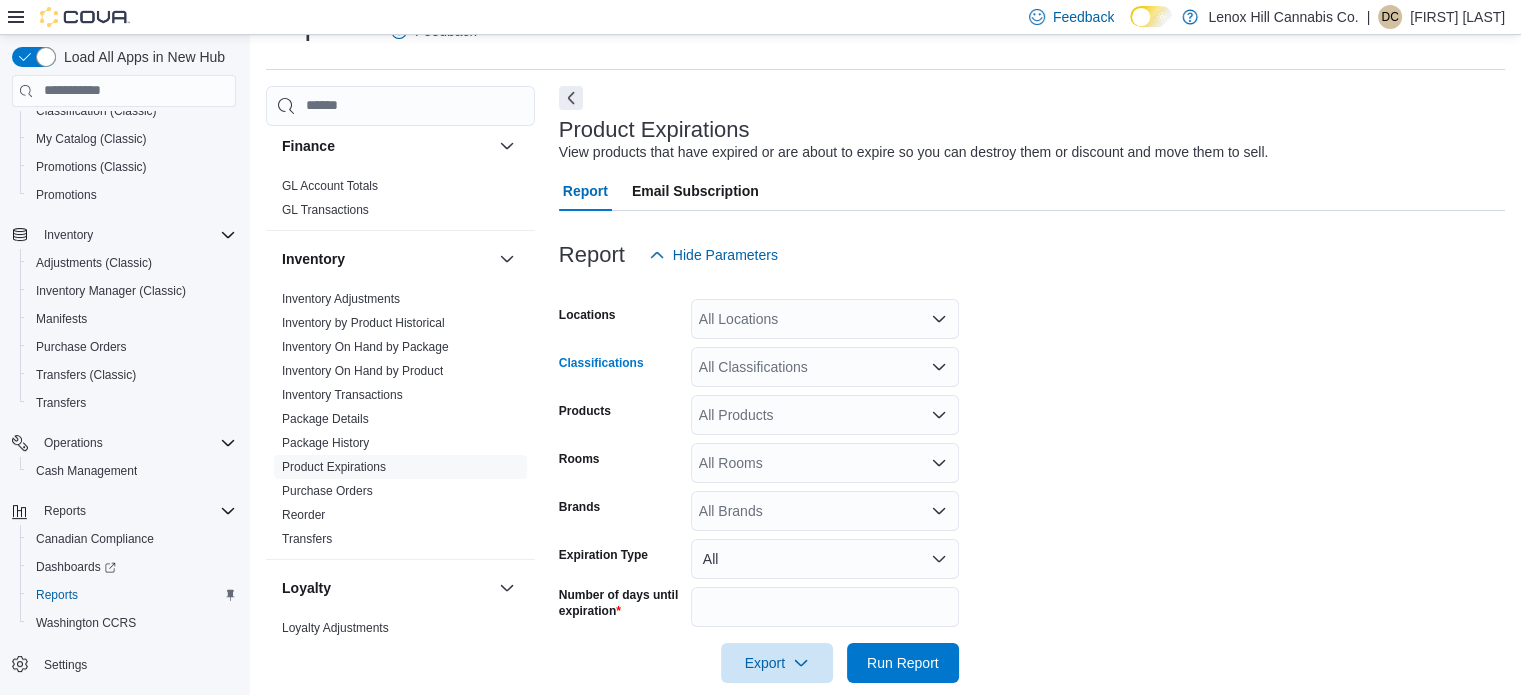 click on "All Classifications" at bounding box center (825, 367) 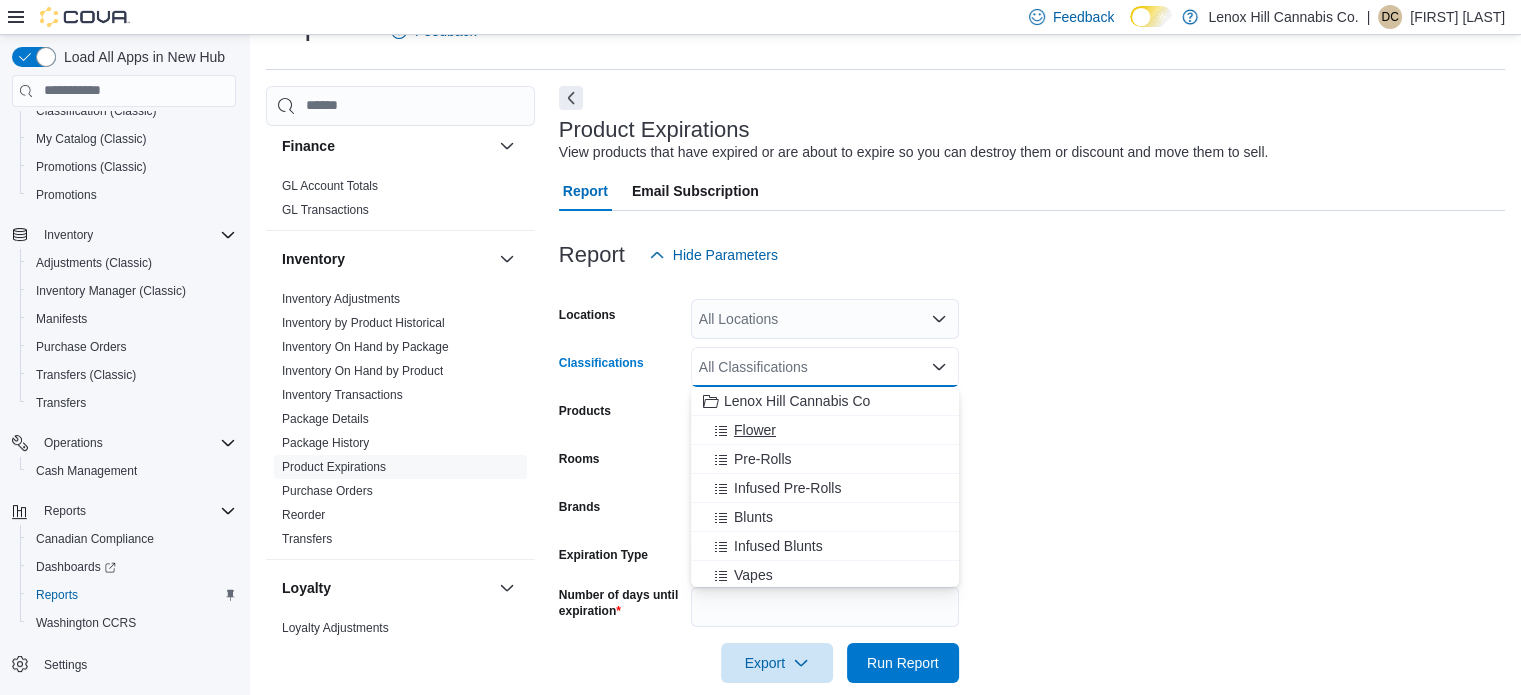 click on "Flower" at bounding box center [755, 430] 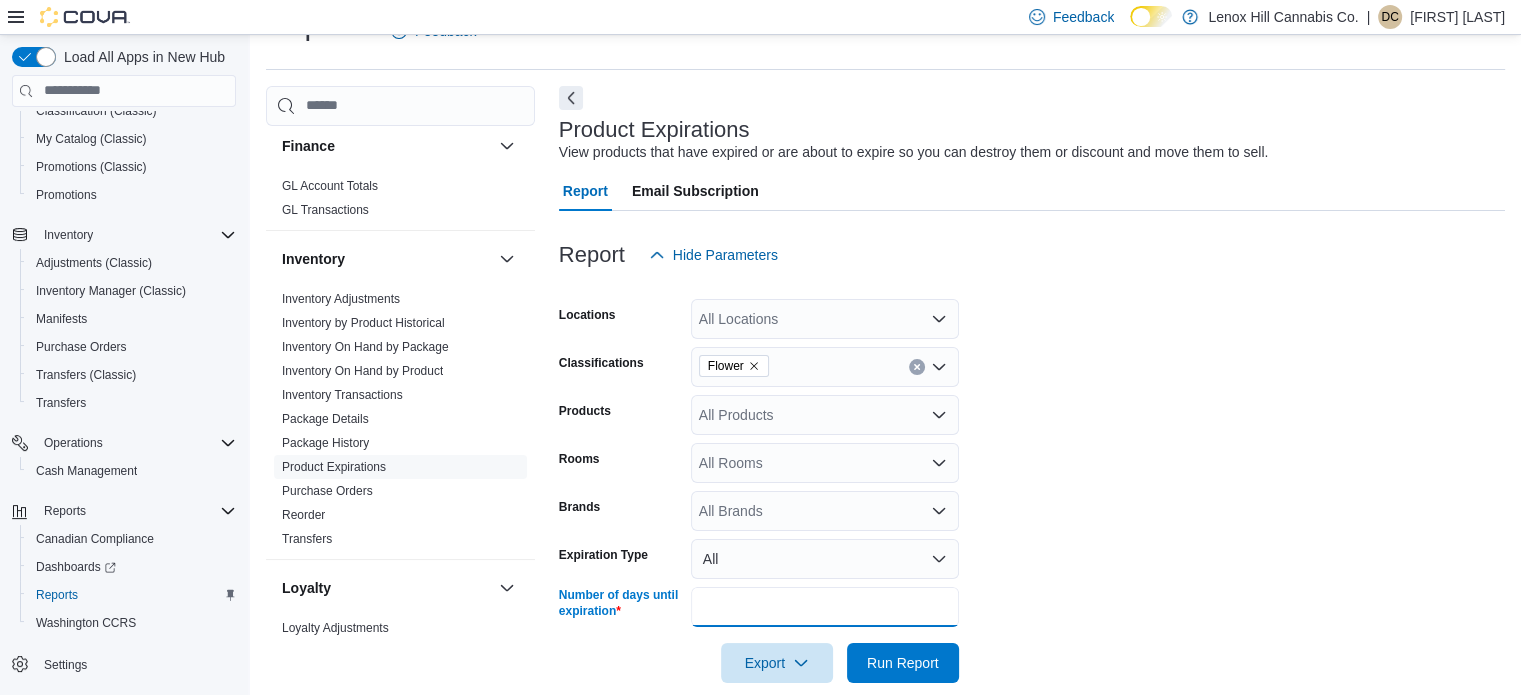 click on "**" at bounding box center [825, 607] 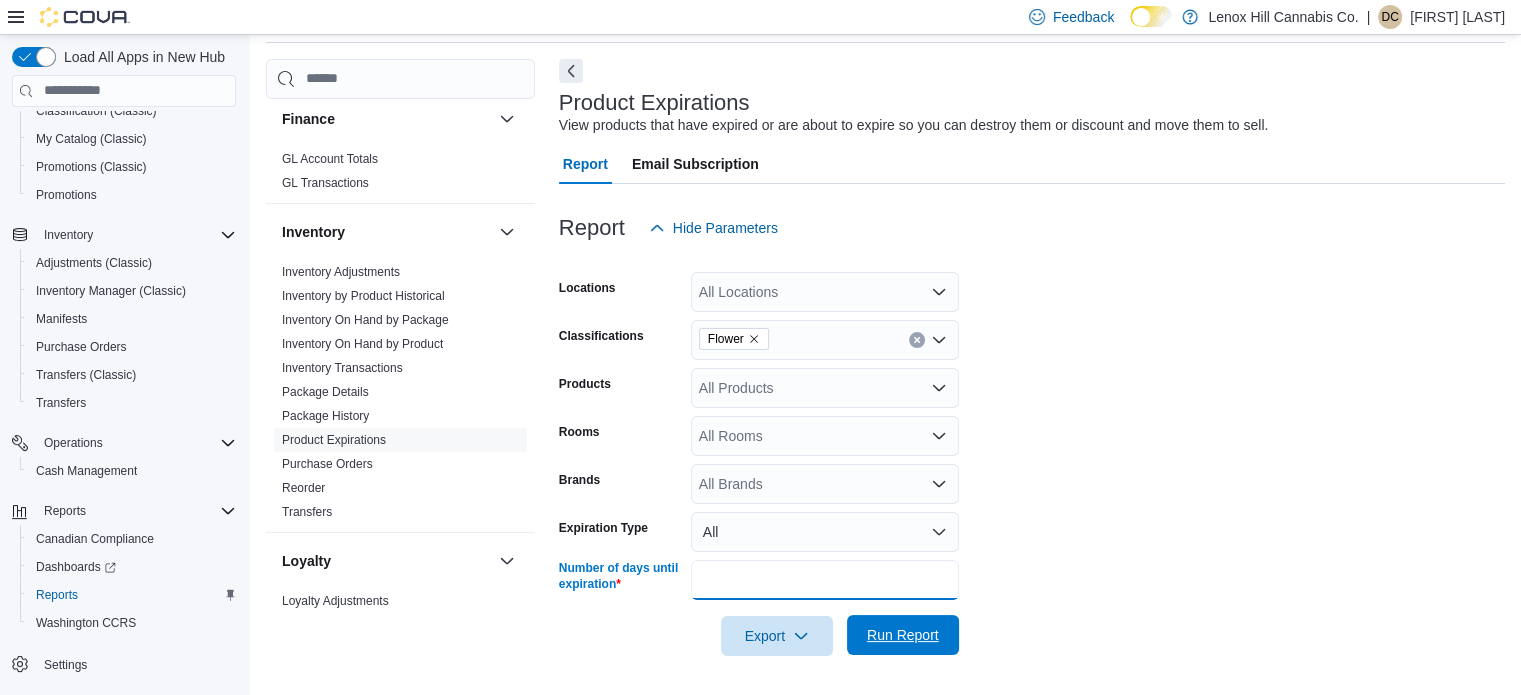 type on "**" 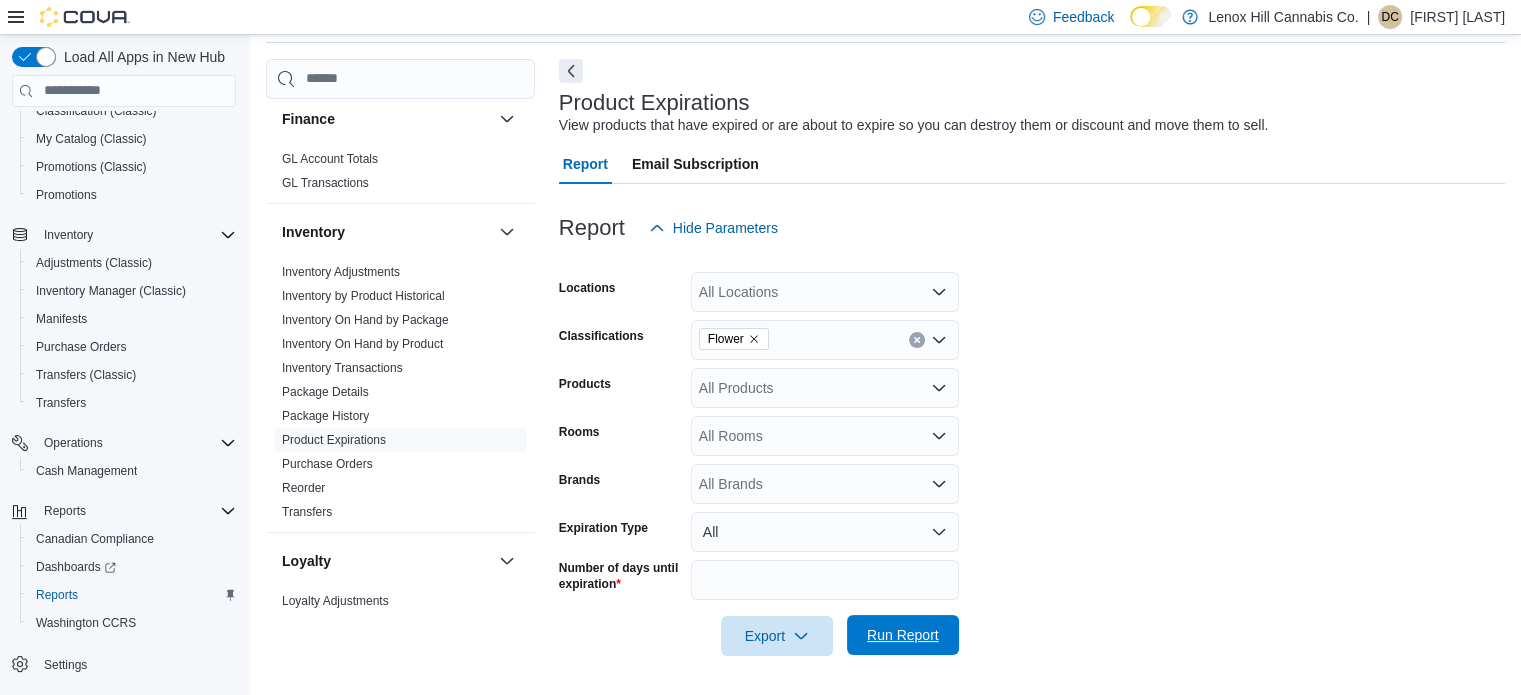 click on "Run Report" at bounding box center [903, 635] 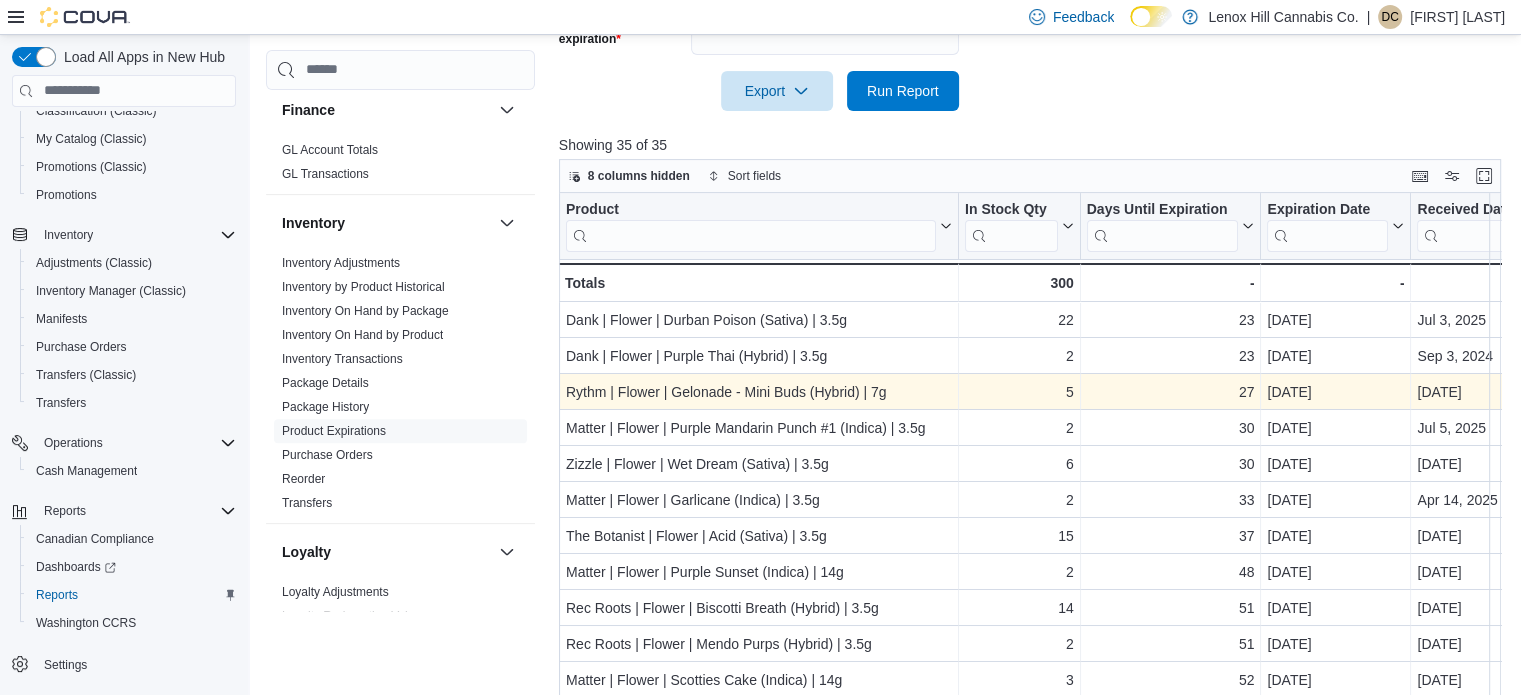 scroll, scrollTop: 616, scrollLeft: 0, axis: vertical 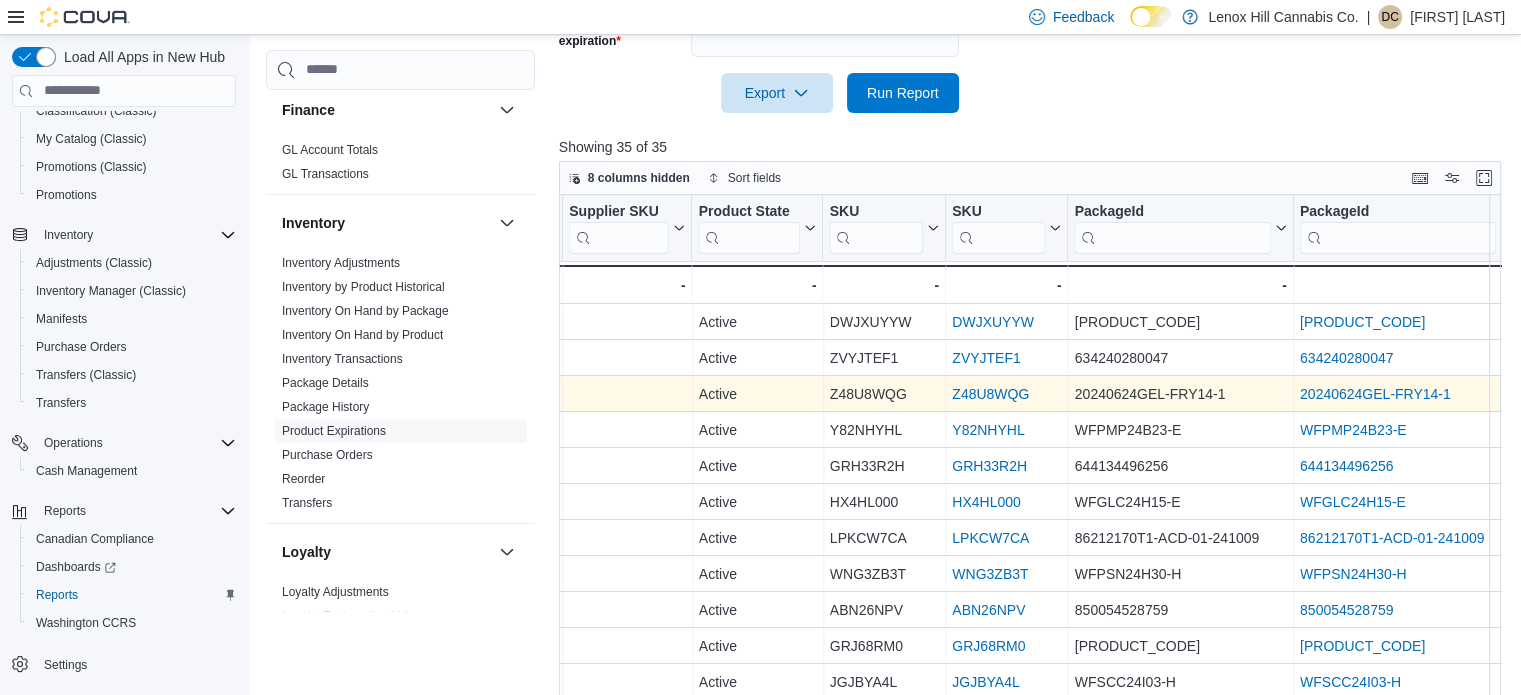 click on "Z48U8WQG" at bounding box center (990, 394) 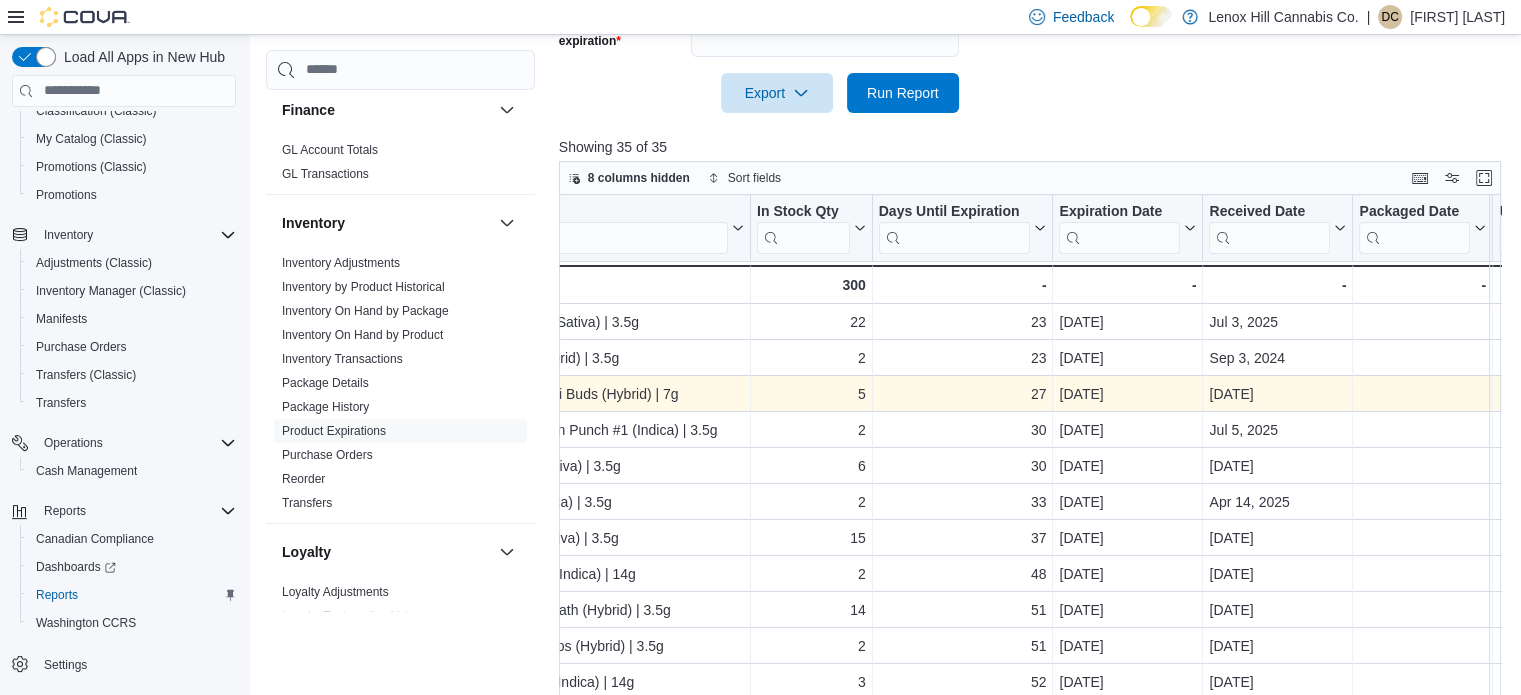 scroll, scrollTop: 0, scrollLeft: 0, axis: both 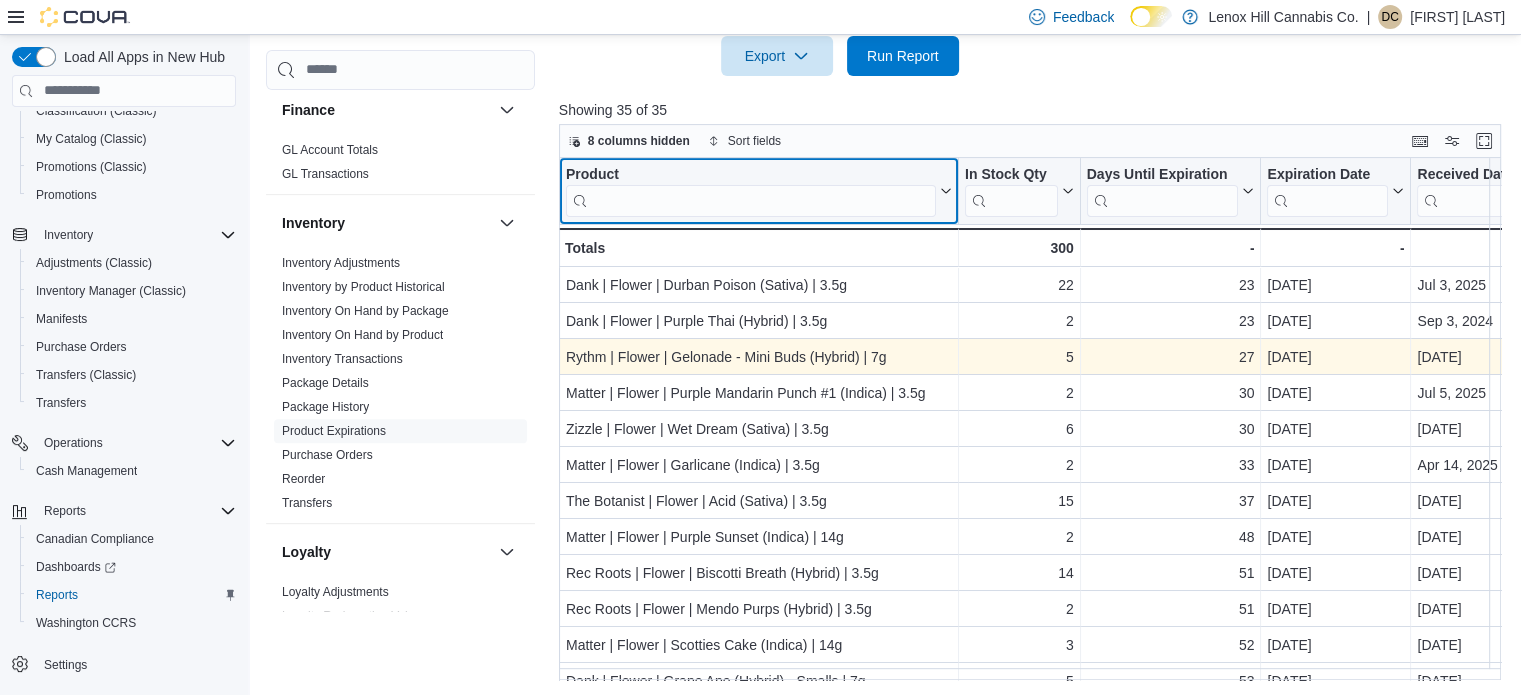click at bounding box center (751, 200) 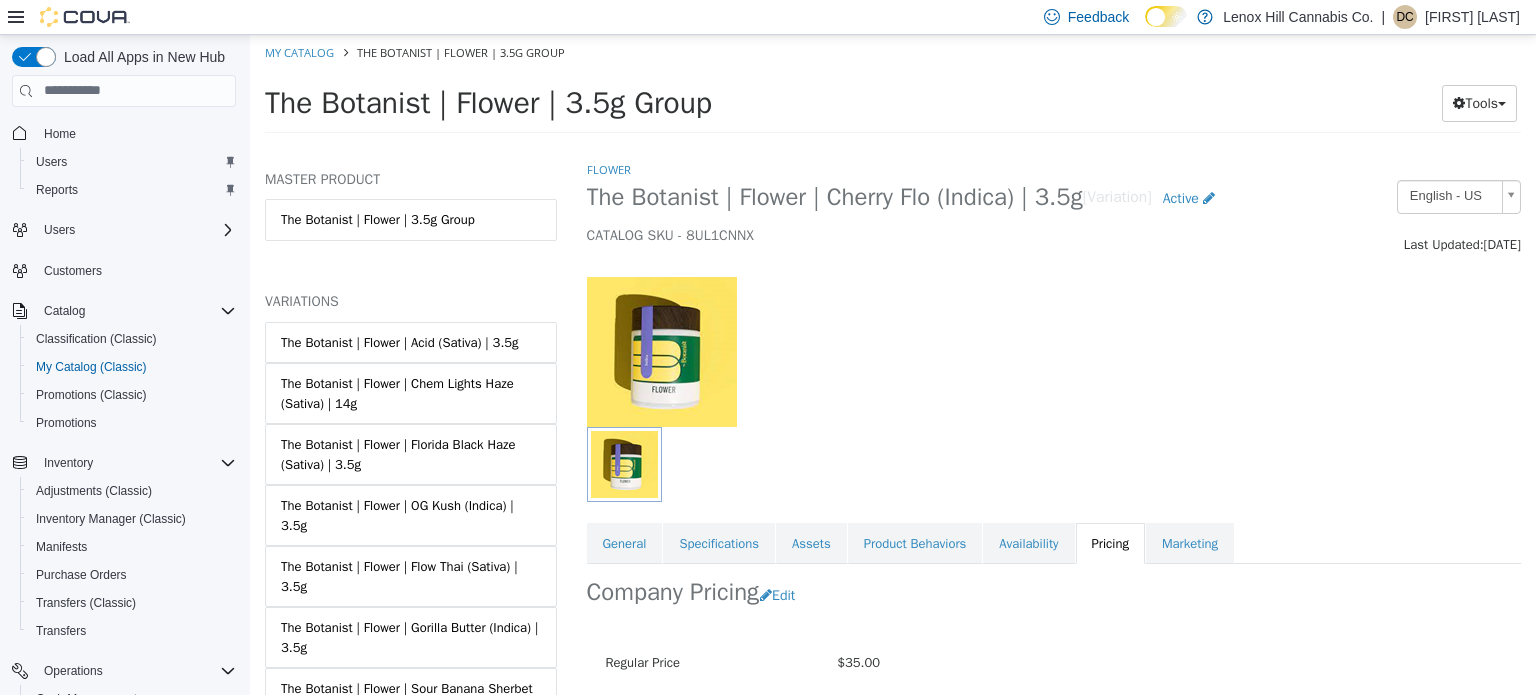 scroll, scrollTop: 0, scrollLeft: 0, axis: both 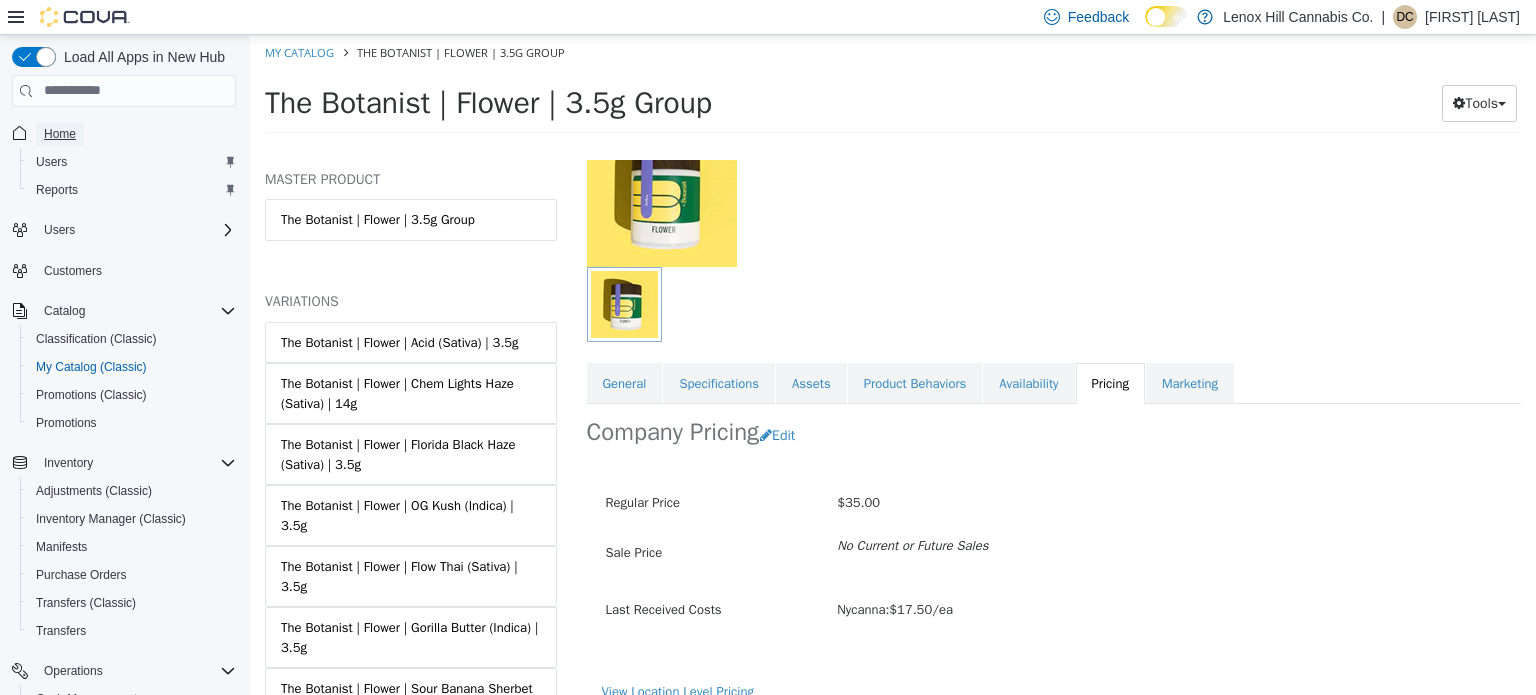 click on "Home" at bounding box center [60, 134] 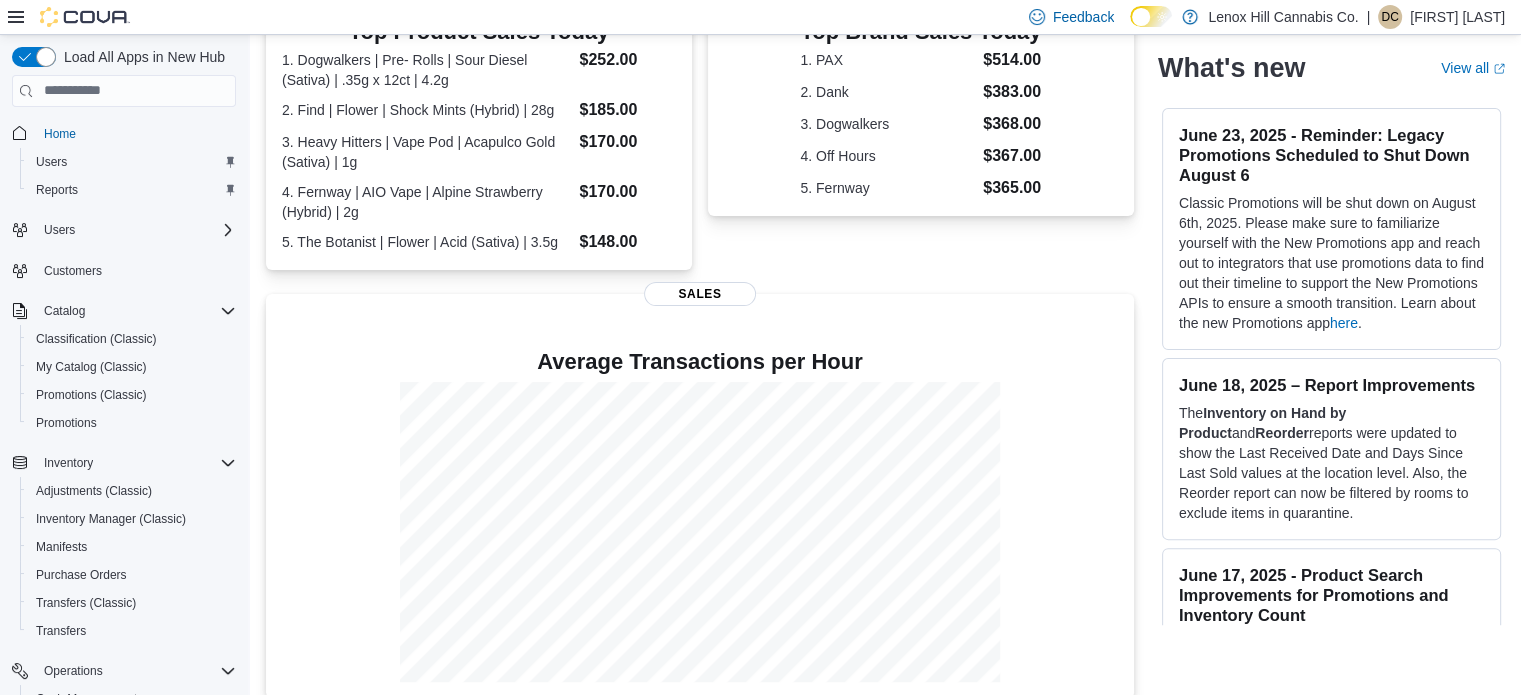 scroll, scrollTop: 486, scrollLeft: 0, axis: vertical 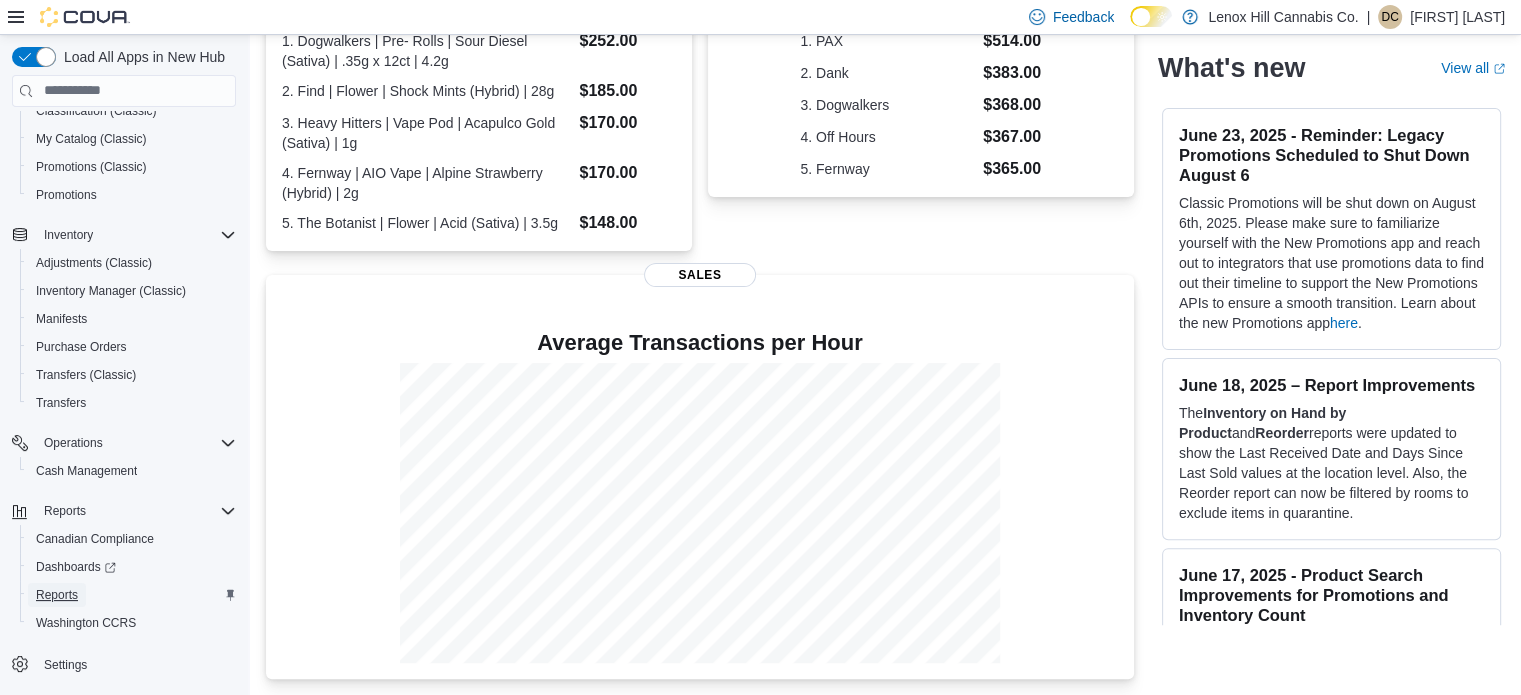 click on "Reports" at bounding box center [57, 595] 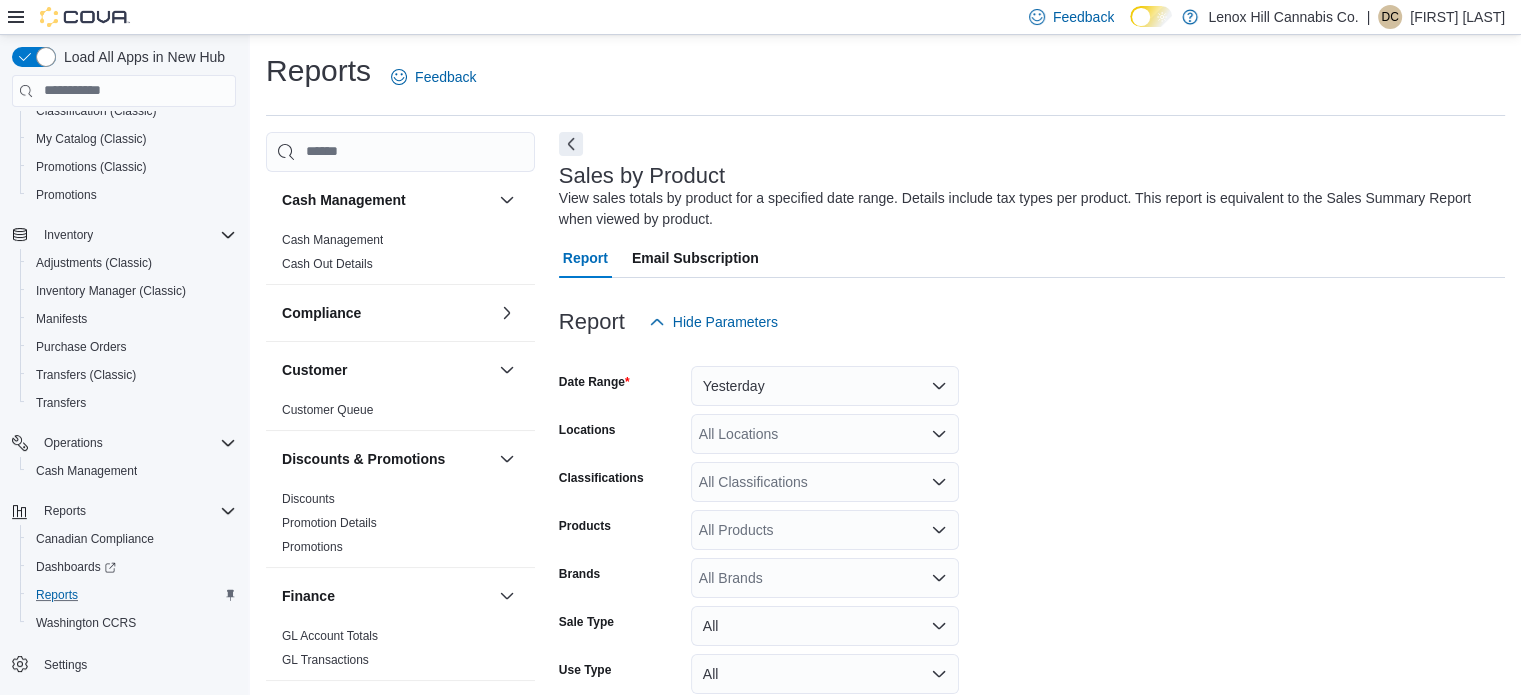 scroll, scrollTop: 67, scrollLeft: 0, axis: vertical 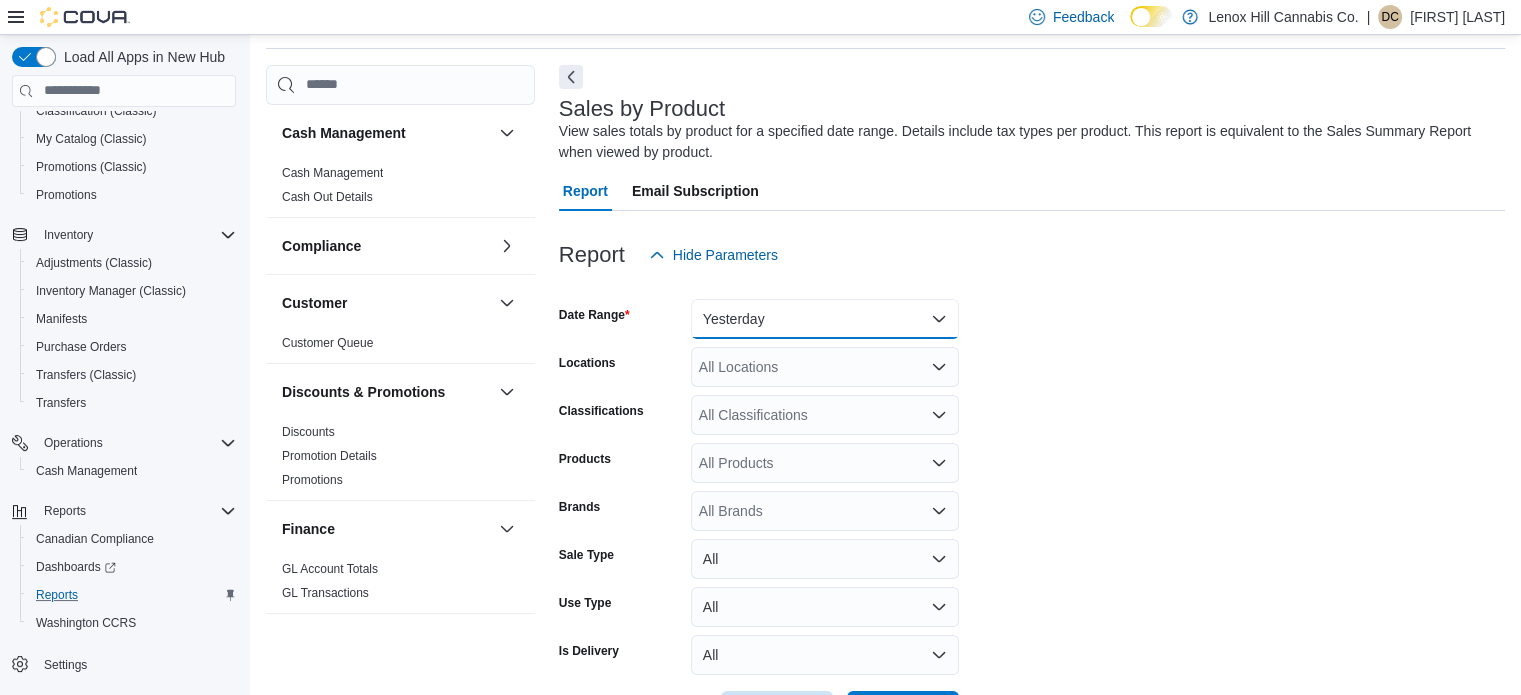 click on "Yesterday" at bounding box center (825, 319) 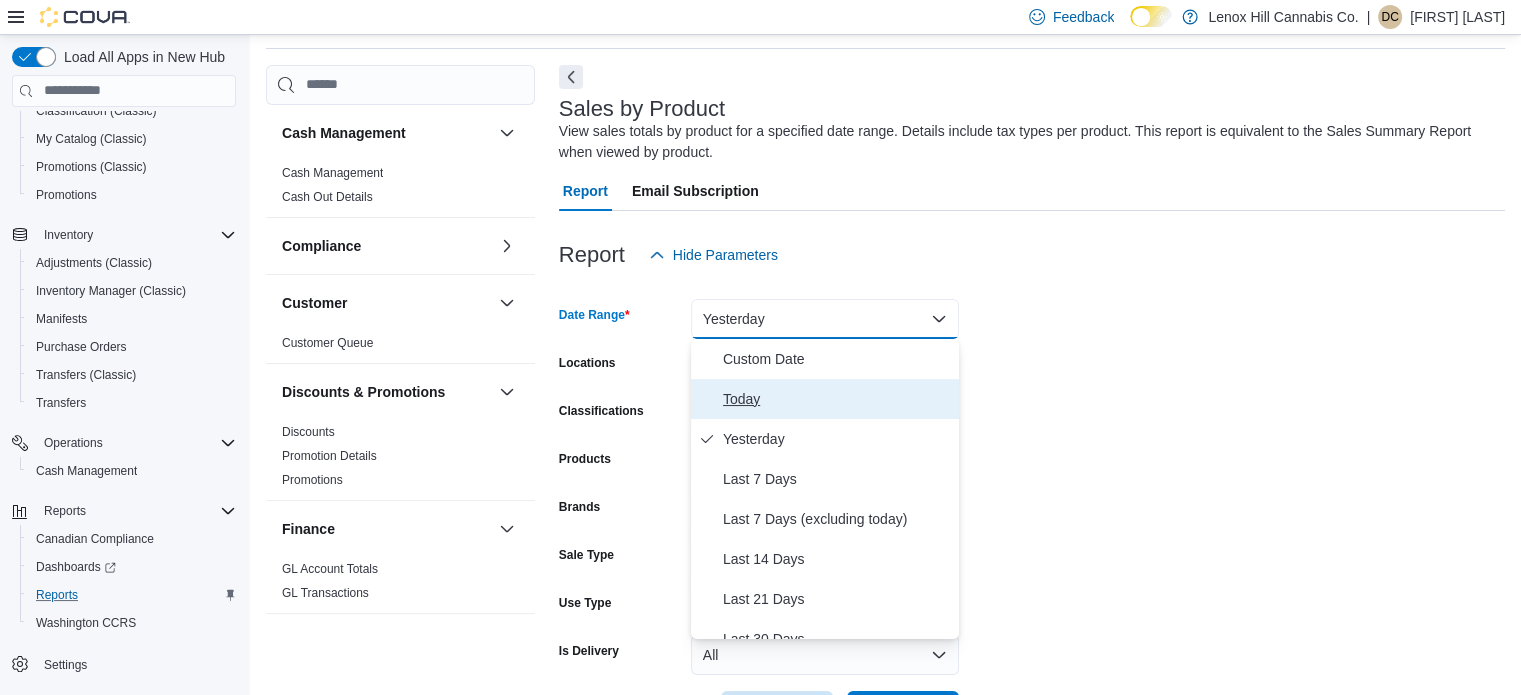 click 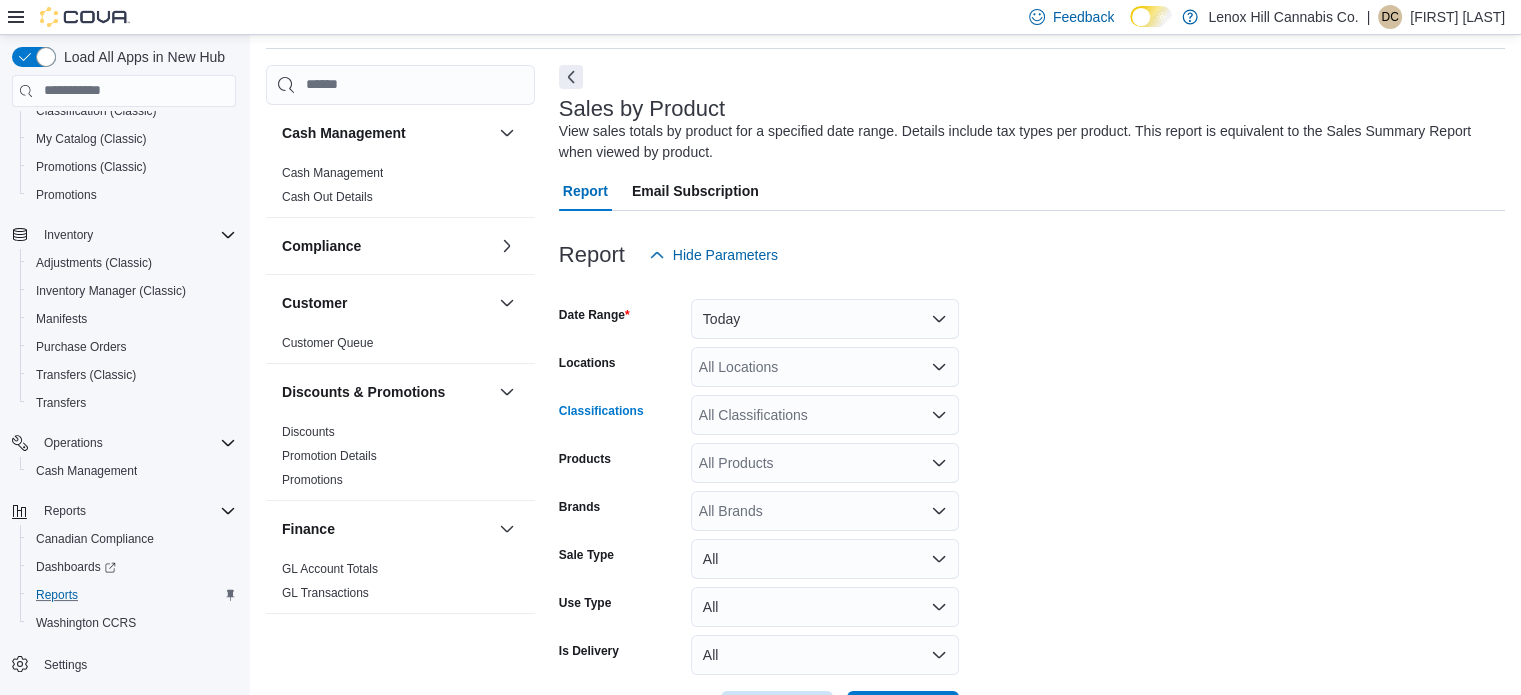 click on "All Classifications" at bounding box center [825, 415] 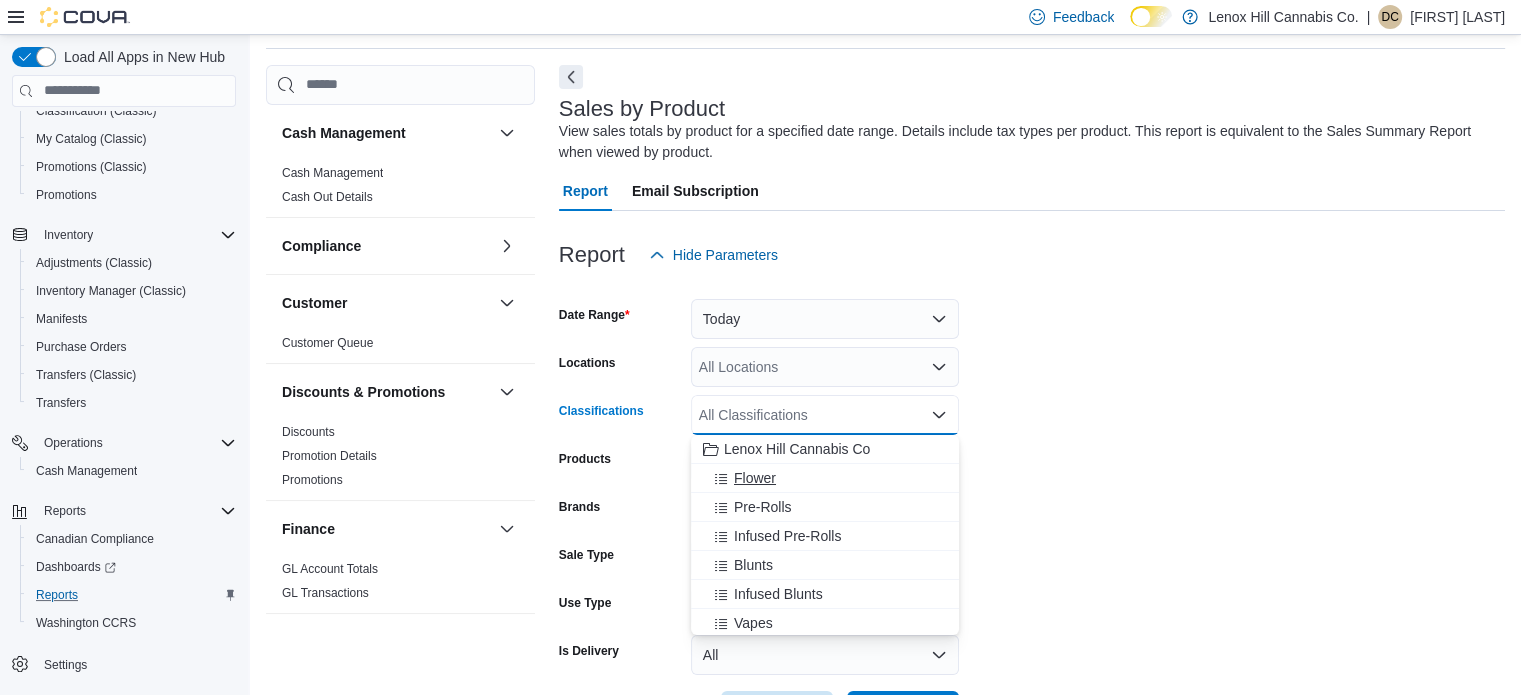 click on "Flower" at bounding box center [755, 478] 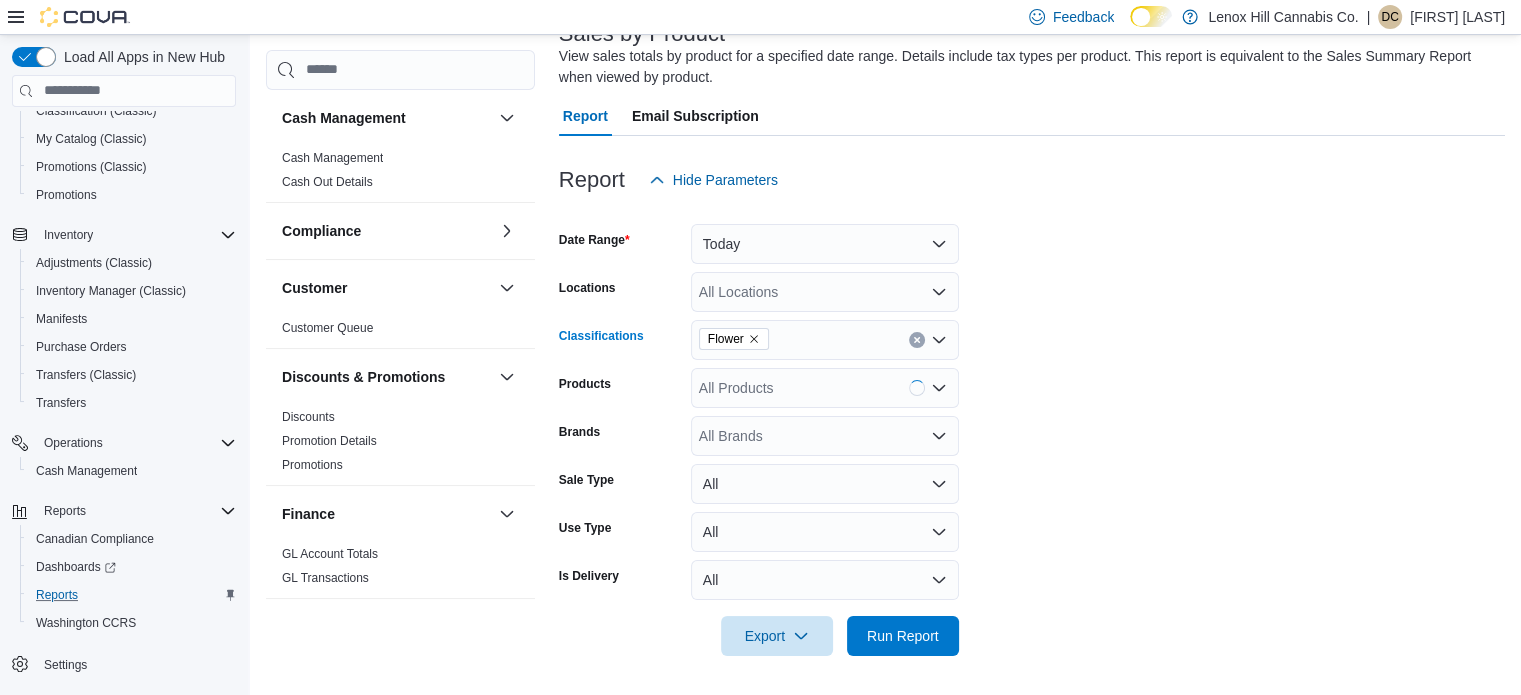 scroll, scrollTop: 141, scrollLeft: 0, axis: vertical 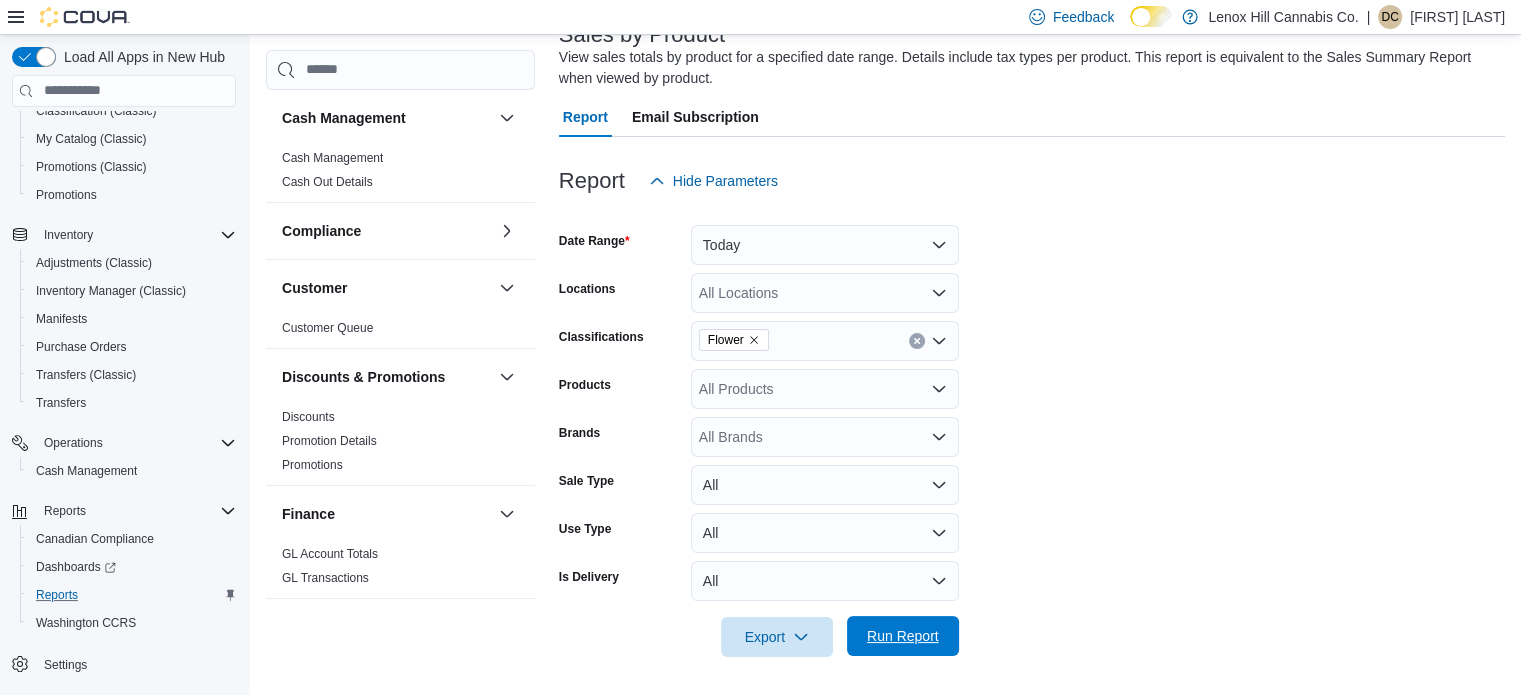 click on "Run Report" at bounding box center [903, 636] 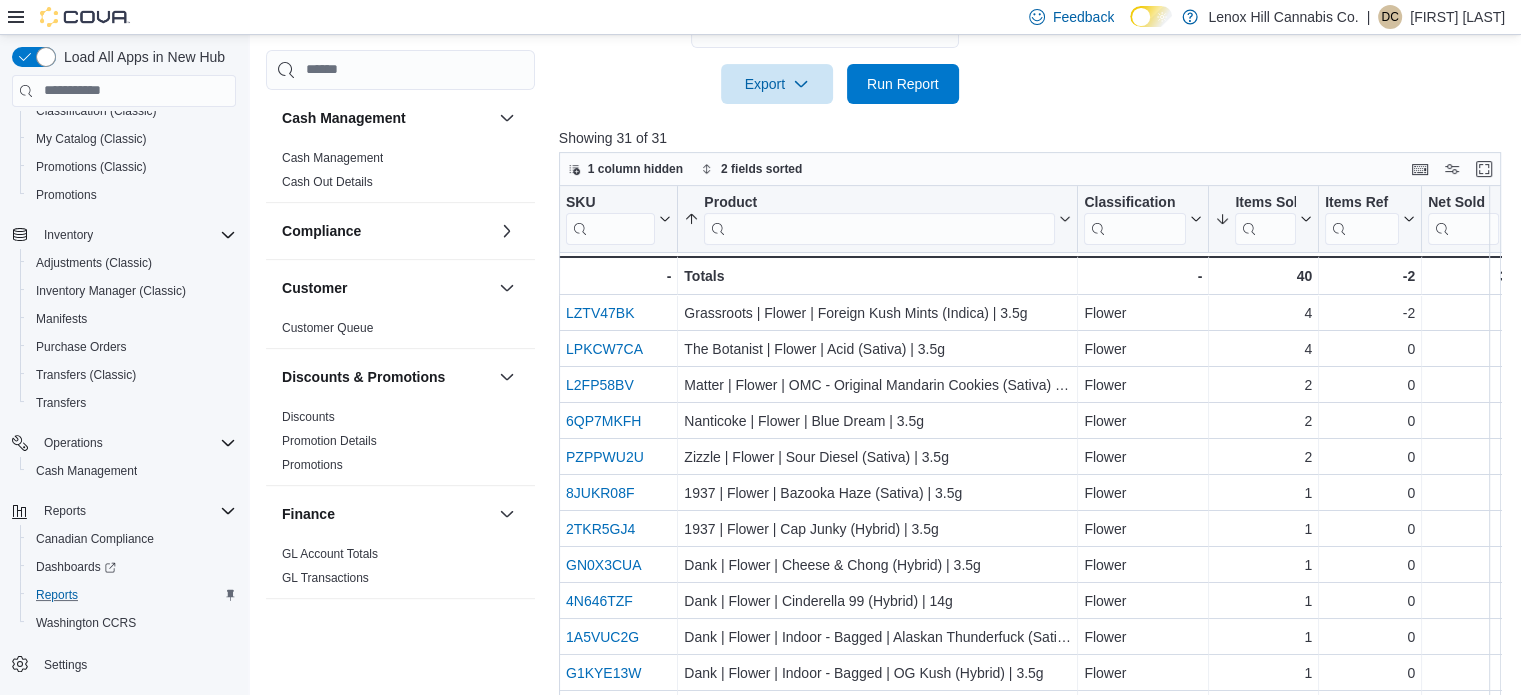 scroll, scrollTop: 722, scrollLeft: 0, axis: vertical 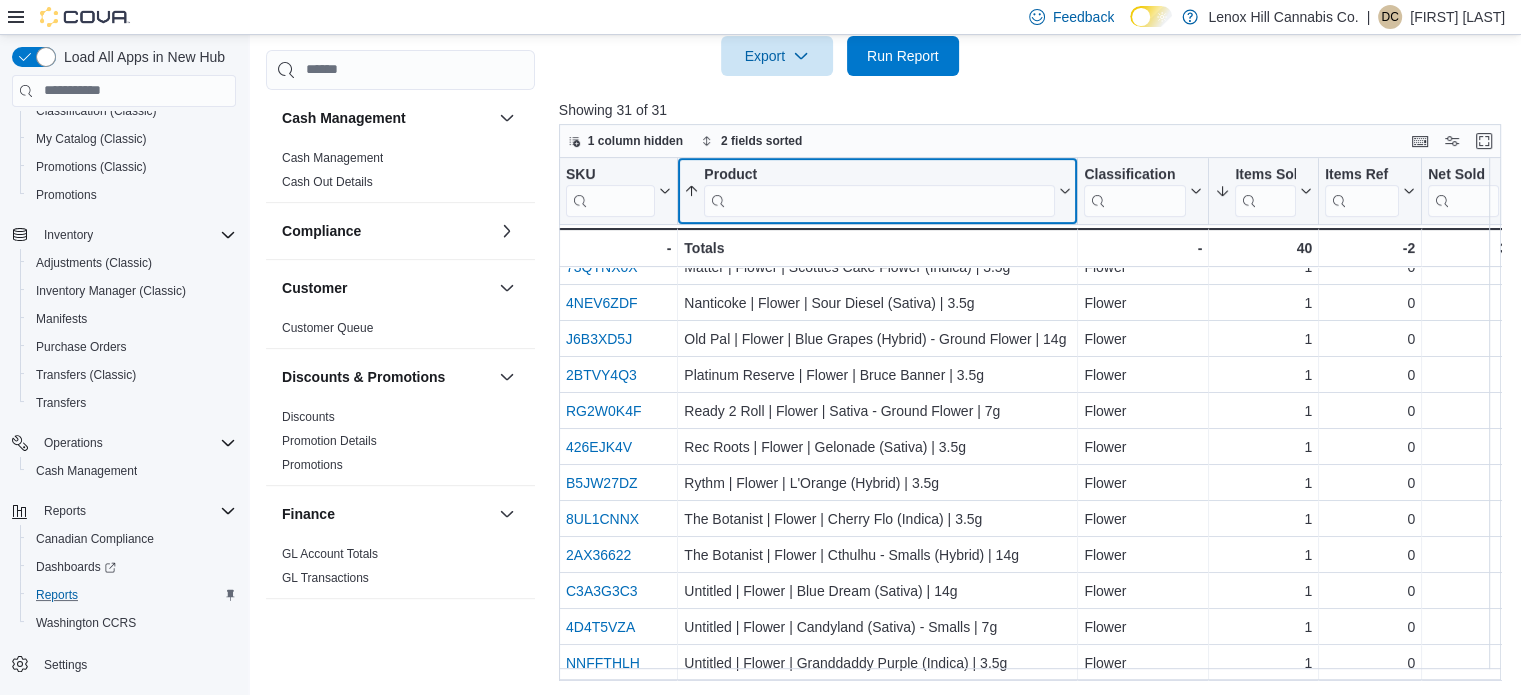 click at bounding box center (879, 200) 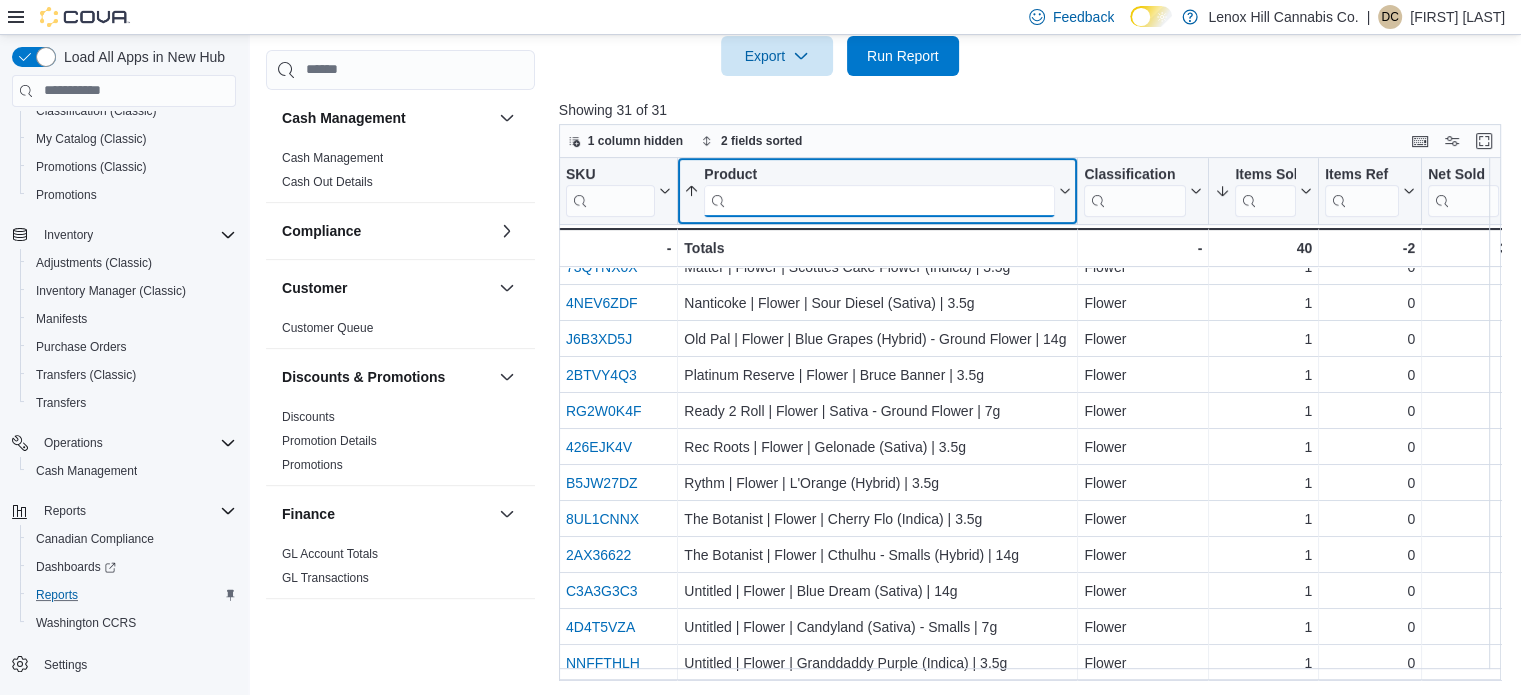 click at bounding box center [879, 200] 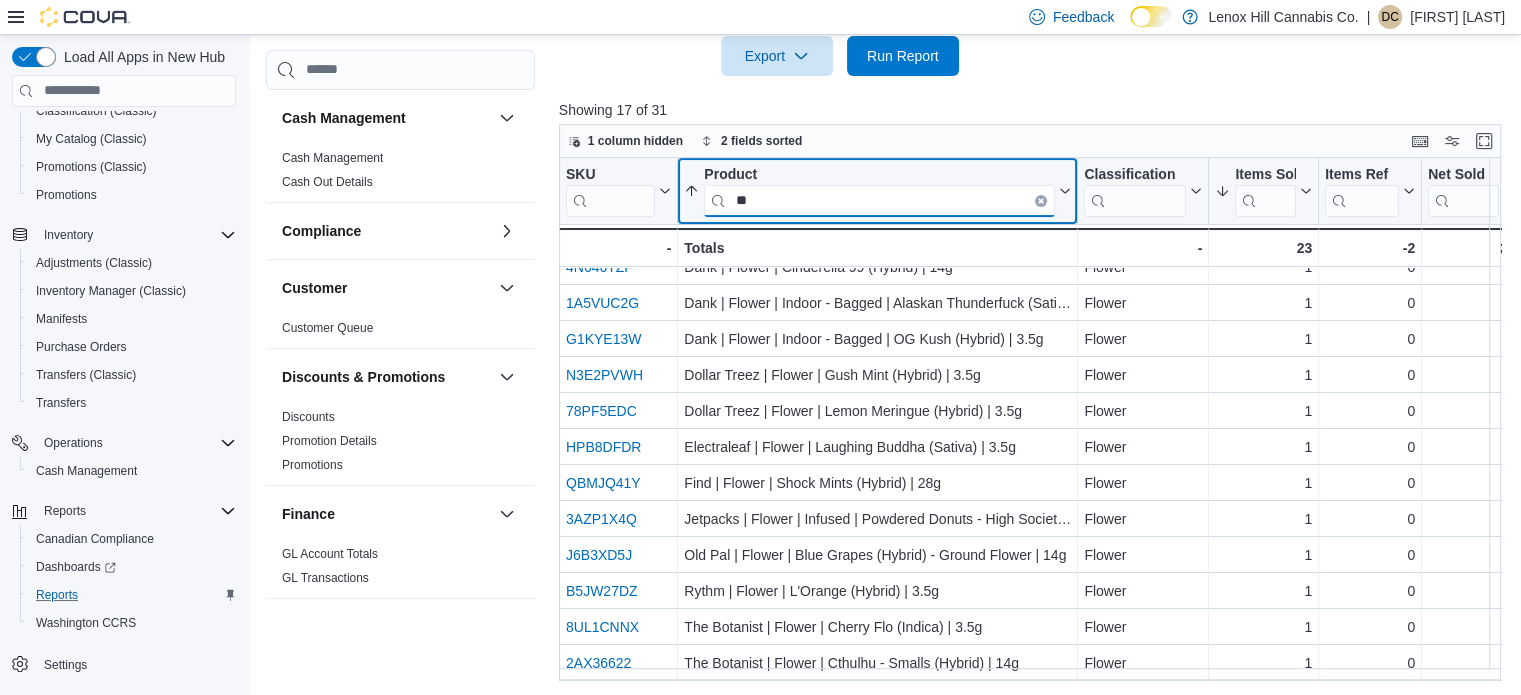 scroll, scrollTop: 0, scrollLeft: 0, axis: both 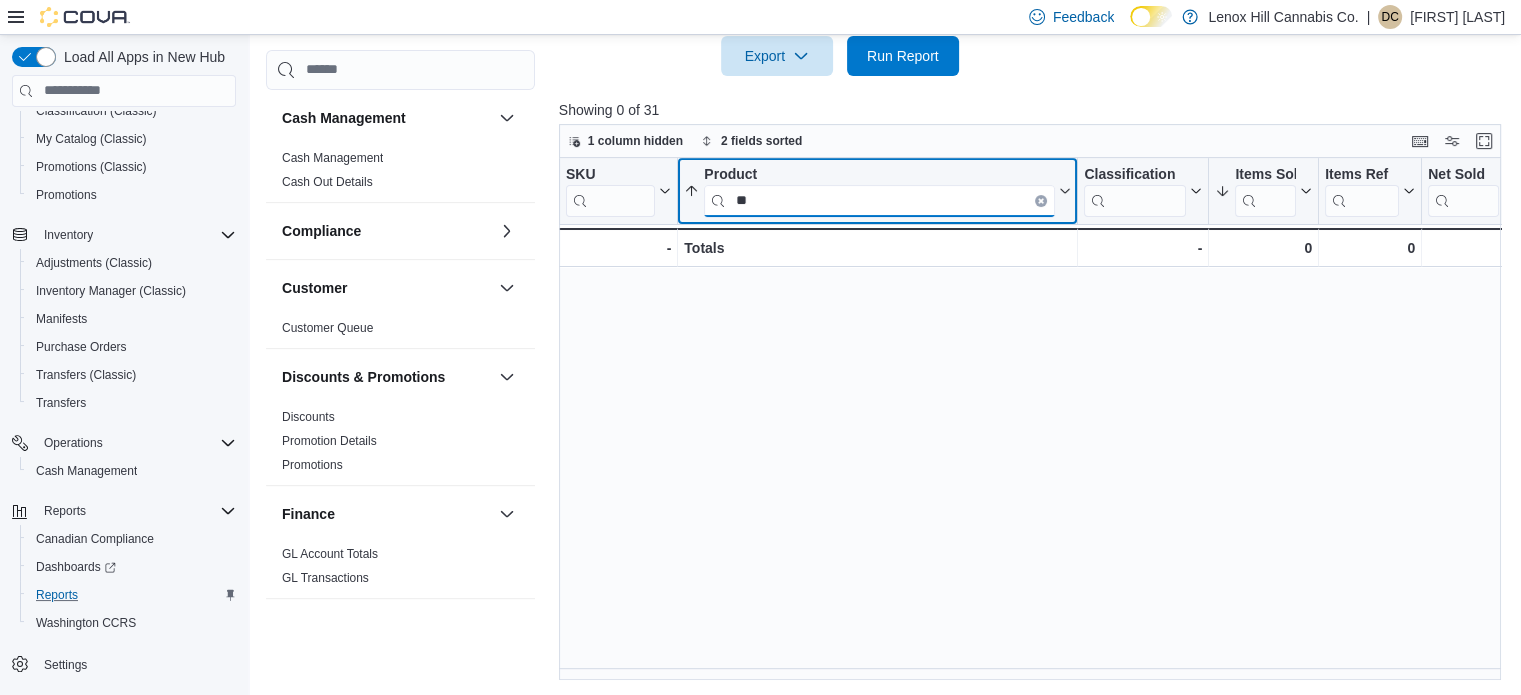 type on "*" 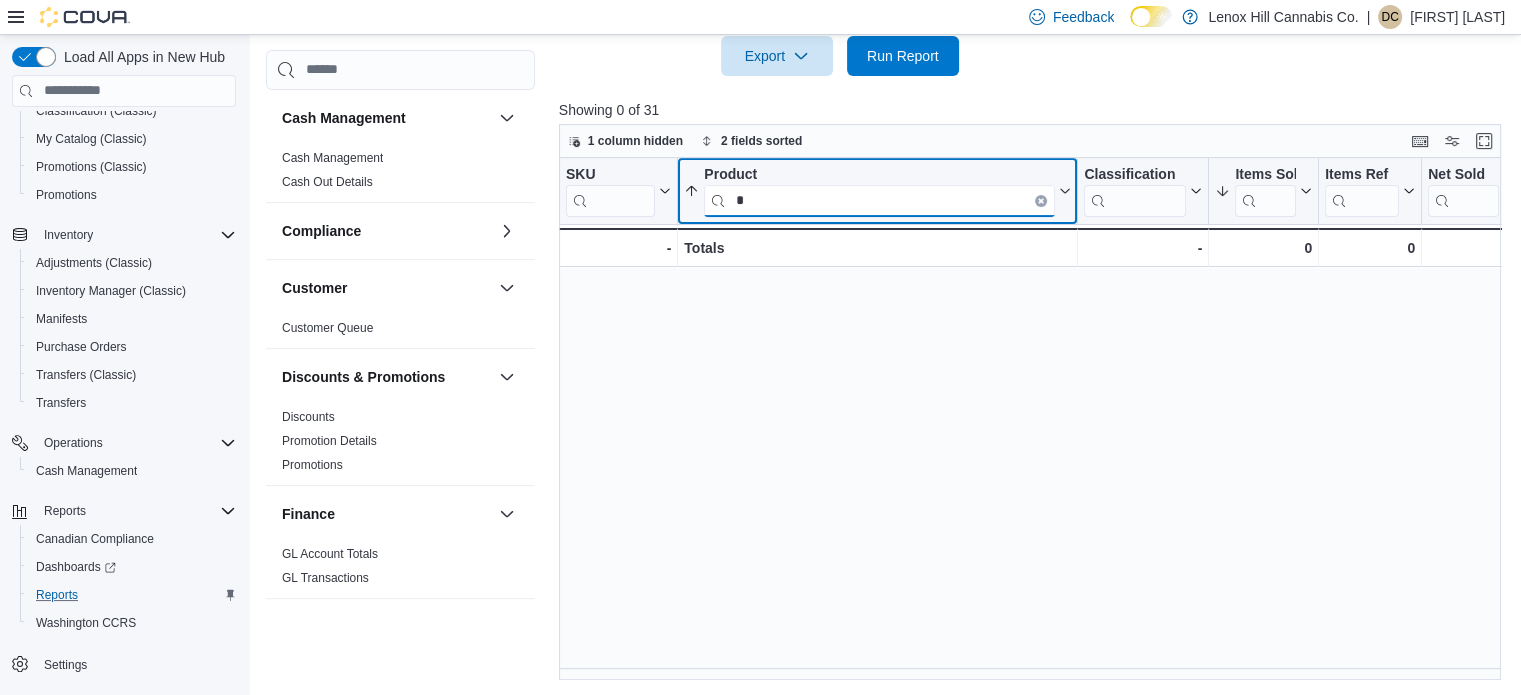 type 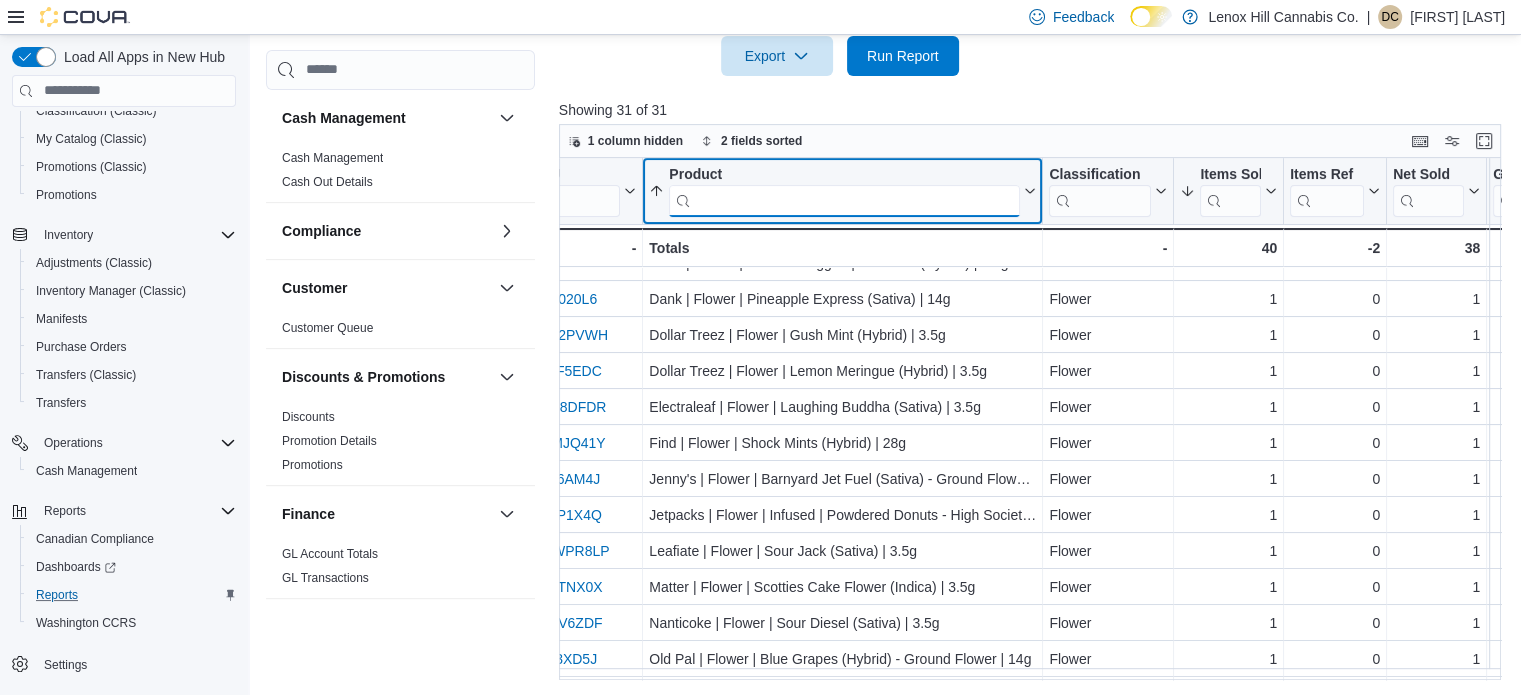 scroll, scrollTop: 0, scrollLeft: 35, axis: horizontal 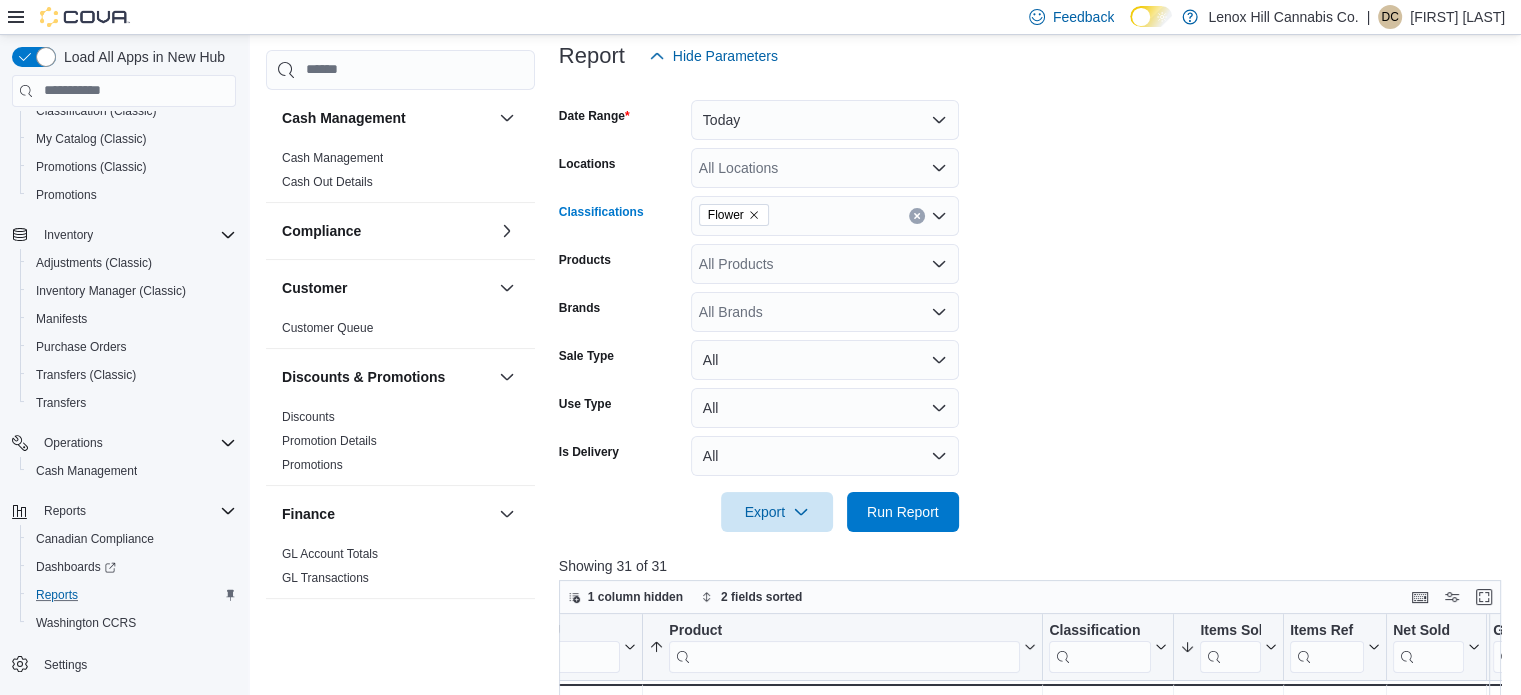 click 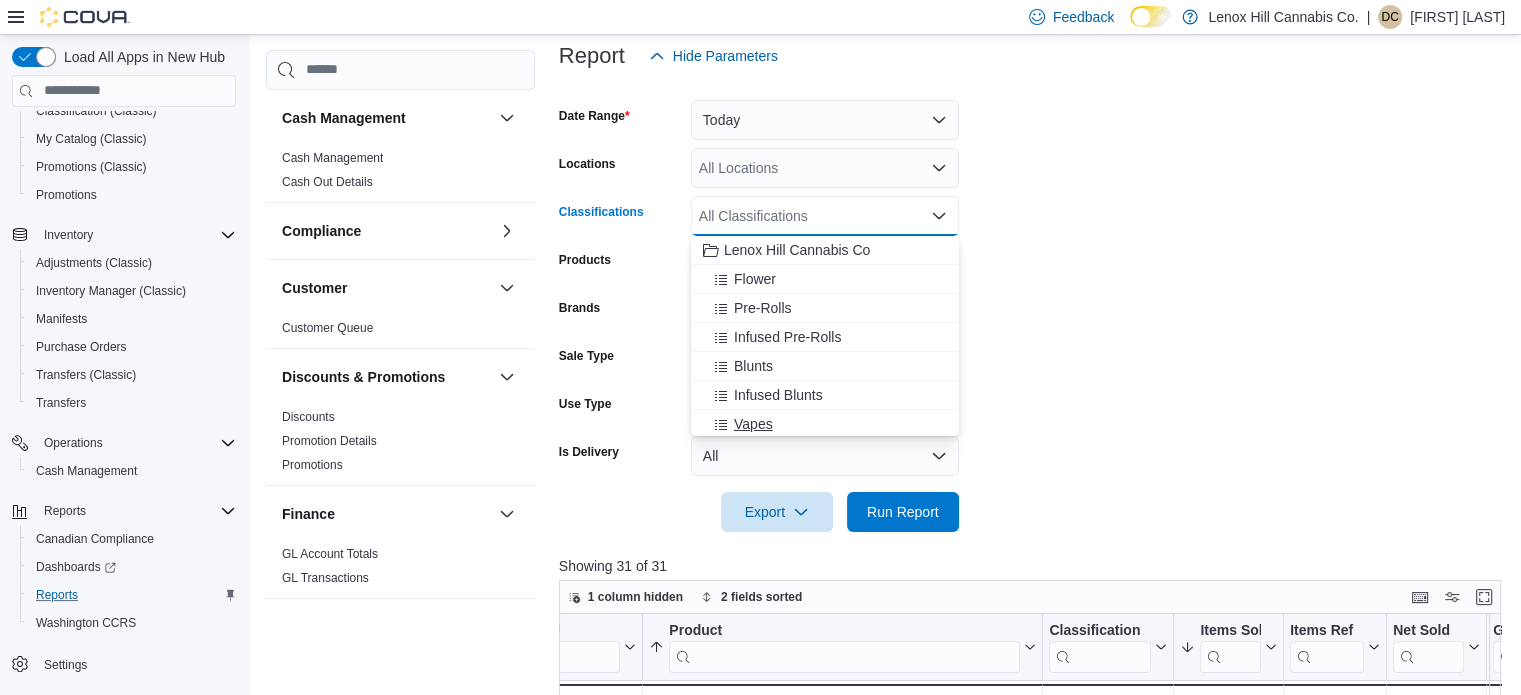 click on "Vapes" at bounding box center [753, 424] 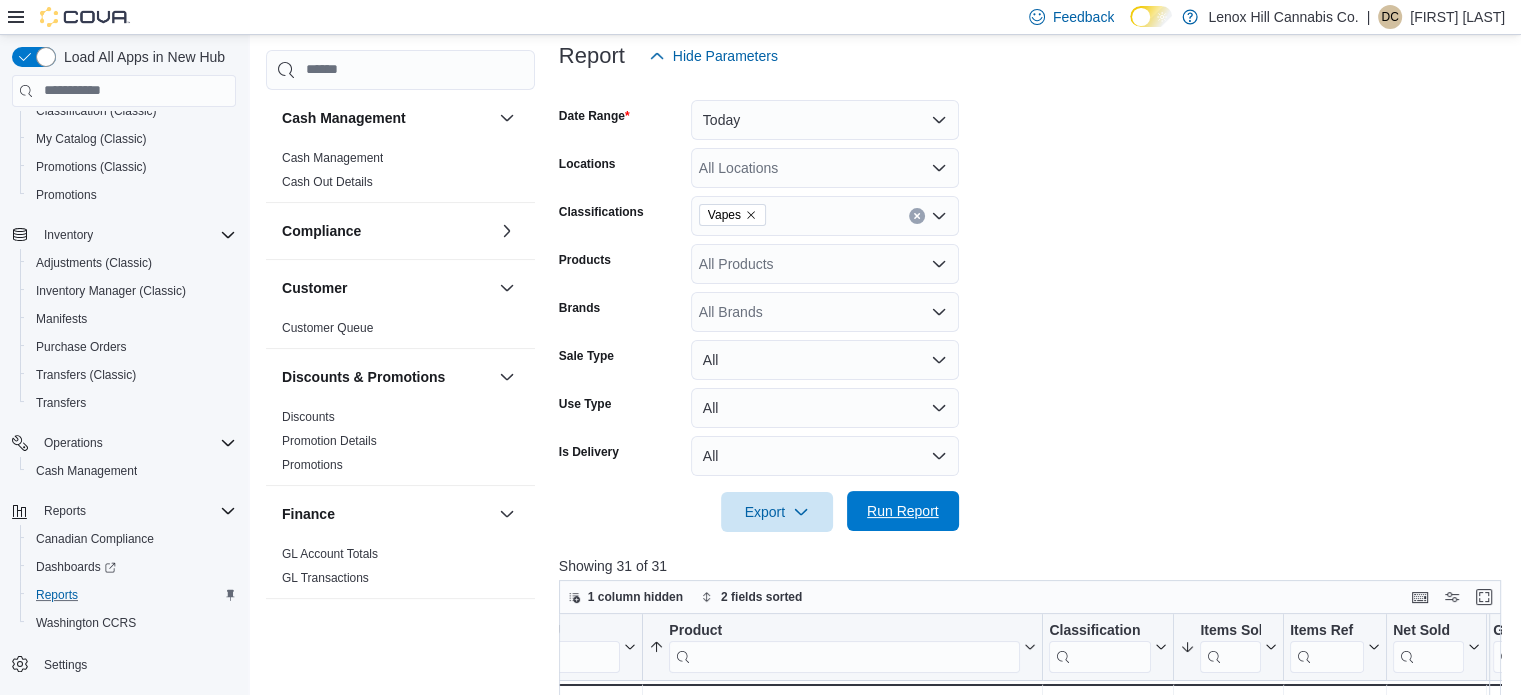 click on "Run Report" at bounding box center [903, 511] 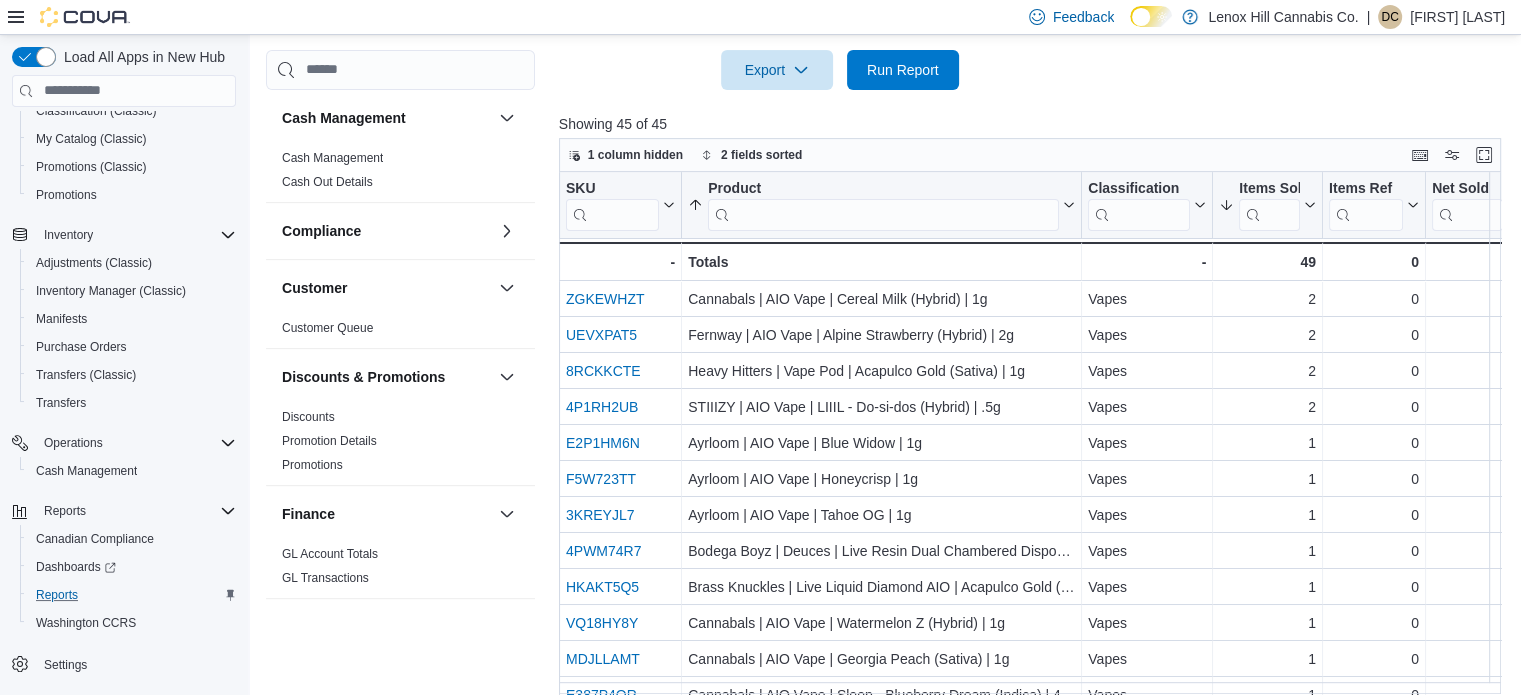 scroll, scrollTop: 709, scrollLeft: 0, axis: vertical 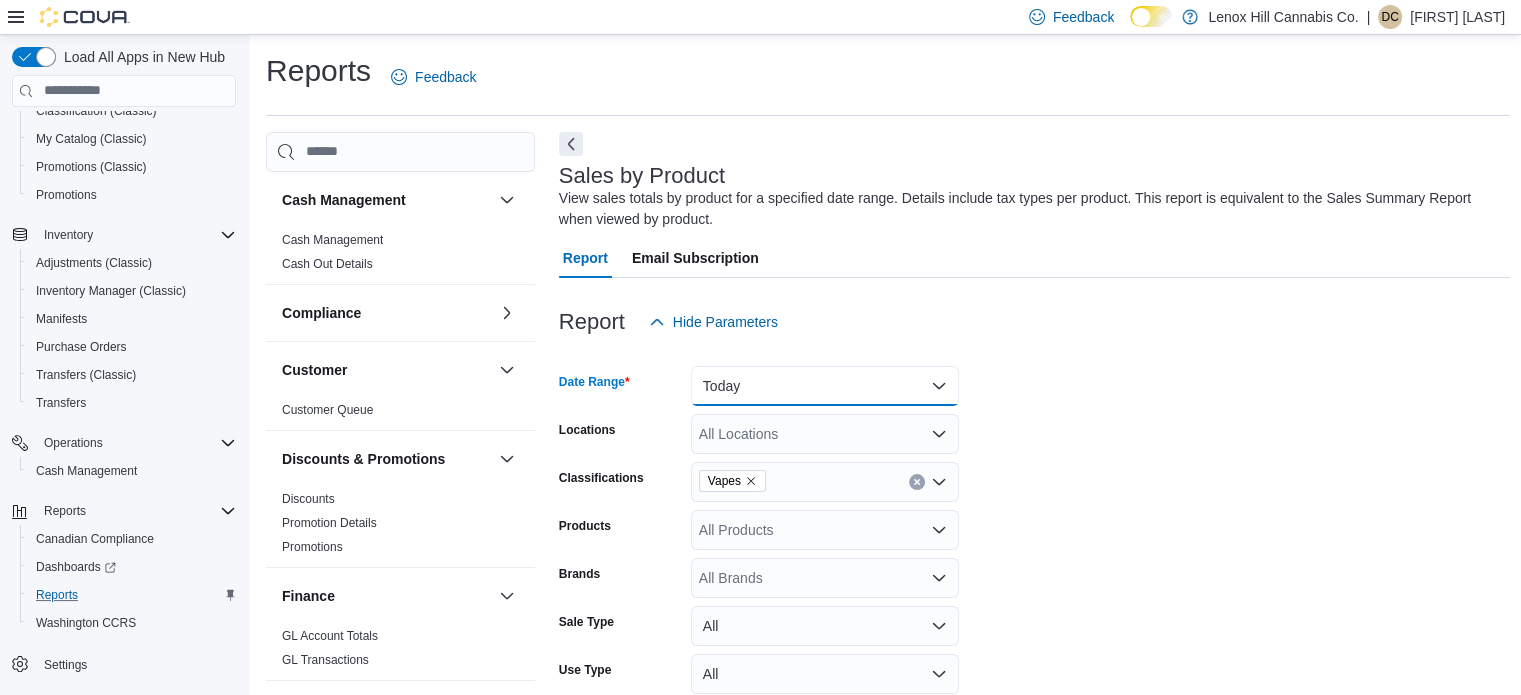 click on "Today" at bounding box center [825, 386] 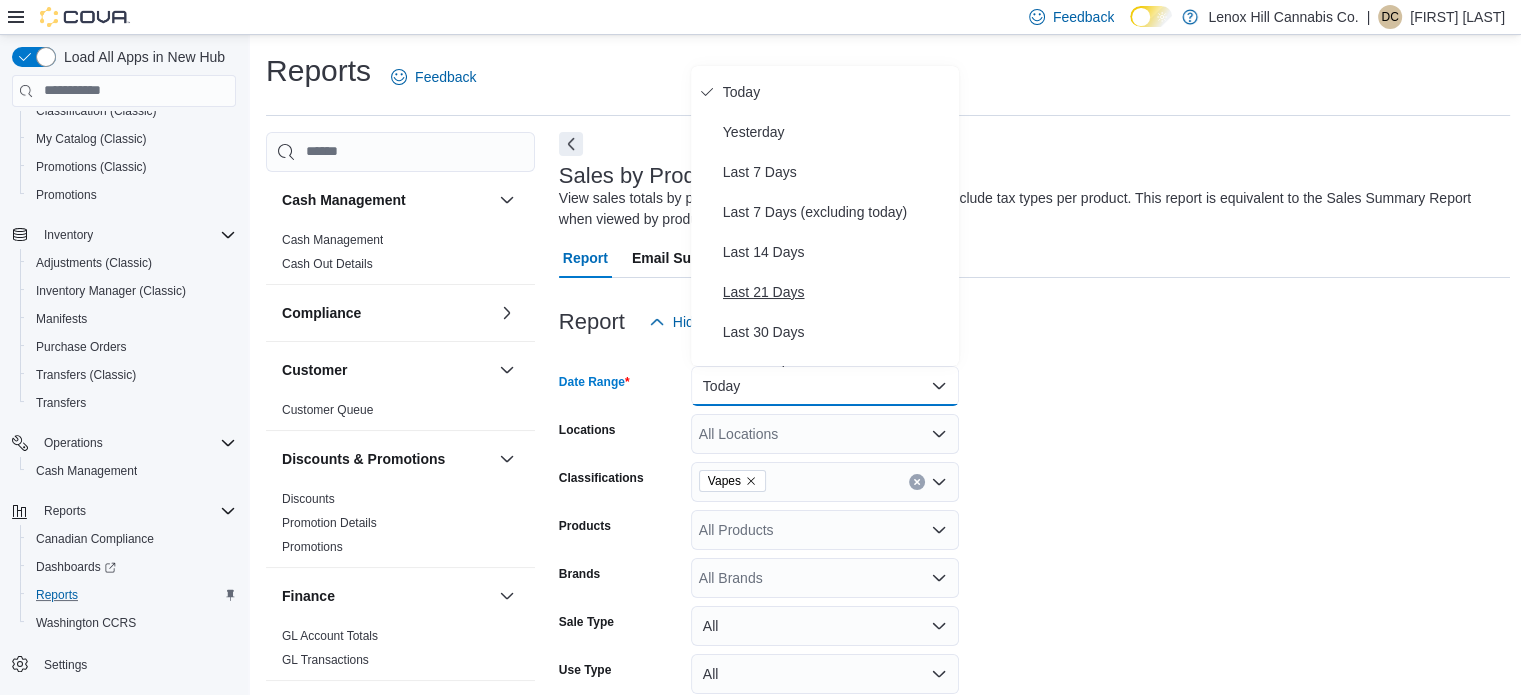 scroll, scrollTop: 43, scrollLeft: 0, axis: vertical 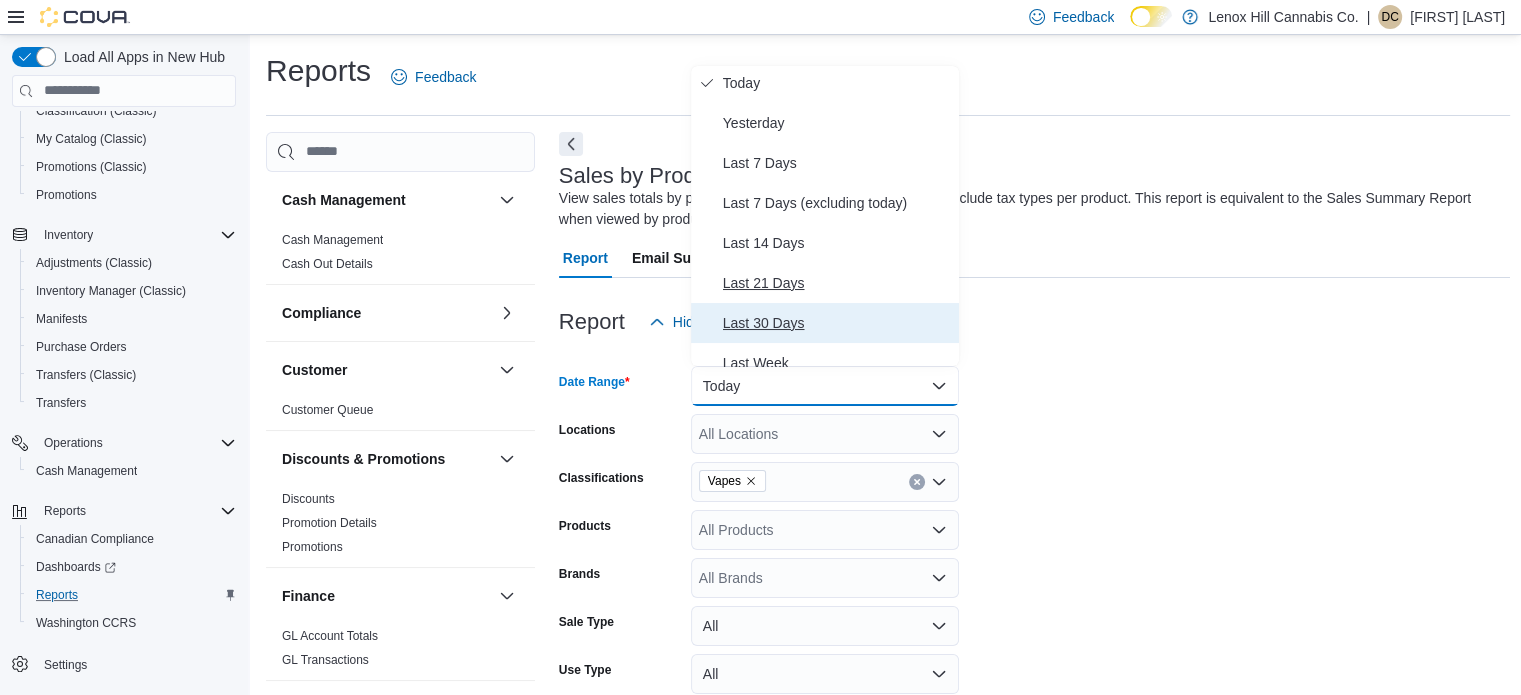 click on "Last 30 Days" at bounding box center [837, 323] 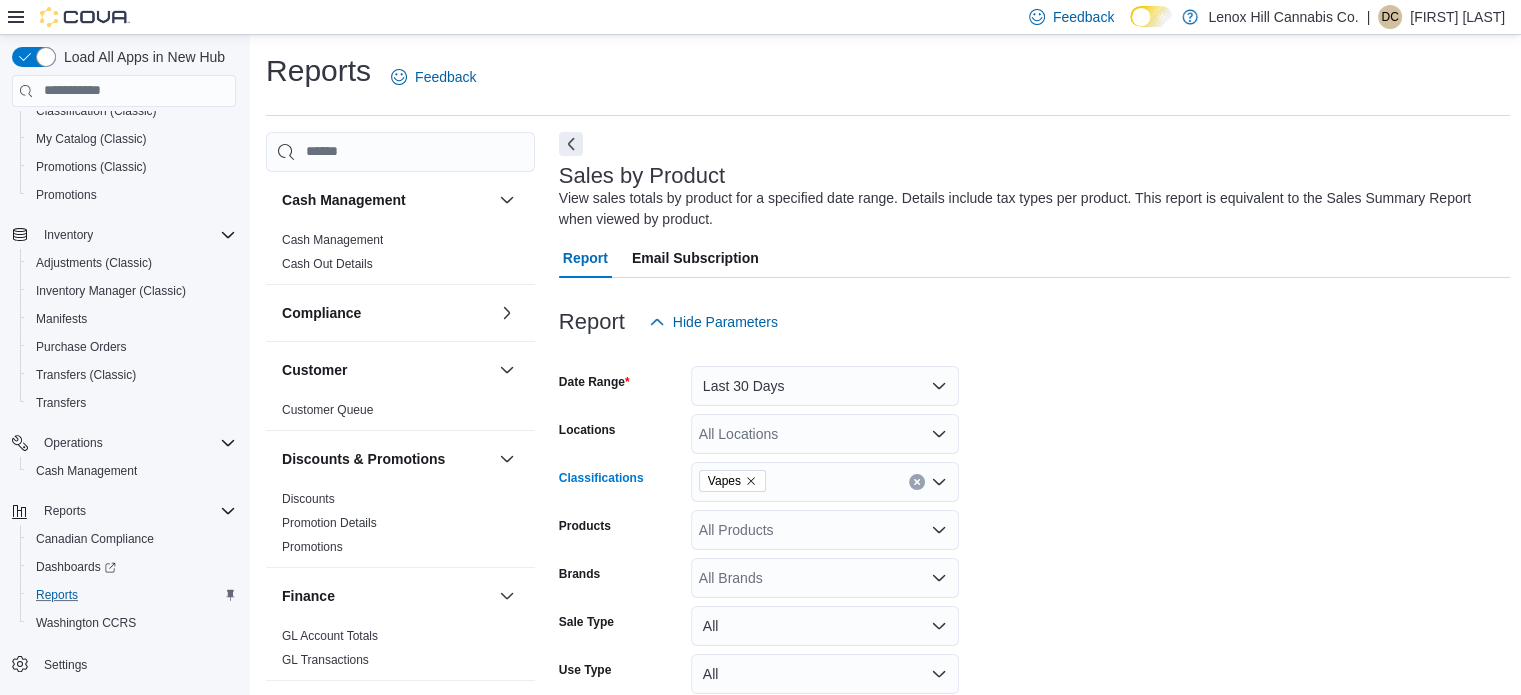 click 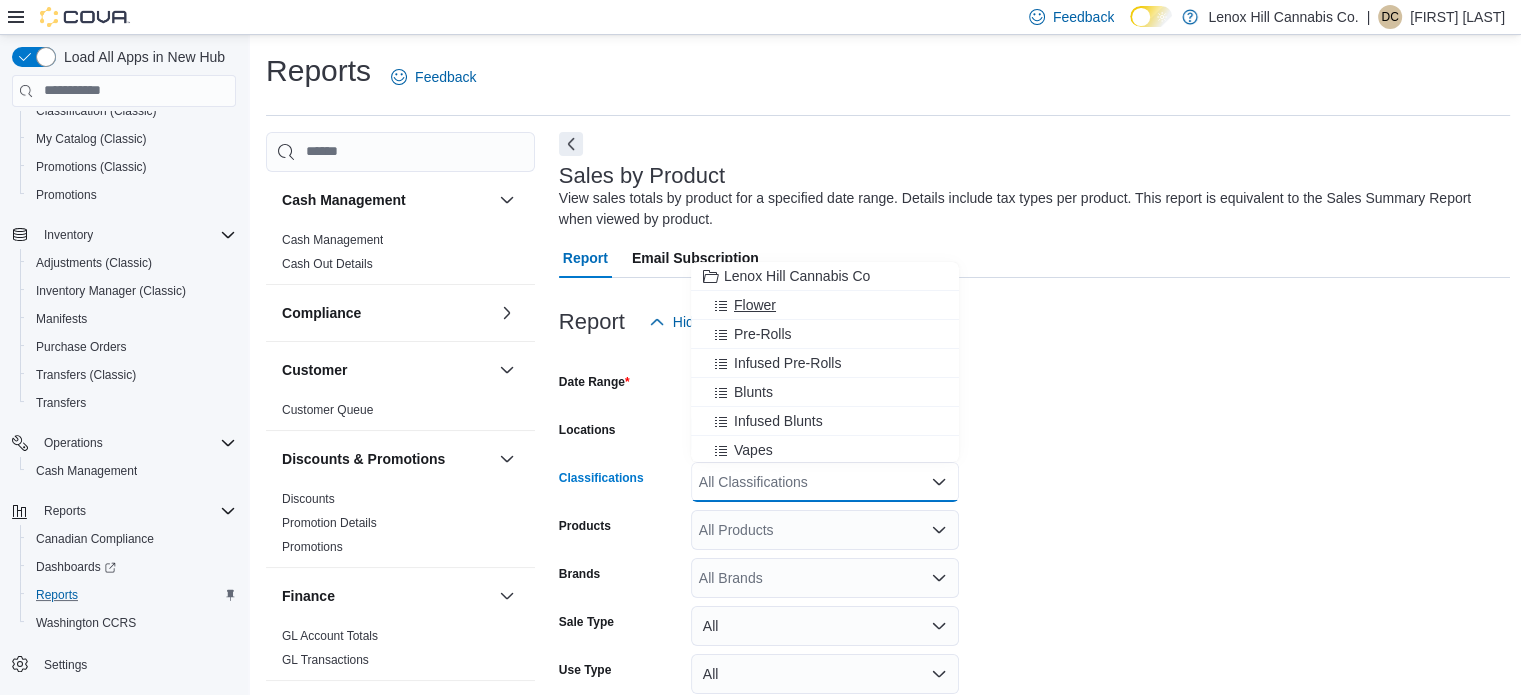 click on "Flower" at bounding box center (755, 305) 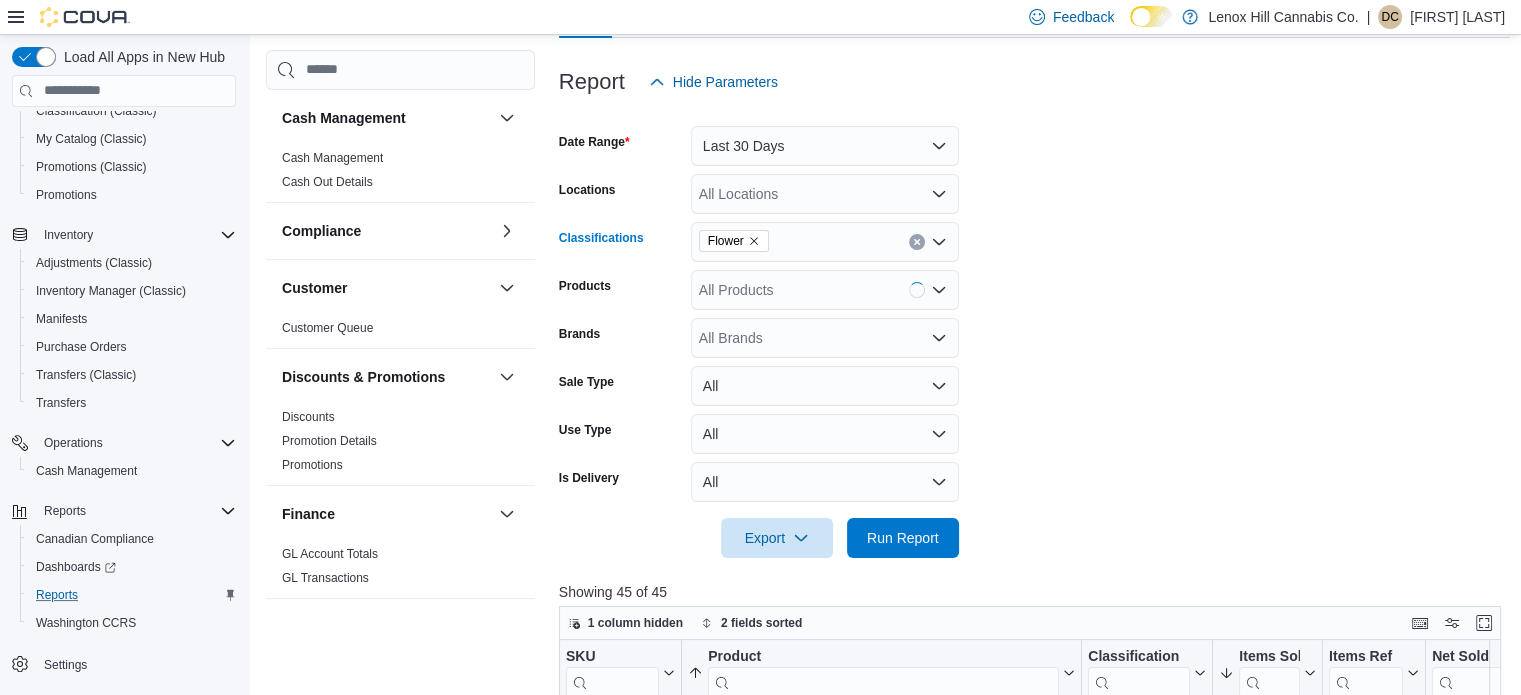 scroll, scrollTop: 246, scrollLeft: 0, axis: vertical 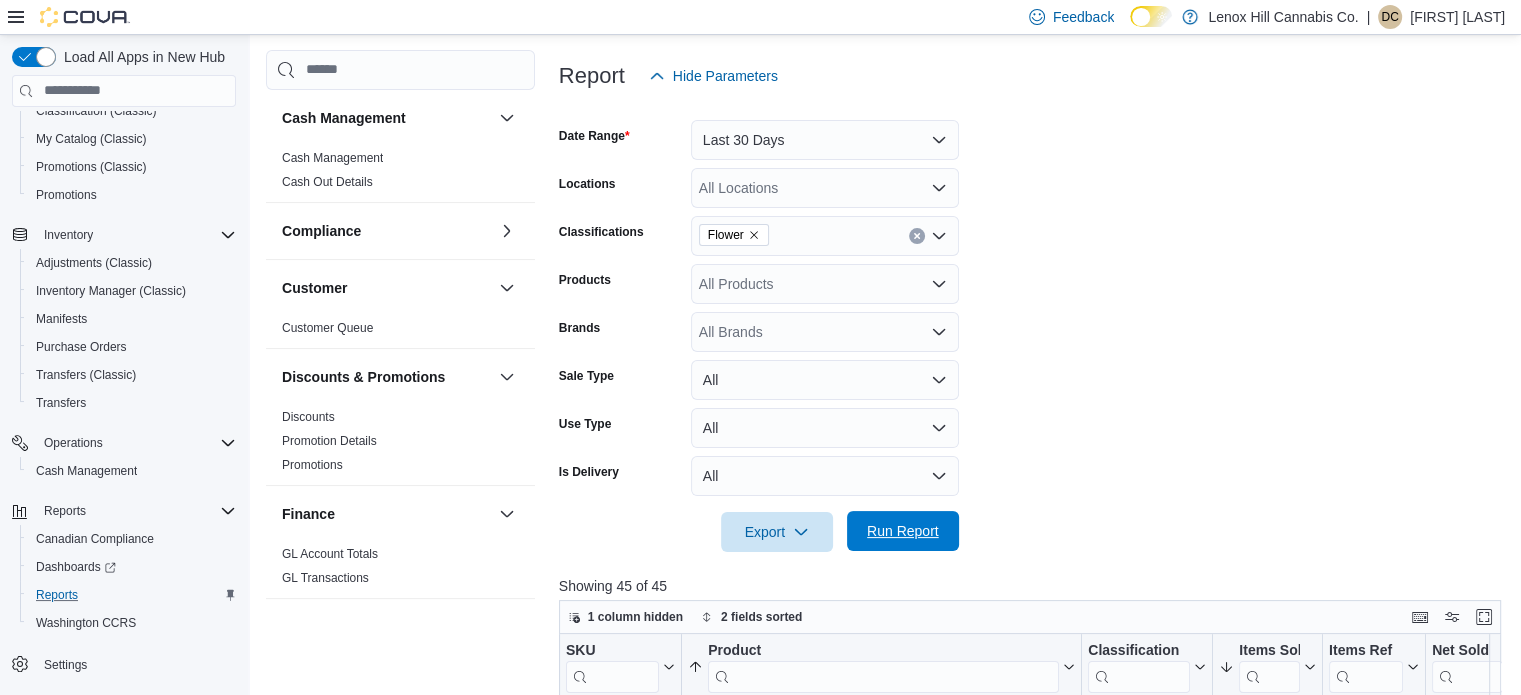 click on "Run Report" at bounding box center [903, 531] 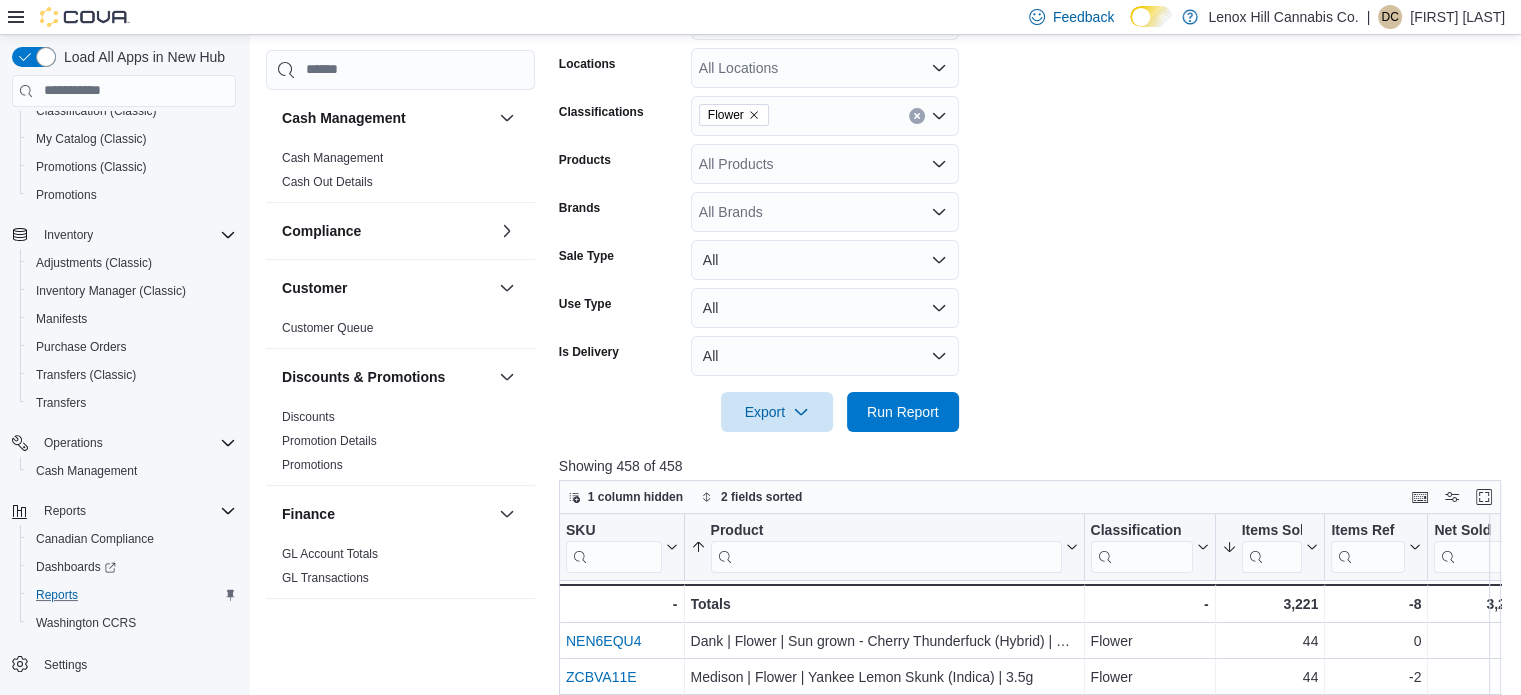 scroll, scrollTop: 370, scrollLeft: 0, axis: vertical 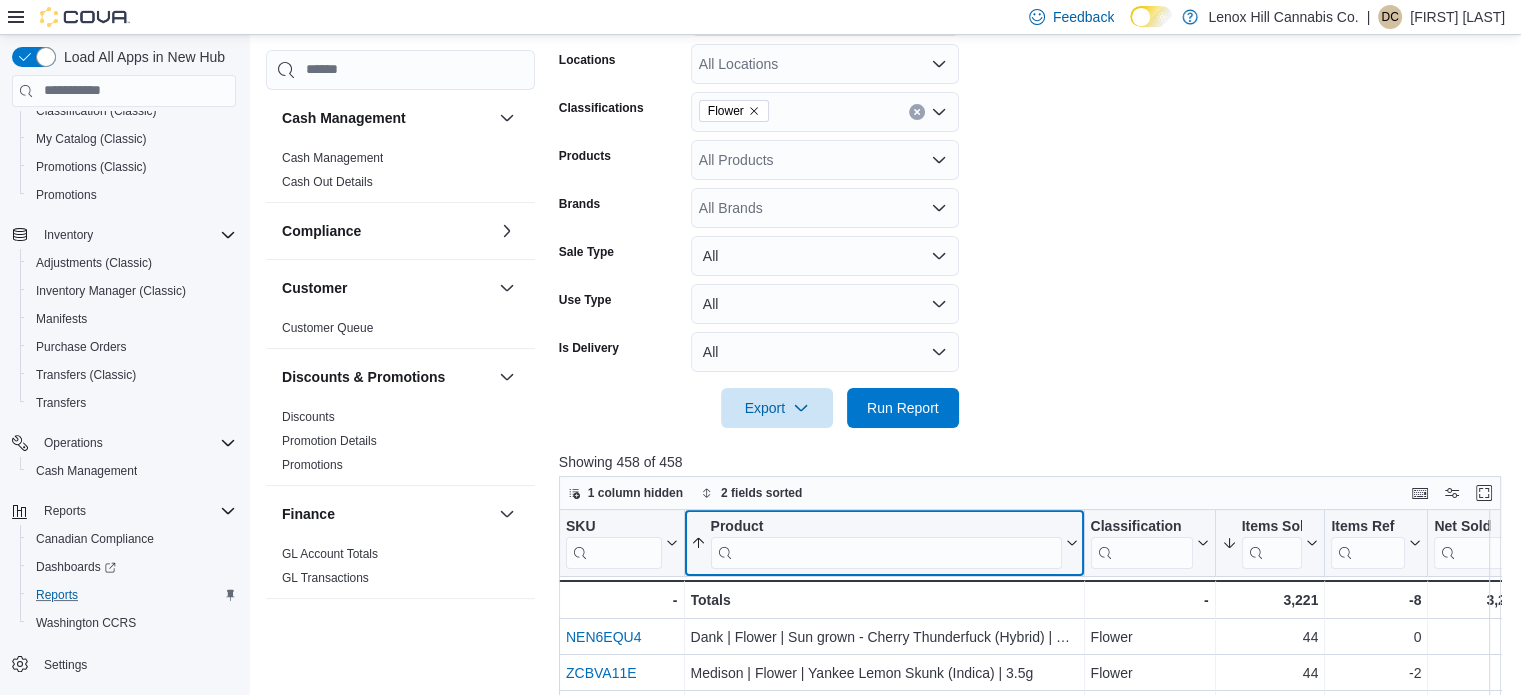 click at bounding box center (885, 552) 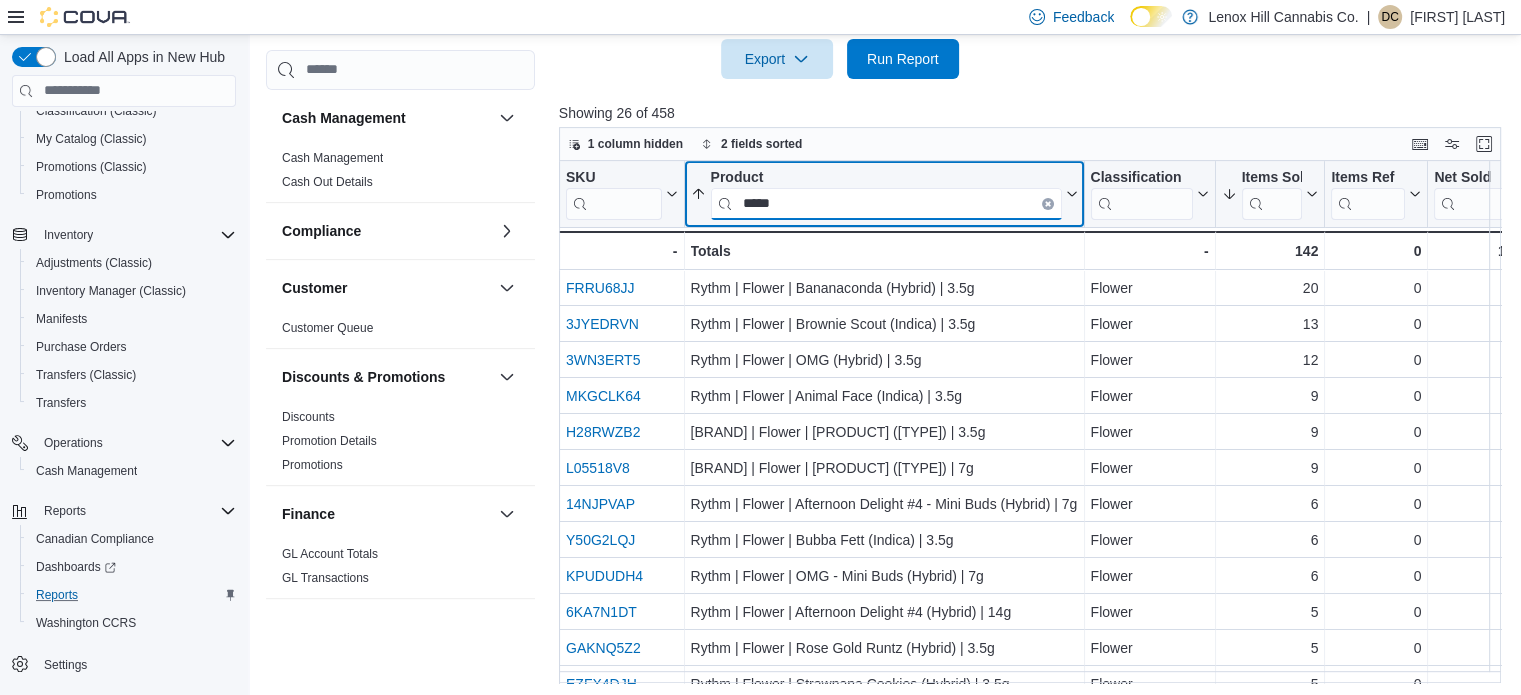 scroll, scrollTop: 722, scrollLeft: 0, axis: vertical 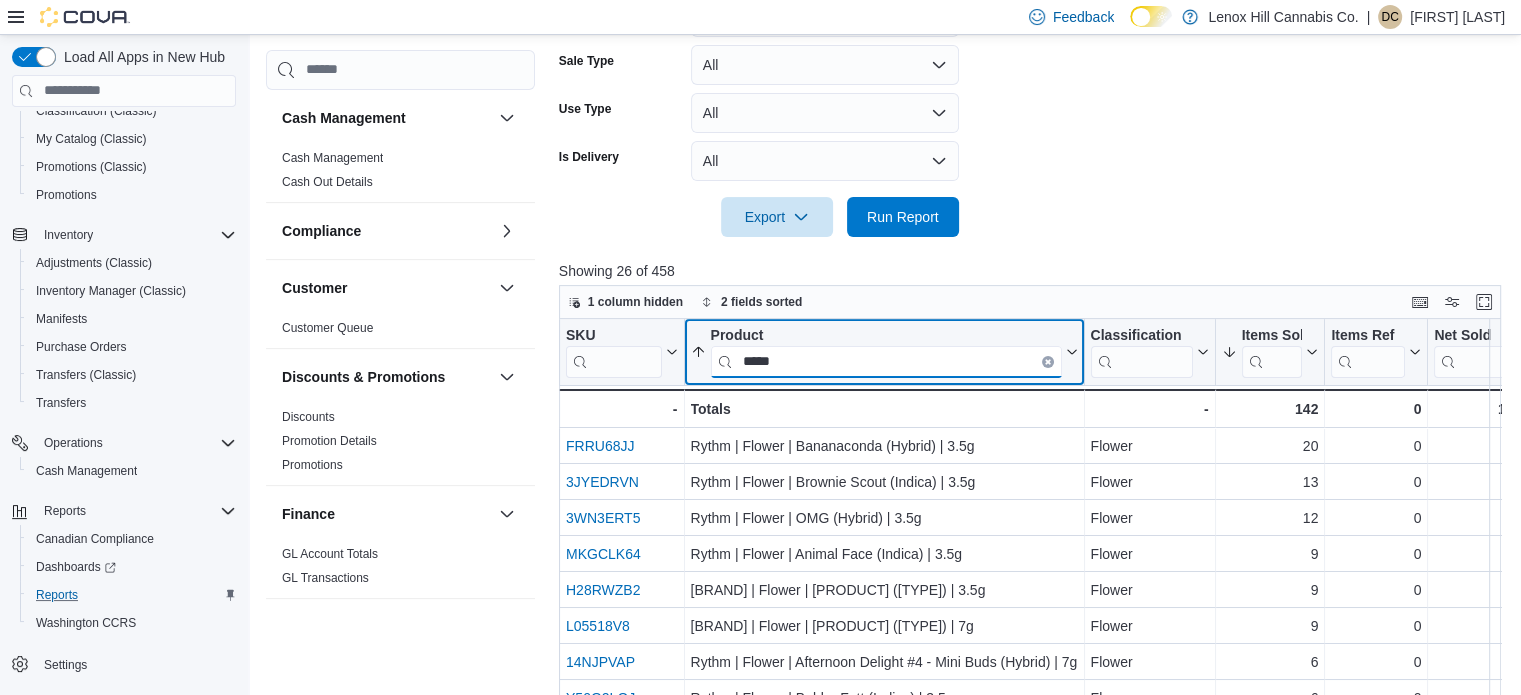 click on "*****" at bounding box center [885, 361] 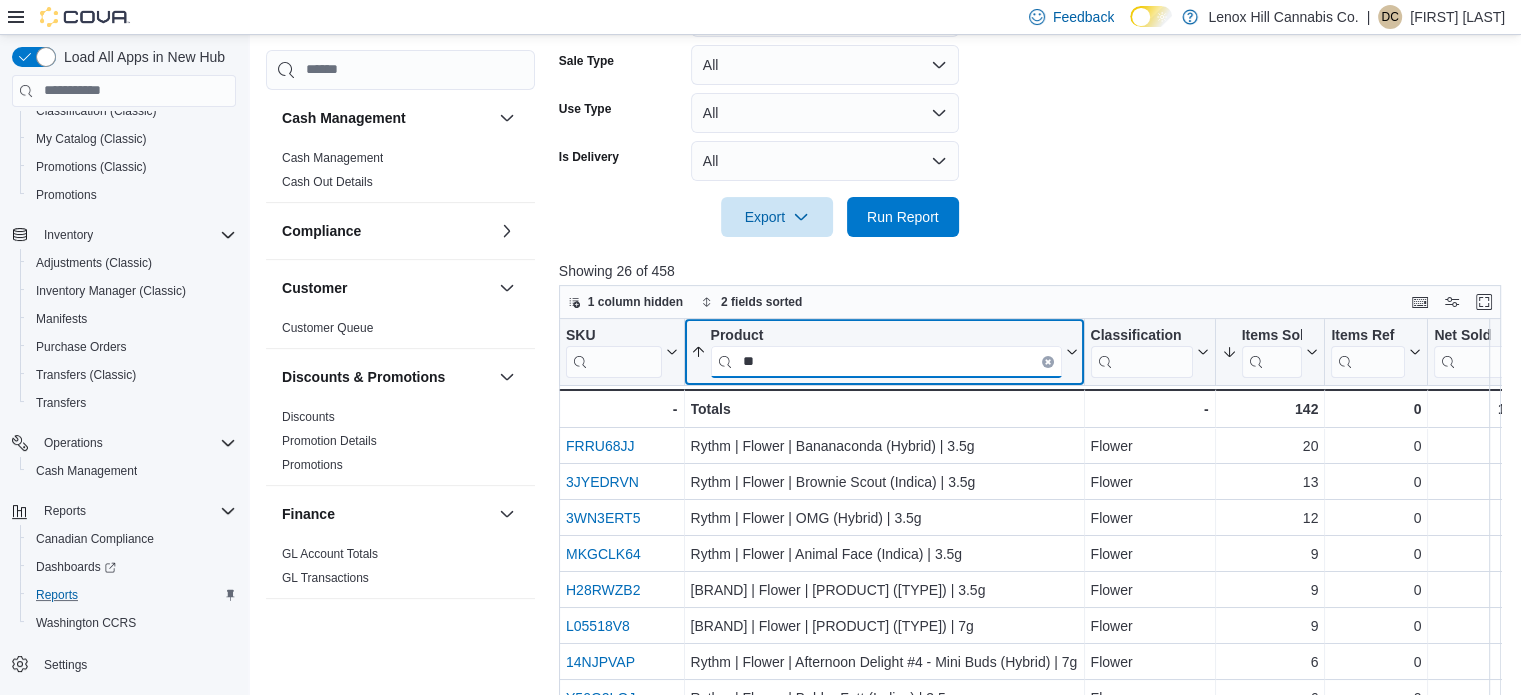 type on "*" 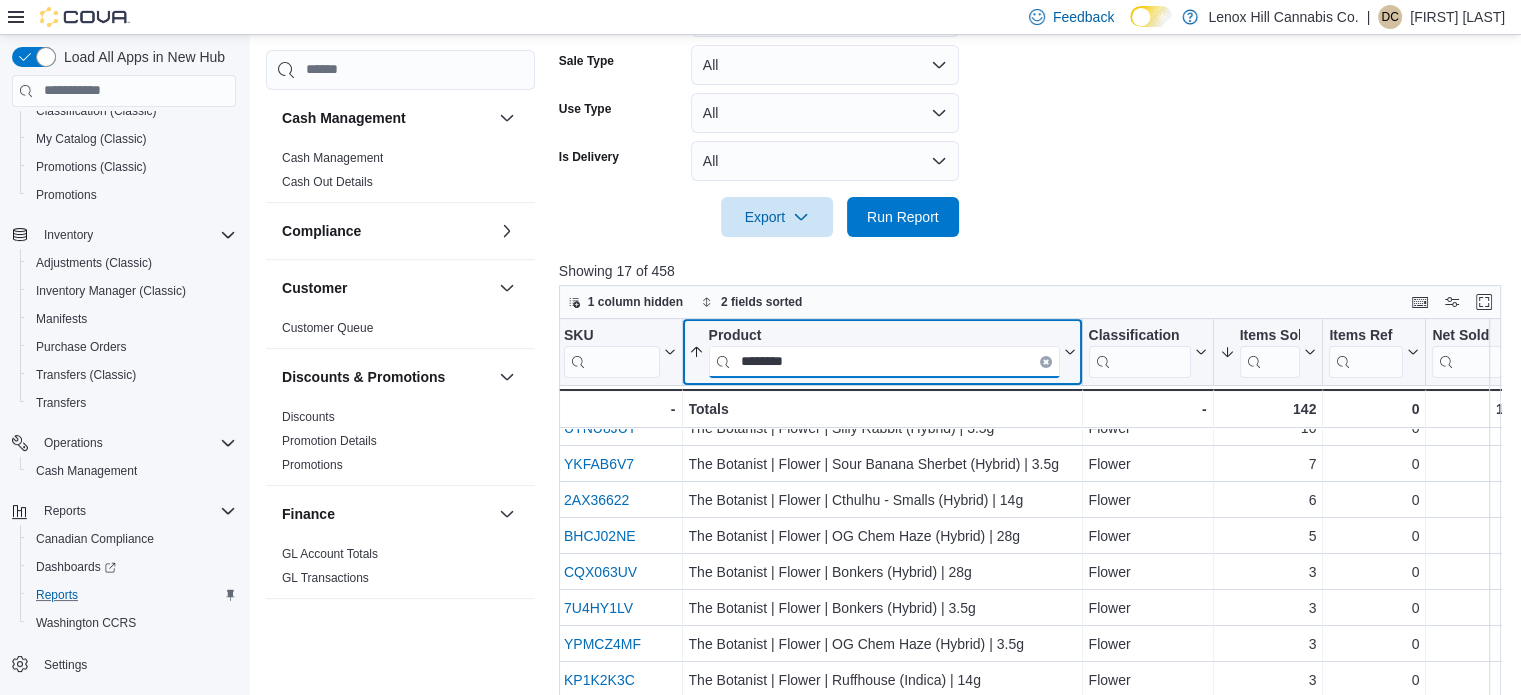 scroll, scrollTop: 209, scrollLeft: 4, axis: both 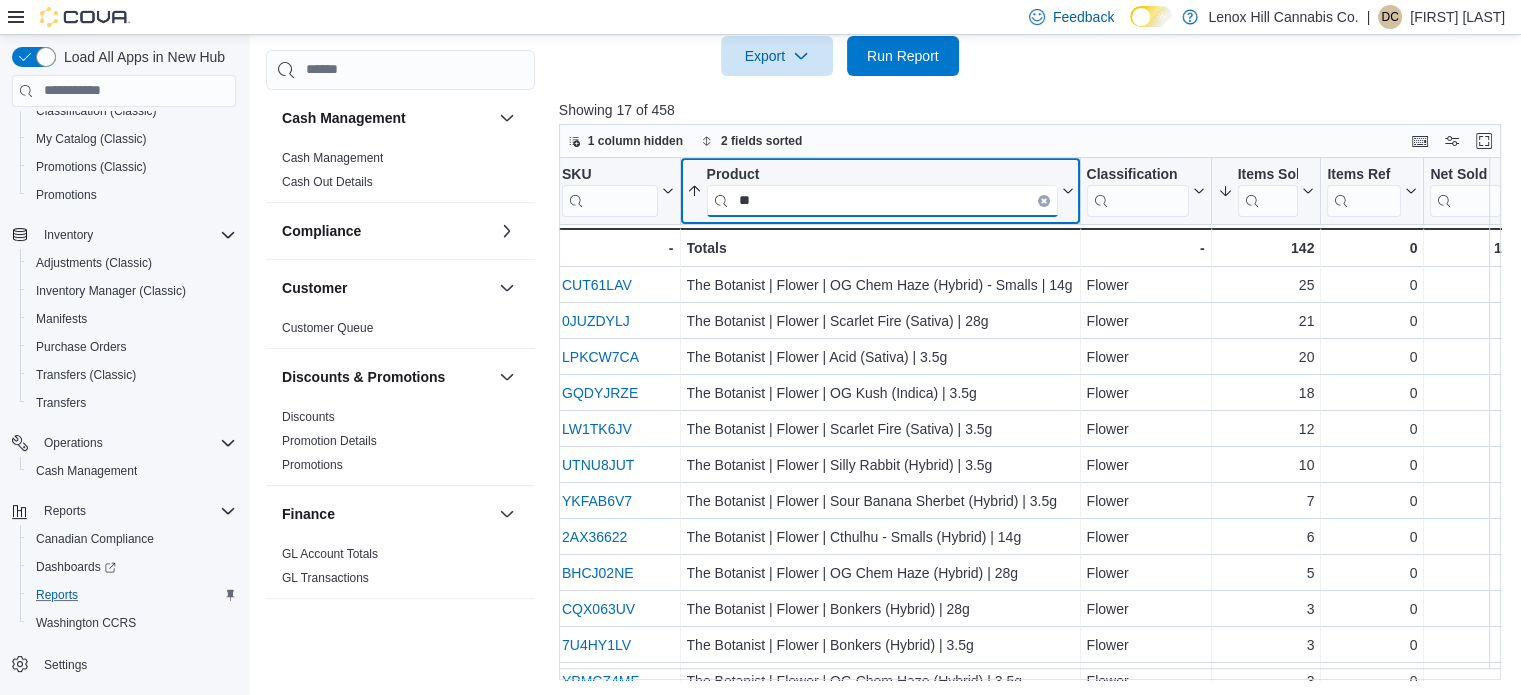 type on "*" 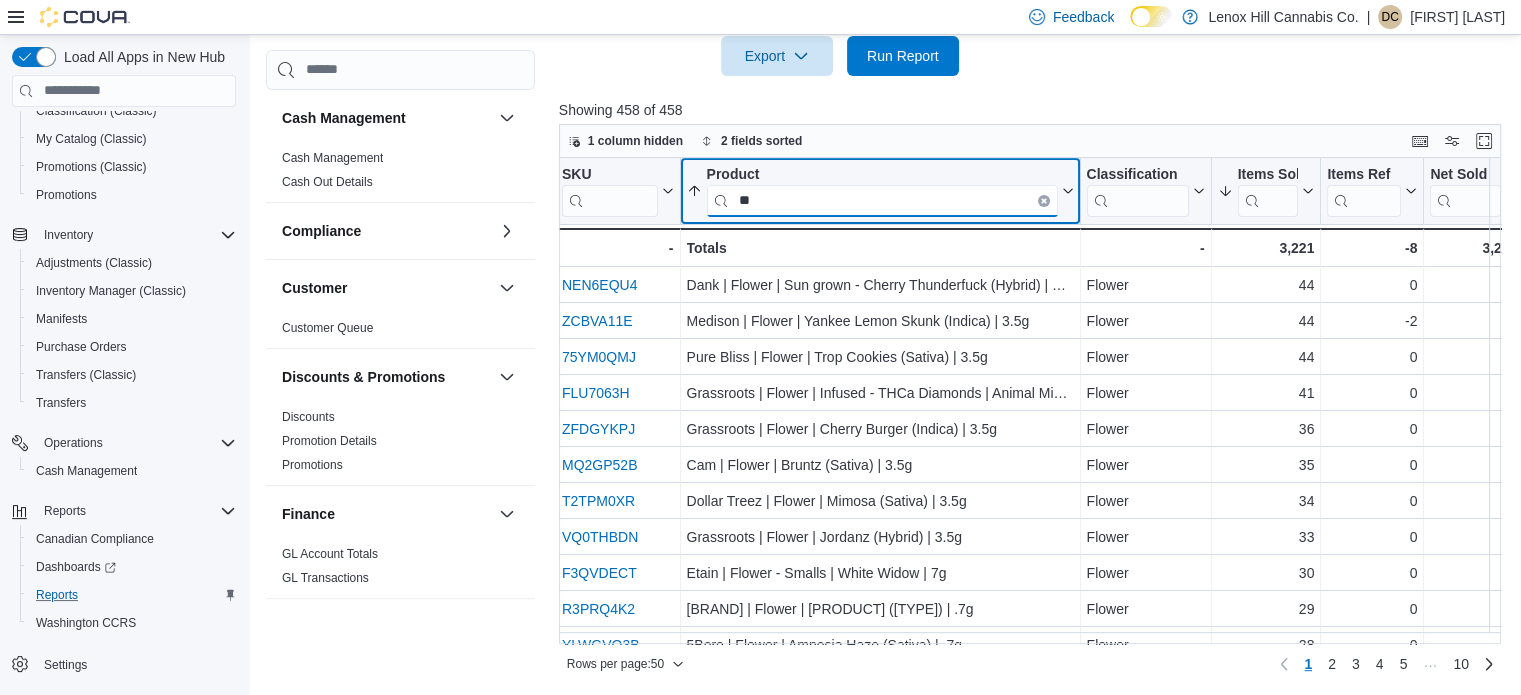 type on "*" 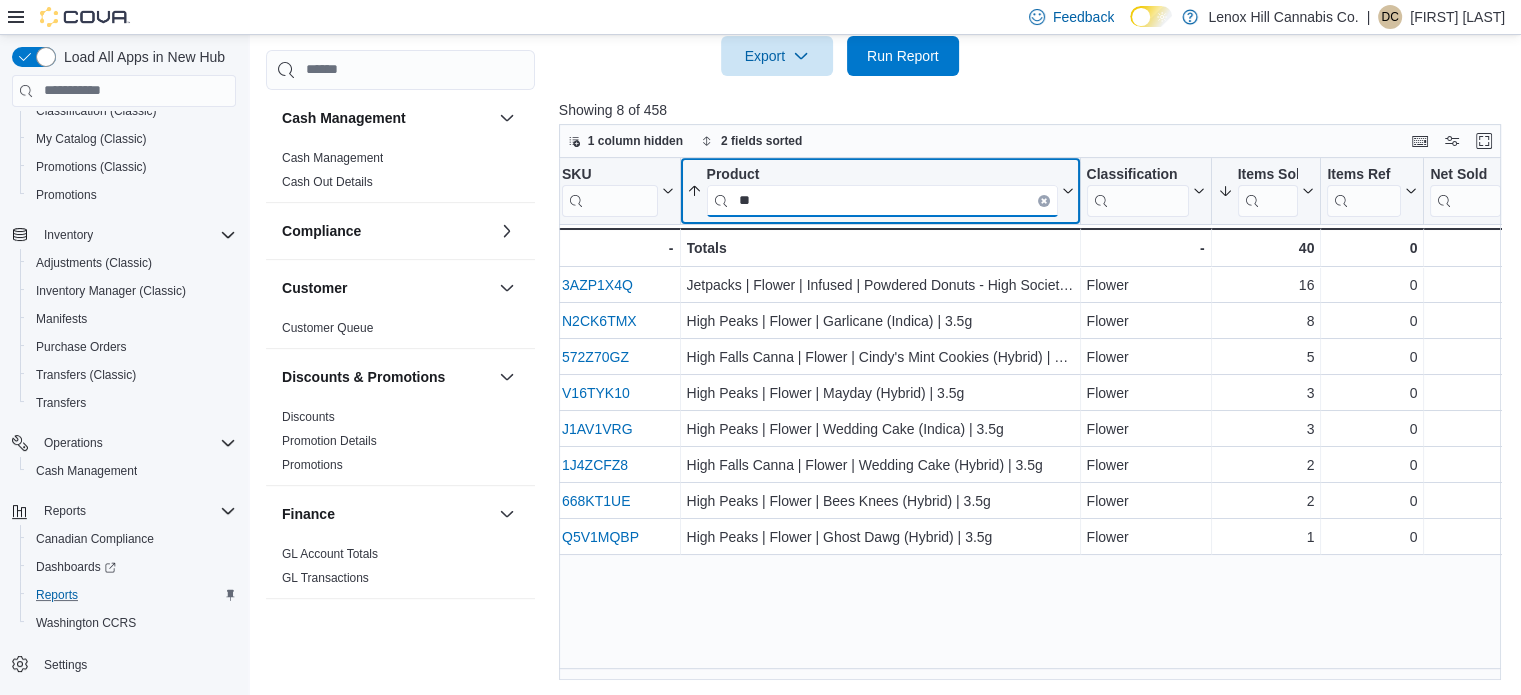 type on "*" 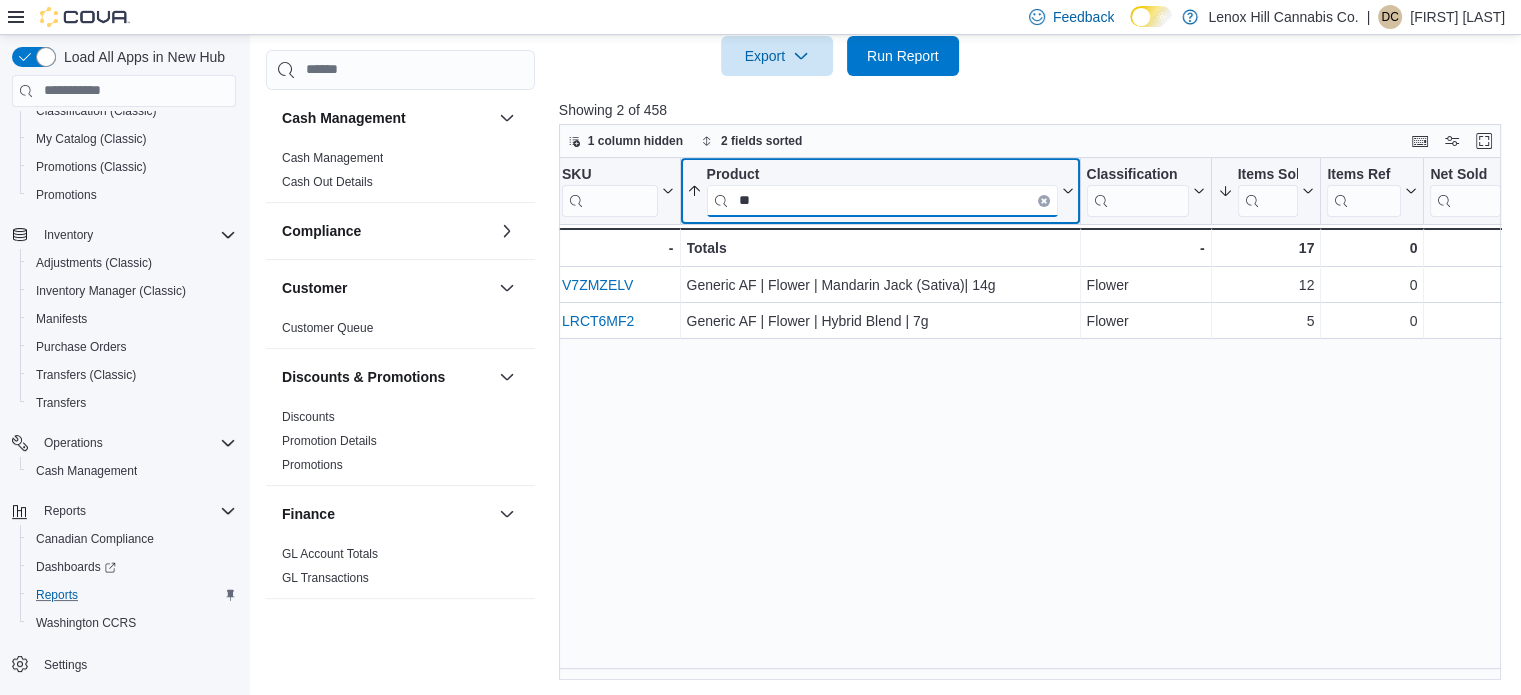 type on "*" 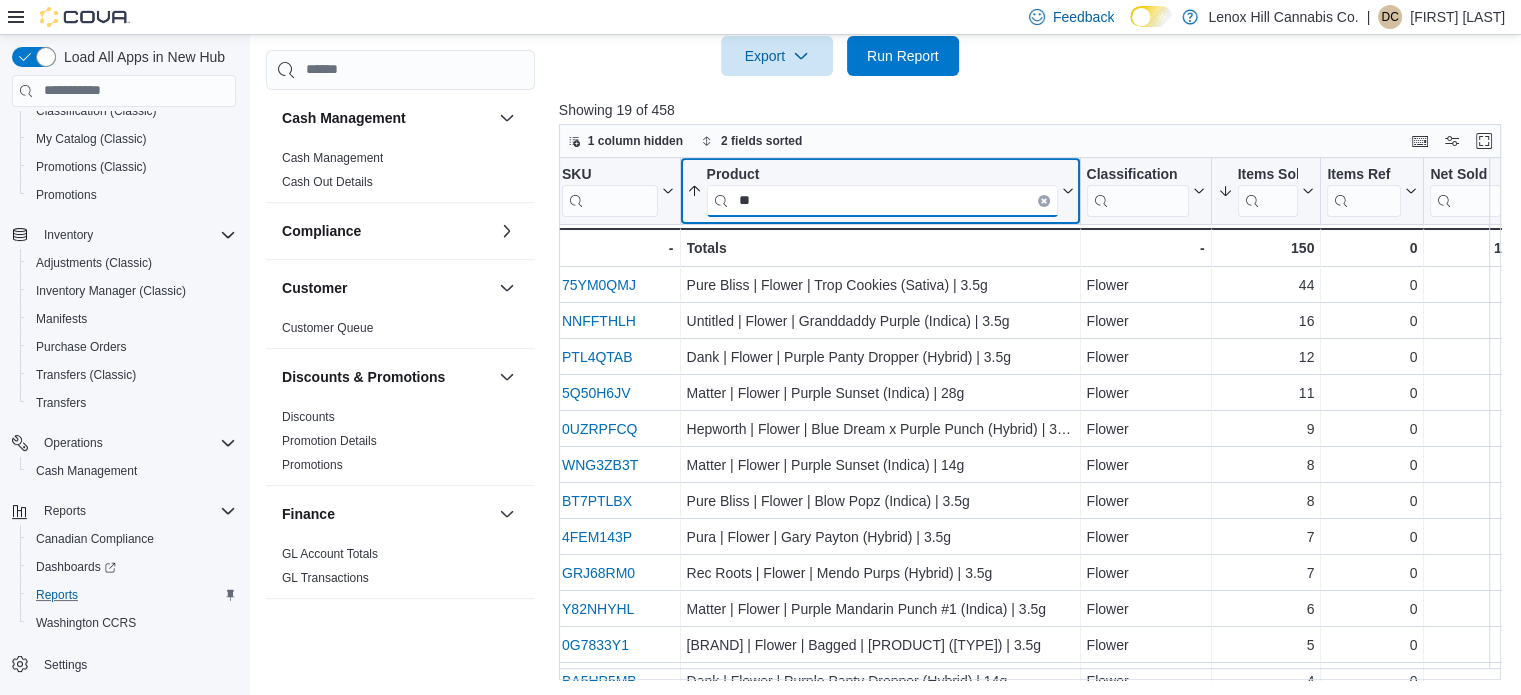 type on "*" 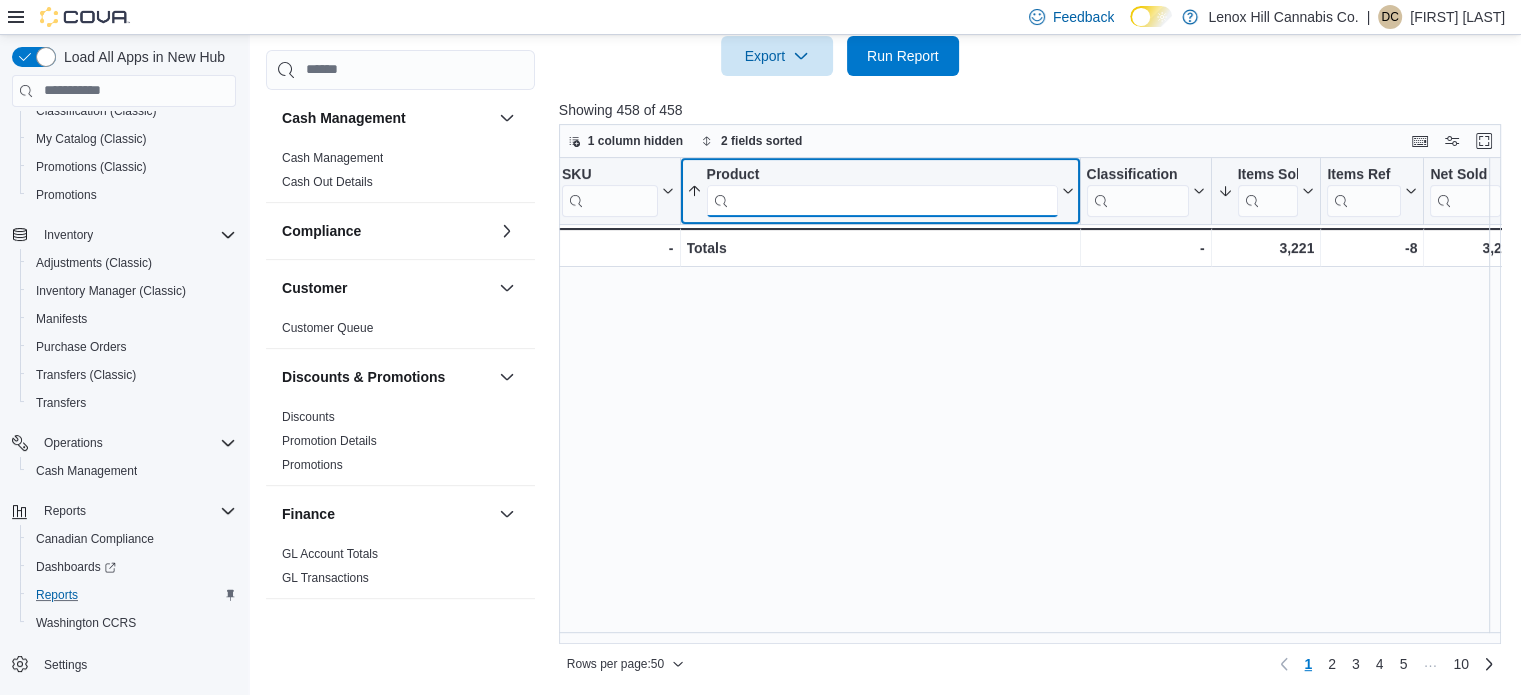 scroll, scrollTop: 0, scrollLeft: 4, axis: horizontal 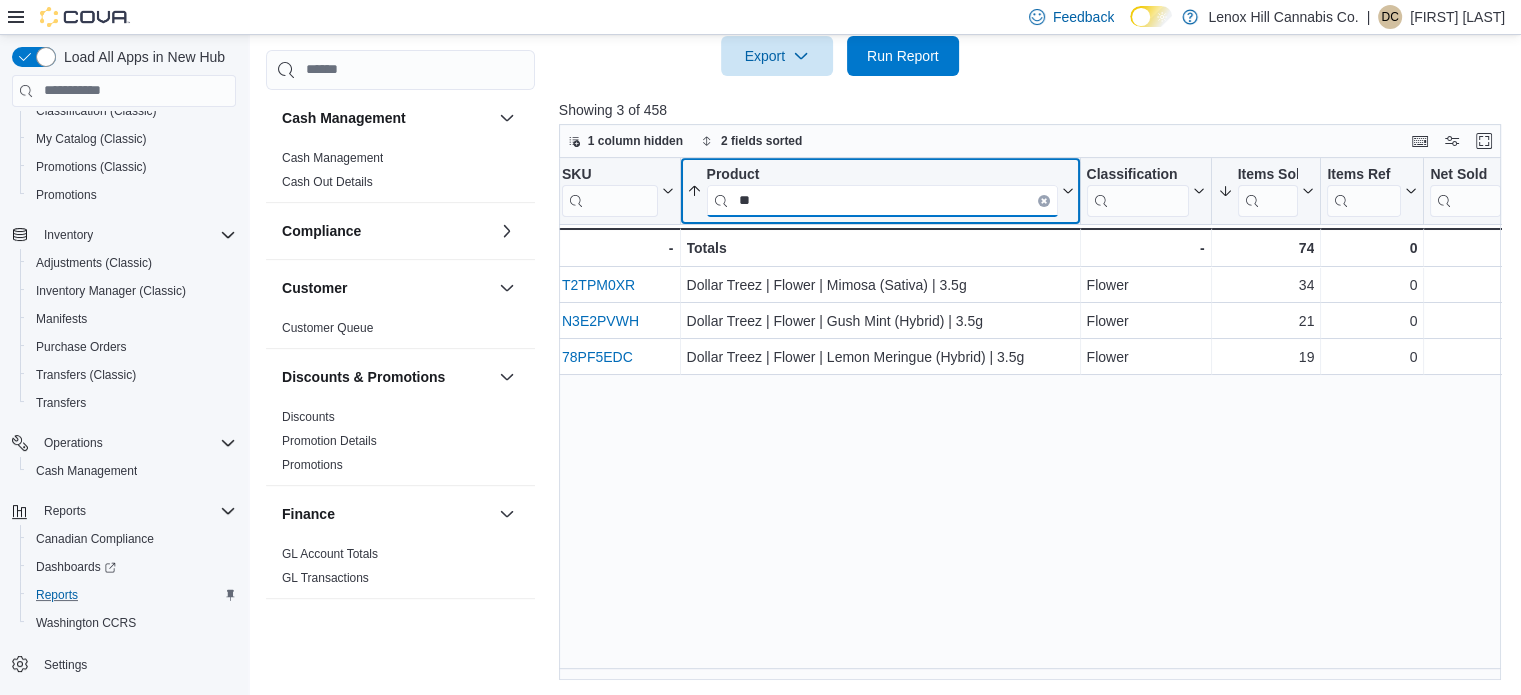 type on "*" 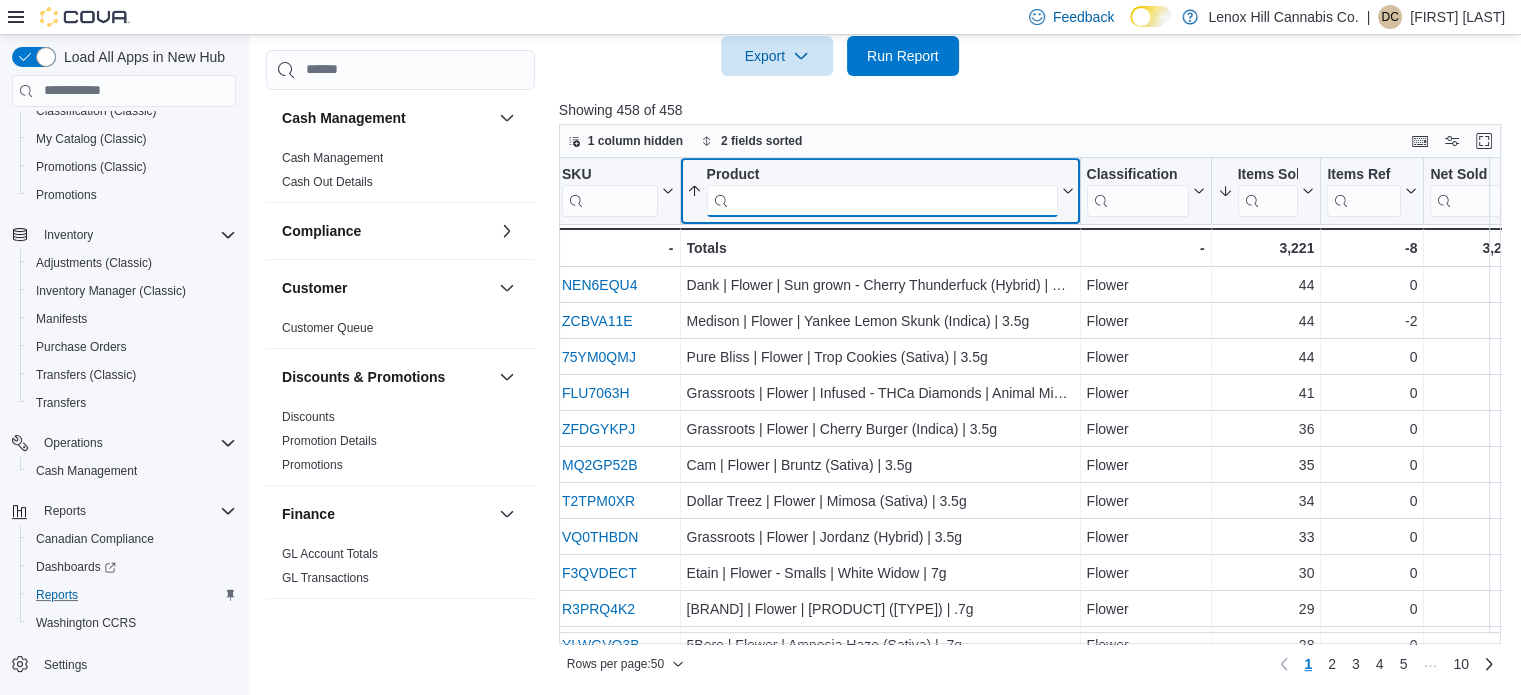 click at bounding box center [881, 200] 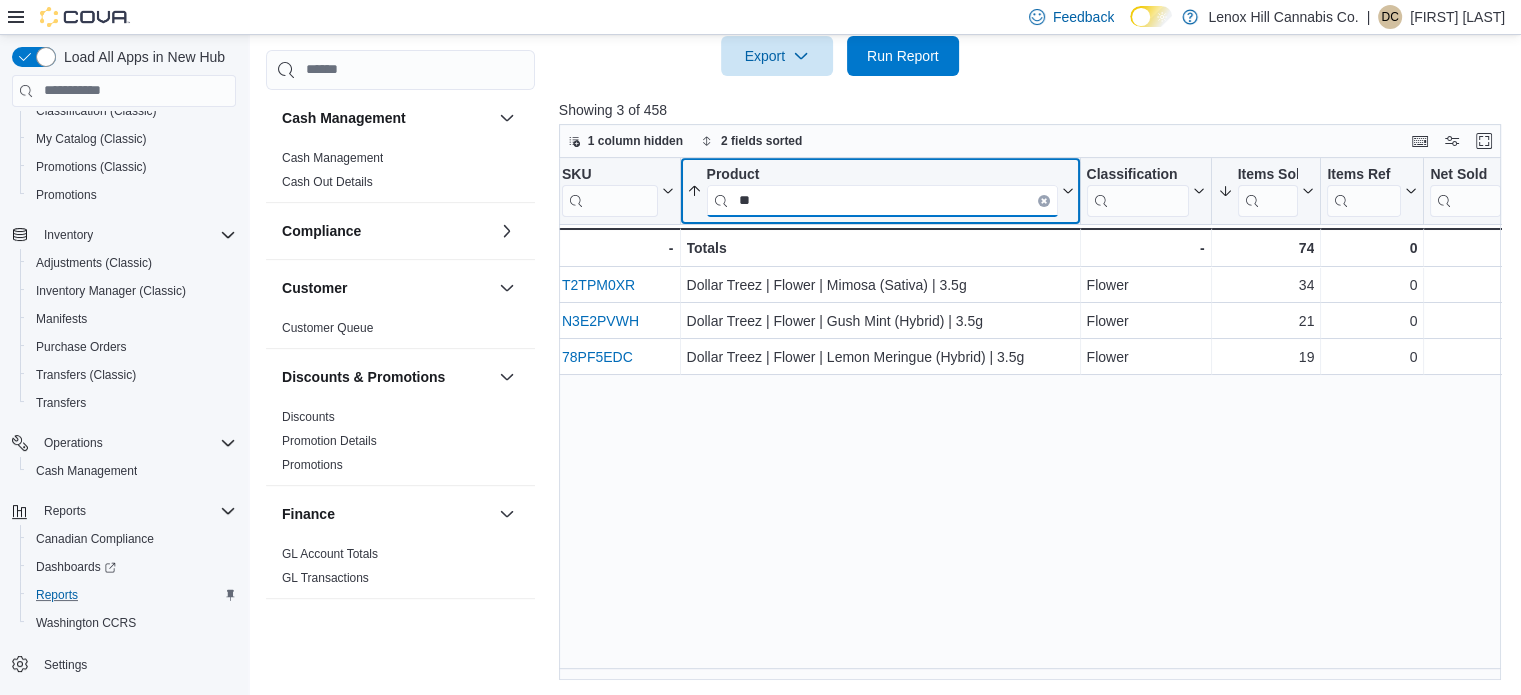 type on "*" 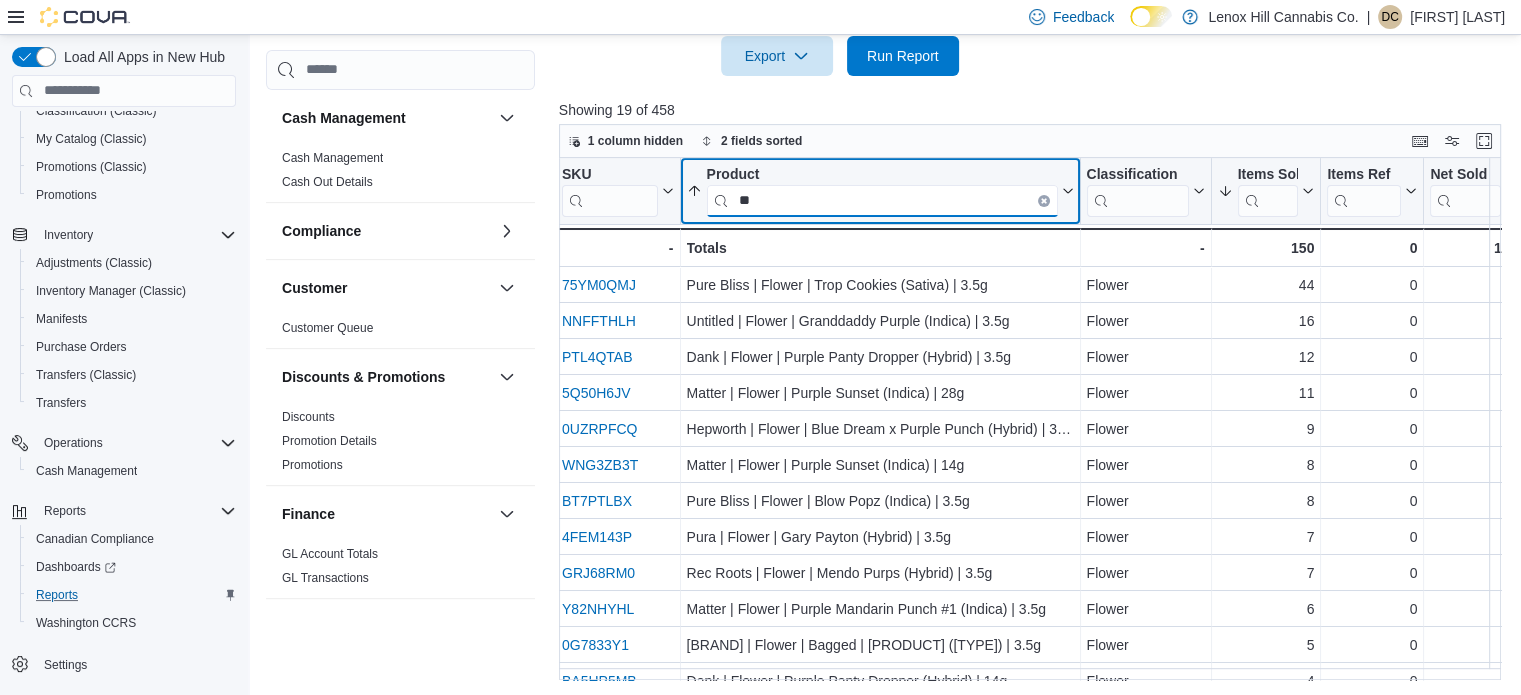 type on "*" 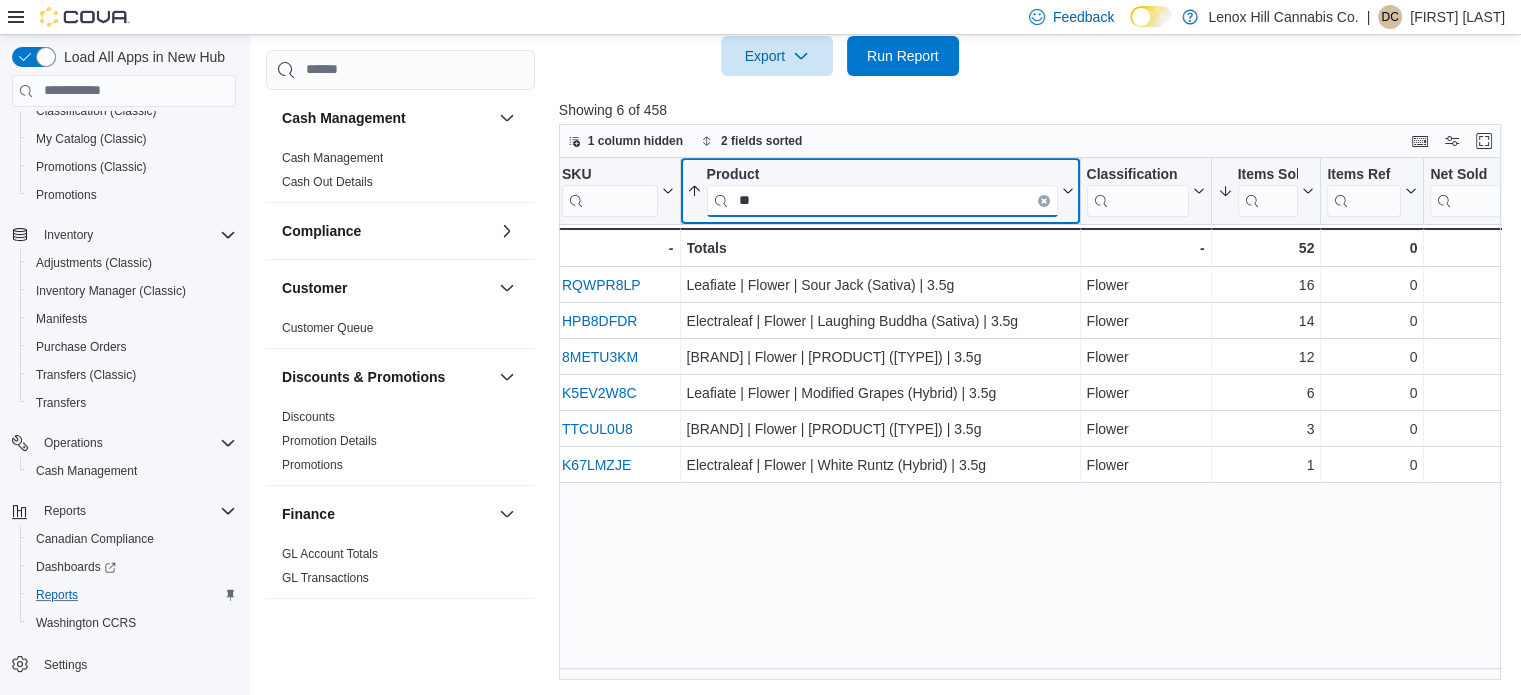 type on "*" 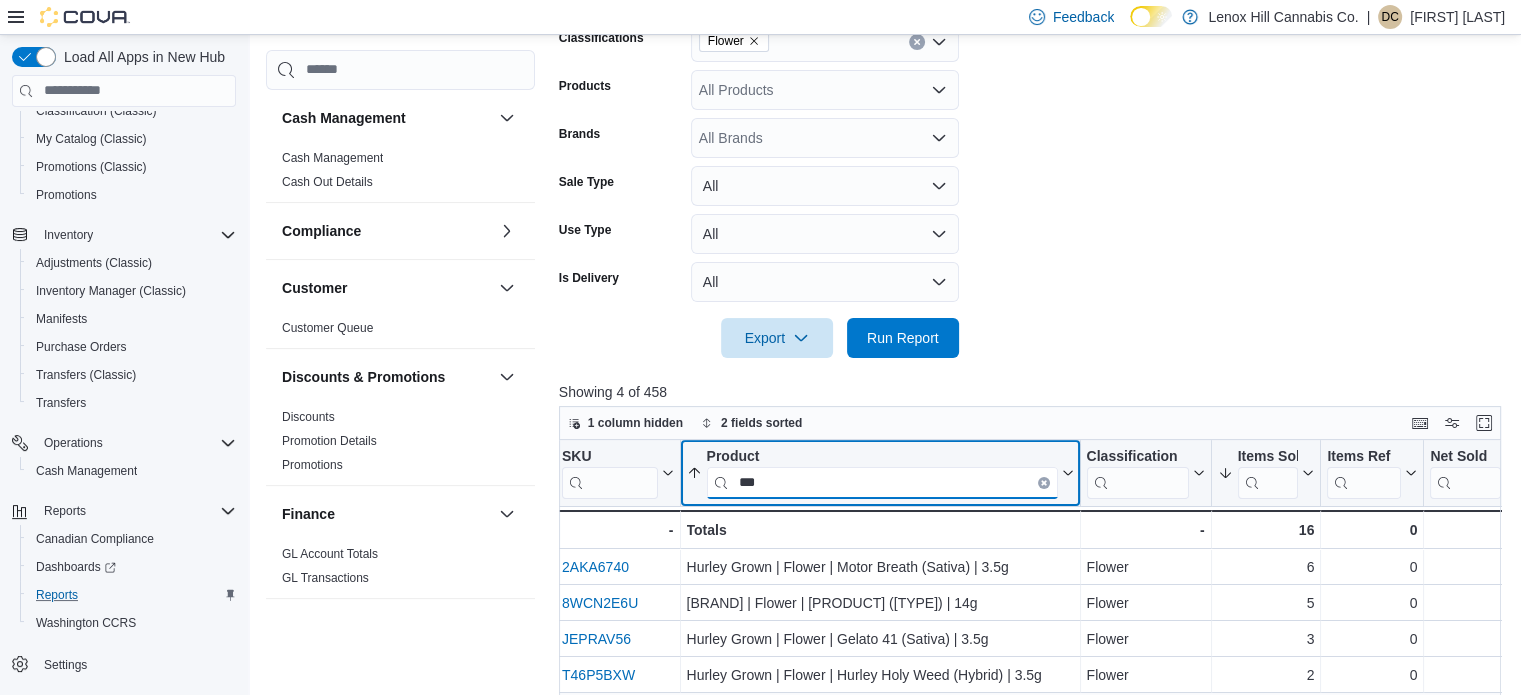 scroll, scrollTop: 447, scrollLeft: 0, axis: vertical 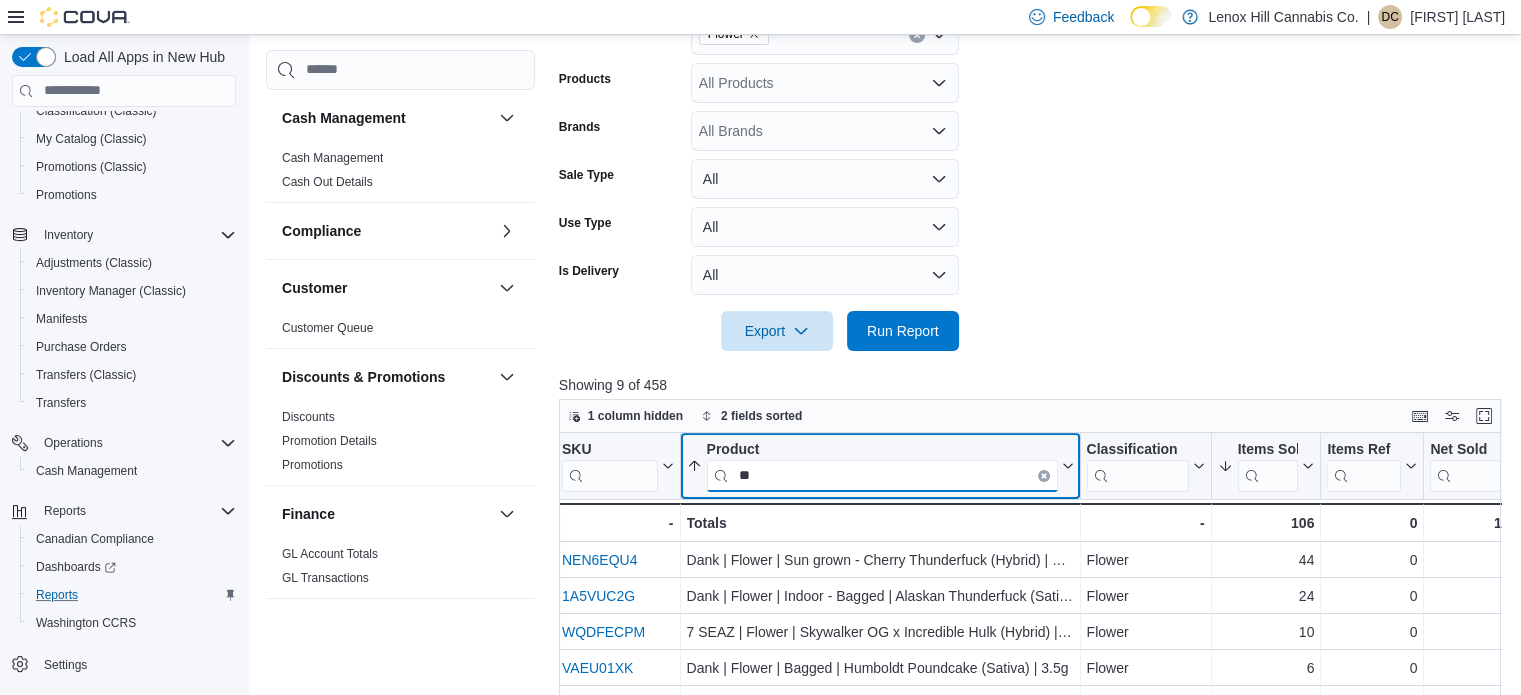 type on "*" 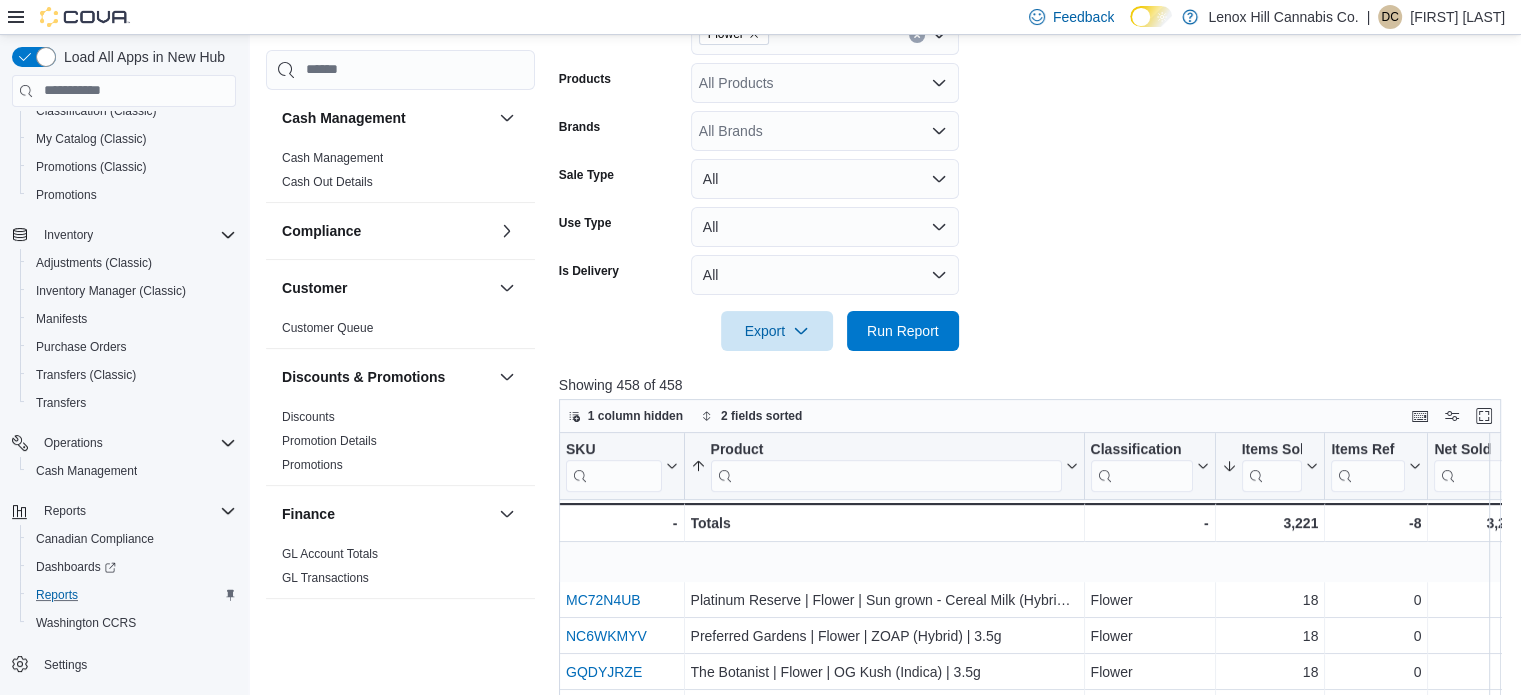 scroll, scrollTop: 1433, scrollLeft: 0, axis: vertical 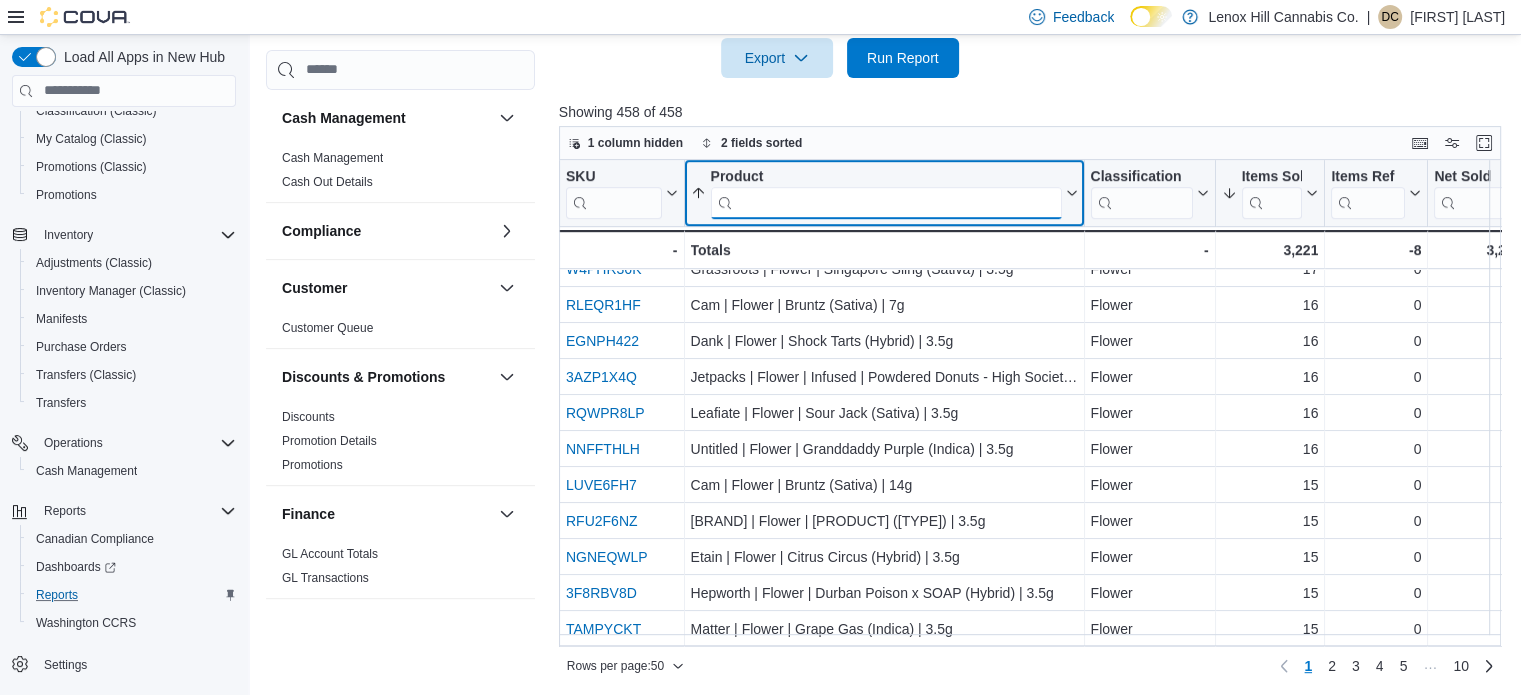 click at bounding box center (885, 202) 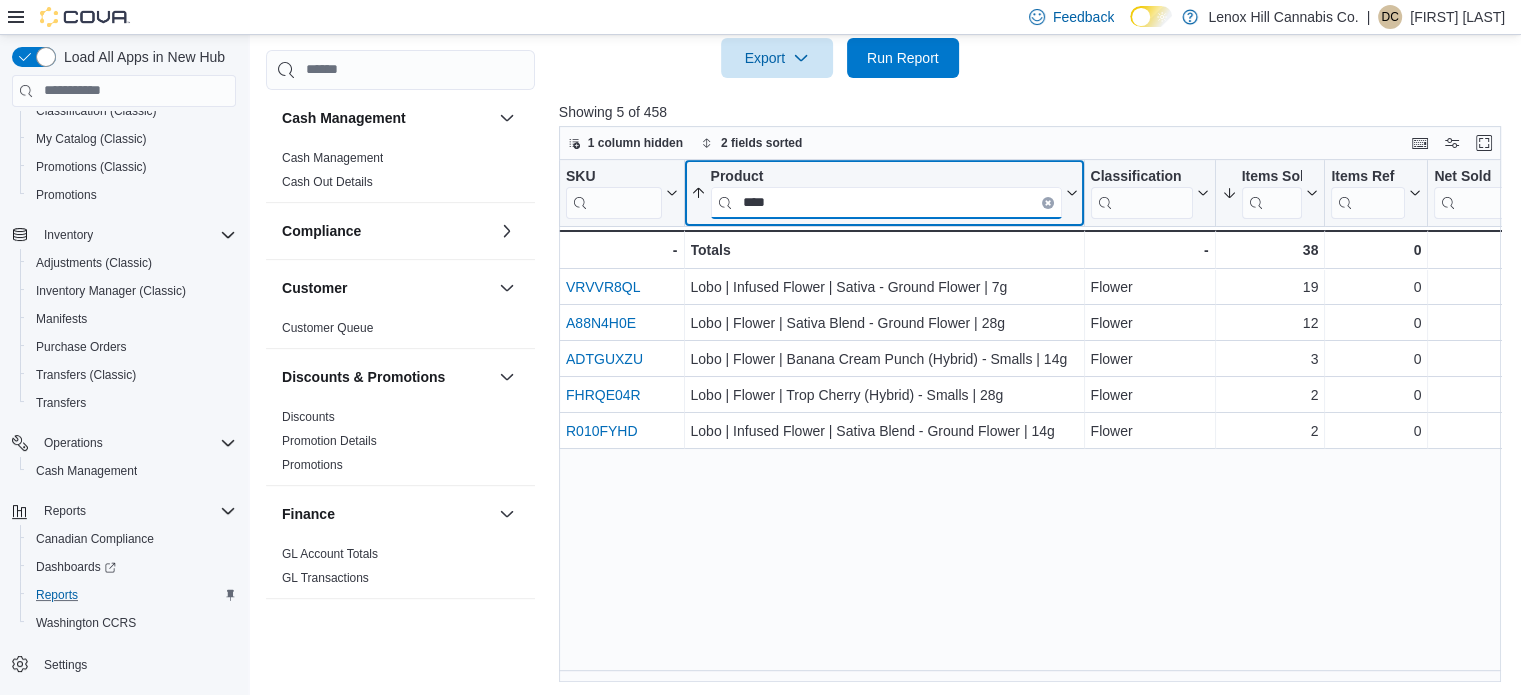 scroll, scrollTop: 0, scrollLeft: 0, axis: both 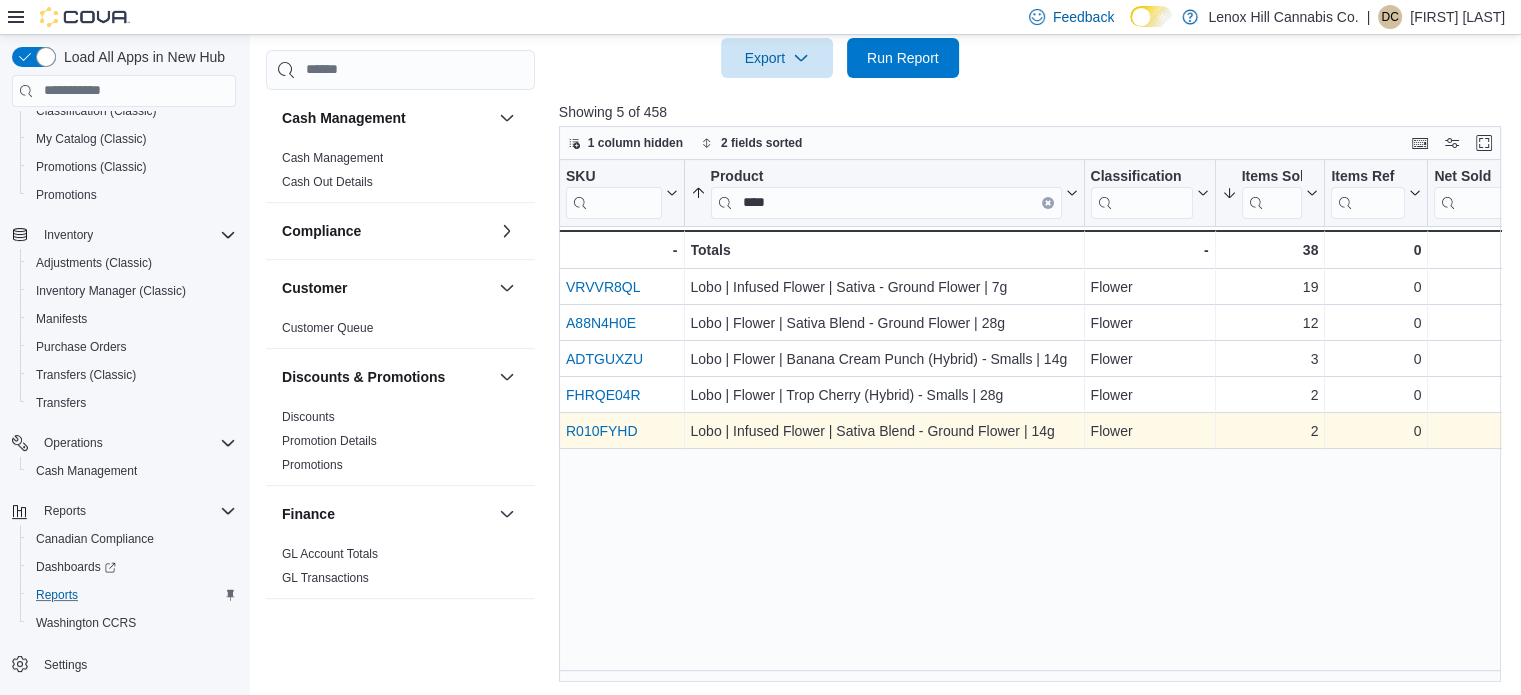 click on "R010FYHD" at bounding box center [602, 431] 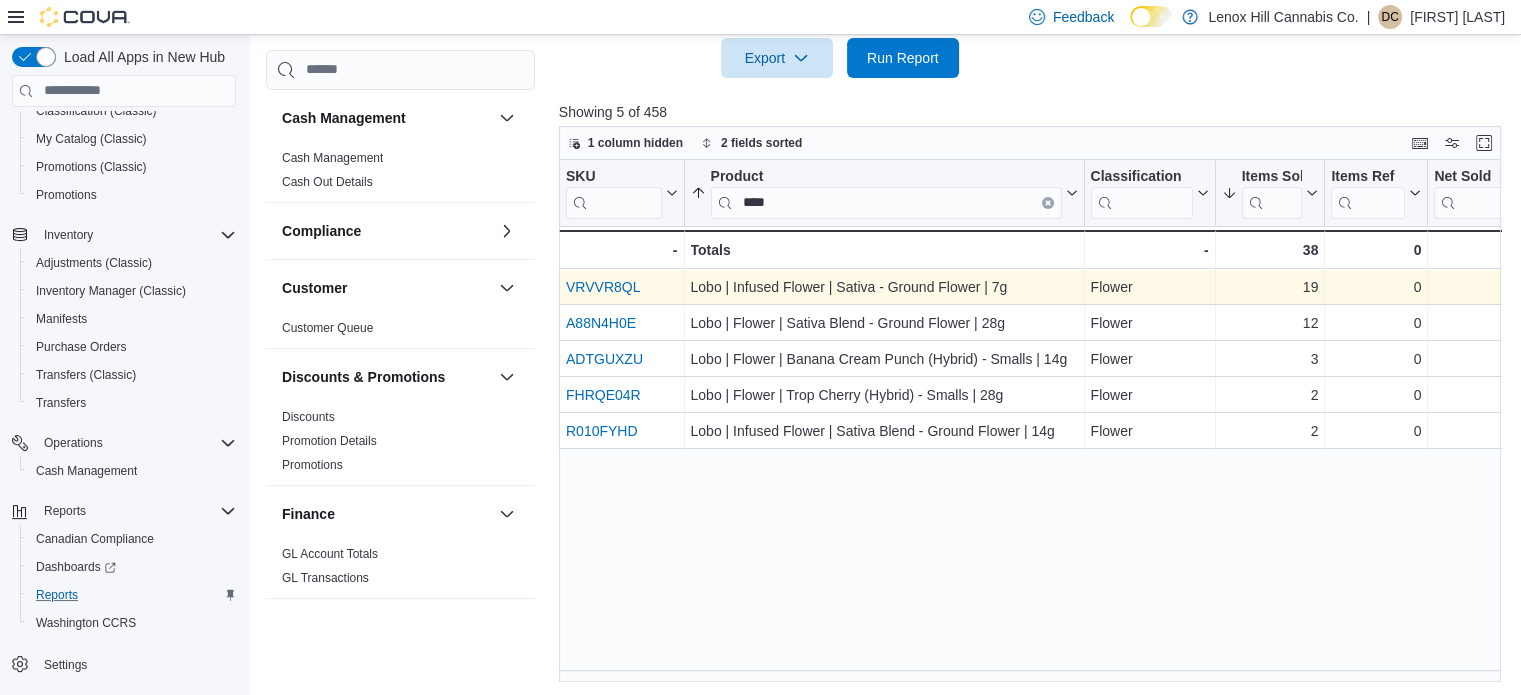 click on "VRVVR8QL" at bounding box center [603, 287] 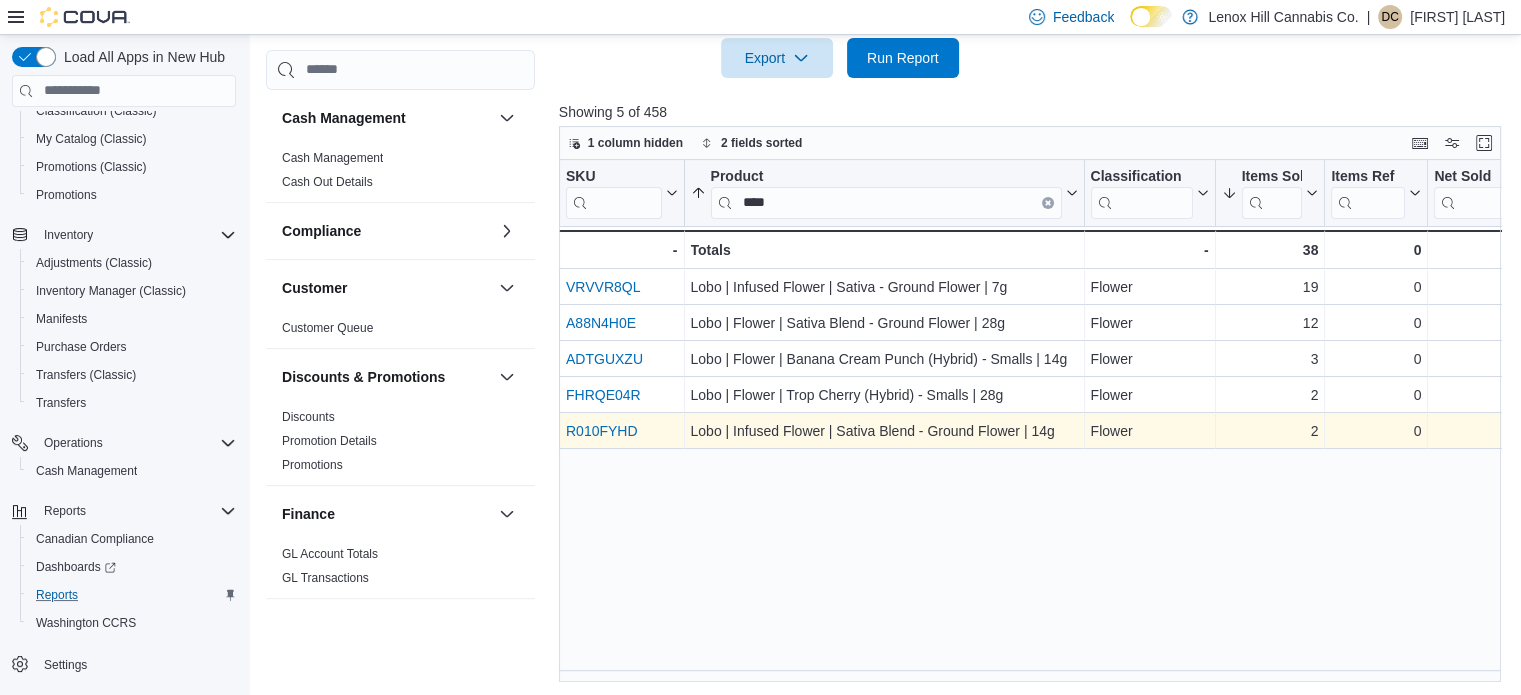 click on "R010FYHD" at bounding box center [602, 431] 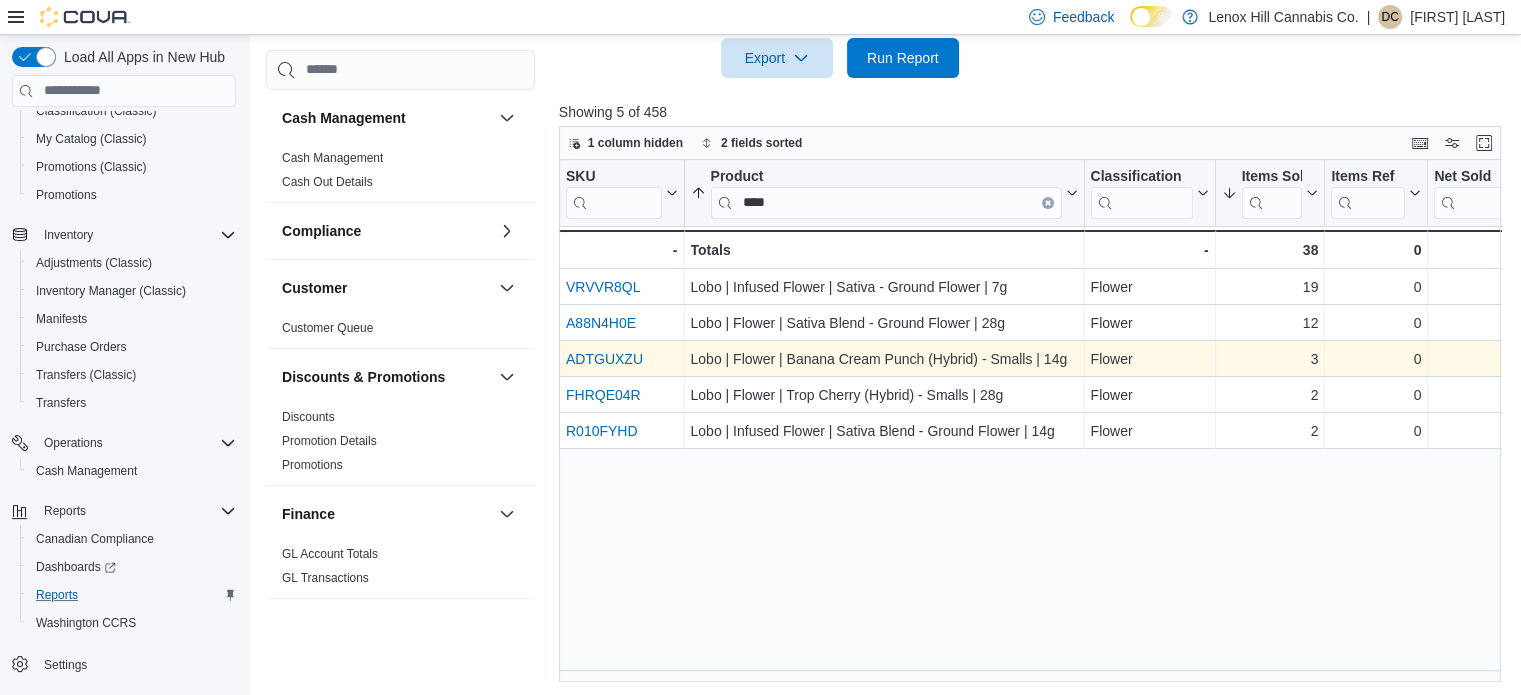 click on "ADTGUXZU" at bounding box center (604, 359) 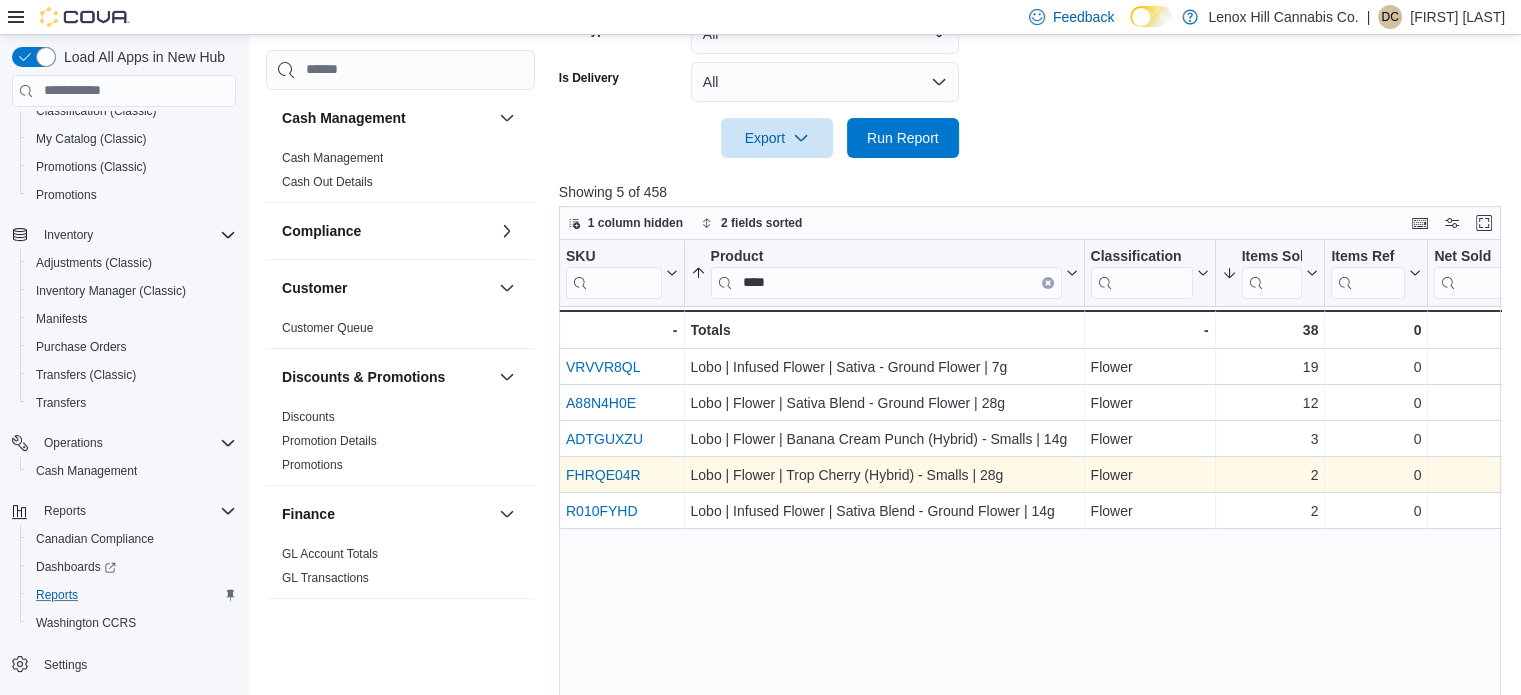 scroll, scrollTop: 644, scrollLeft: 0, axis: vertical 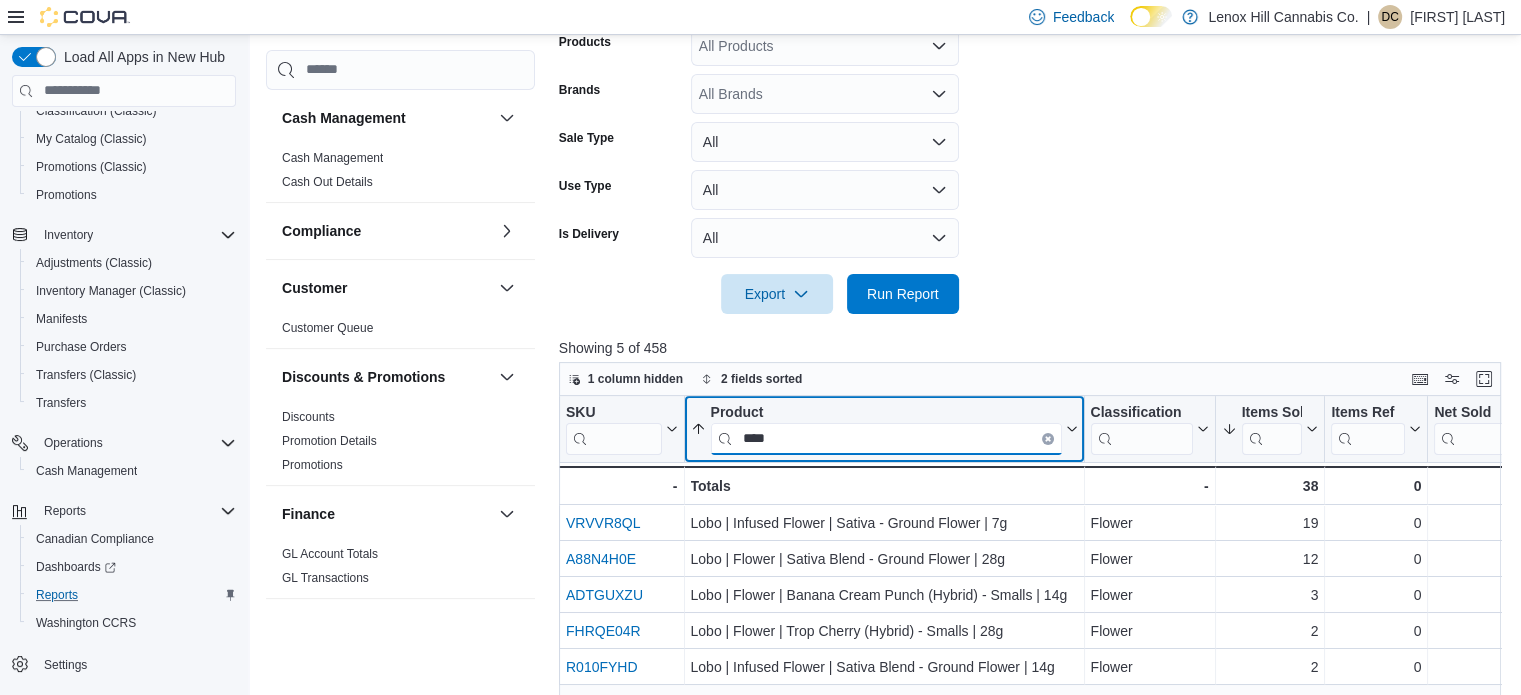 click on "****" at bounding box center (885, 438) 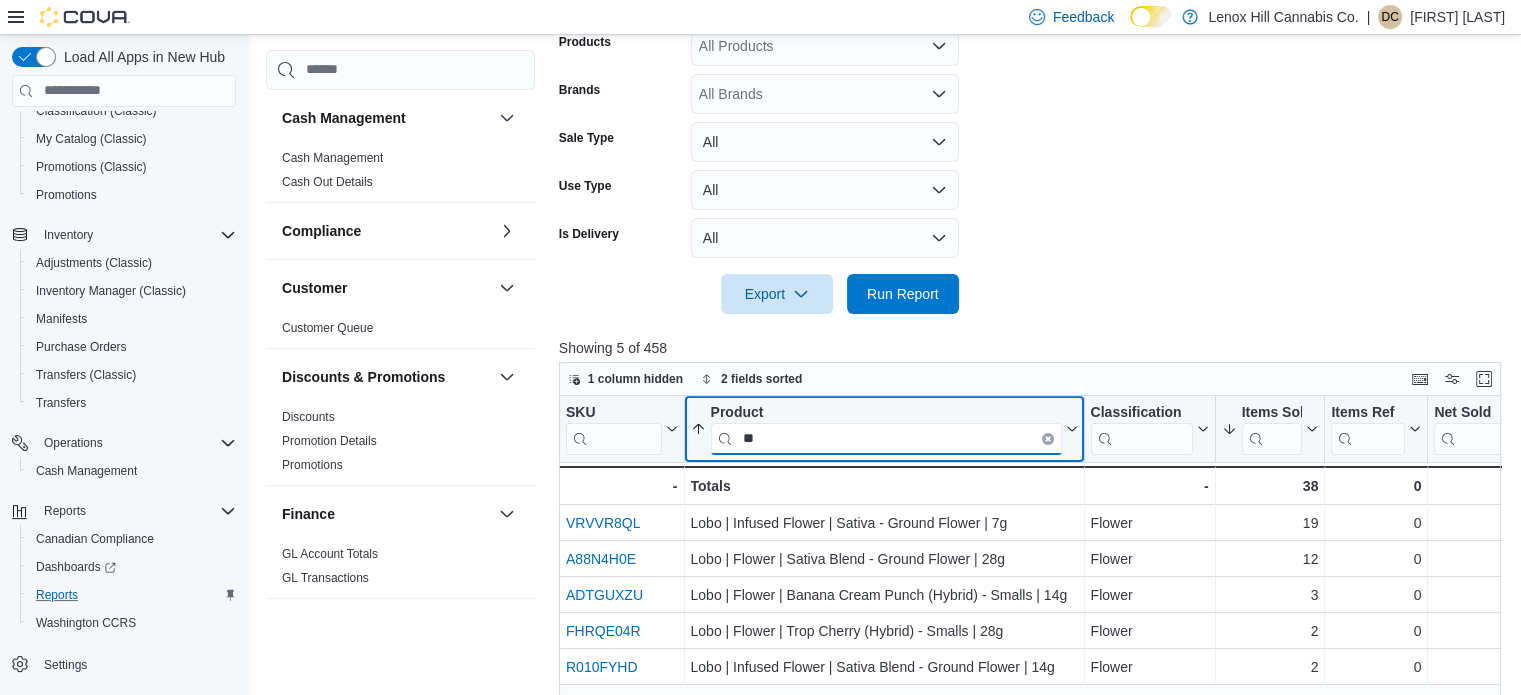 type on "*" 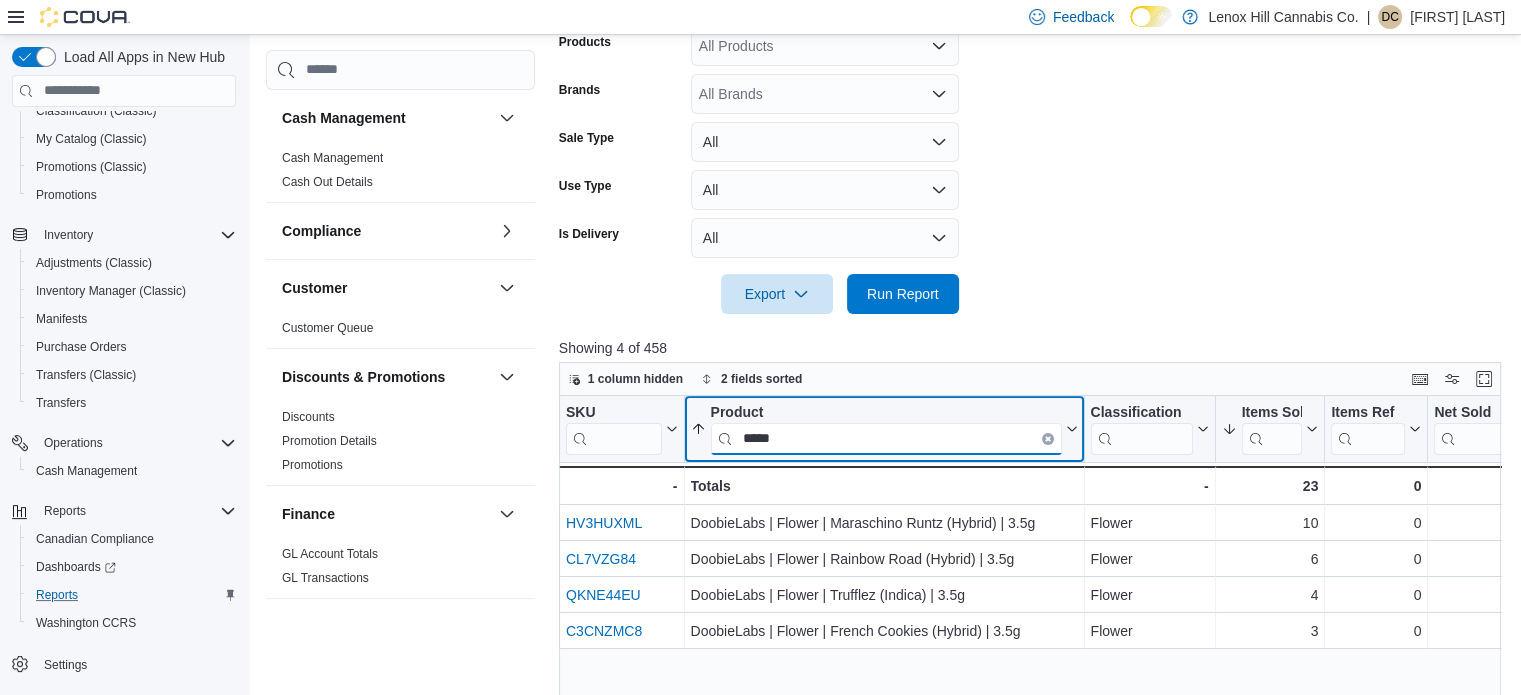 type on "*****" 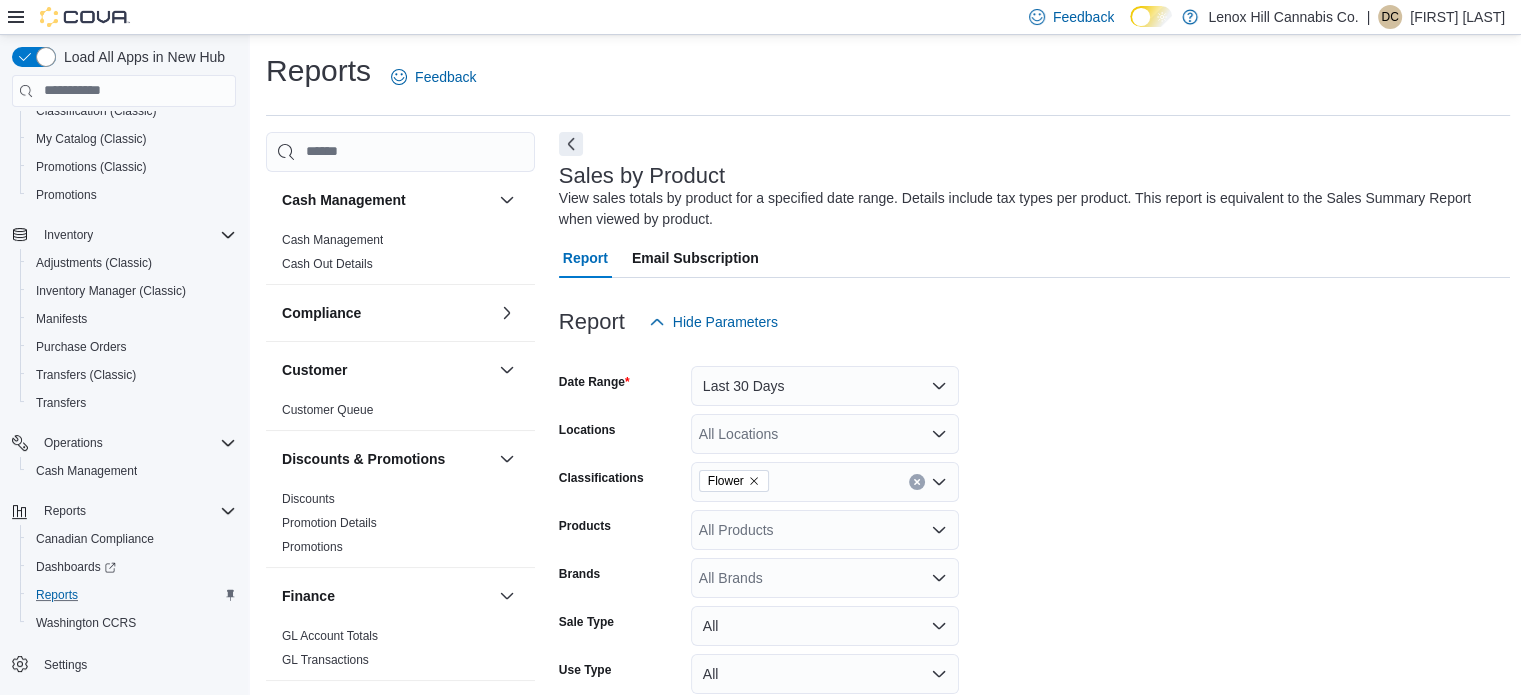 click 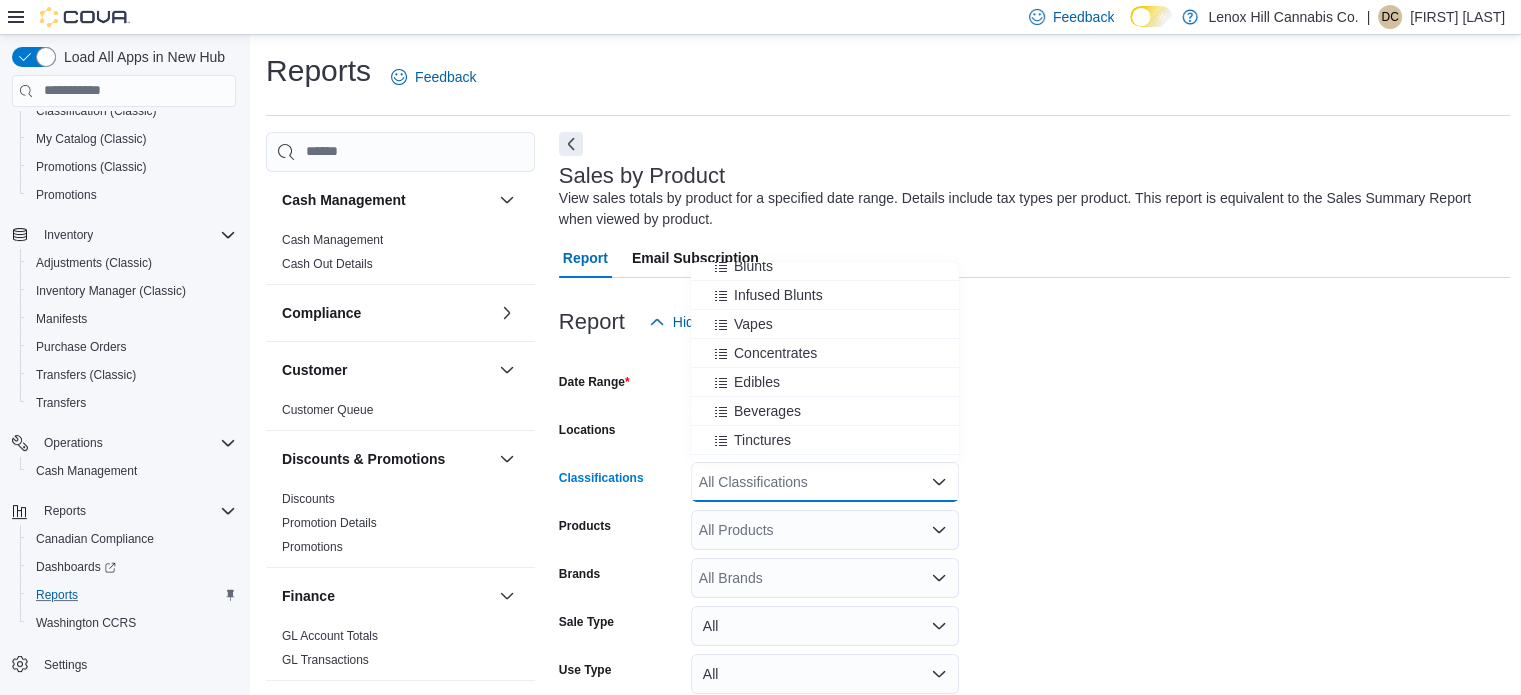 scroll, scrollTop: 131, scrollLeft: 0, axis: vertical 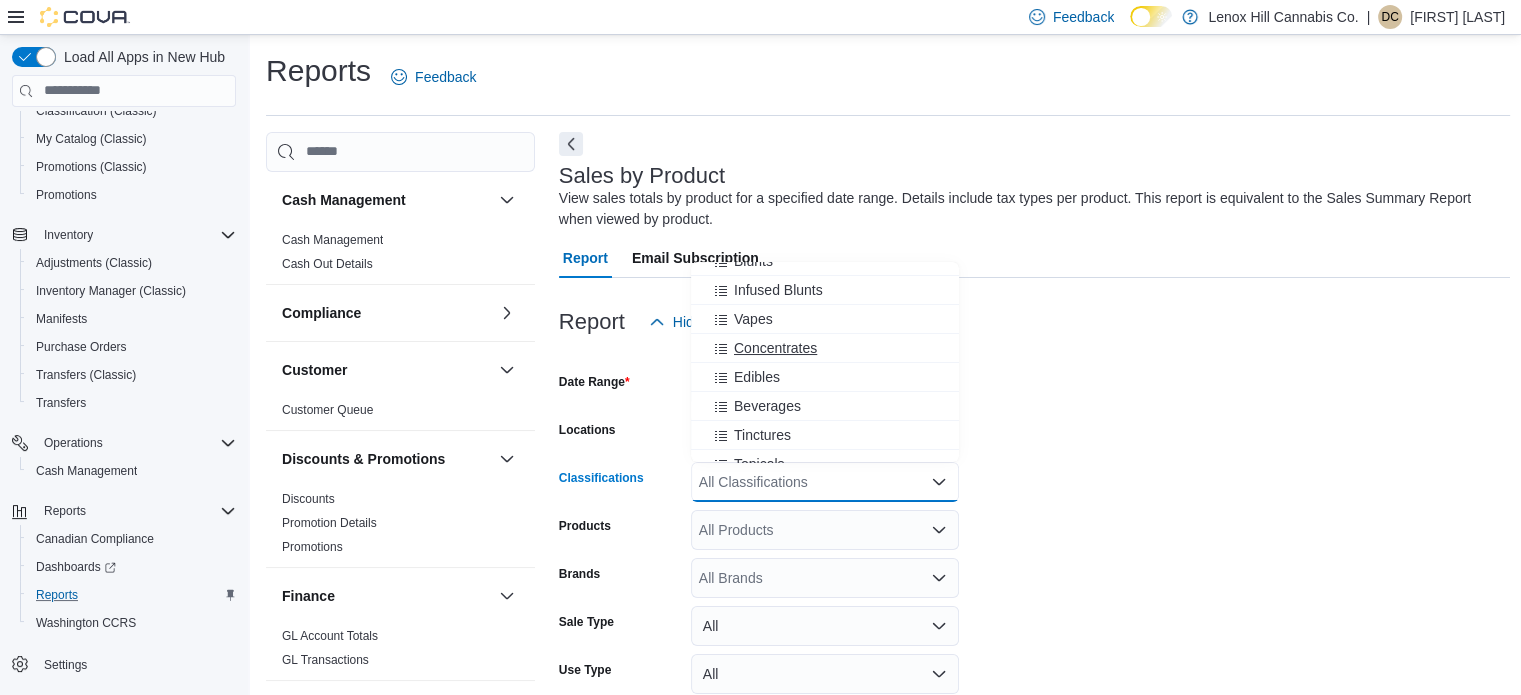 click on "Concentrates" at bounding box center [775, 348] 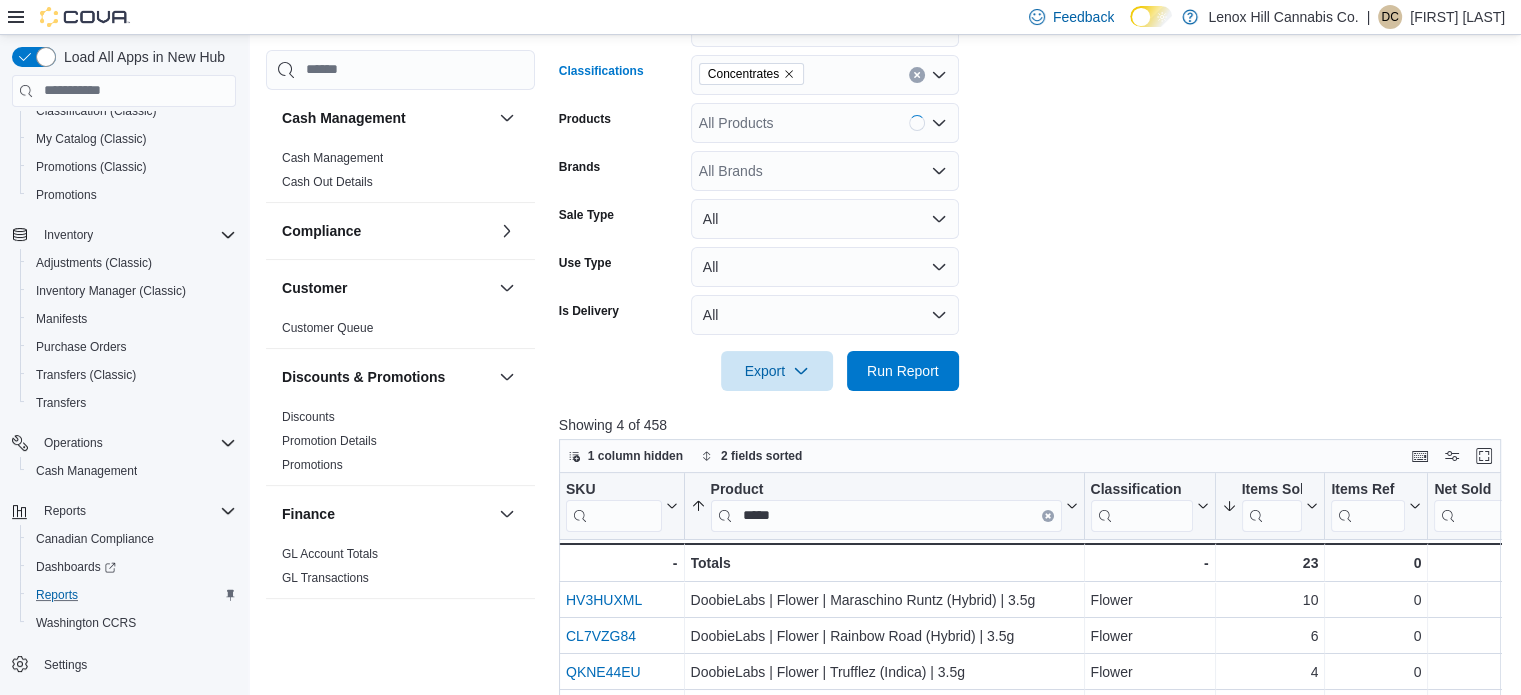 scroll, scrollTop: 554, scrollLeft: 0, axis: vertical 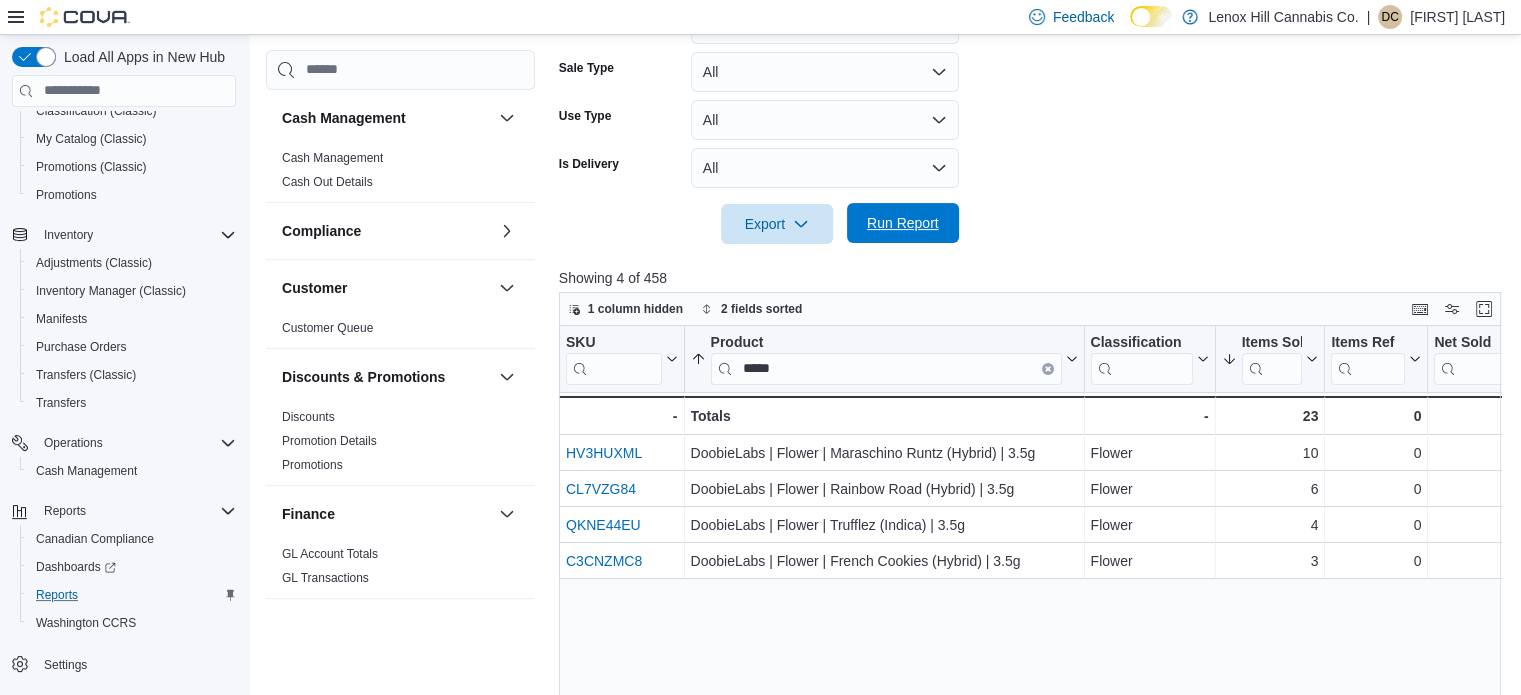 click on "Run Report" at bounding box center [903, 223] 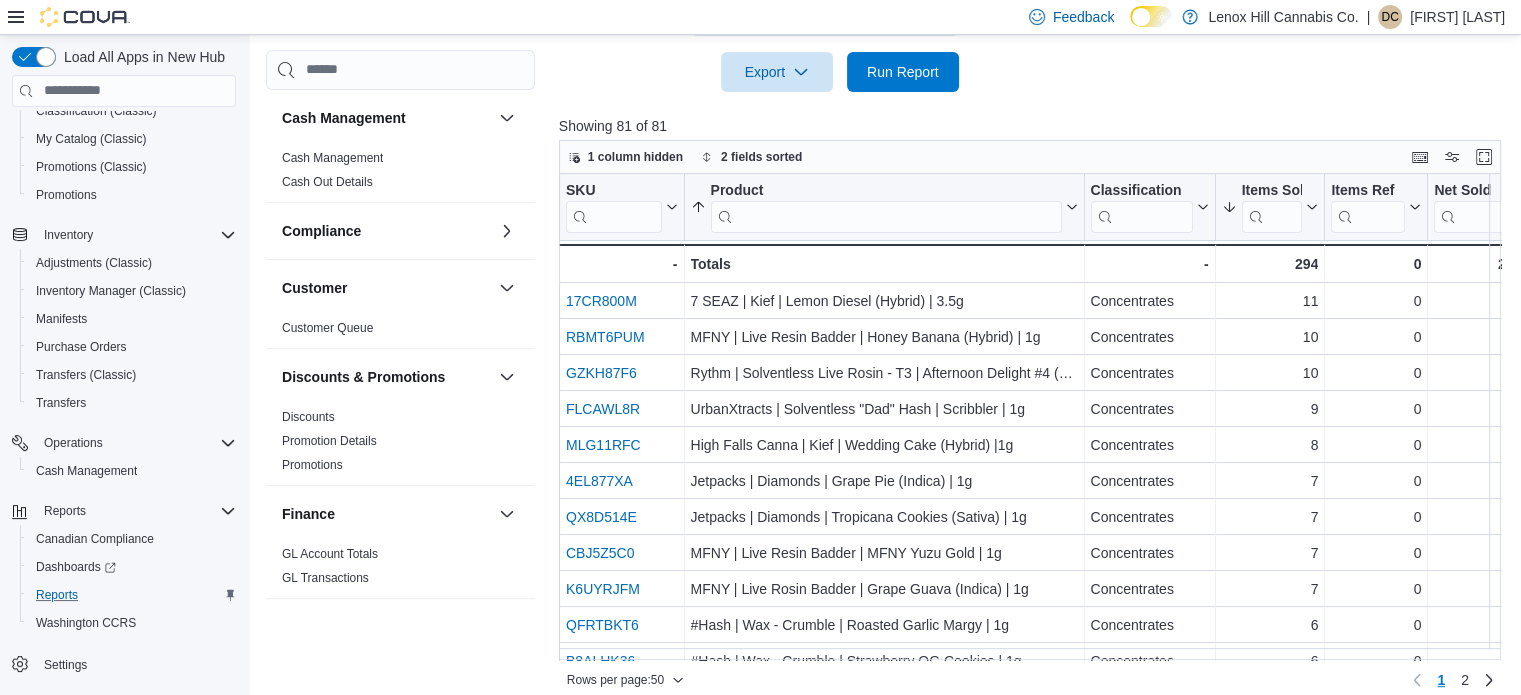 scroll, scrollTop: 722, scrollLeft: 0, axis: vertical 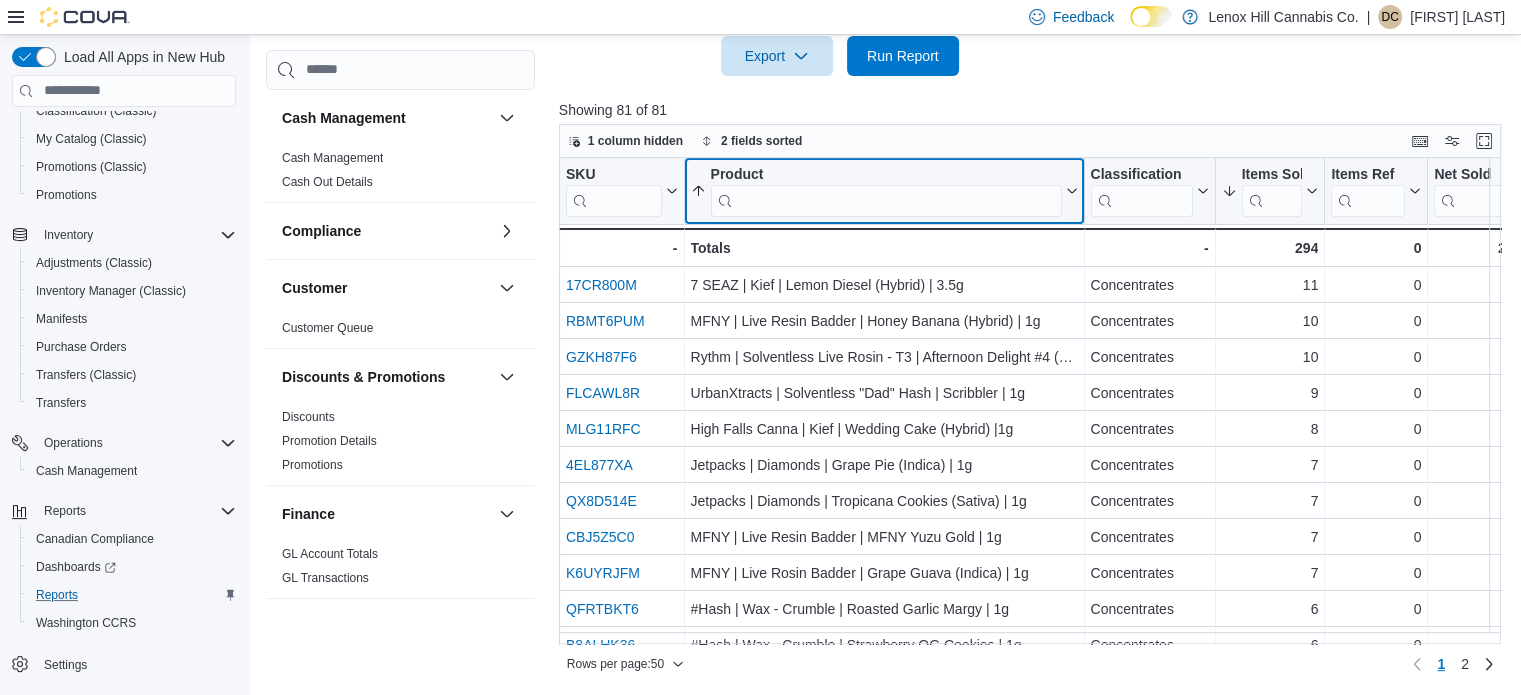 click at bounding box center [885, 200] 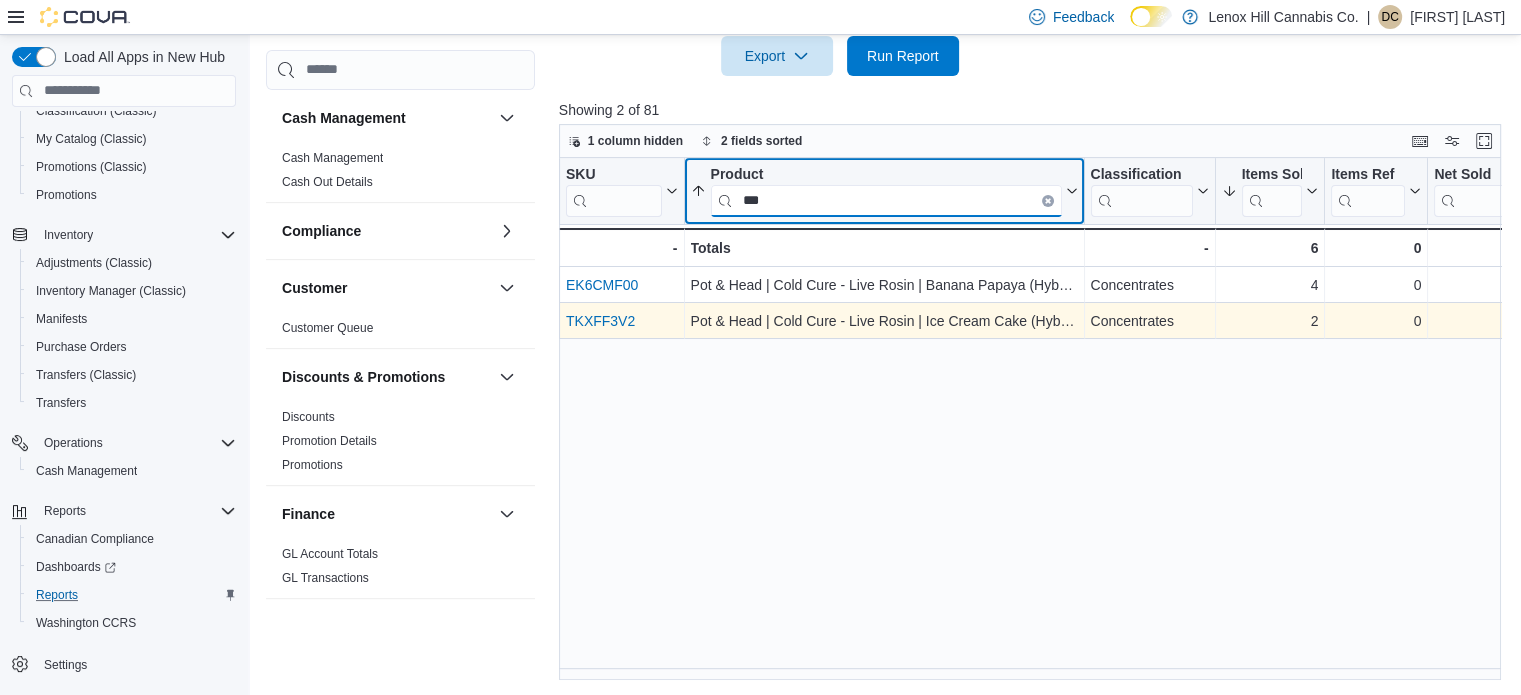 type on "***" 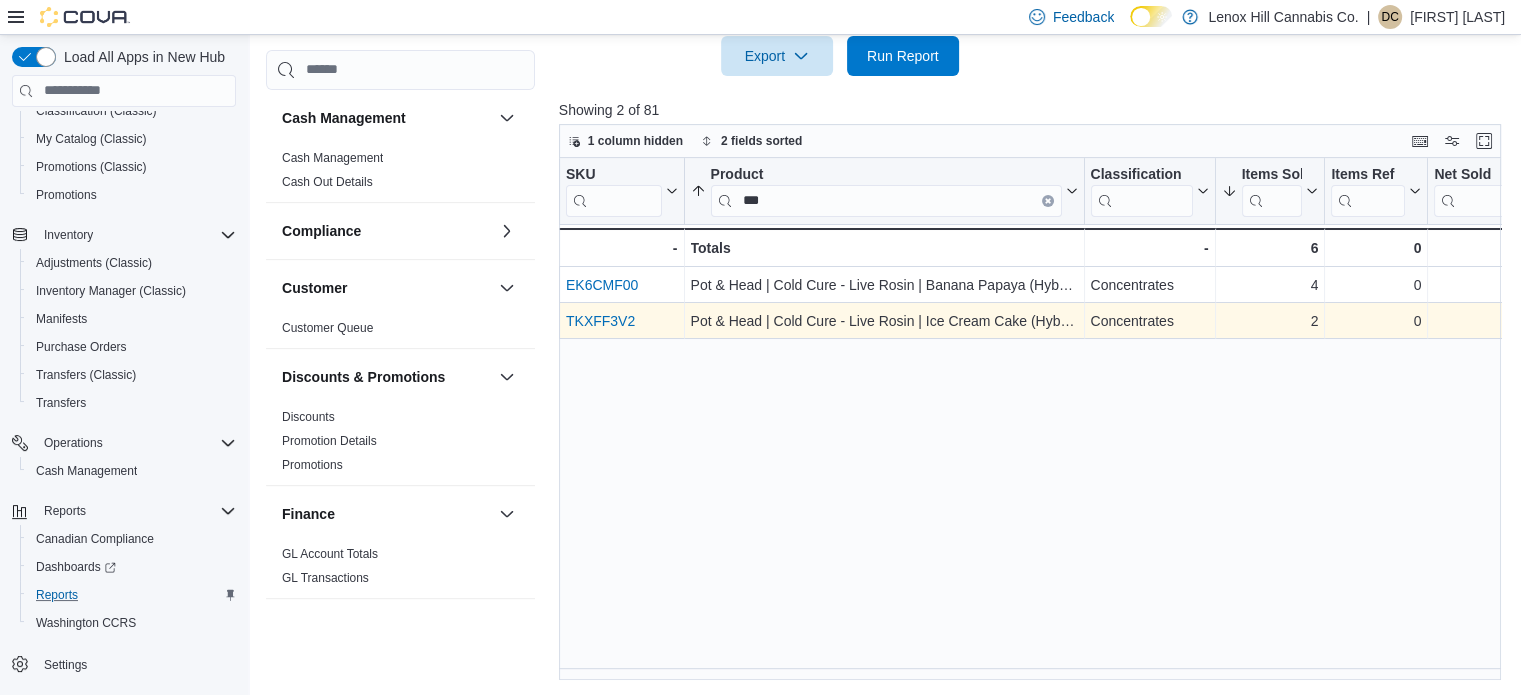 click on "TKXFF3V2" at bounding box center (600, 321) 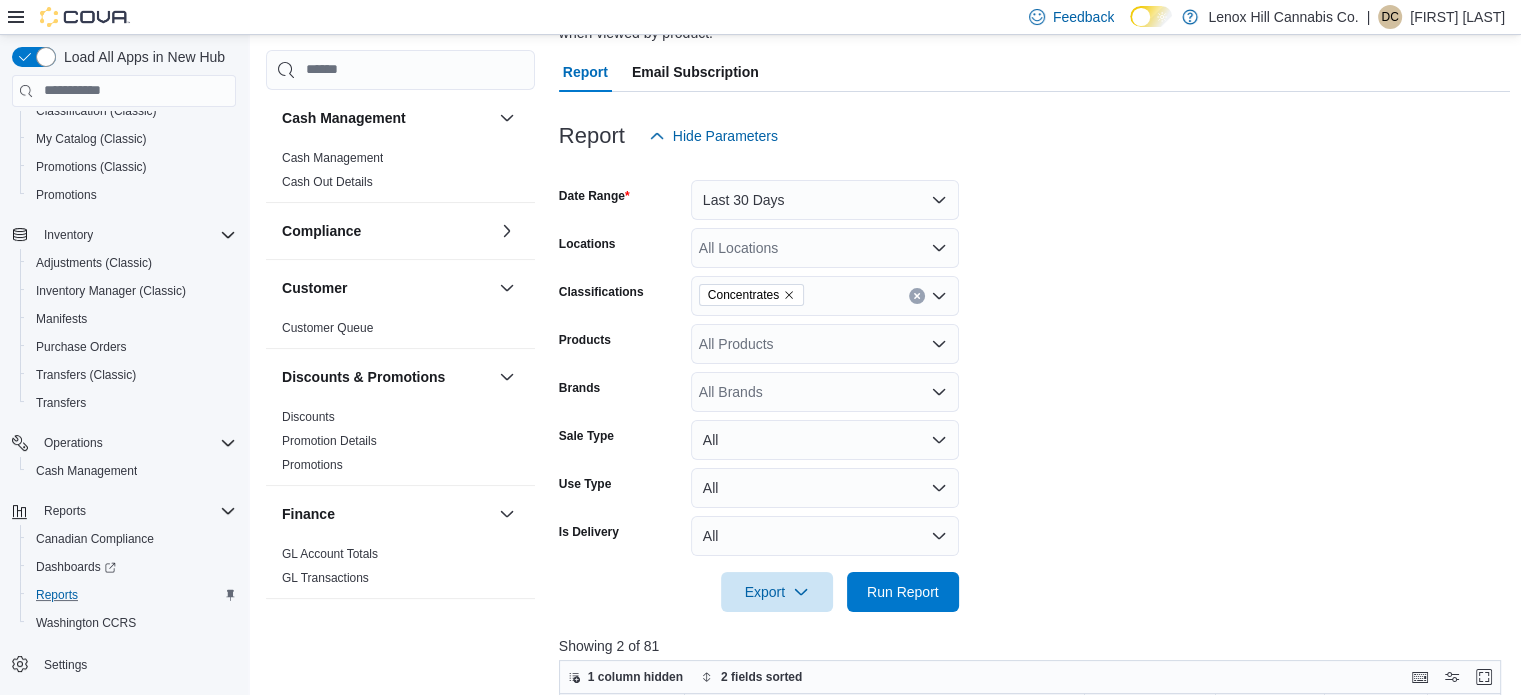 scroll, scrollTop: 195, scrollLeft: 0, axis: vertical 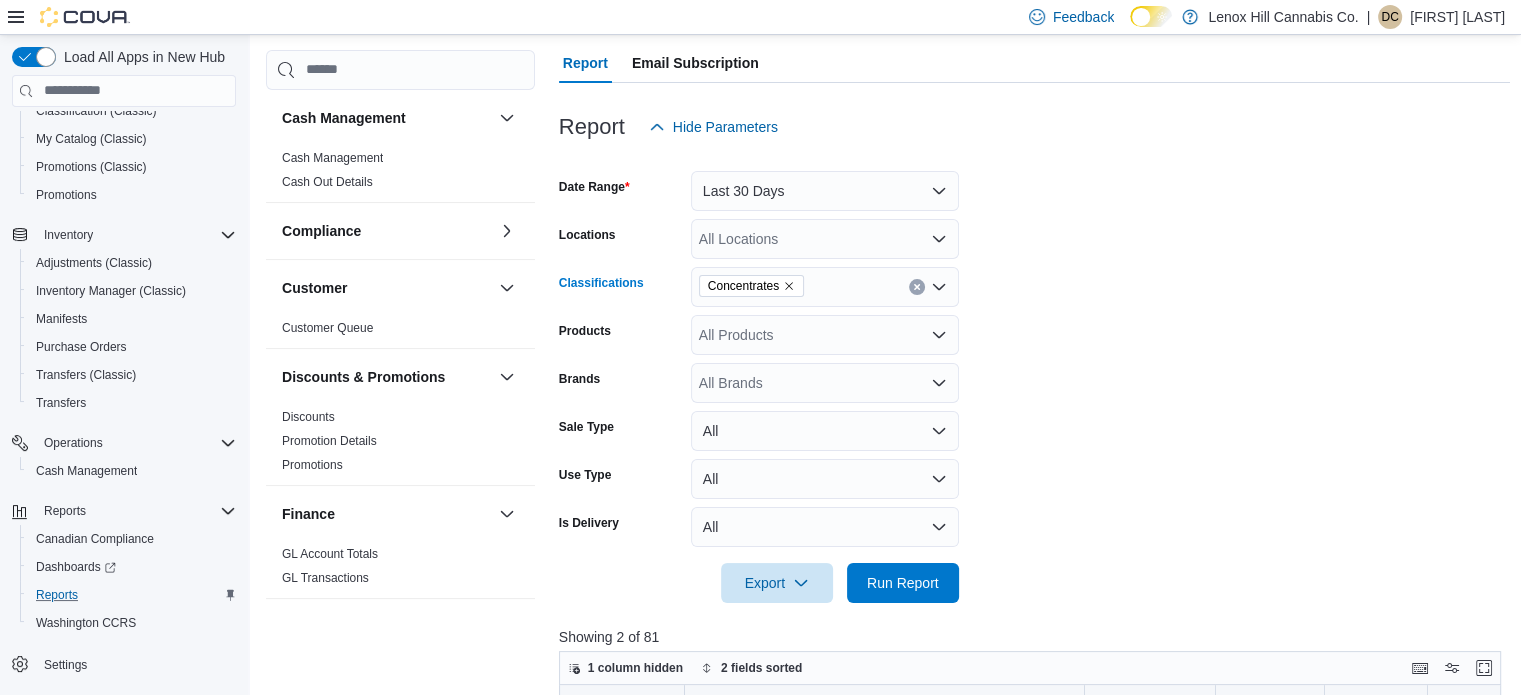 click 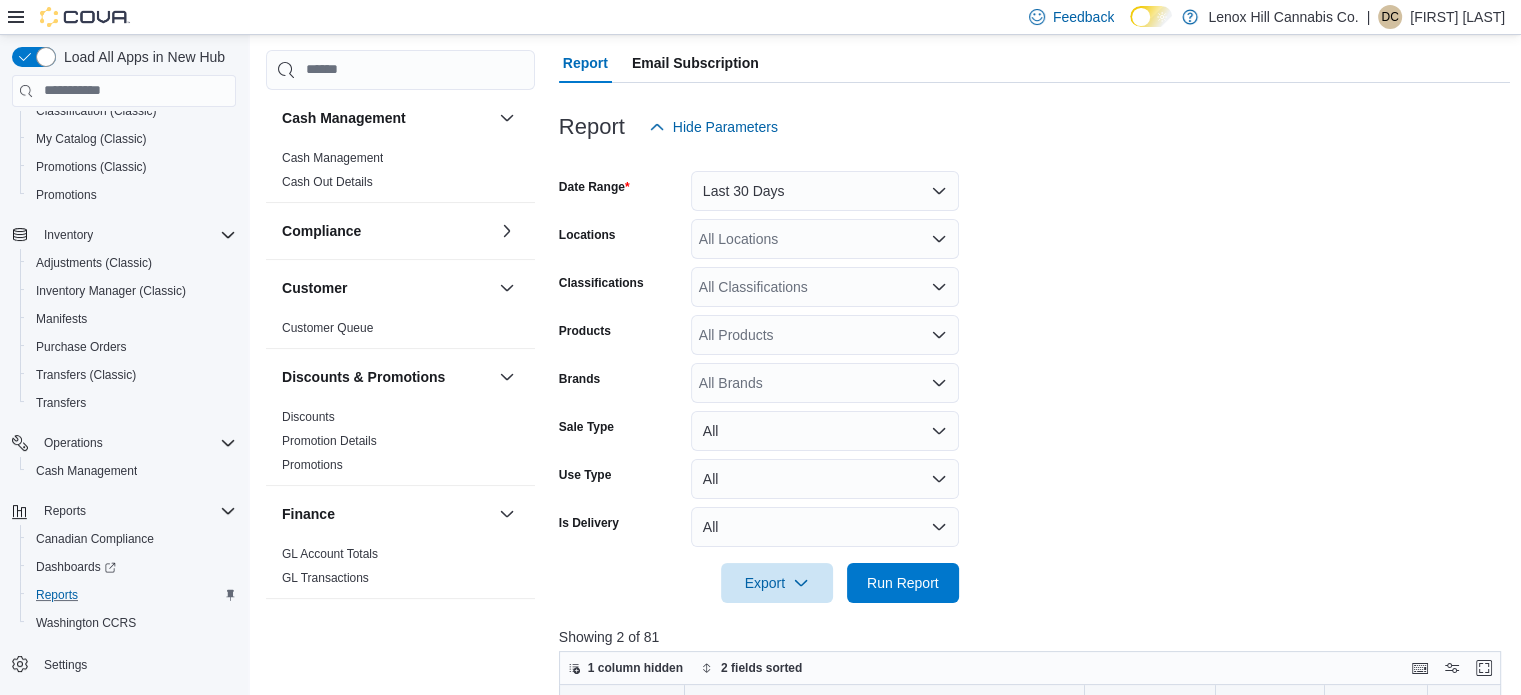click on "Date Range Last 30 Days Locations All Locations Classifications All Classifications Products All Products Brands All Brands Sale Type All Use Type All Is Delivery All Export  Run Report" at bounding box center [1035, 375] 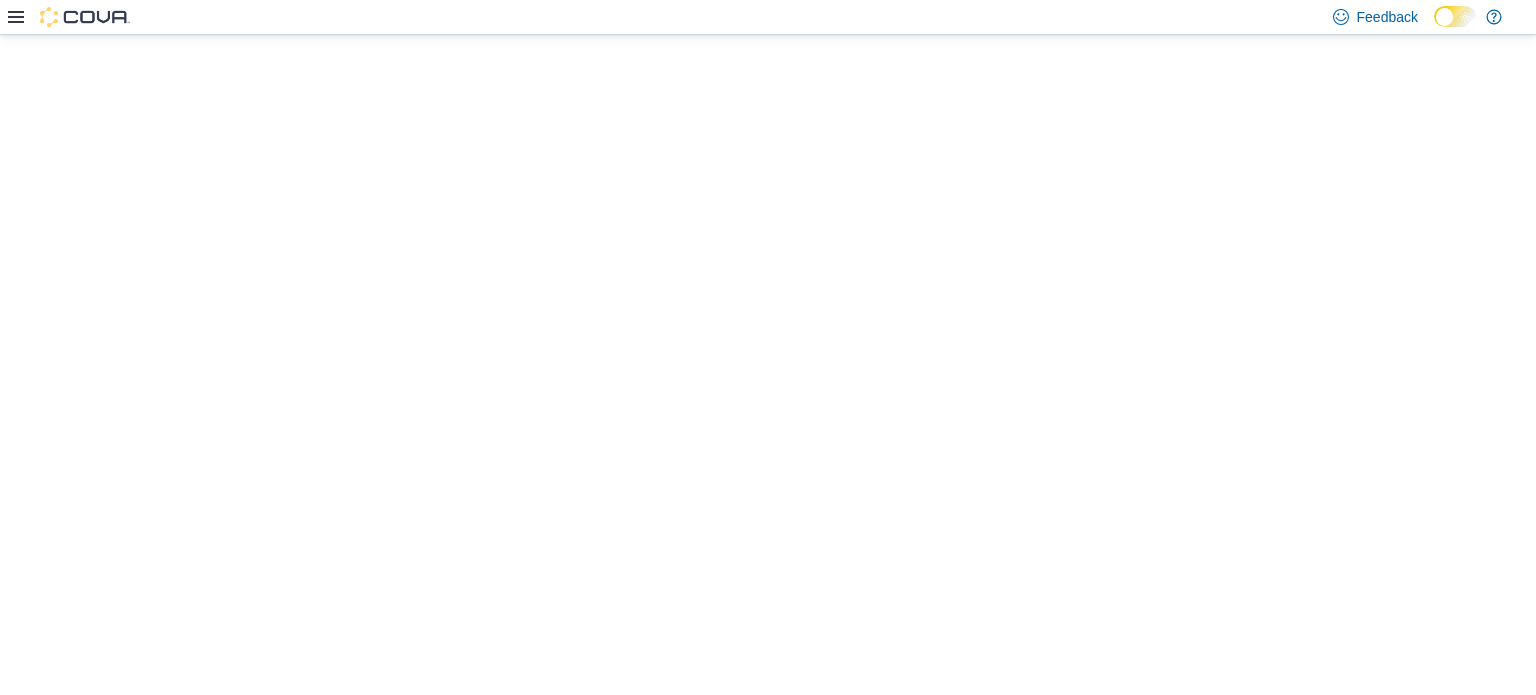 scroll, scrollTop: 0, scrollLeft: 0, axis: both 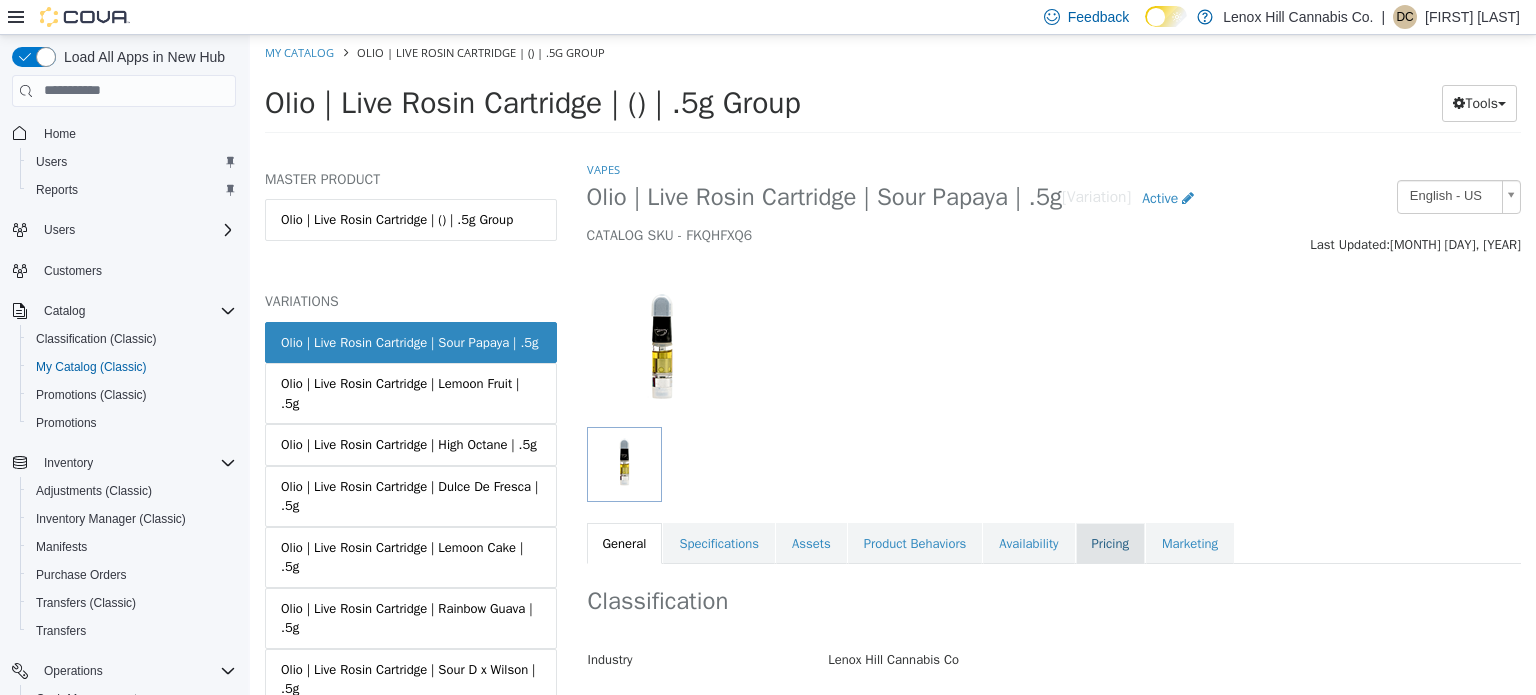 click on "Pricing" at bounding box center [1110, 543] 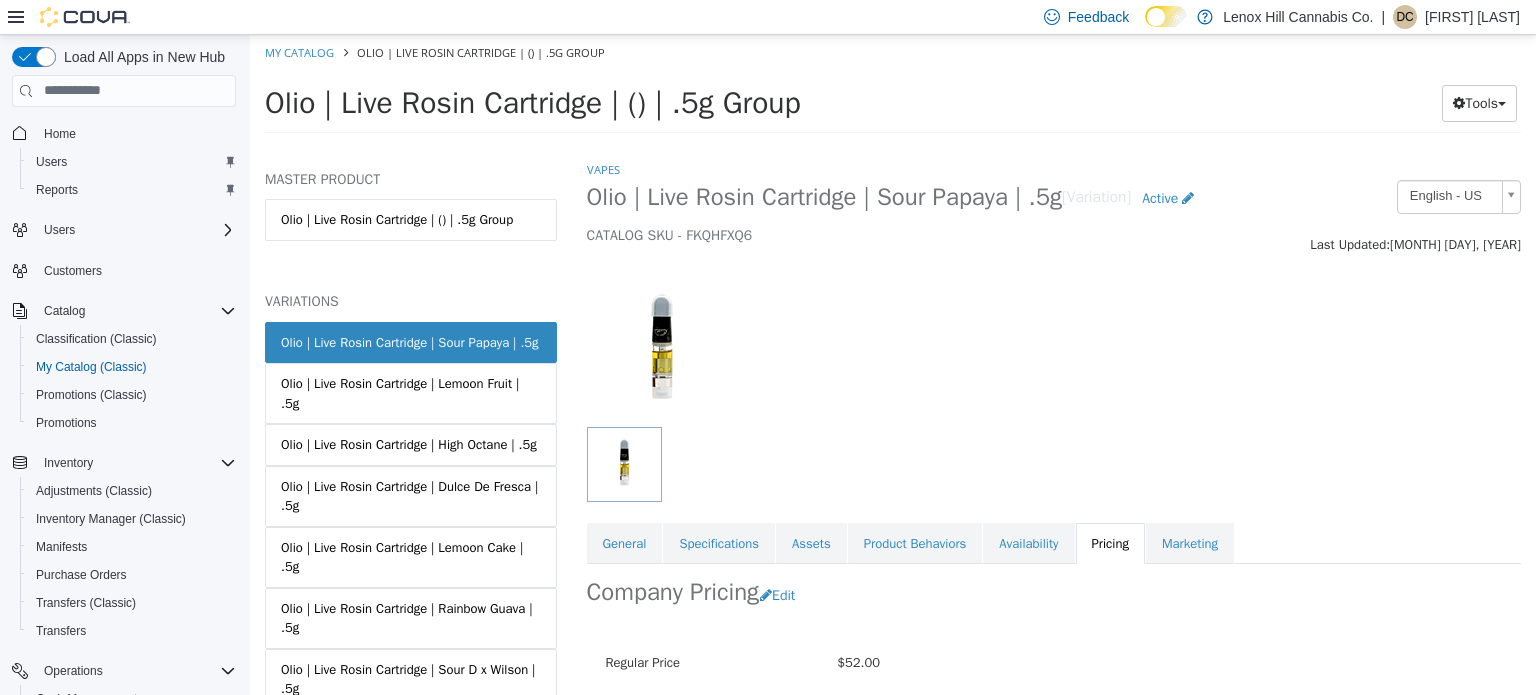 scroll, scrollTop: 179, scrollLeft: 0, axis: vertical 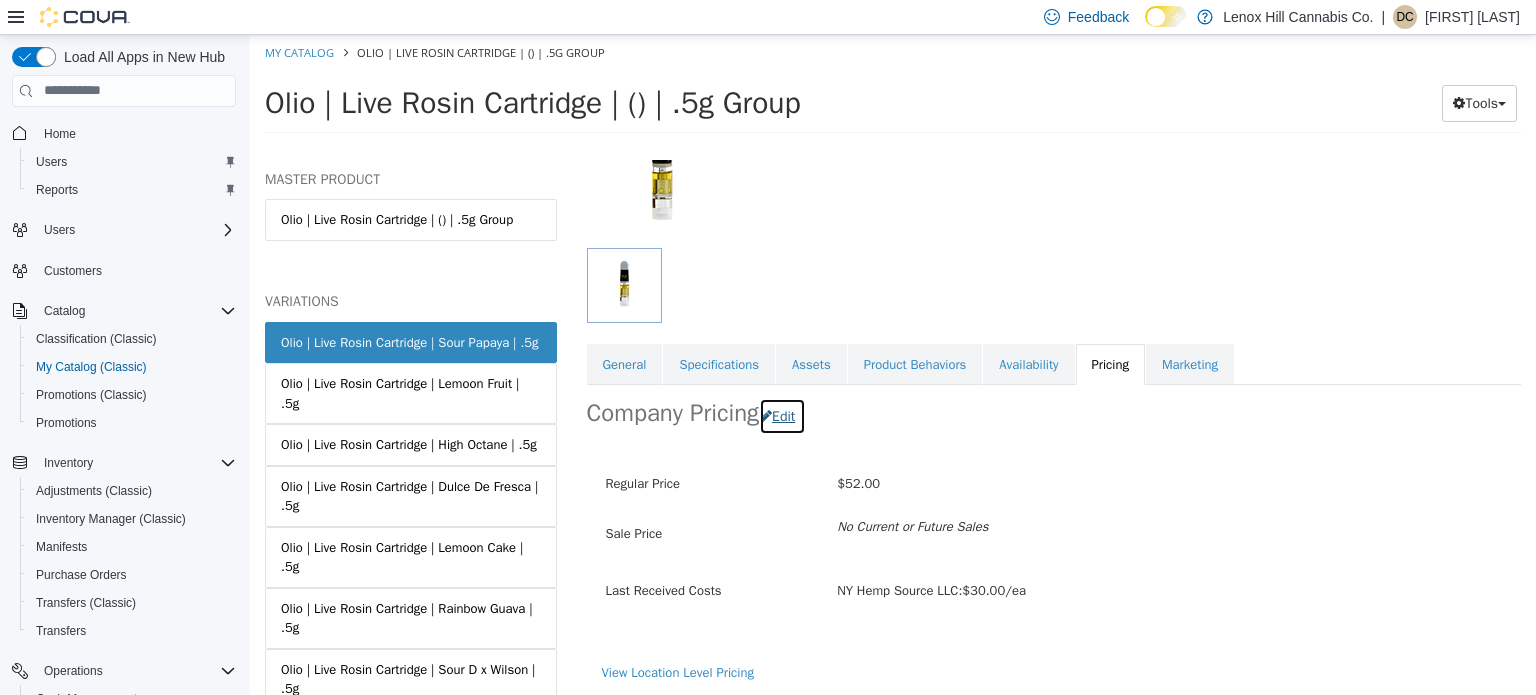 click on "Edit" at bounding box center [782, 415] 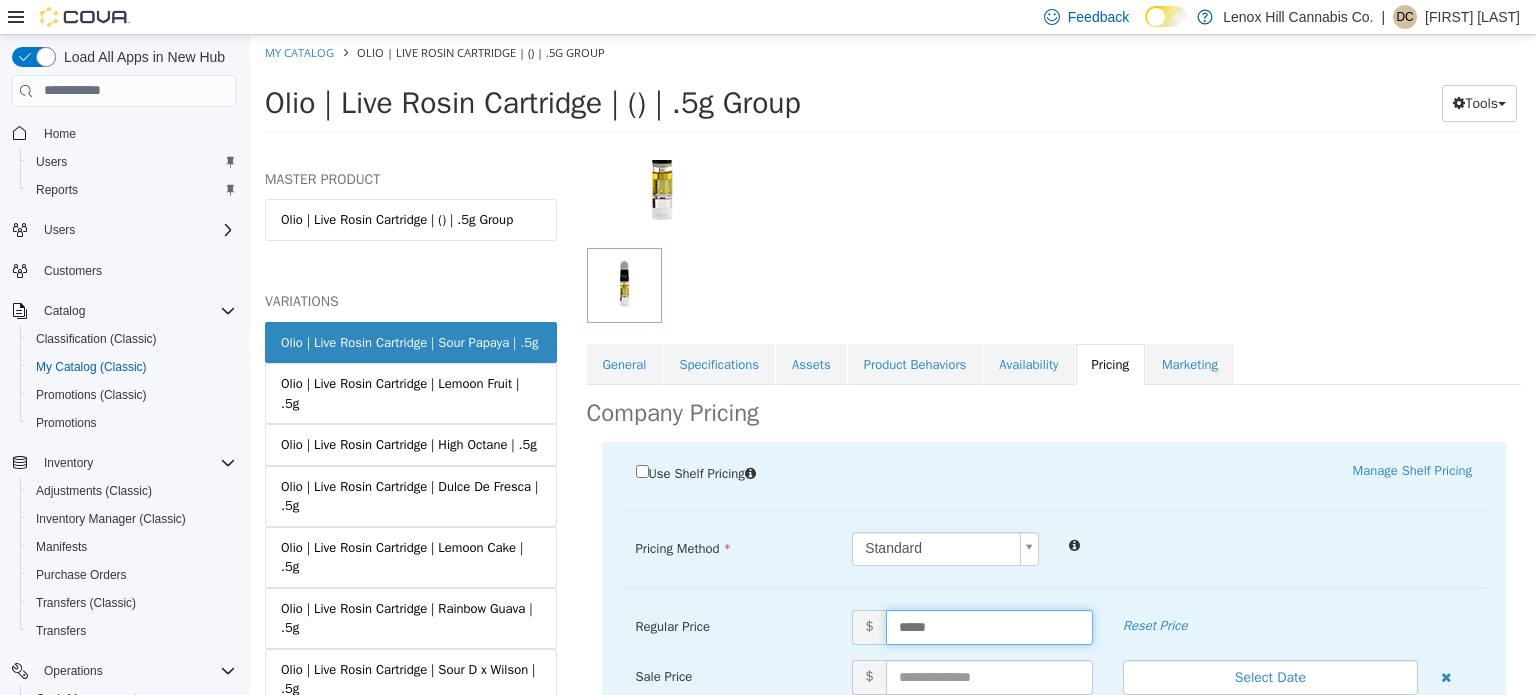 click on "*****" at bounding box center (989, 626) 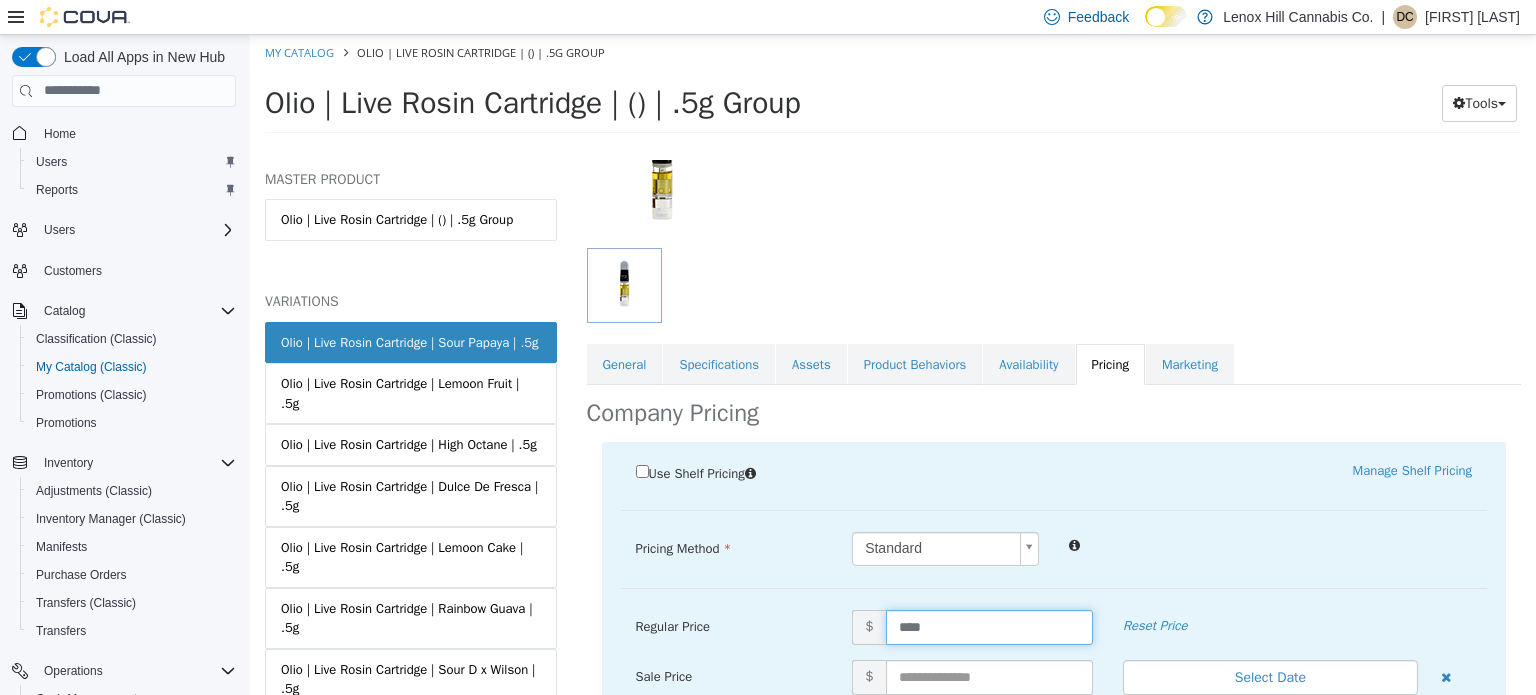 type on "*****" 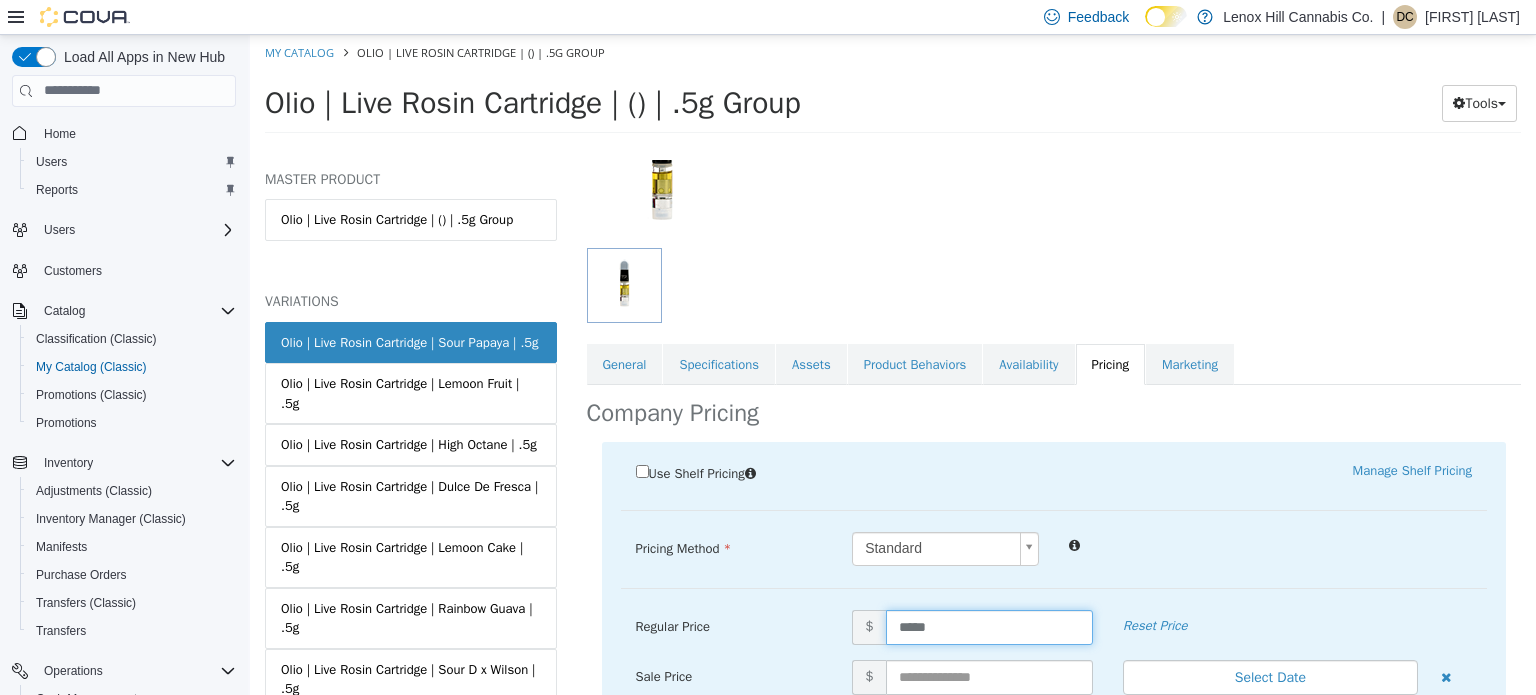 scroll, scrollTop: 403, scrollLeft: 0, axis: vertical 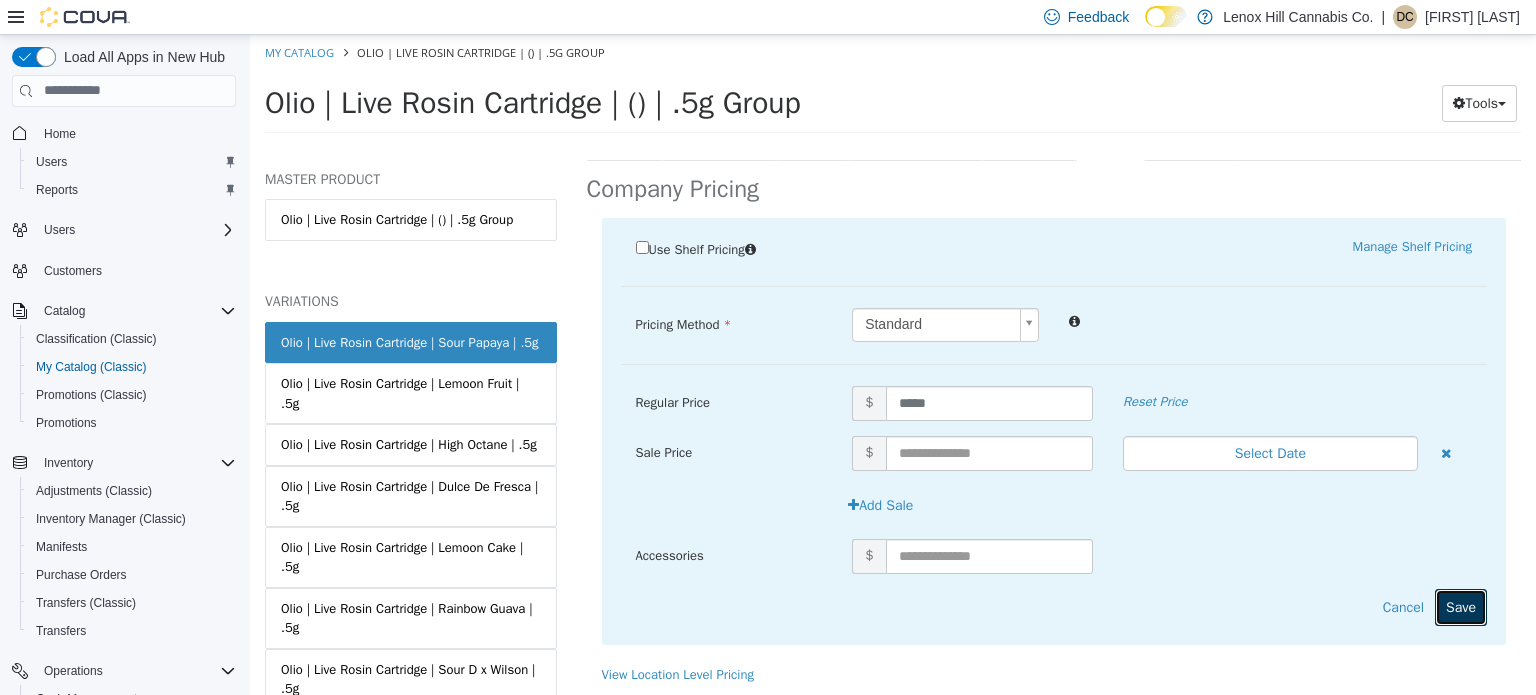 click on "Save" at bounding box center (1461, 606) 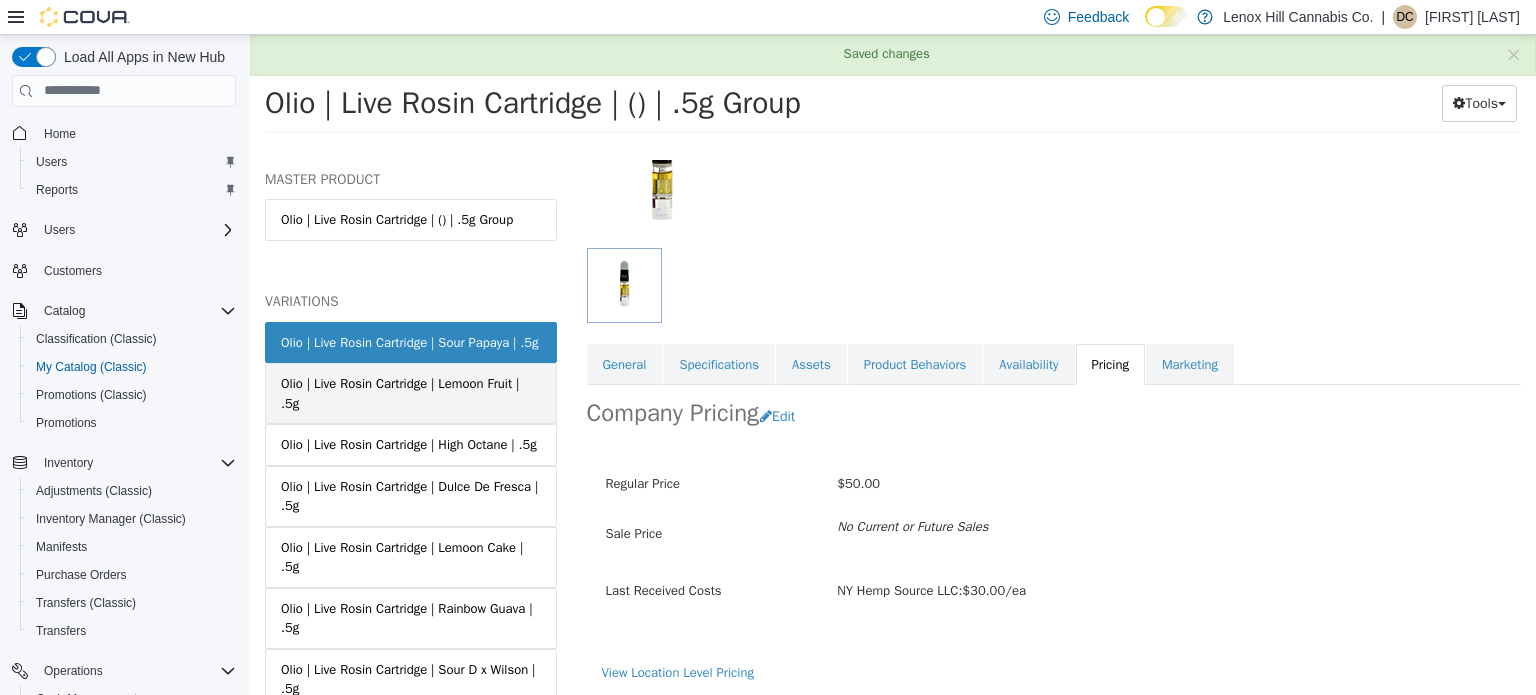 click on "Olio | Live Rosin Cartridge | Lemoon Fruit | .5g" at bounding box center (411, 392) 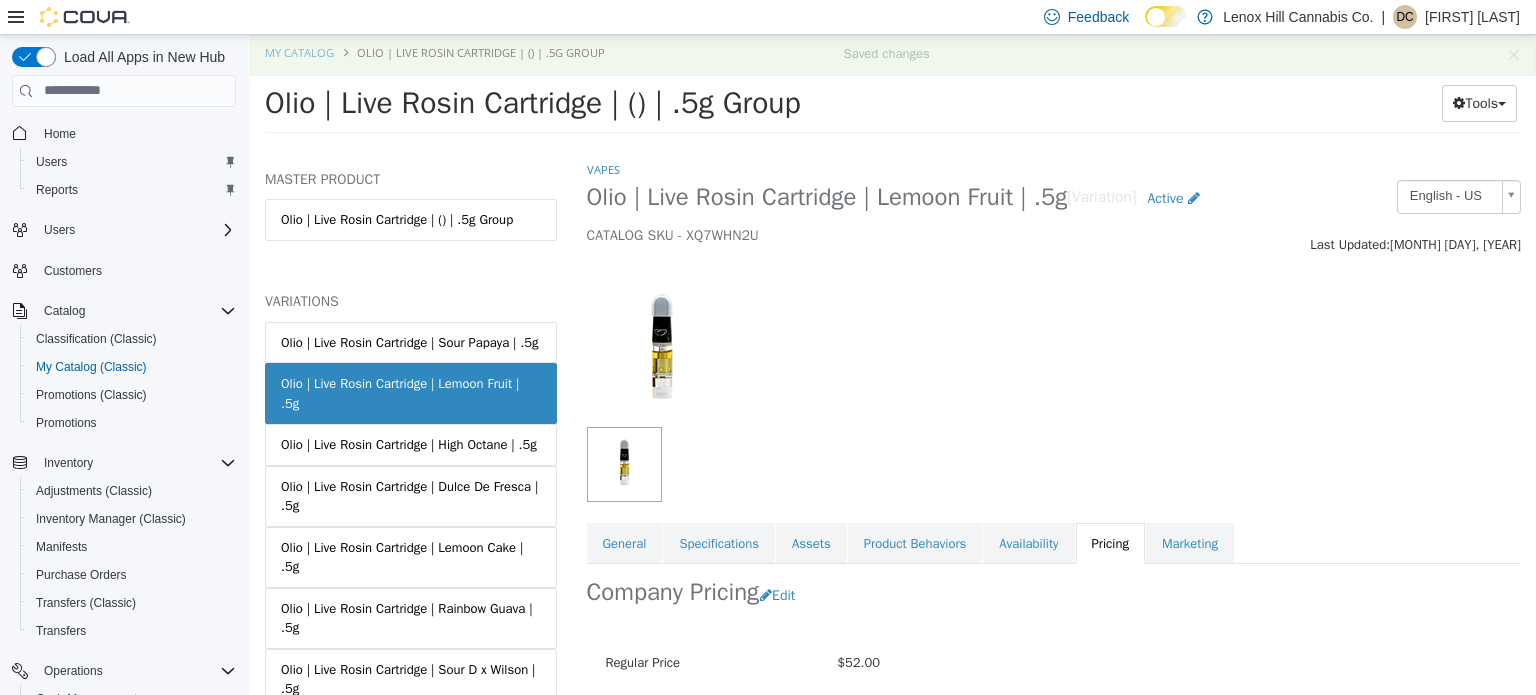 scroll, scrollTop: 179, scrollLeft: 0, axis: vertical 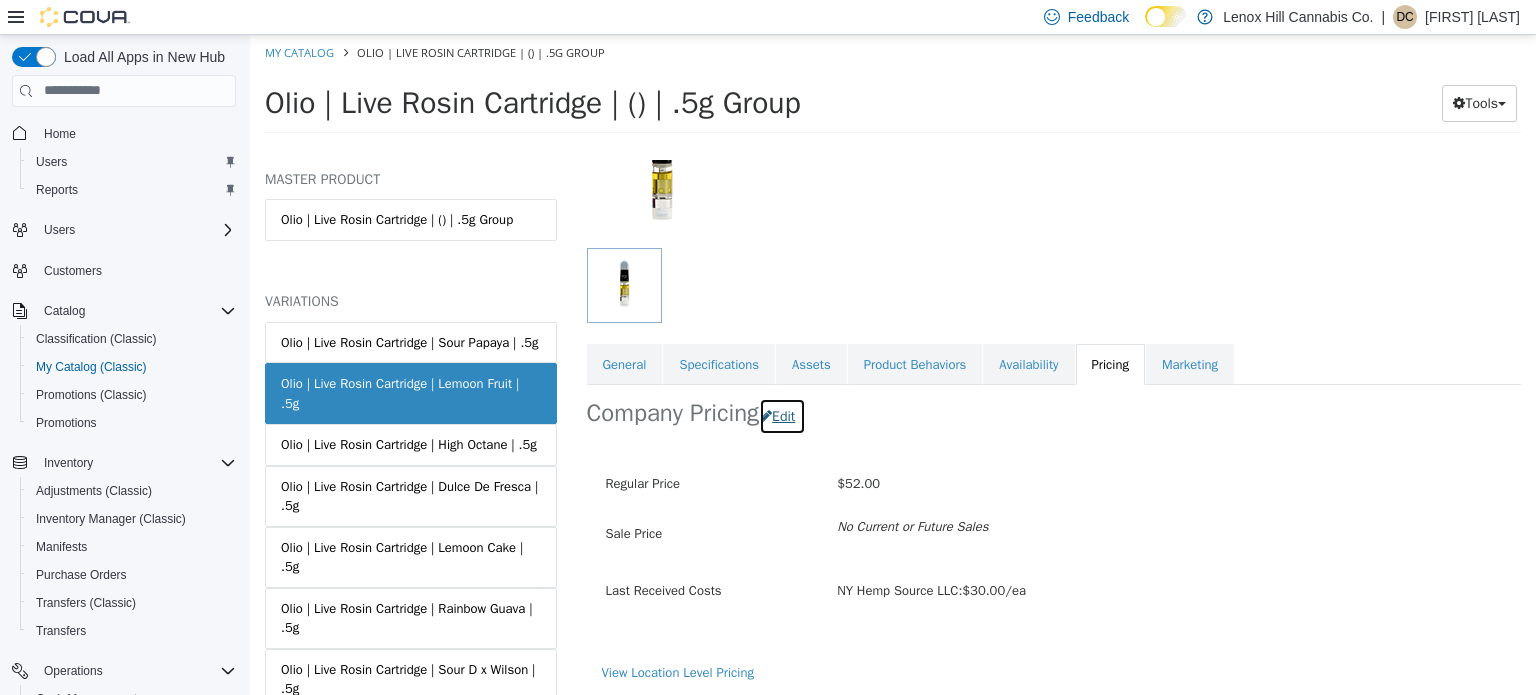 click on "Edit" at bounding box center [782, 415] 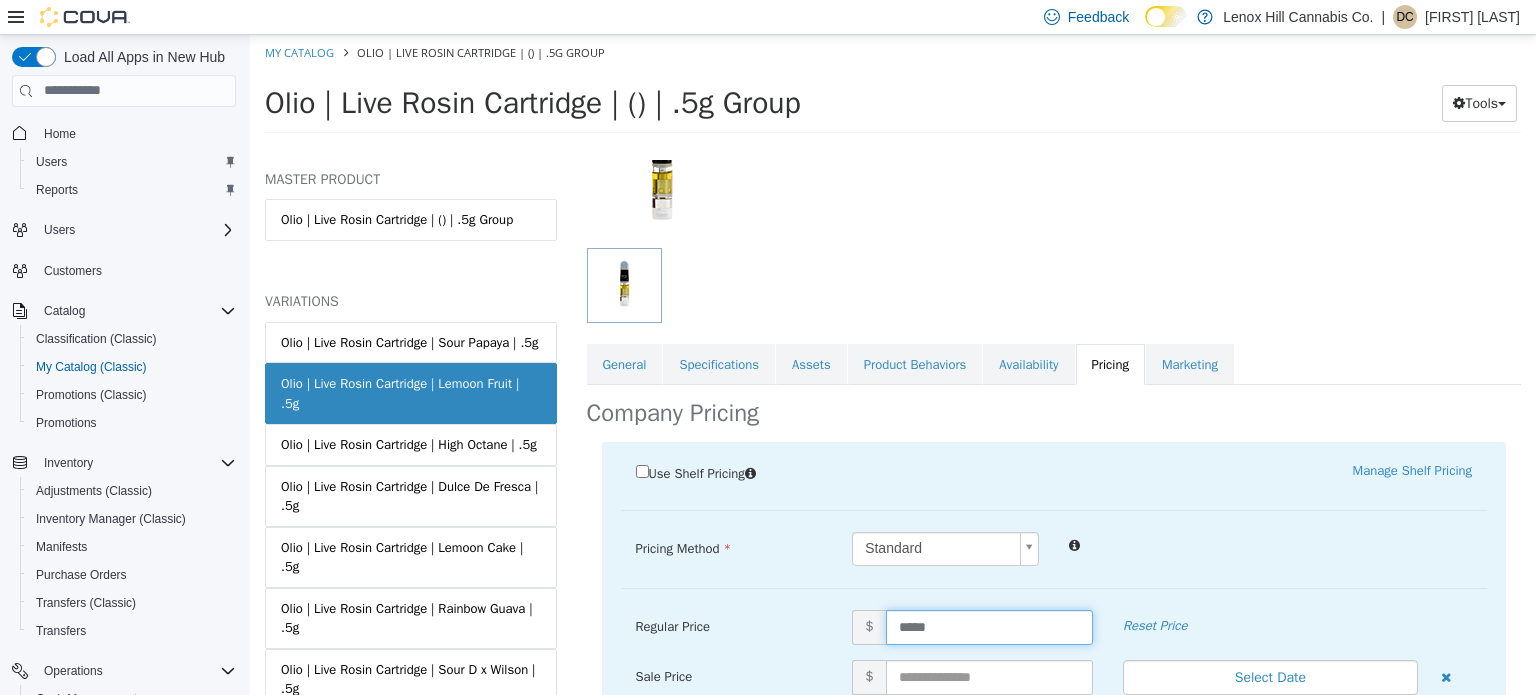 click on "*****" at bounding box center [989, 626] 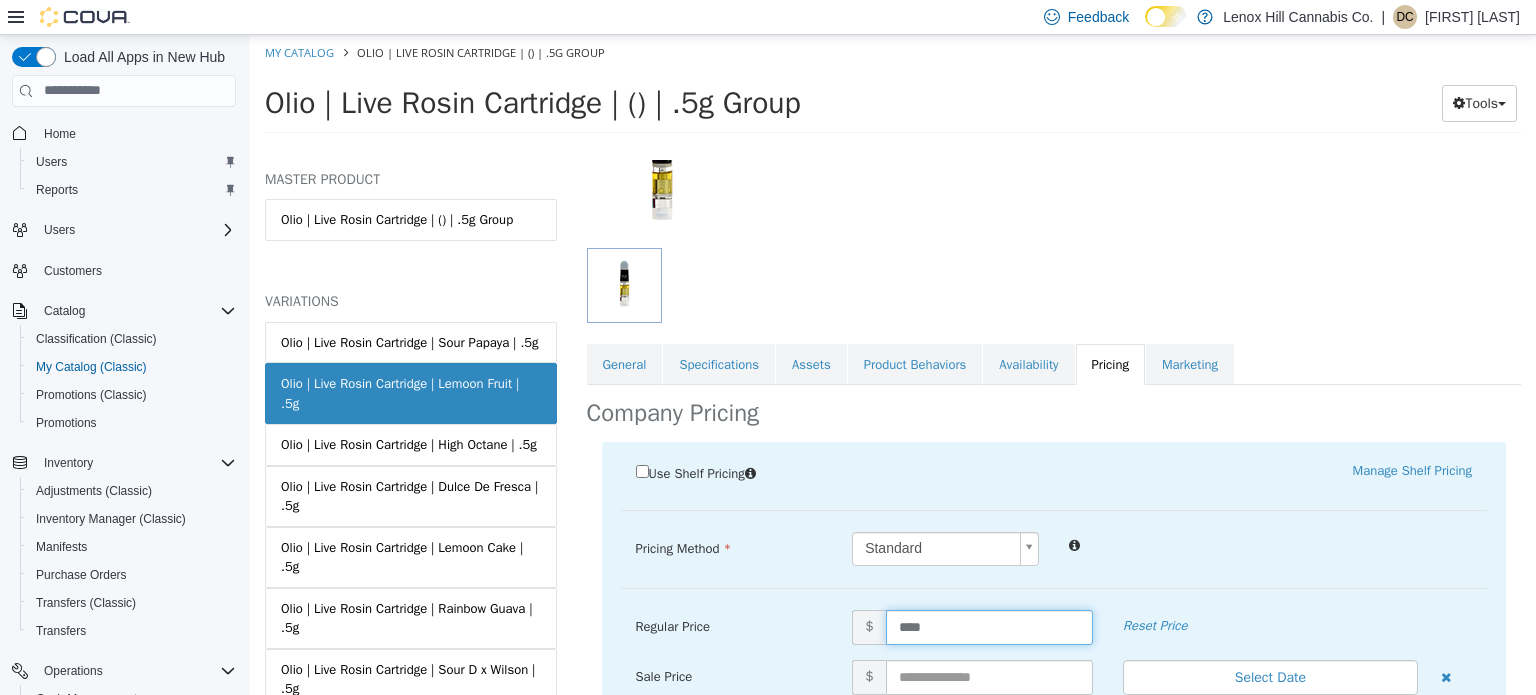 type on "*****" 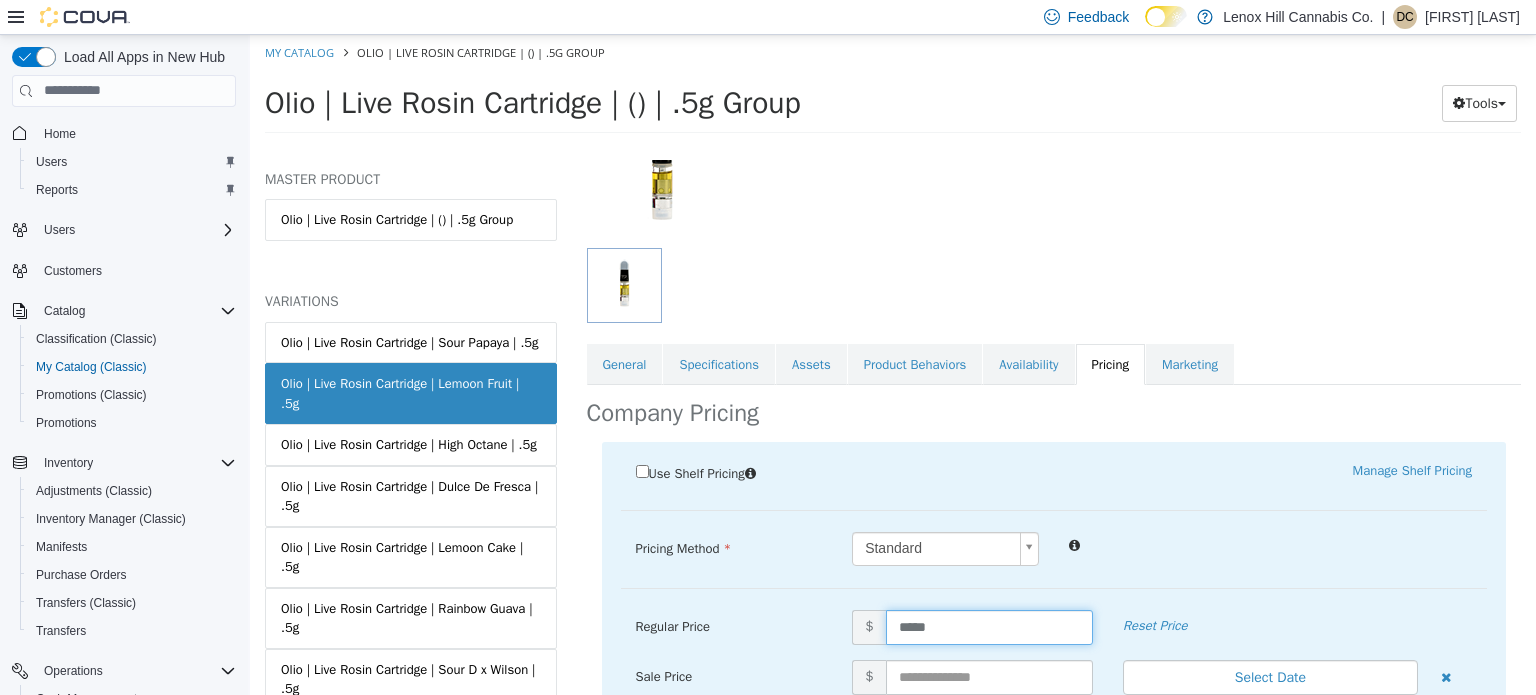scroll, scrollTop: 403, scrollLeft: 0, axis: vertical 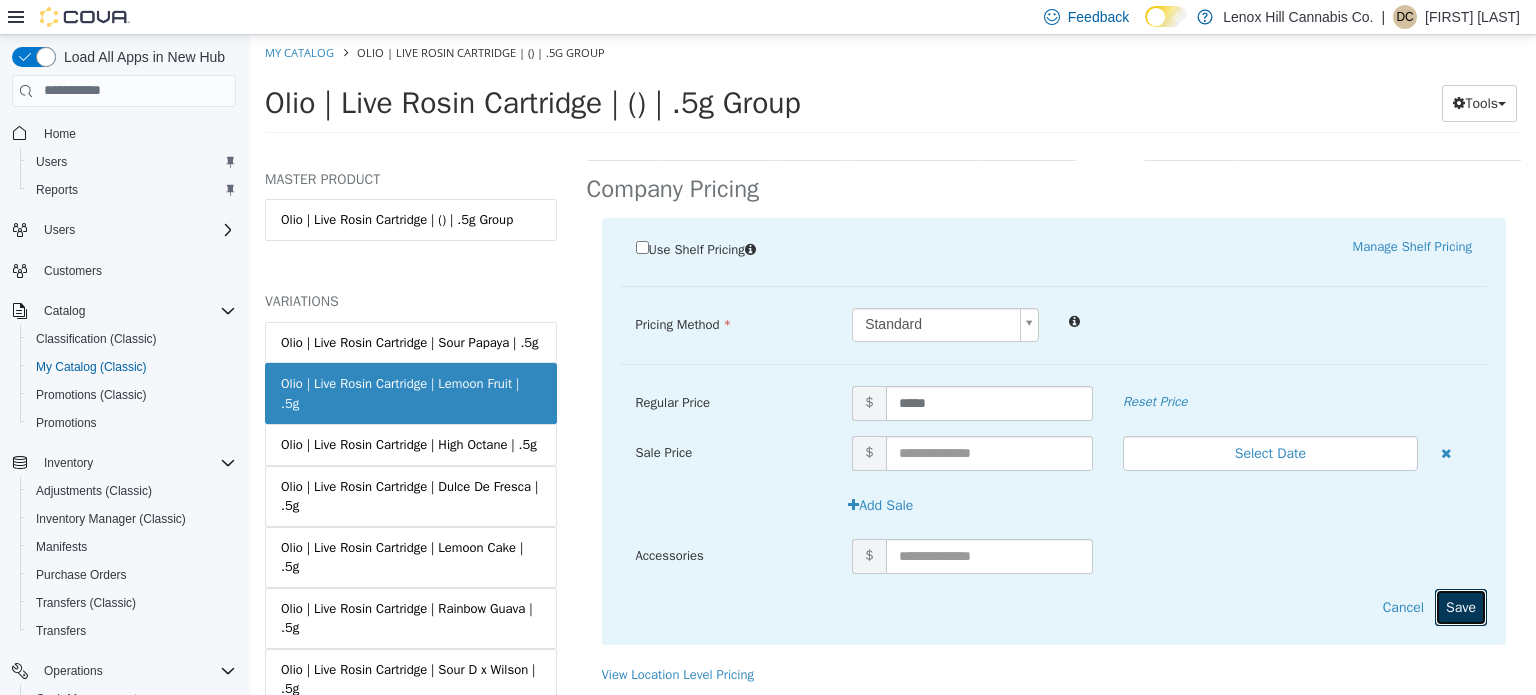 click on "Save" at bounding box center [1461, 606] 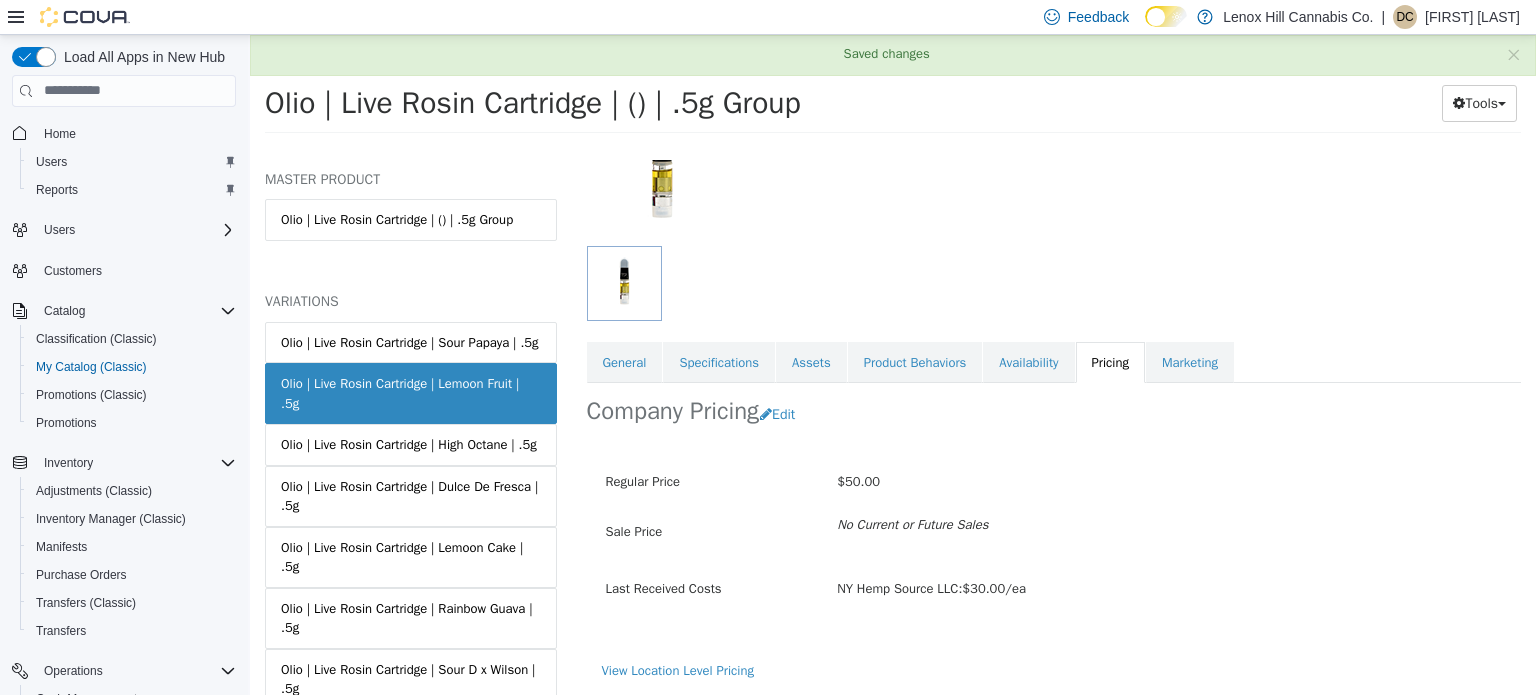 scroll, scrollTop: 179, scrollLeft: 0, axis: vertical 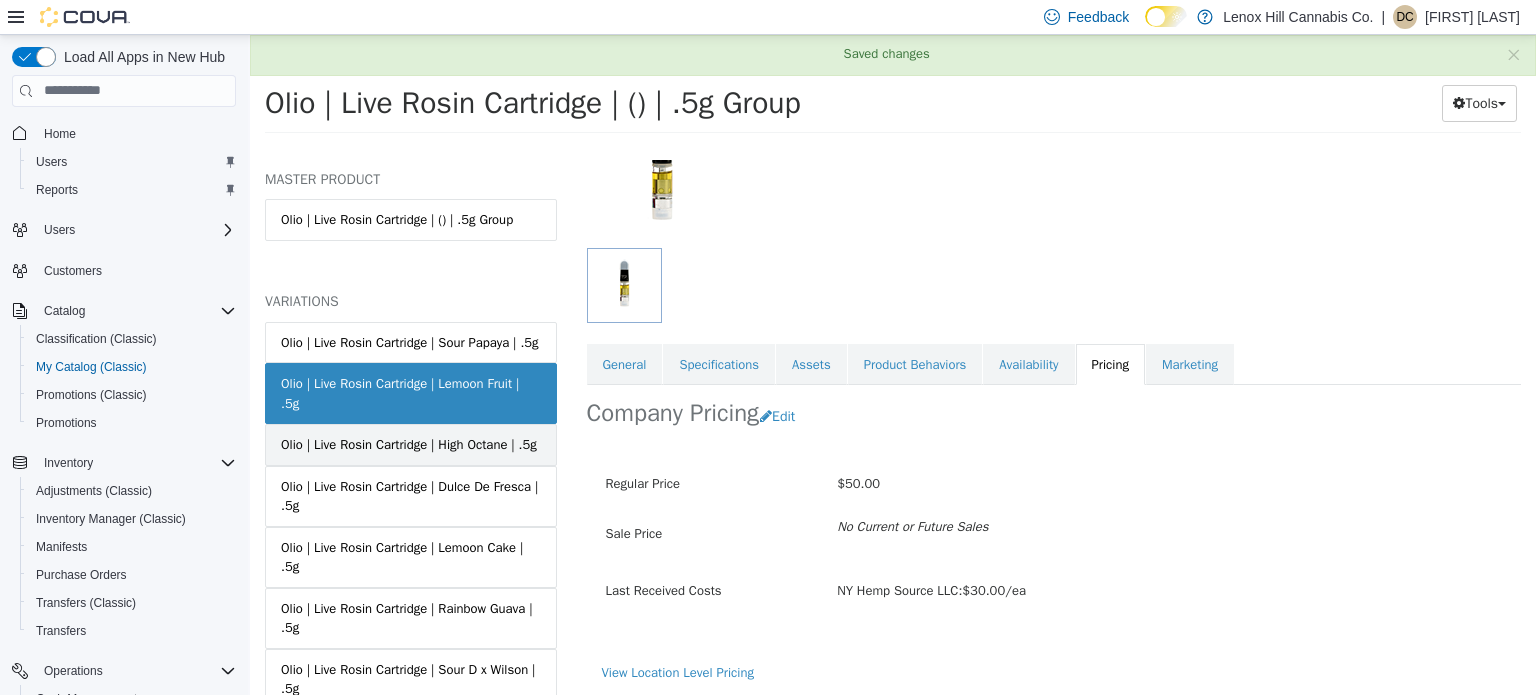click on "Olio | Live Rosin Cartridge | High Octane | .5g" at bounding box center [411, 444] 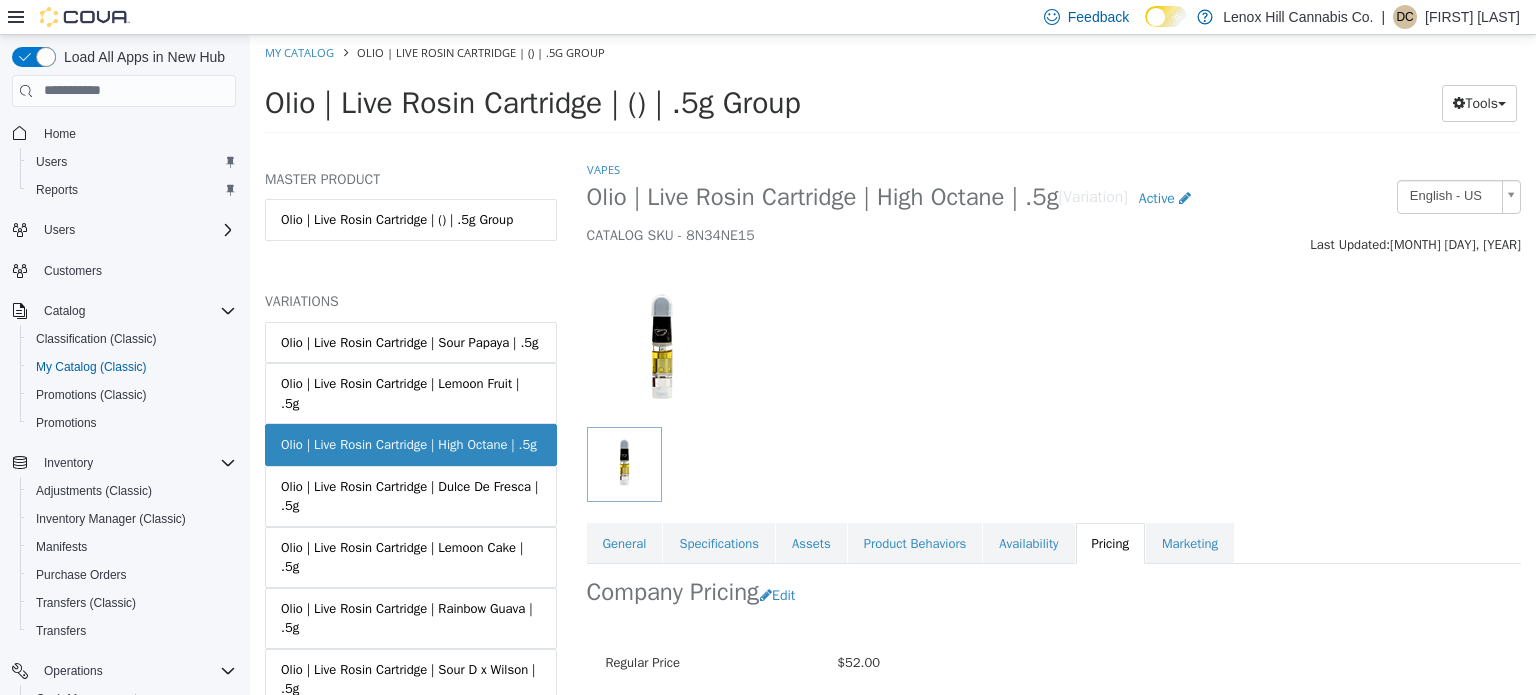 scroll, scrollTop: 179, scrollLeft: 0, axis: vertical 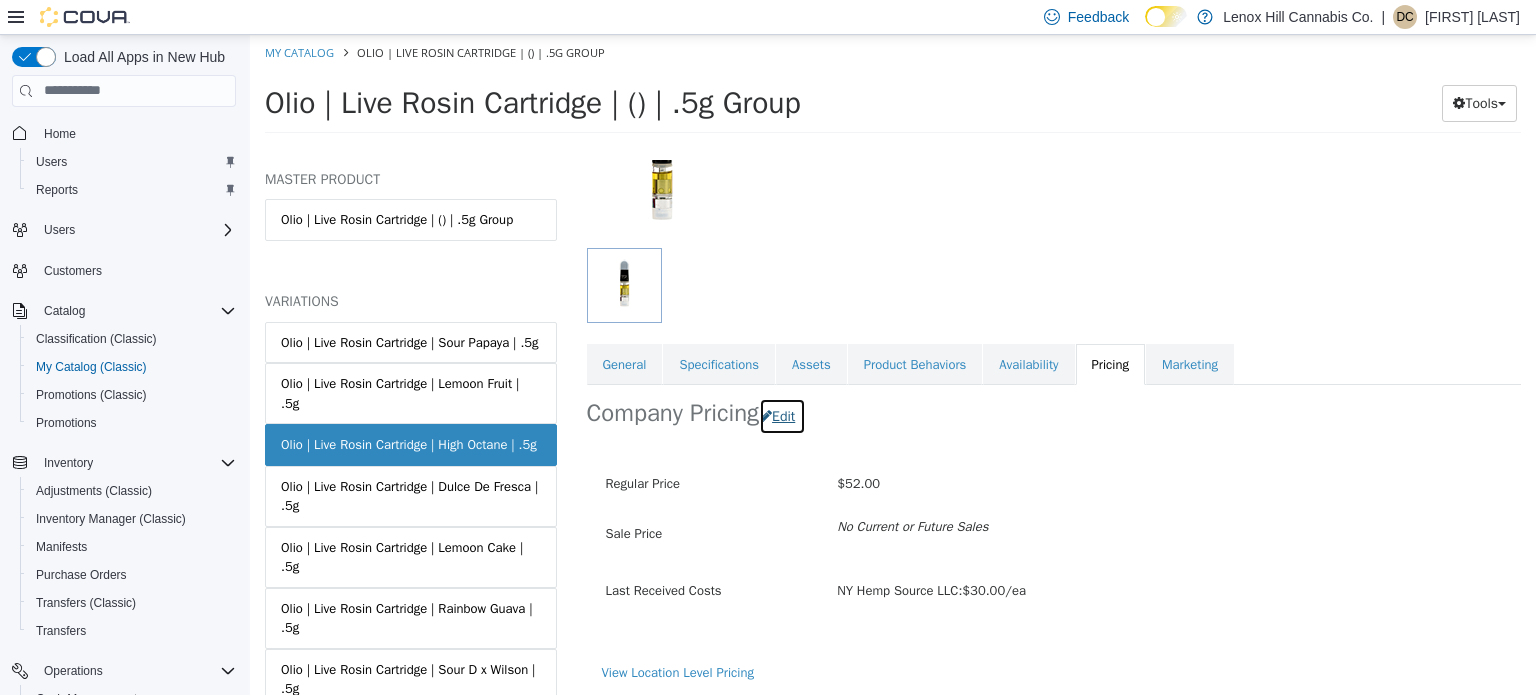 click on "Edit" at bounding box center (782, 415) 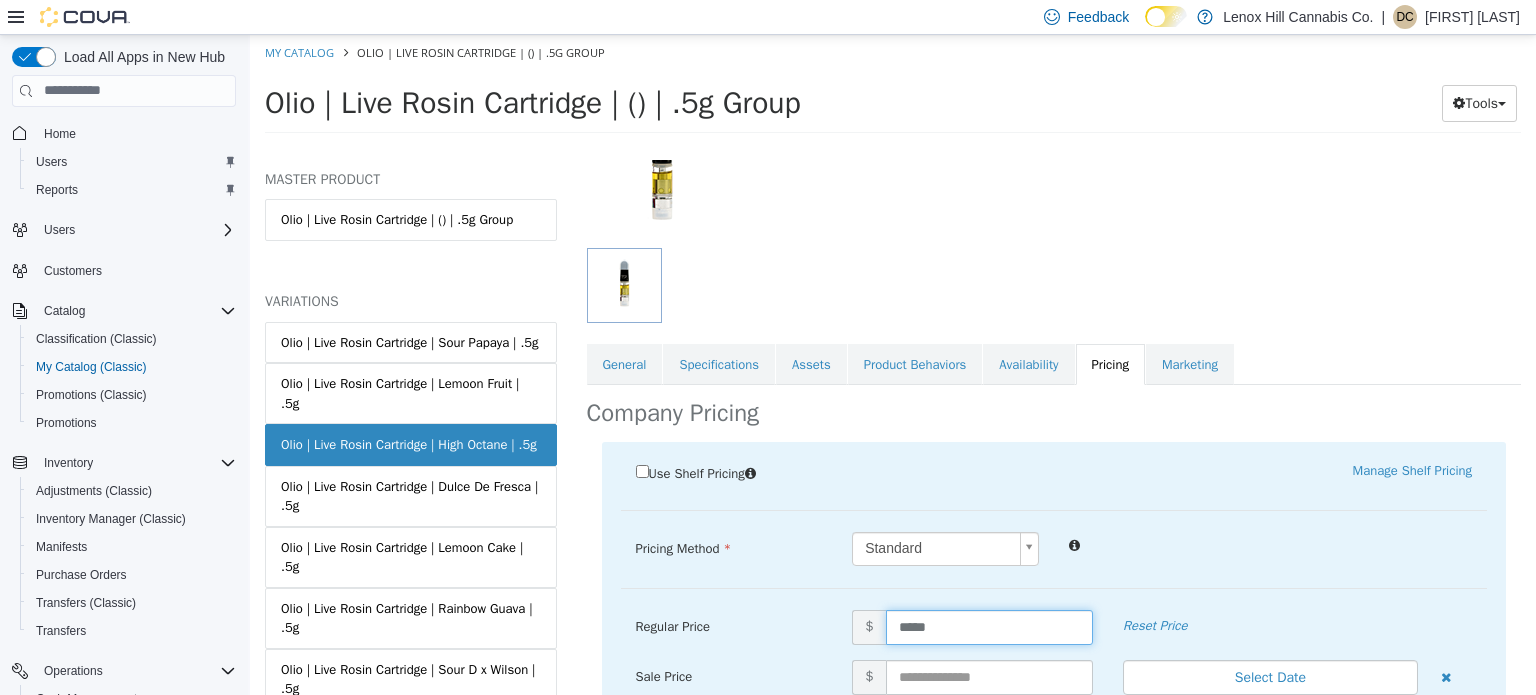 click on "*****" at bounding box center (989, 626) 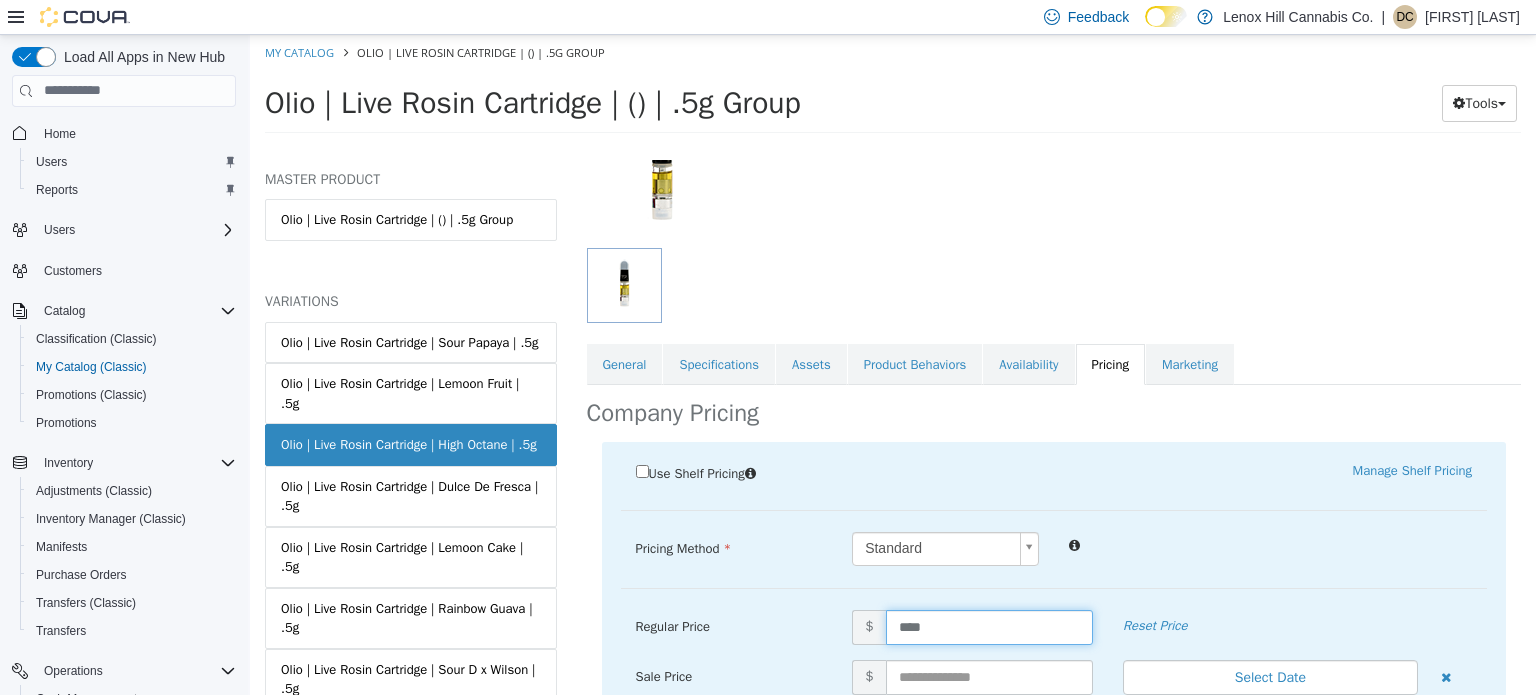 type on "*****" 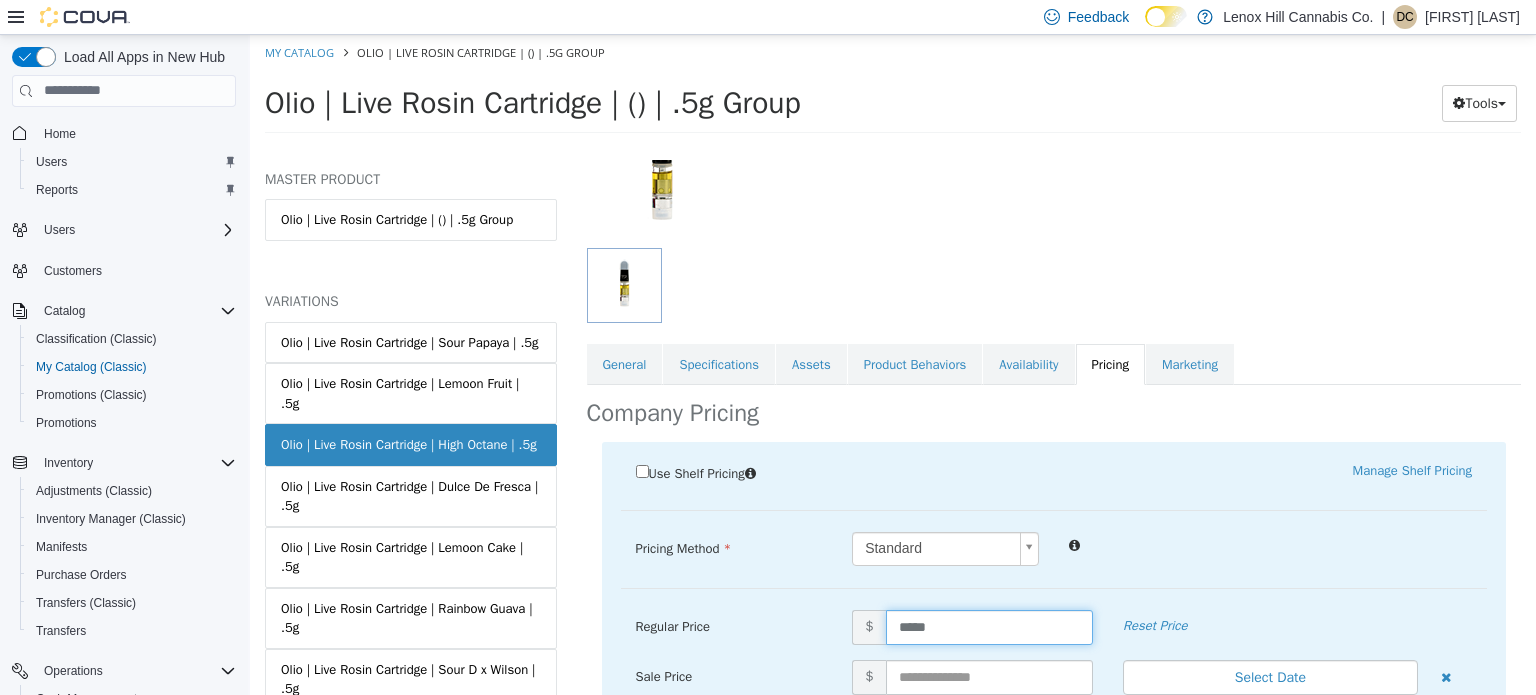 scroll, scrollTop: 403, scrollLeft: 0, axis: vertical 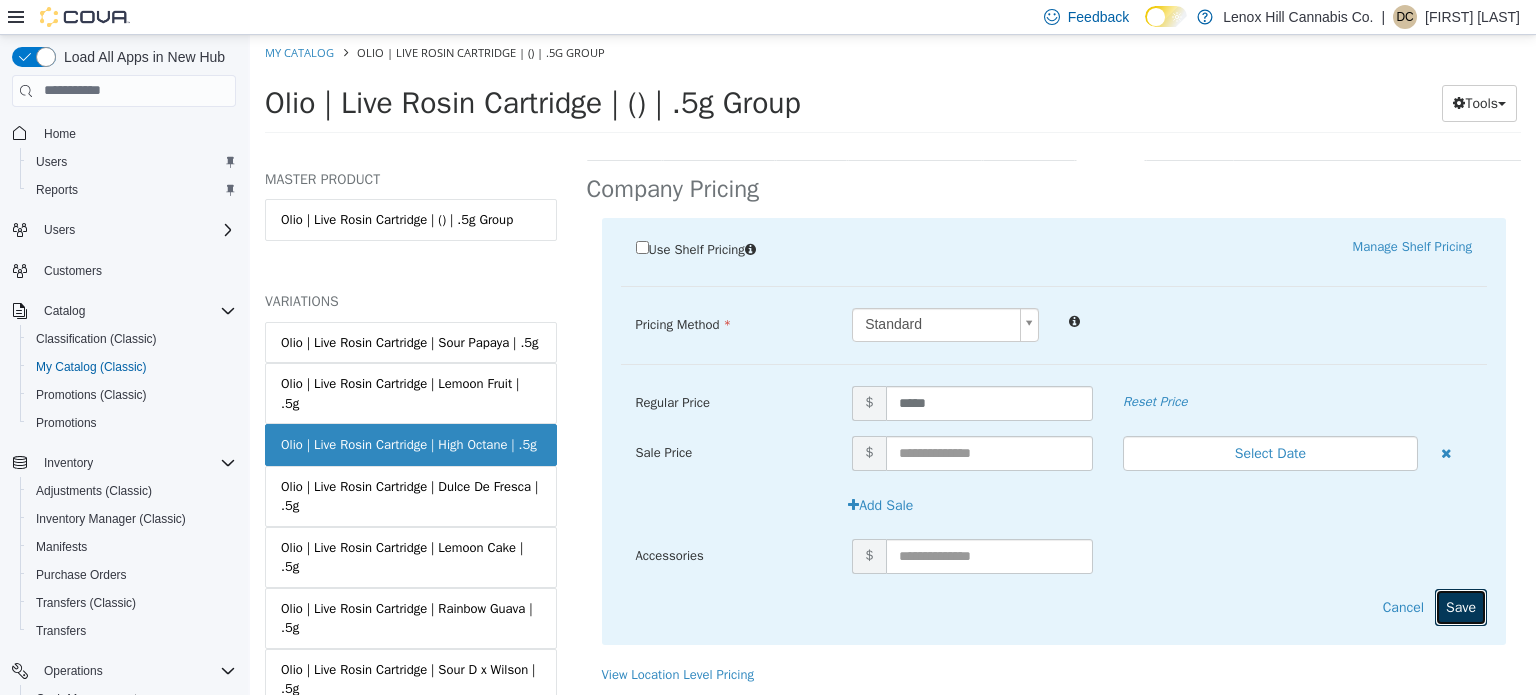 click on "Save" at bounding box center [1461, 606] 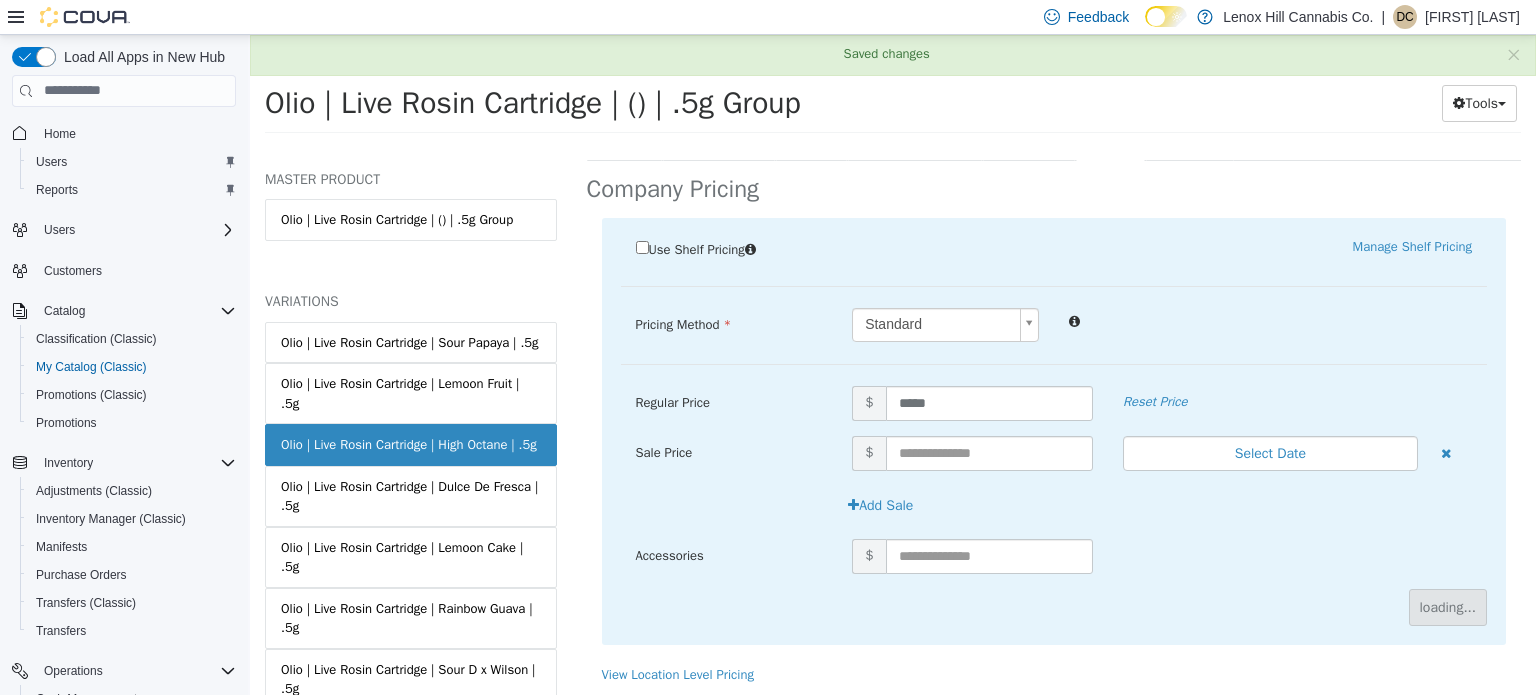 scroll, scrollTop: 179, scrollLeft: 0, axis: vertical 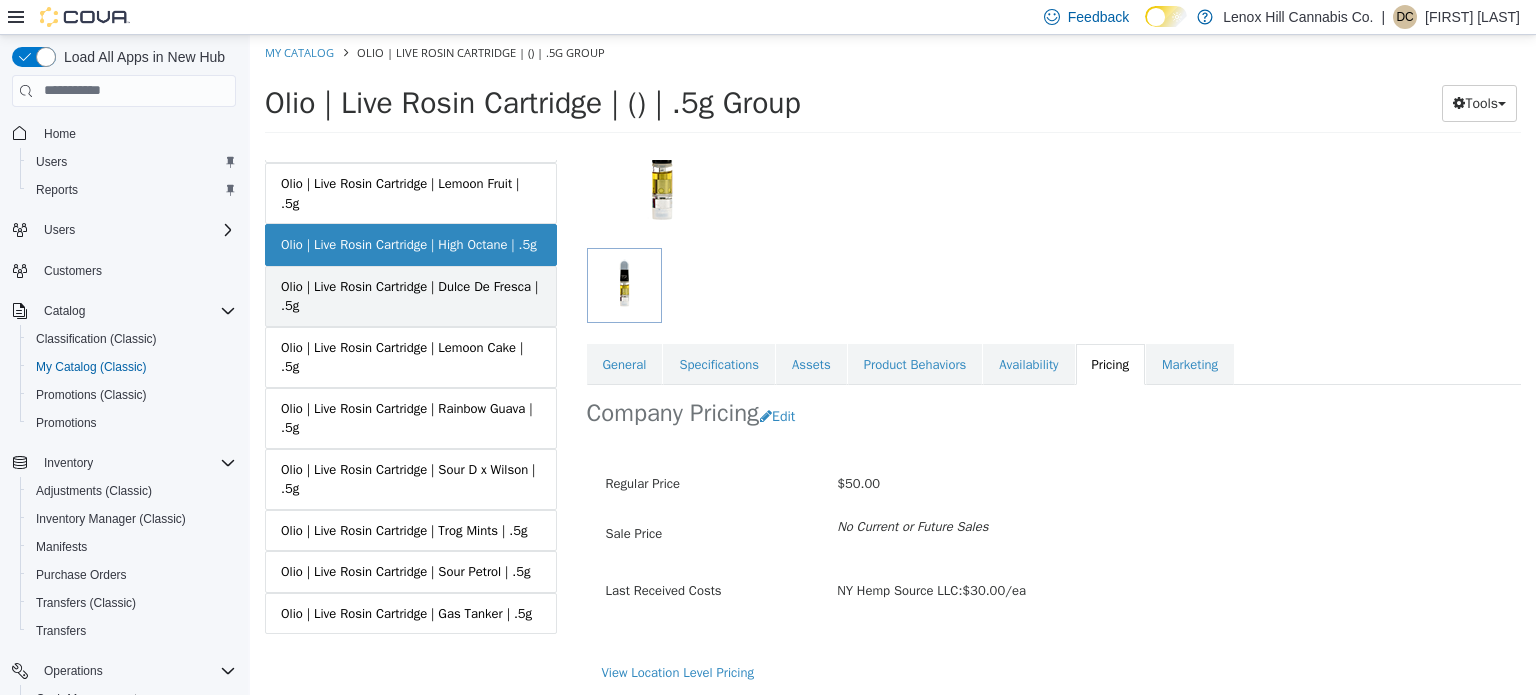 click on "Olio | Live Rosin Cartridge | Dulce De Fresca | .5g" at bounding box center [411, 295] 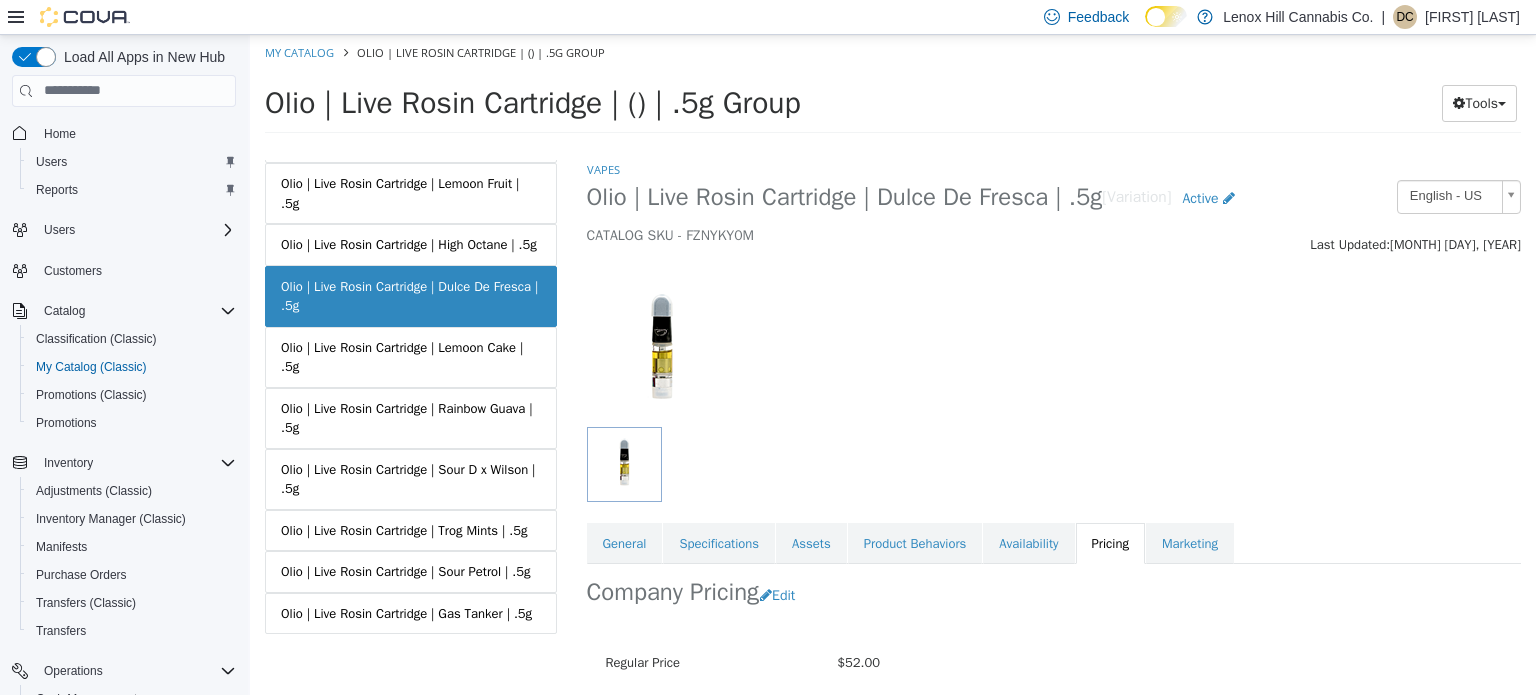 scroll, scrollTop: 179, scrollLeft: 0, axis: vertical 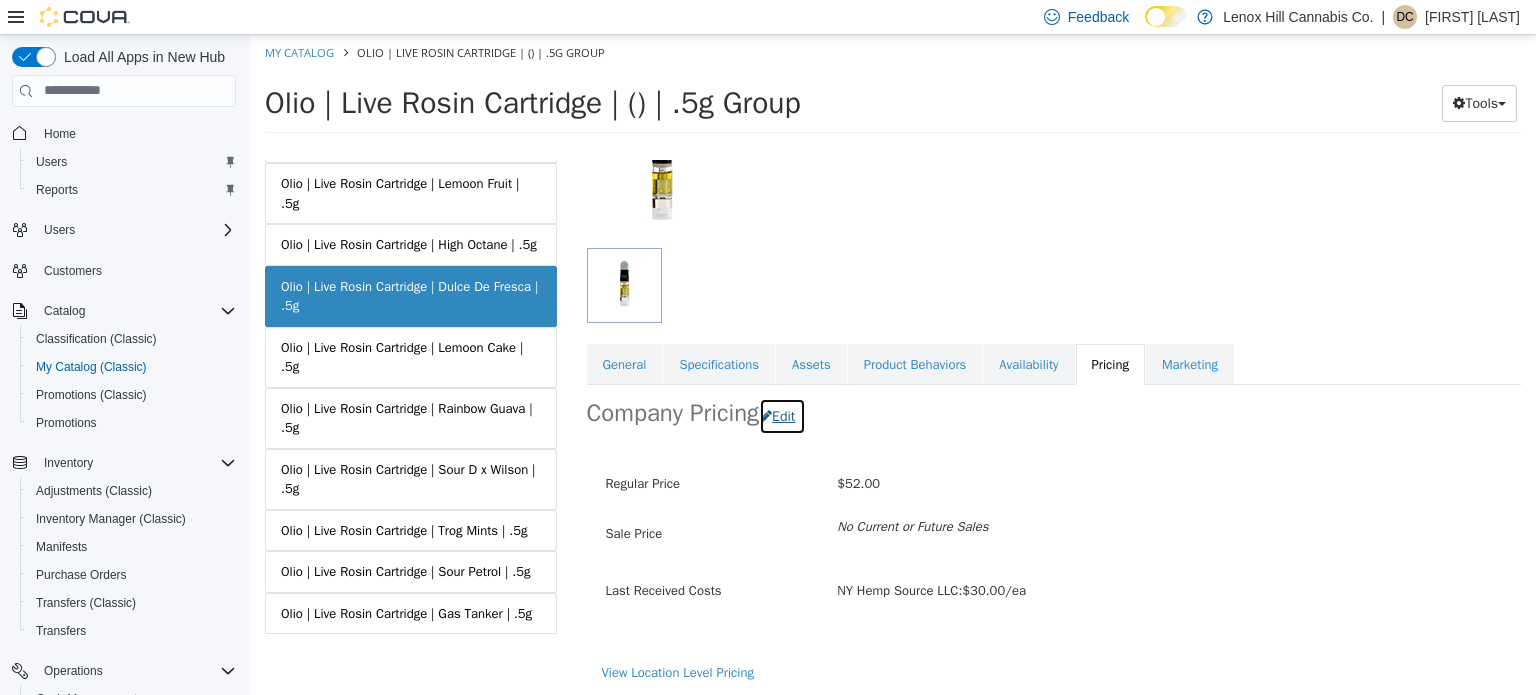 click on "Edit" at bounding box center (782, 415) 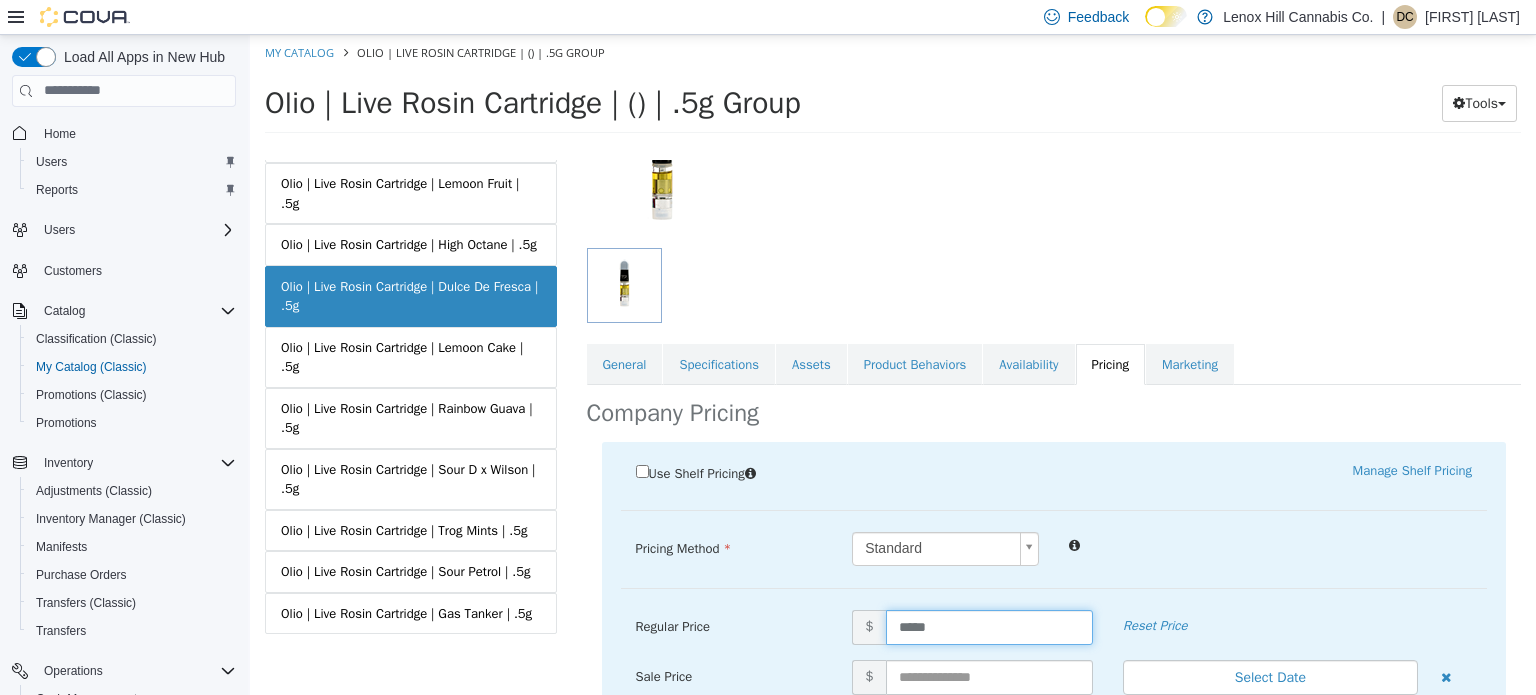 click on "*****" at bounding box center (989, 626) 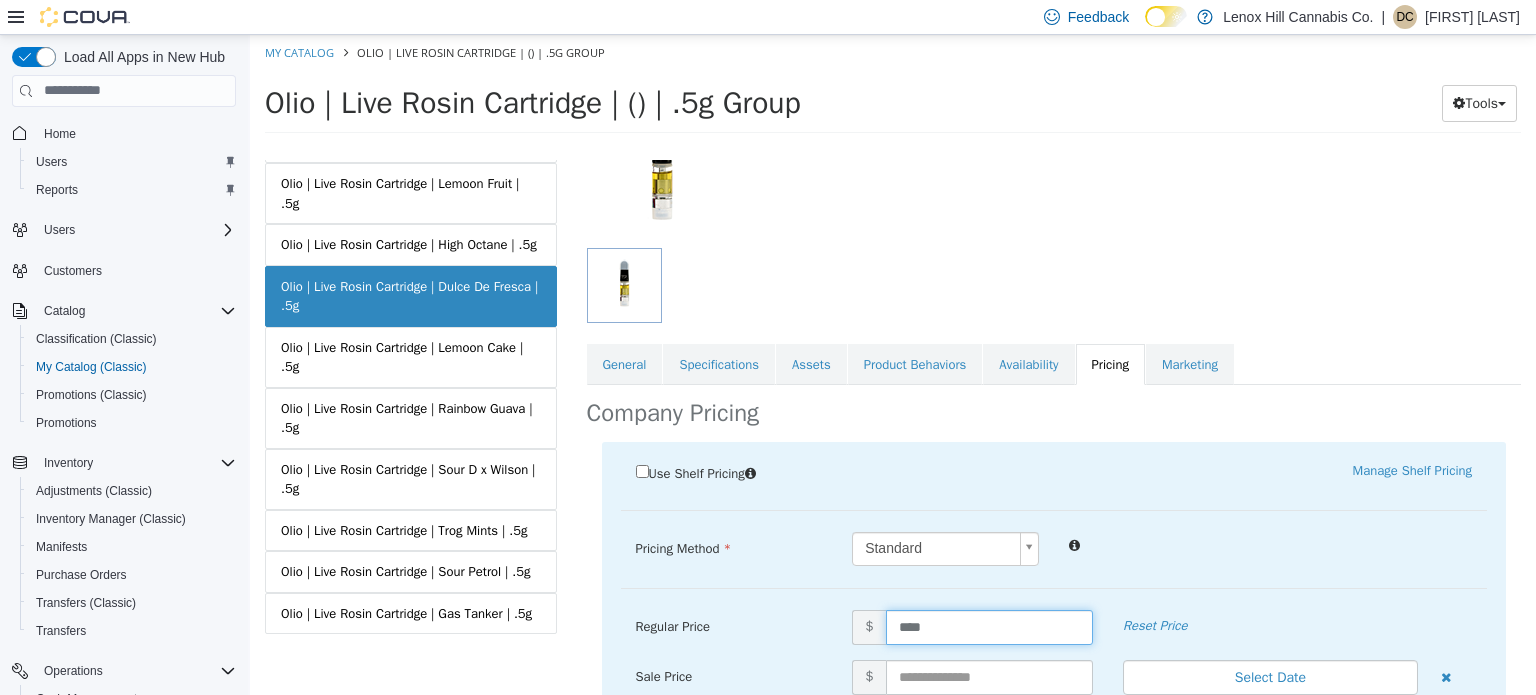 type on "*****" 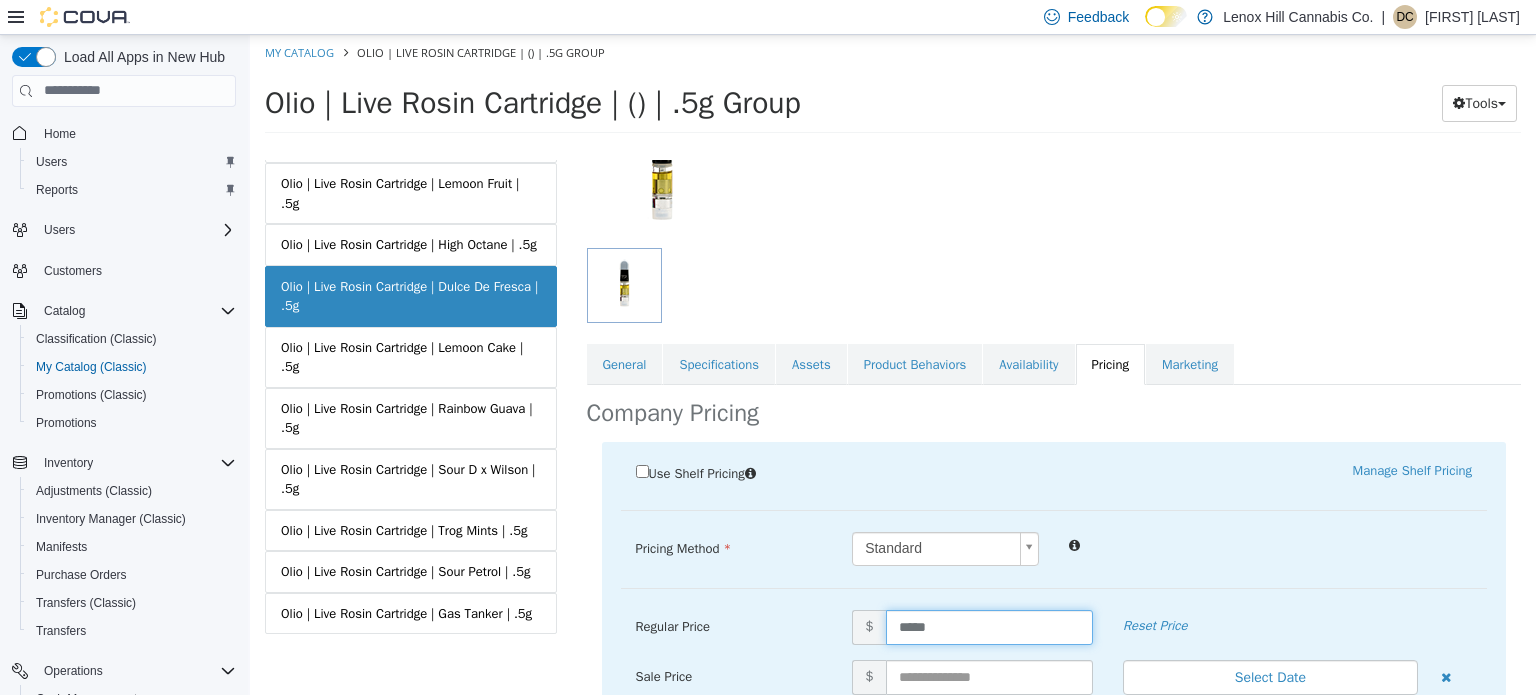 scroll, scrollTop: 403, scrollLeft: 0, axis: vertical 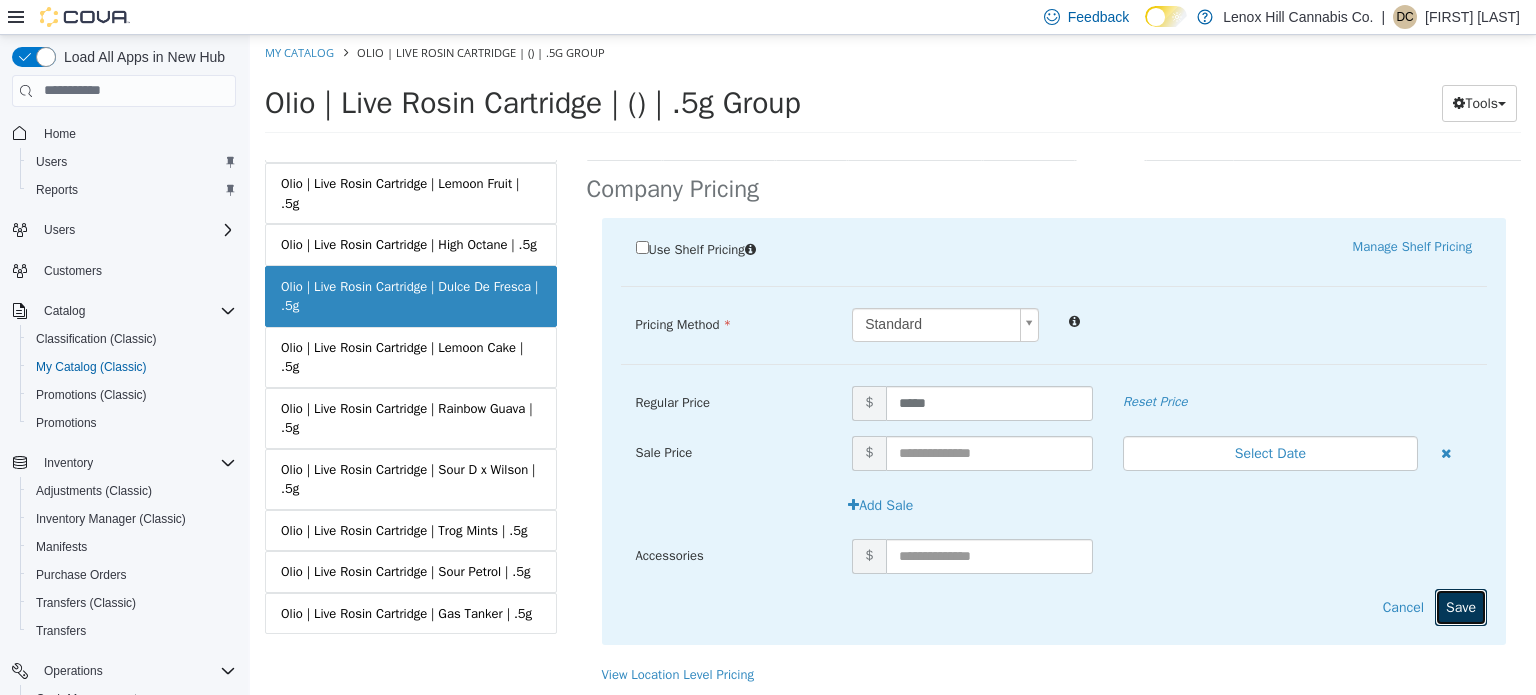 click on "Save" at bounding box center [1461, 606] 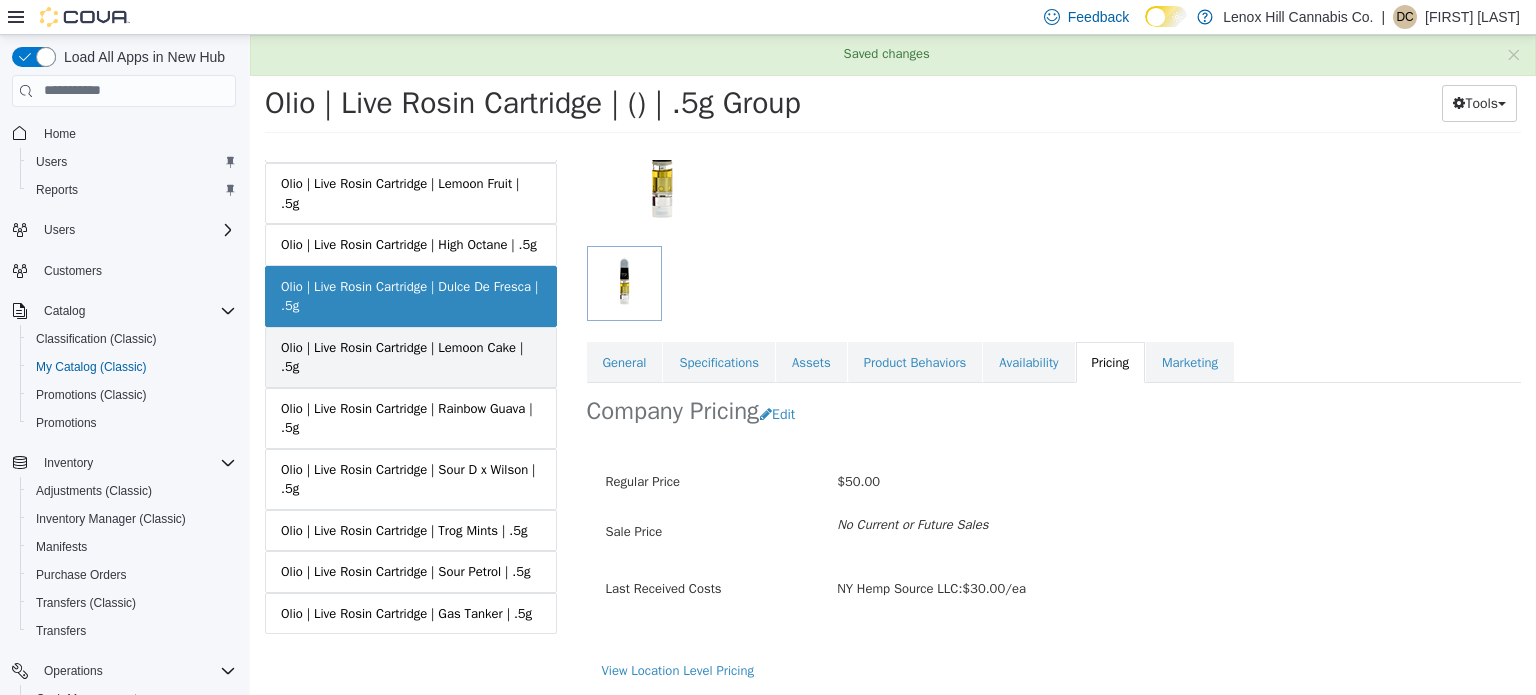 scroll, scrollTop: 179, scrollLeft: 0, axis: vertical 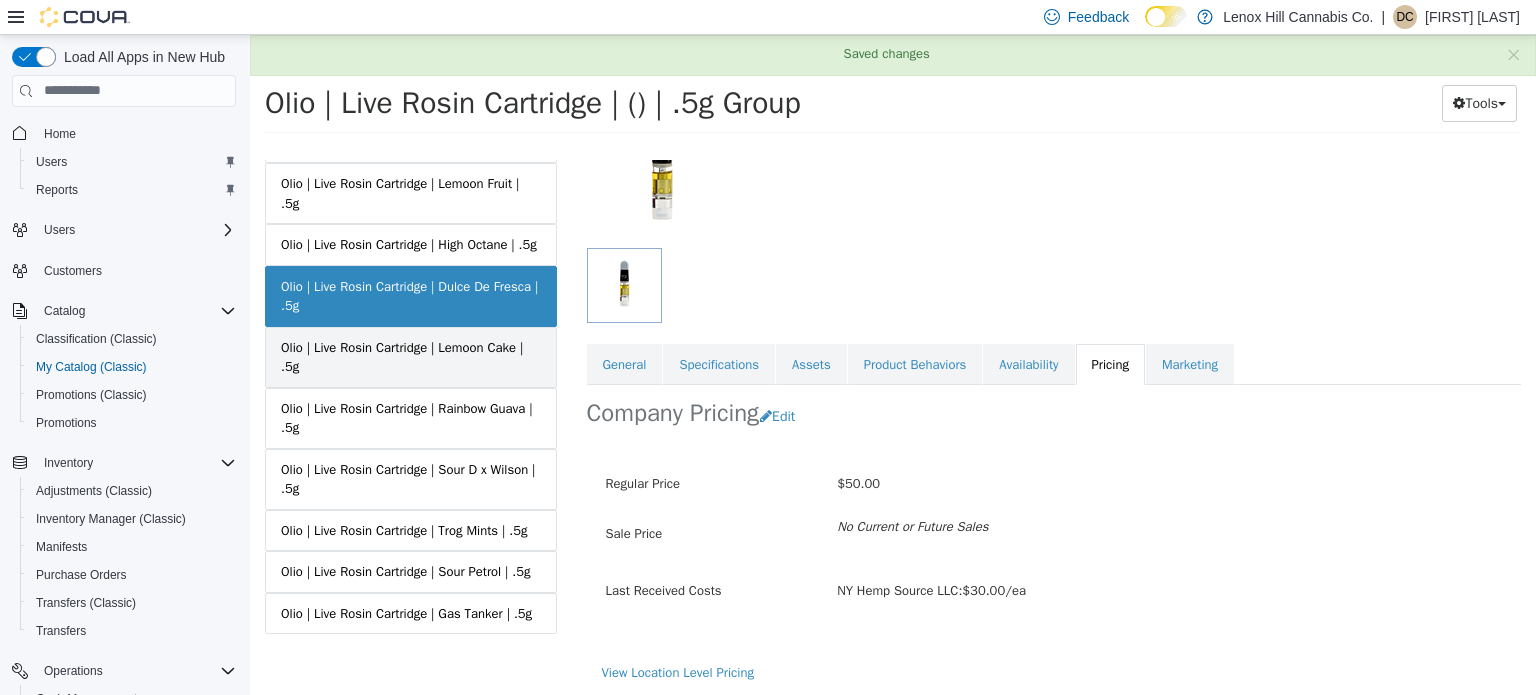 click on "Olio | Live Rosin Cartridge | Lemoon Cake | .5g" at bounding box center (411, 356) 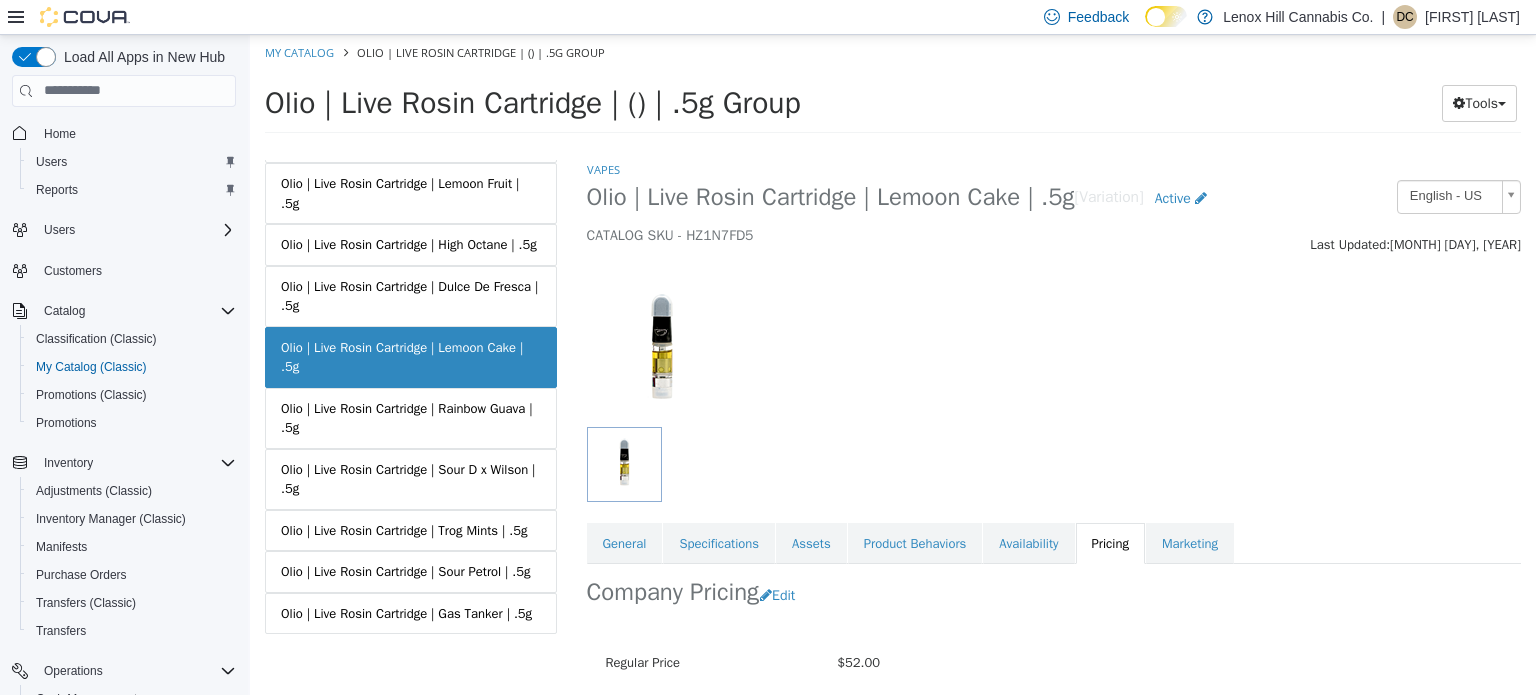 scroll, scrollTop: 179, scrollLeft: 0, axis: vertical 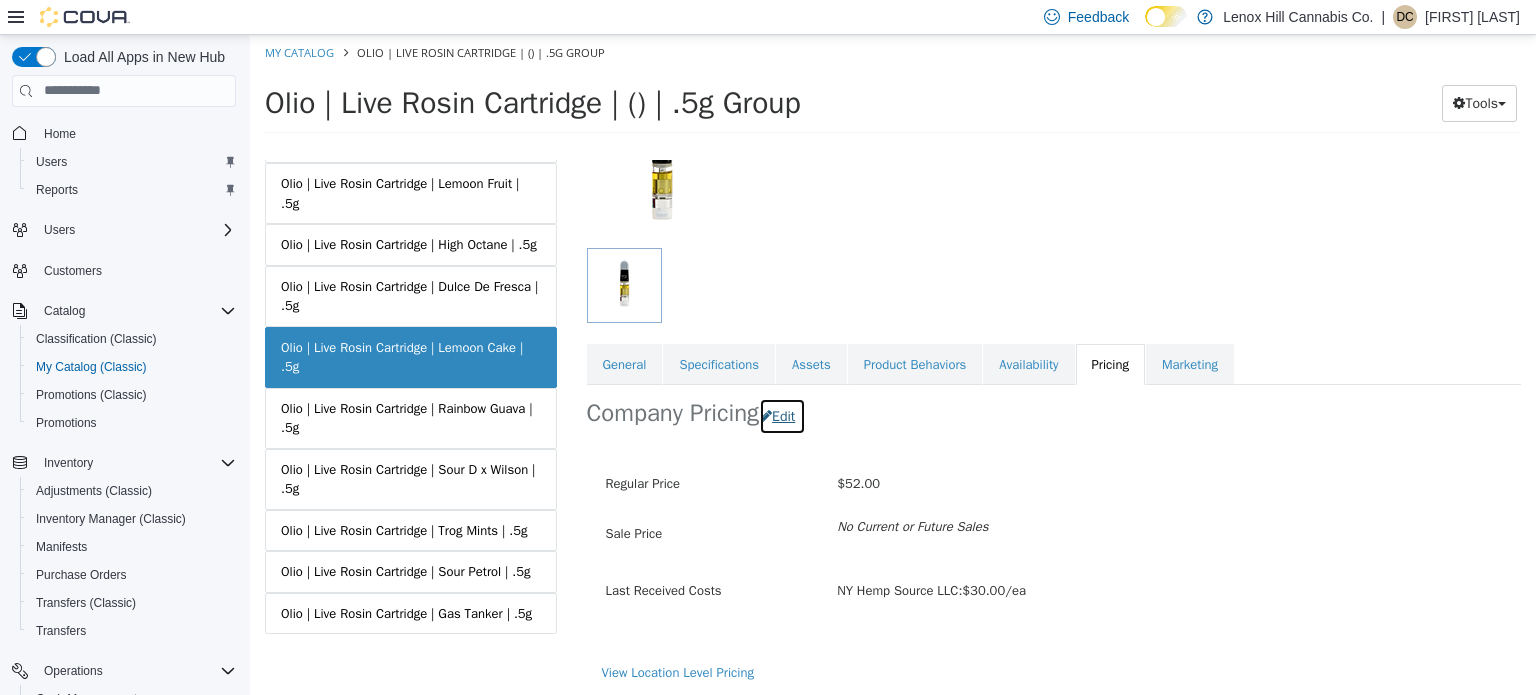 click on "Edit" at bounding box center [782, 415] 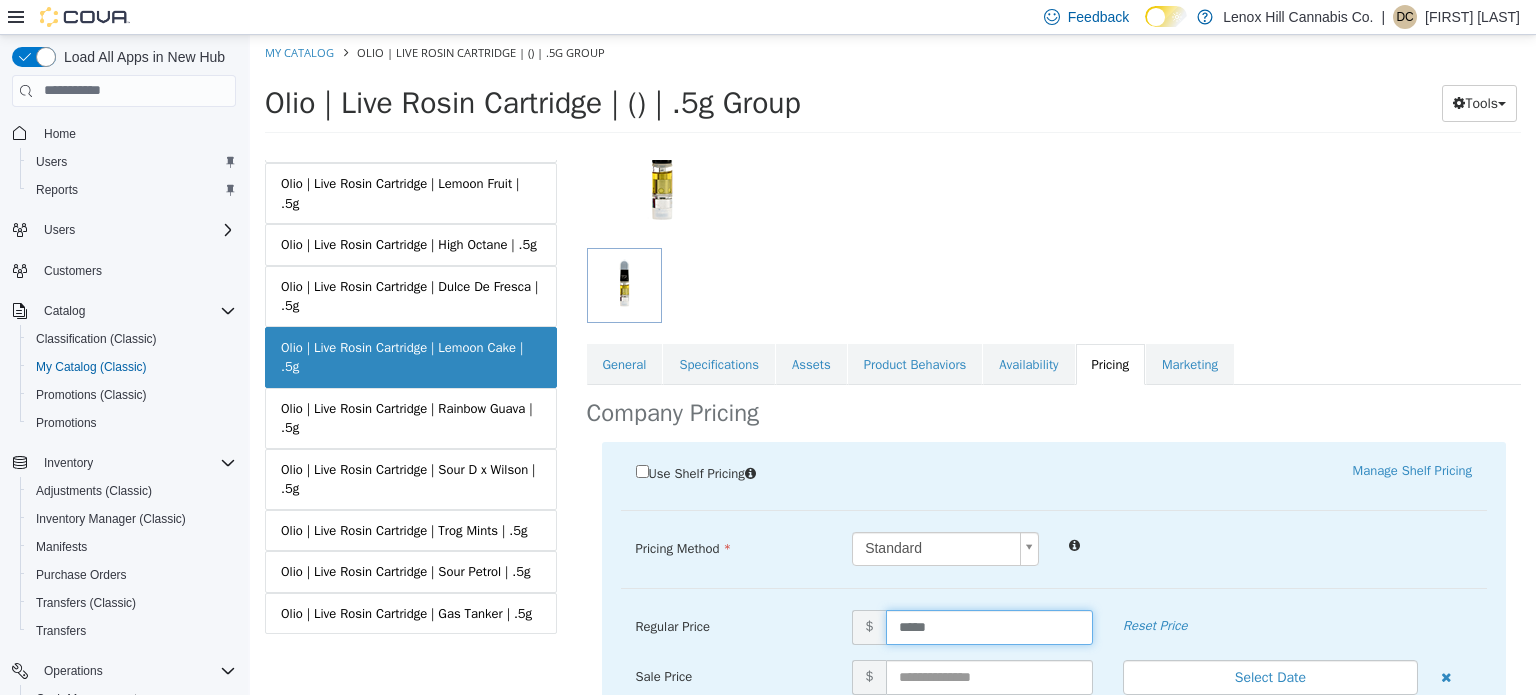 click on "*****" at bounding box center [989, 626] 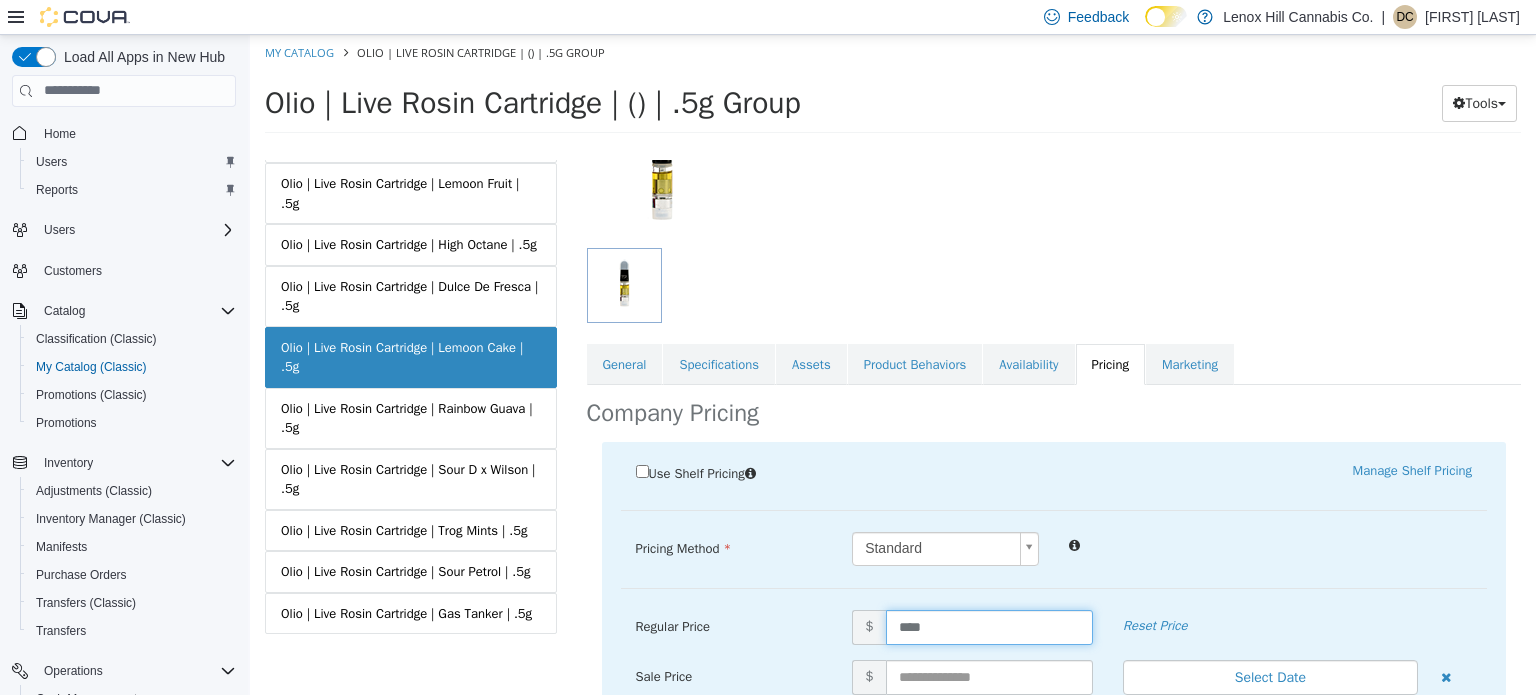 type on "*****" 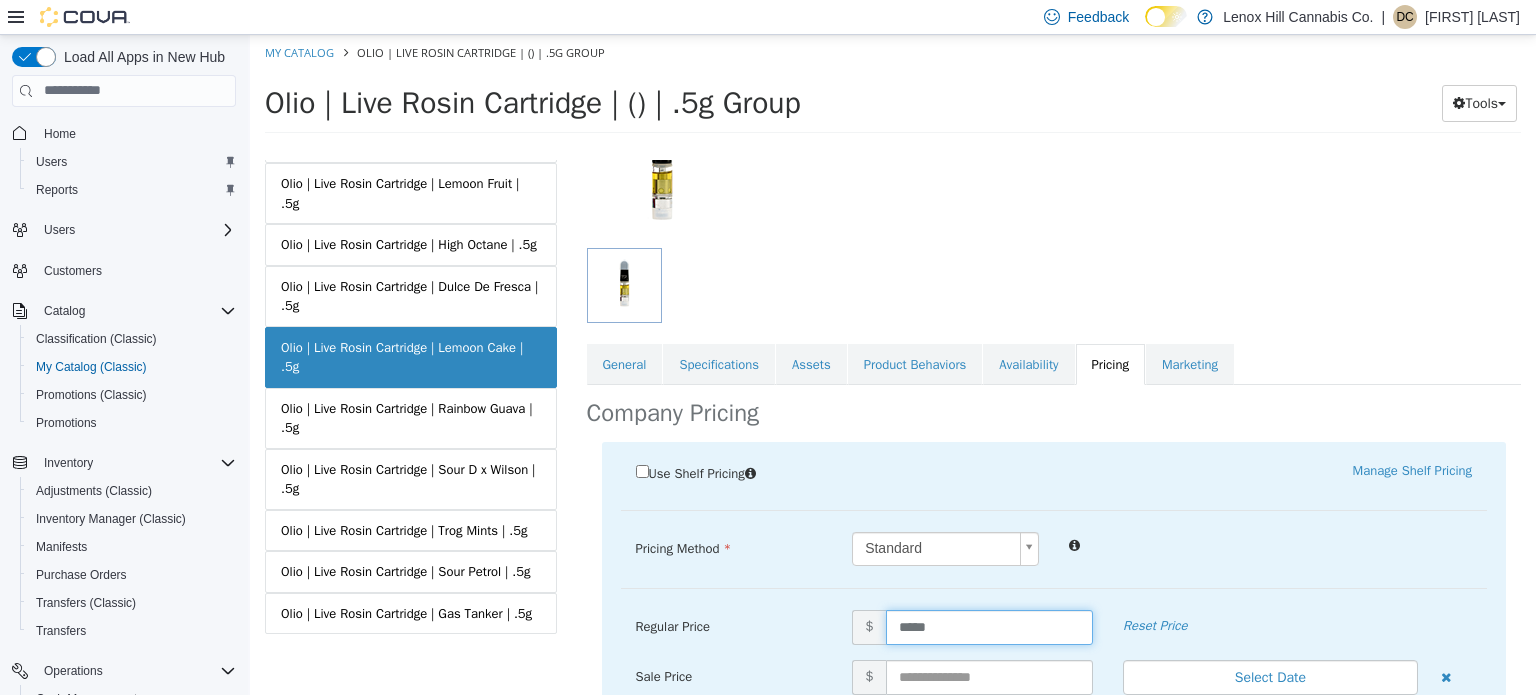 scroll, scrollTop: 403, scrollLeft: 0, axis: vertical 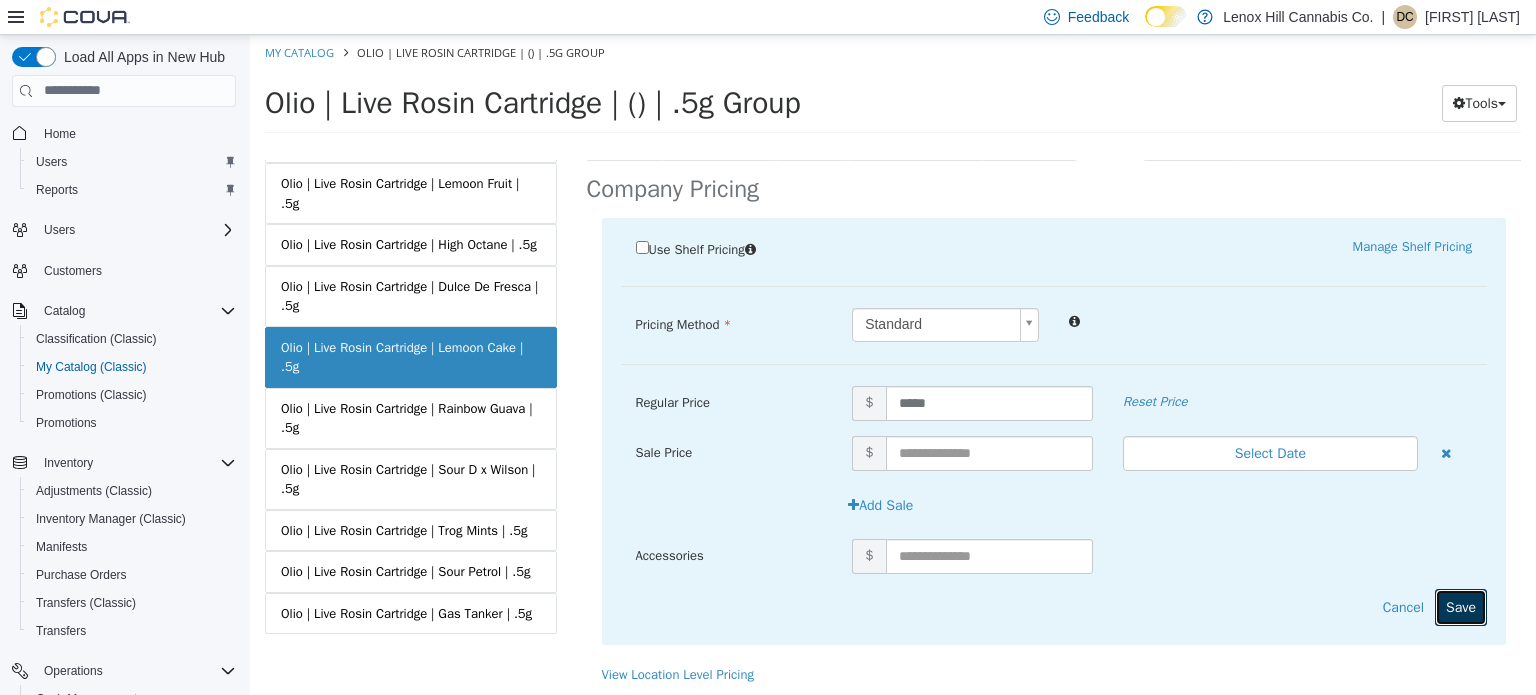 click on "Save" at bounding box center (1461, 606) 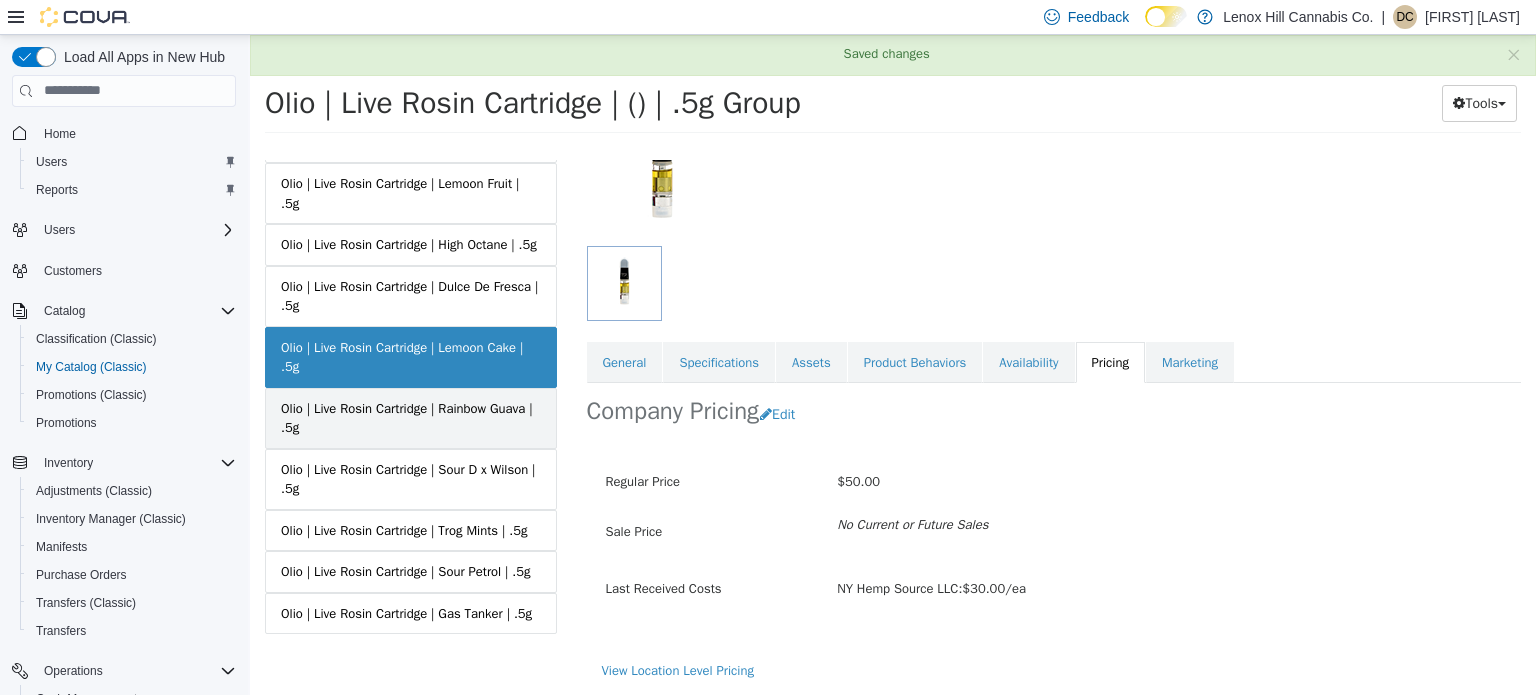 scroll, scrollTop: 179, scrollLeft: 0, axis: vertical 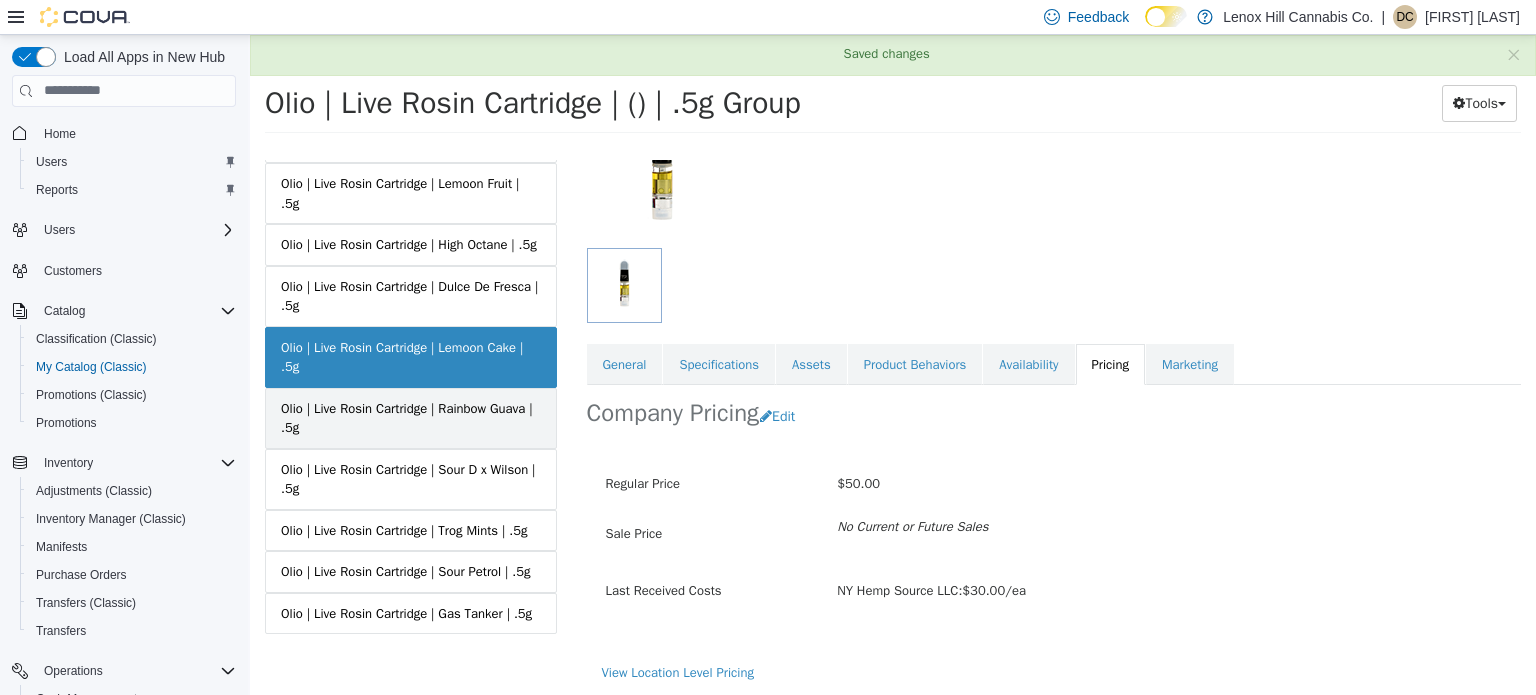 click on "Olio | Live Rosin Cartridge | Rainbow Guava | .5g" at bounding box center [411, 417] 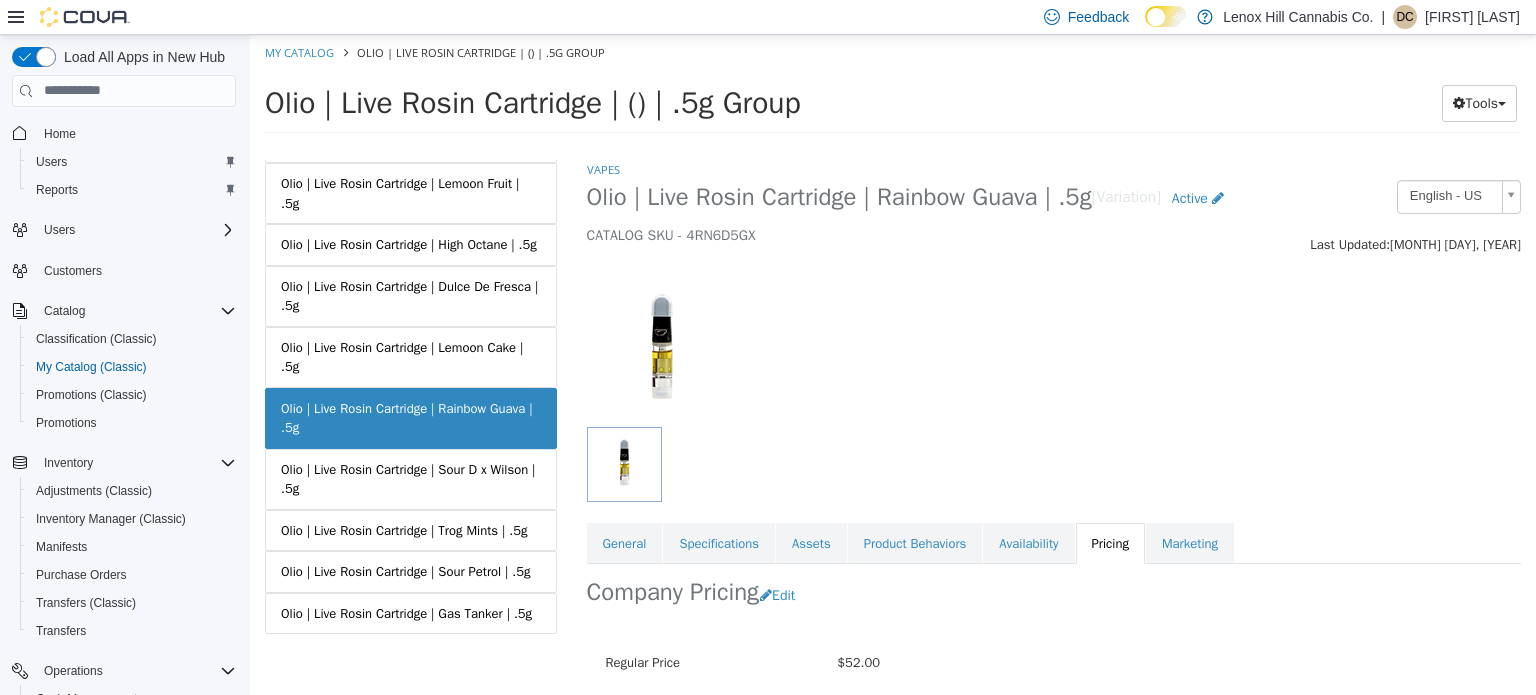 scroll, scrollTop: 179, scrollLeft: 0, axis: vertical 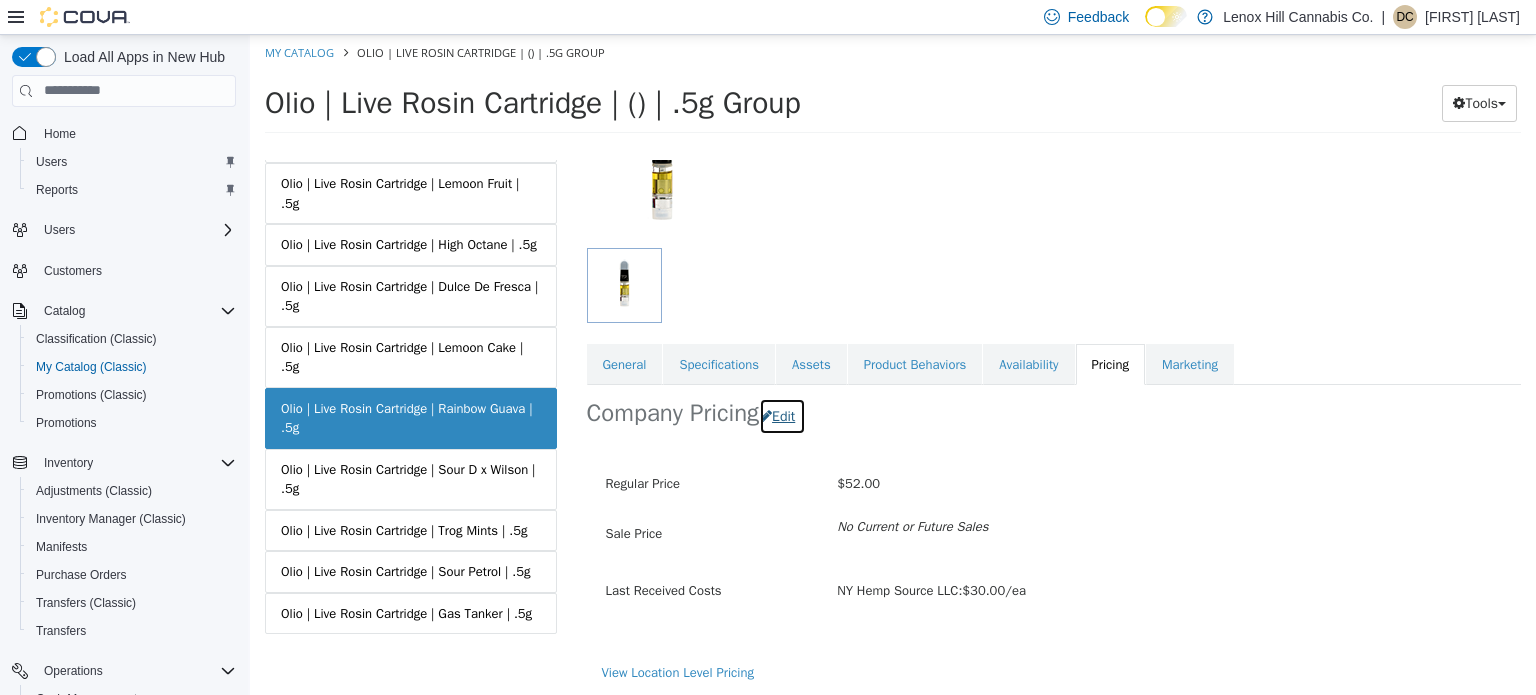 click on "Edit" at bounding box center [782, 415] 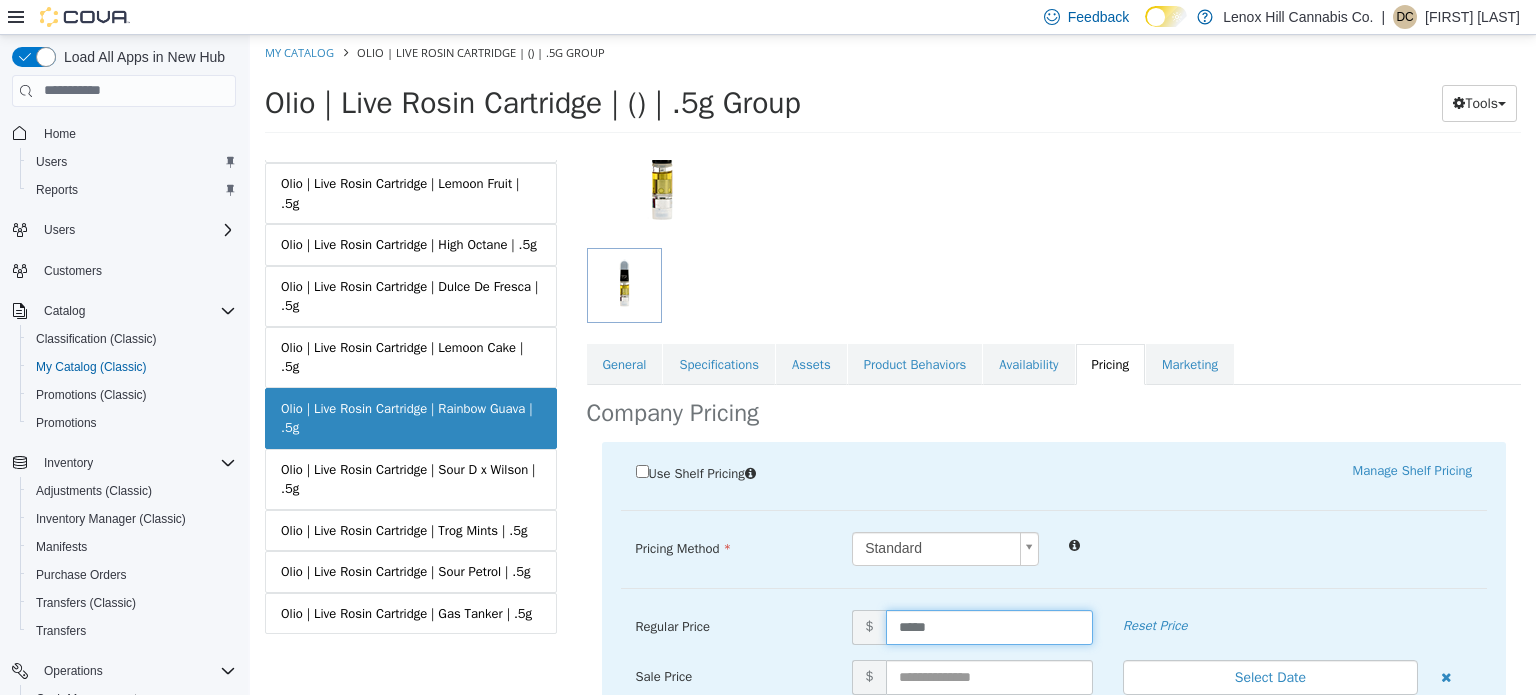 click on "*****" at bounding box center (989, 626) 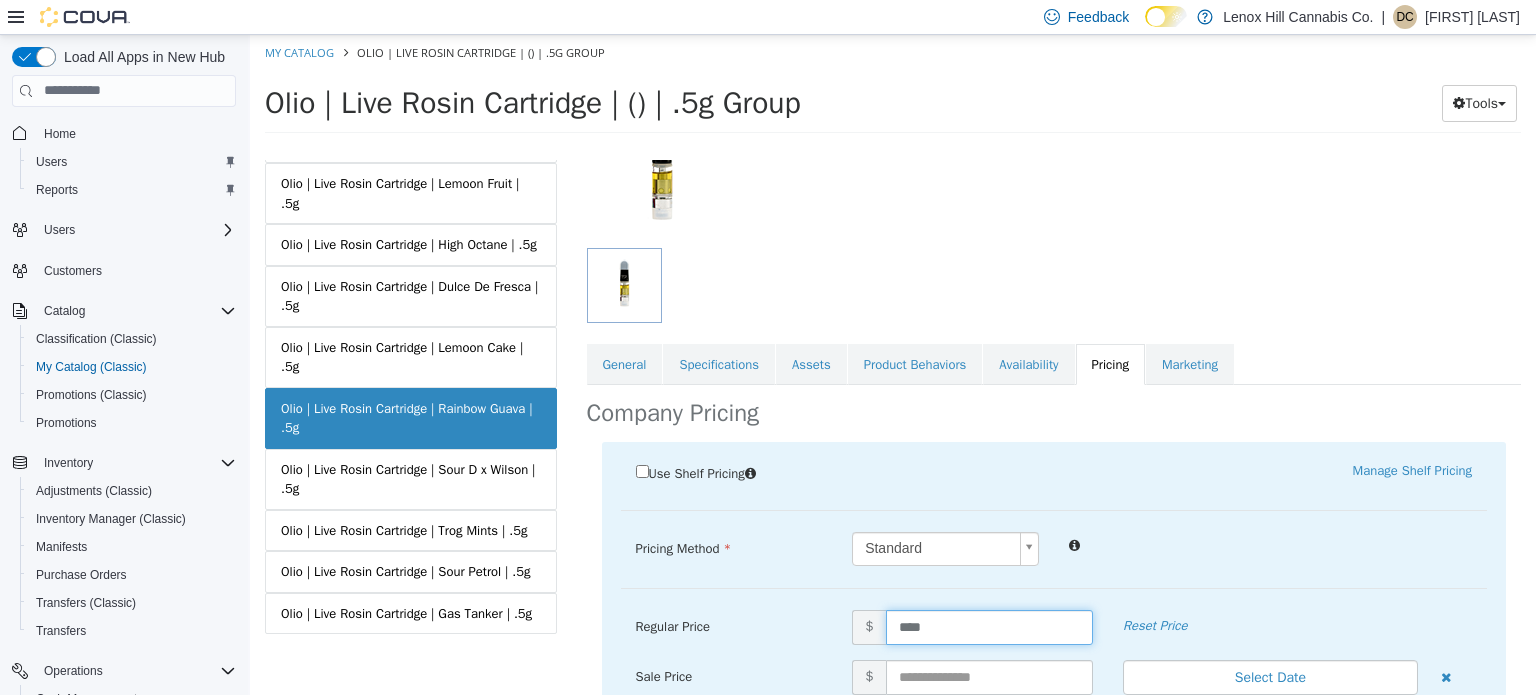 type on "*****" 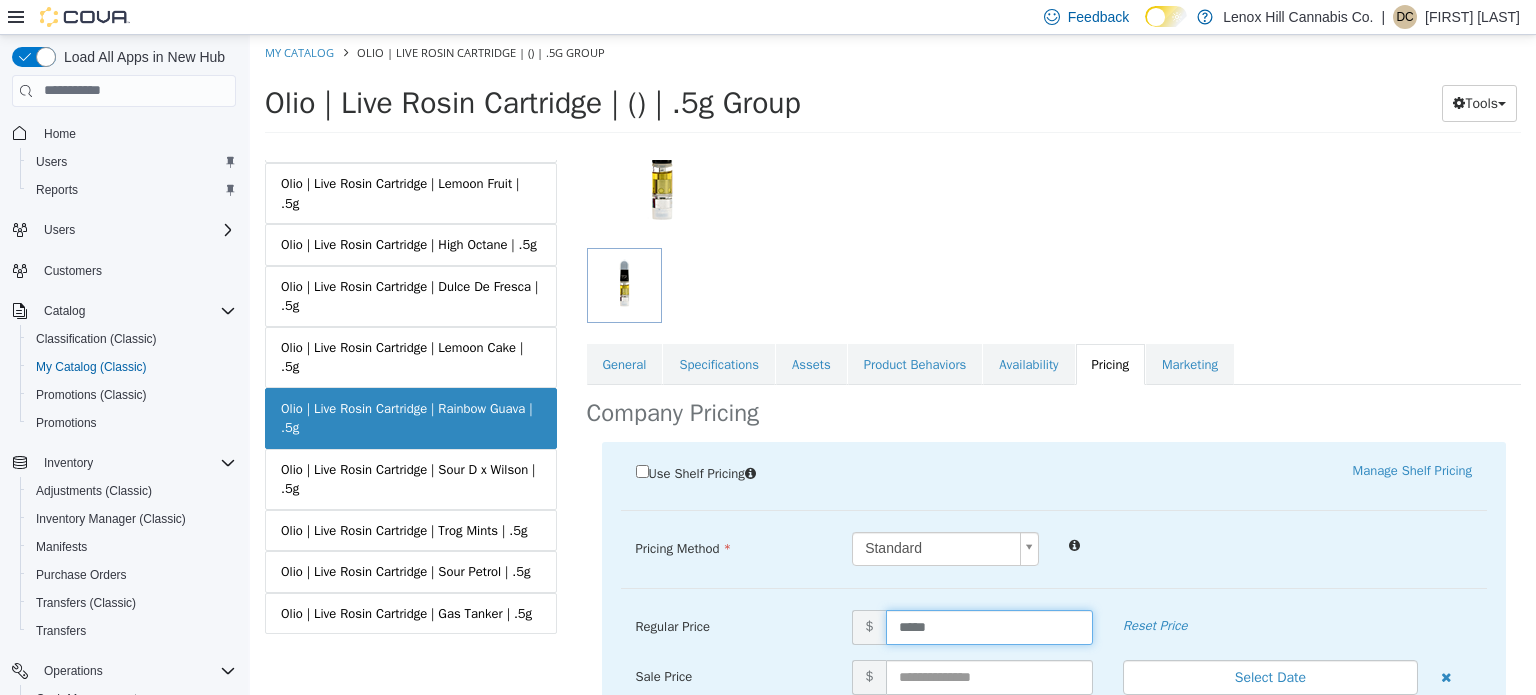 scroll, scrollTop: 403, scrollLeft: 0, axis: vertical 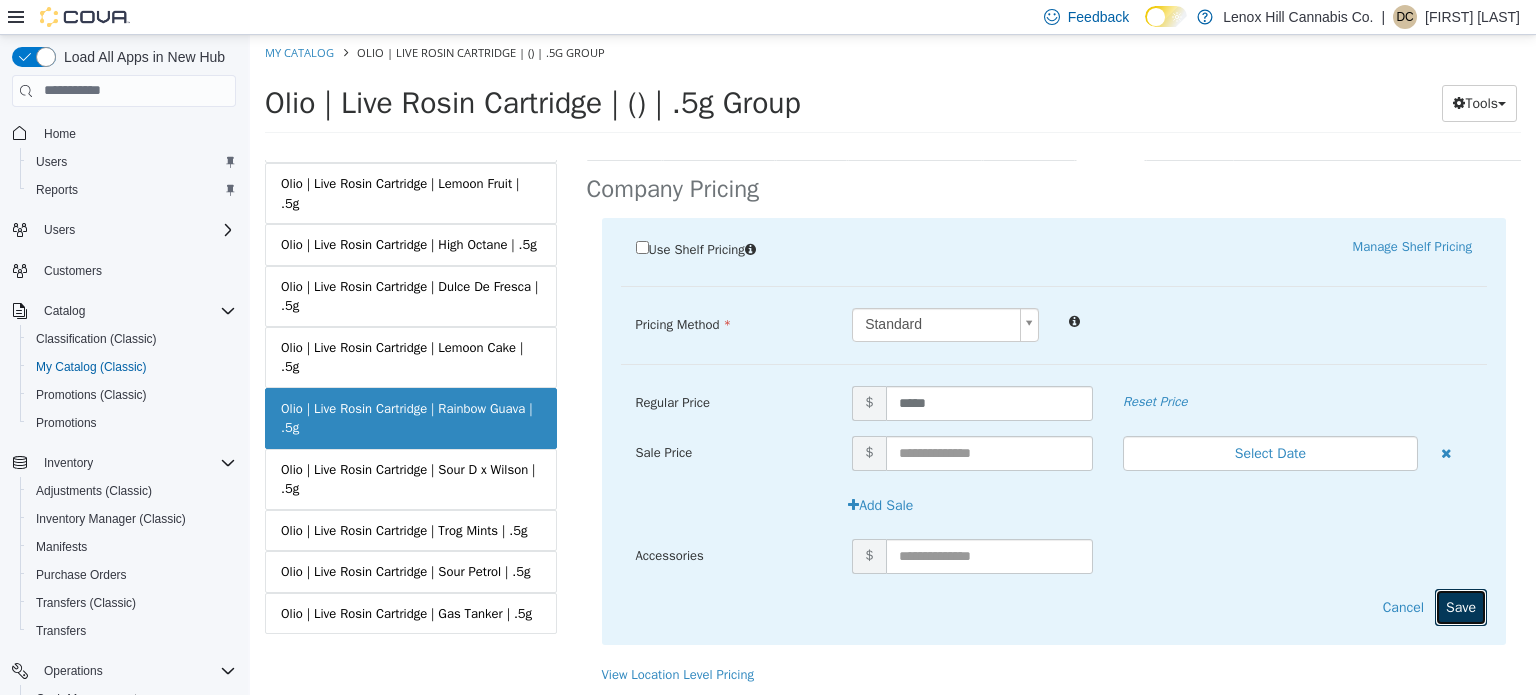 click on "Save" at bounding box center [1461, 606] 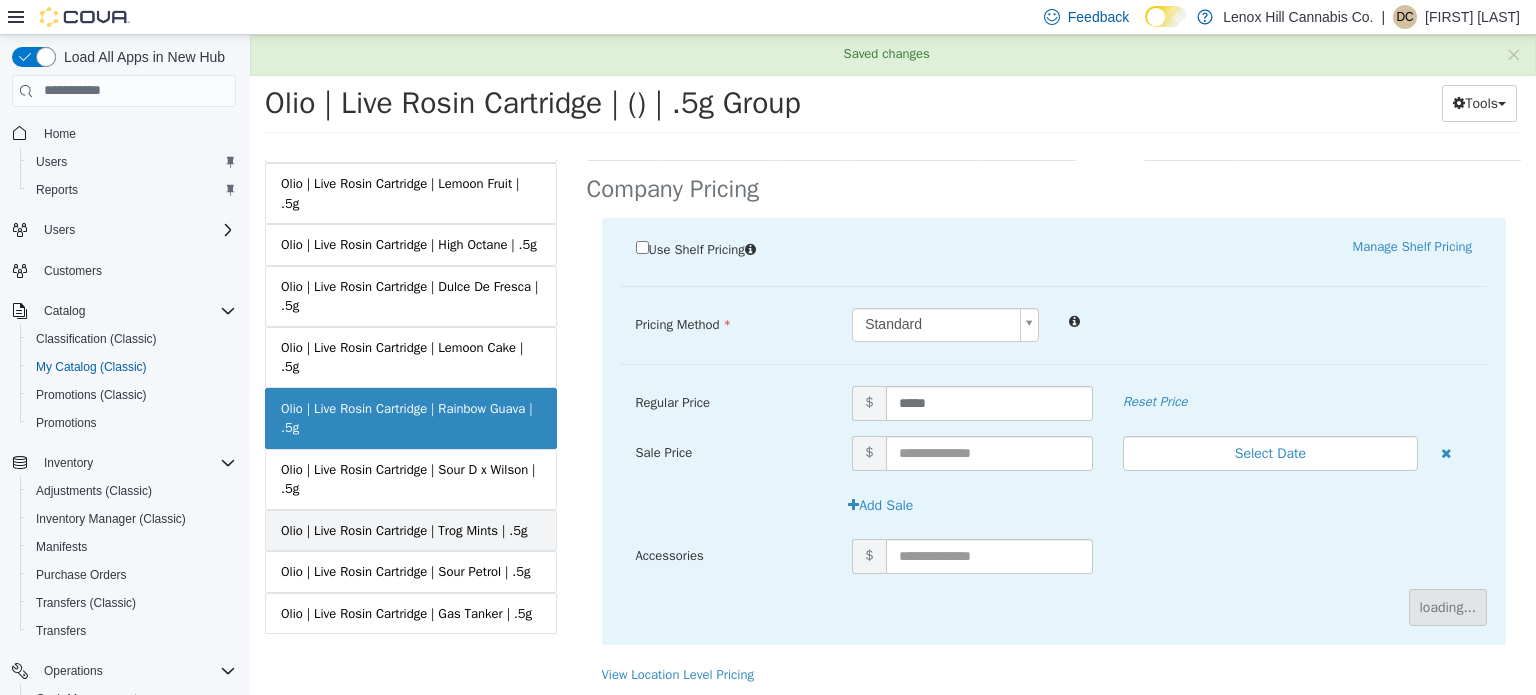 scroll, scrollTop: 179, scrollLeft: 0, axis: vertical 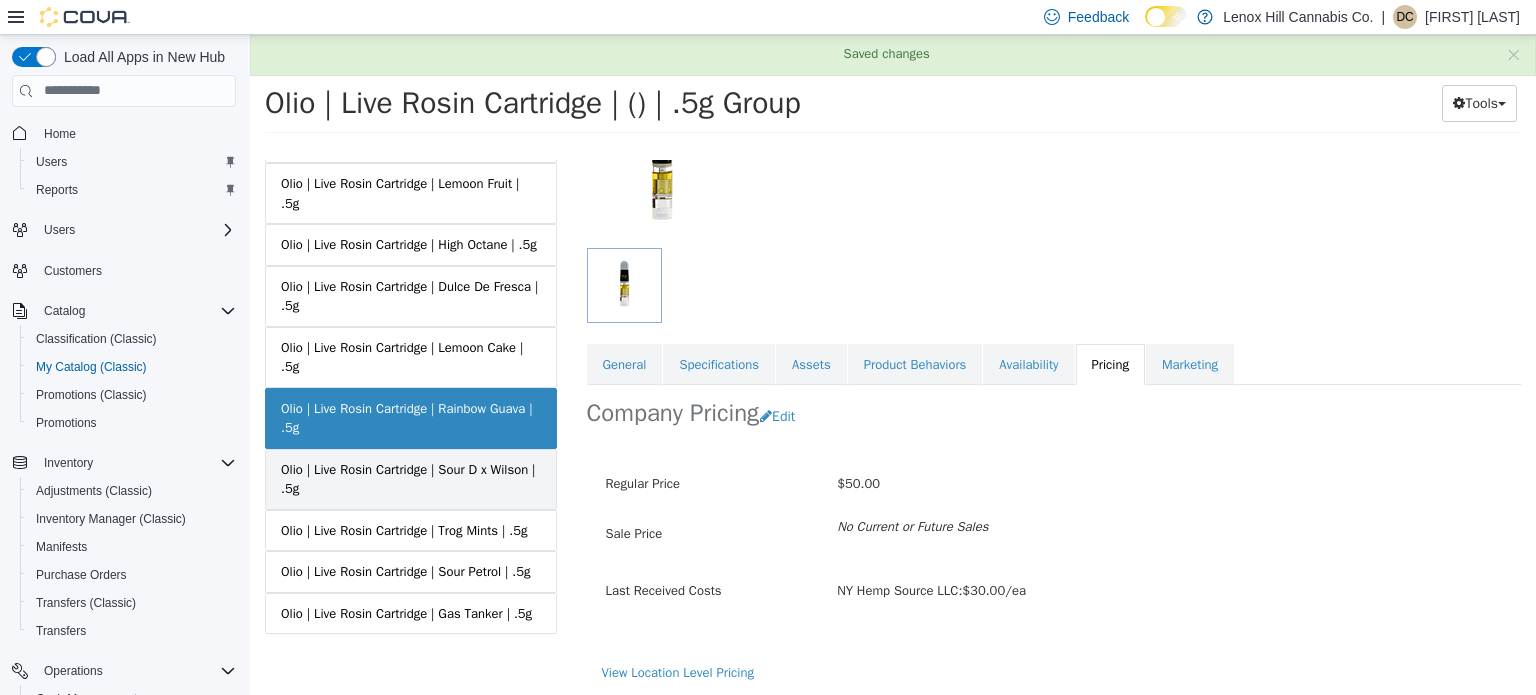 click on "Olio | Live Rosin Cartridge | Sour D x Wilson | .5g" at bounding box center [411, 478] 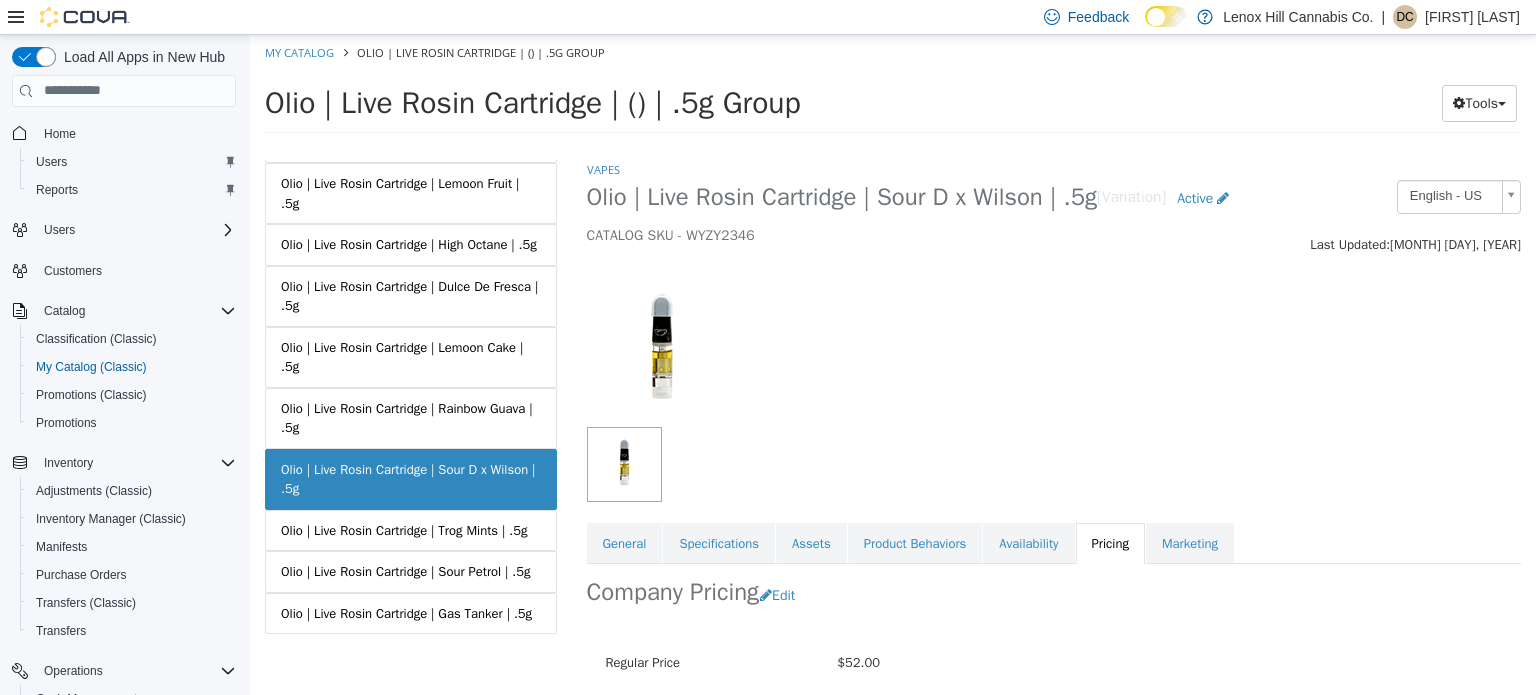 scroll, scrollTop: 179, scrollLeft: 0, axis: vertical 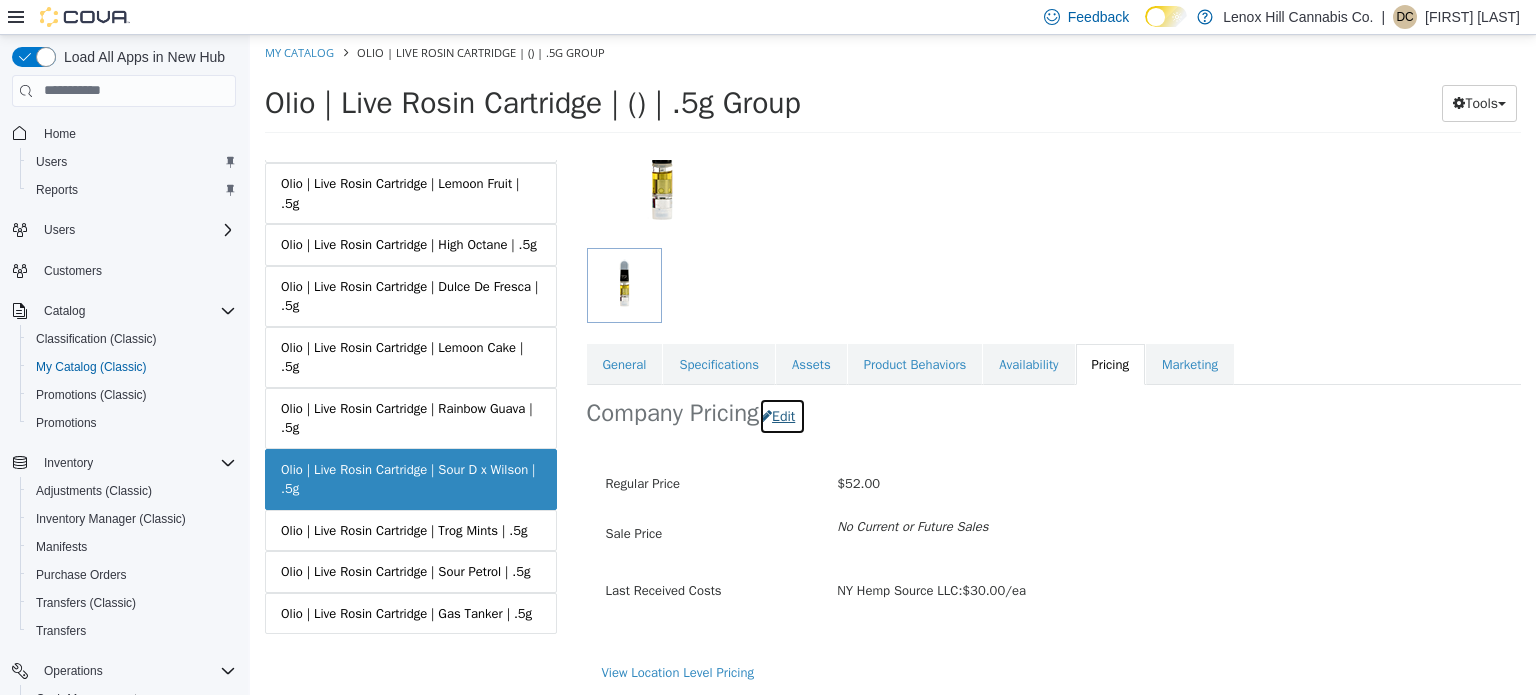 click on "Edit" at bounding box center (782, 415) 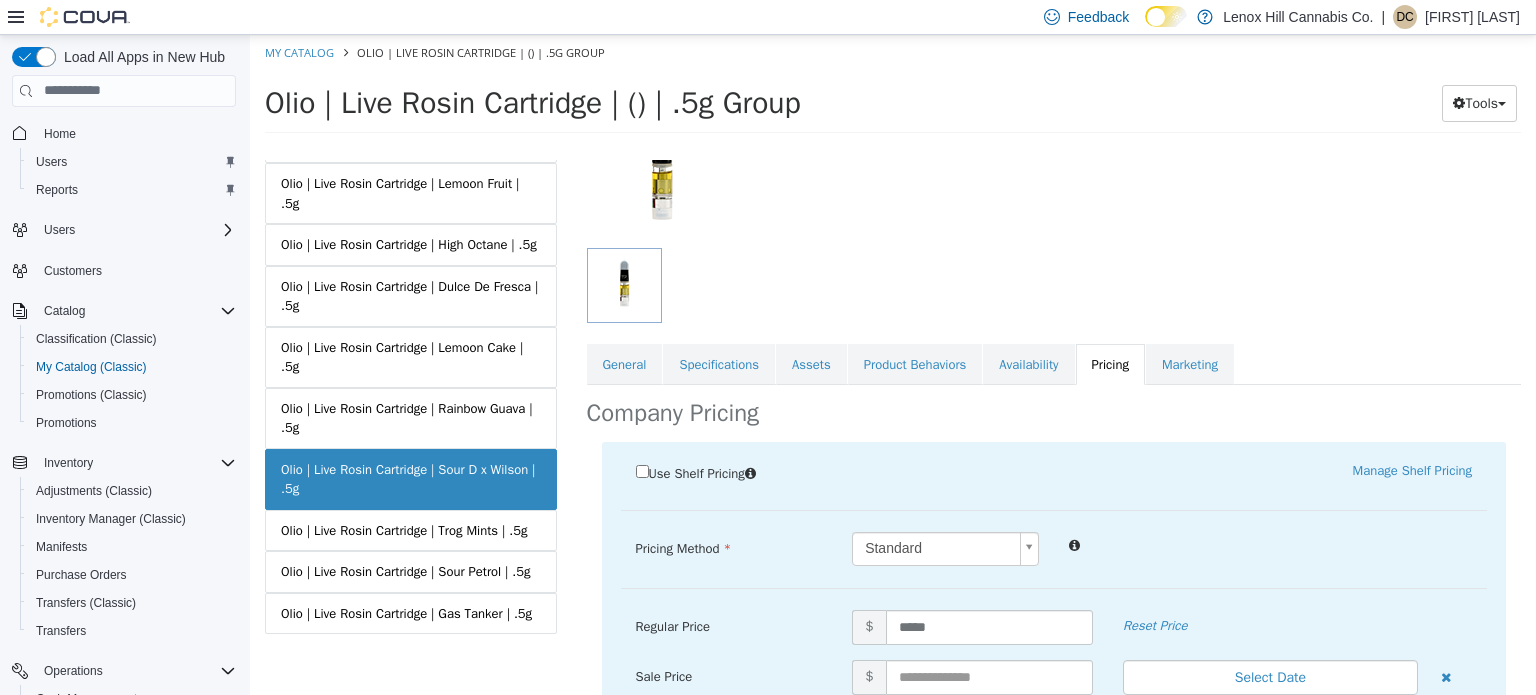 scroll 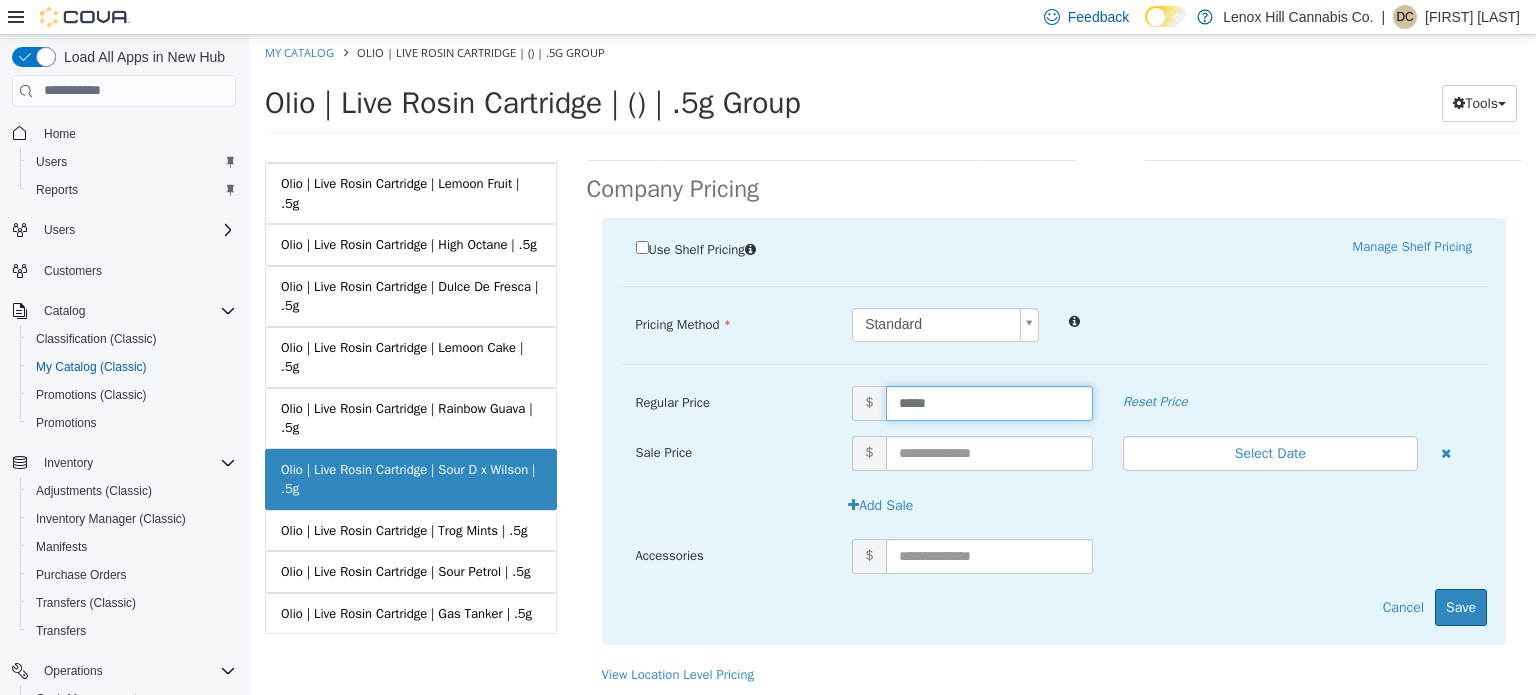 click on "*****" at bounding box center [989, 402] 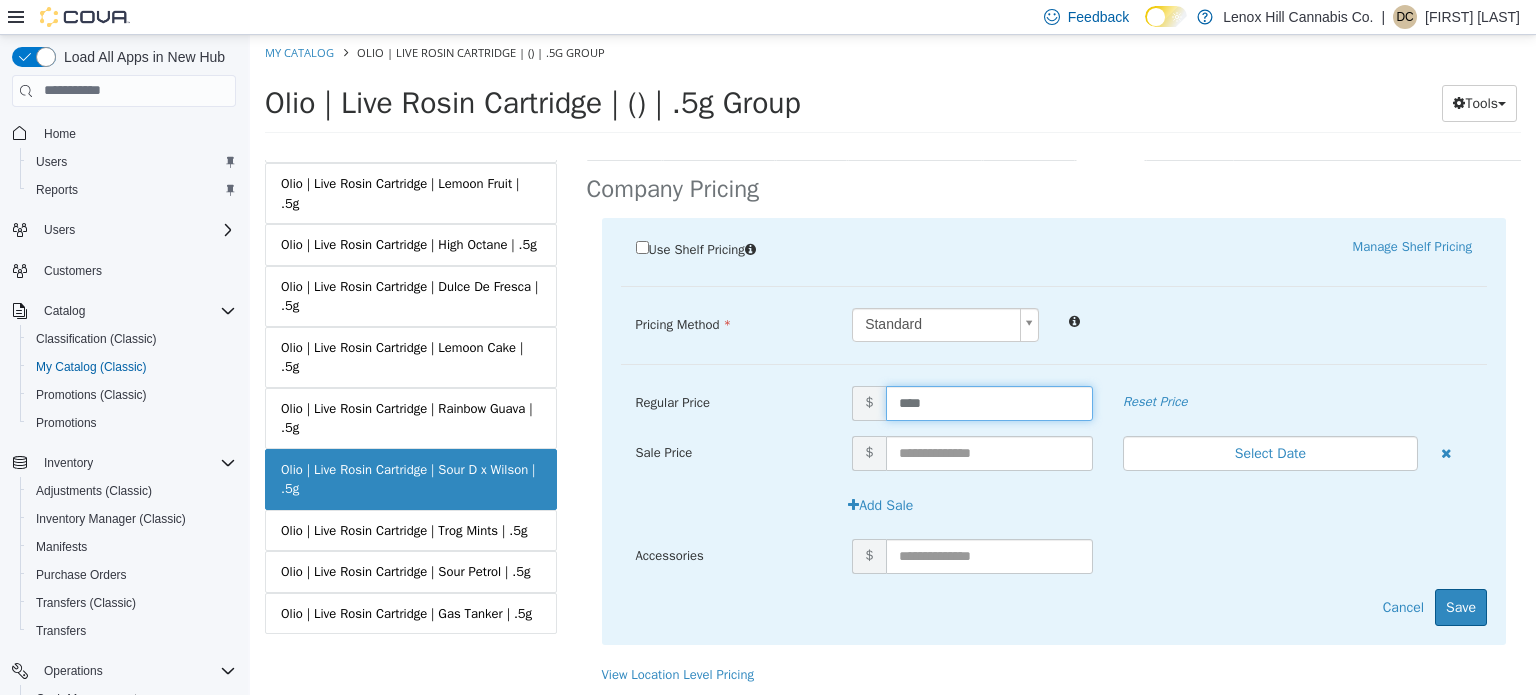 type on "*****" 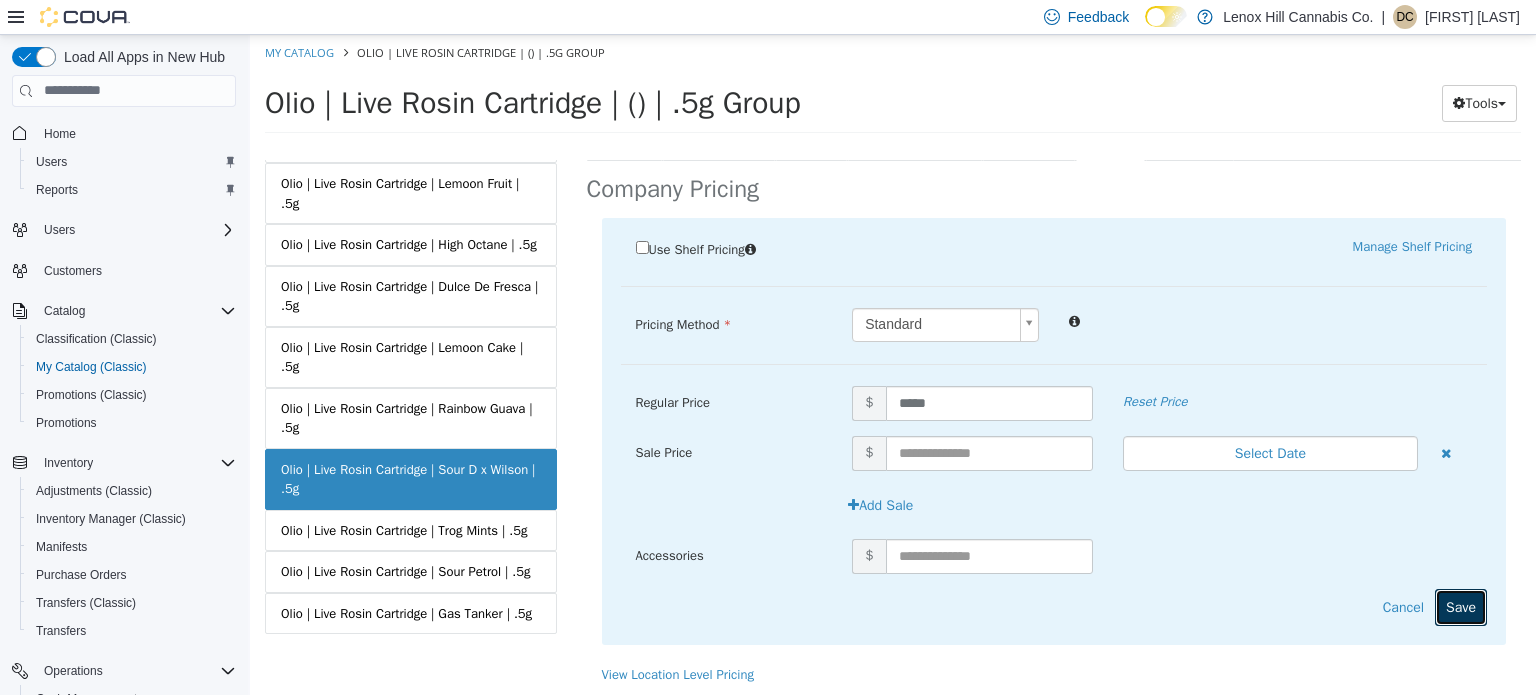 click on "Save" at bounding box center [1461, 606] 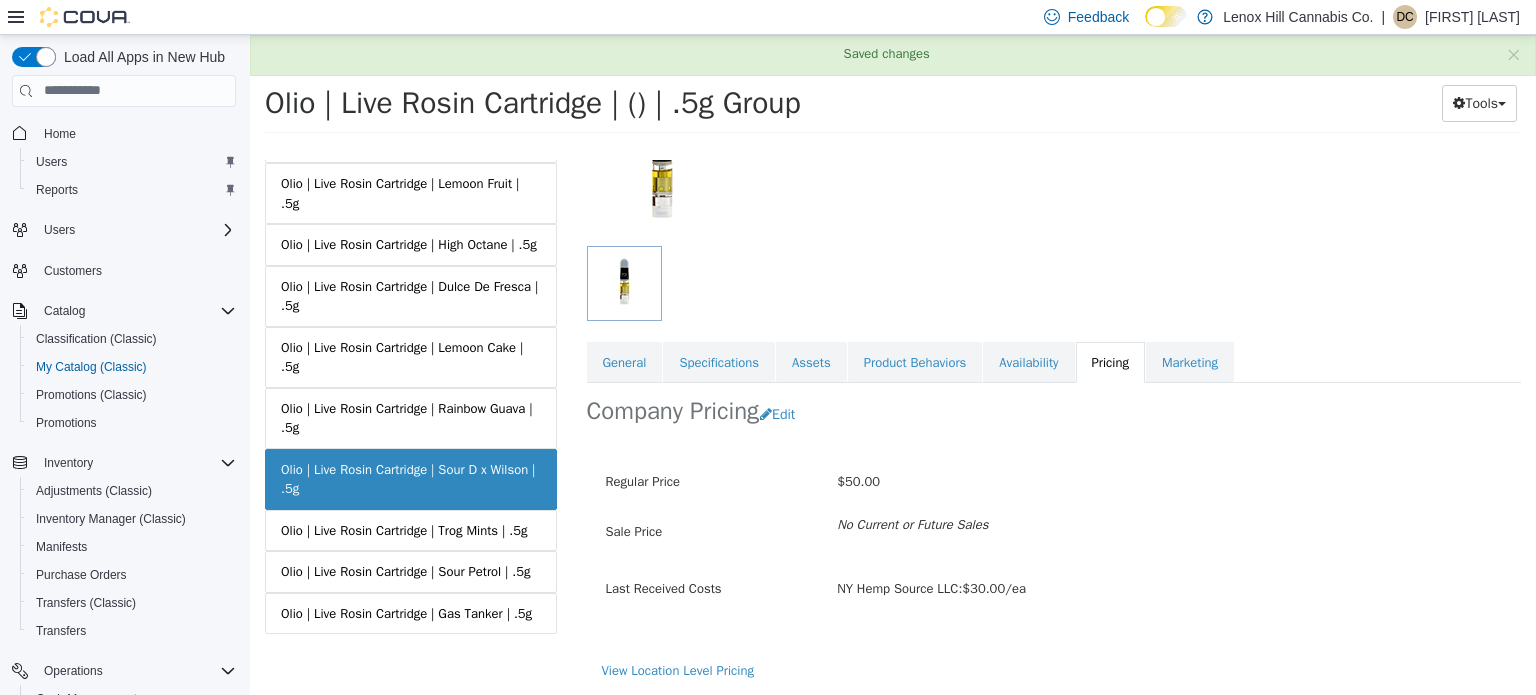 scroll, scrollTop: 179, scrollLeft: 0, axis: vertical 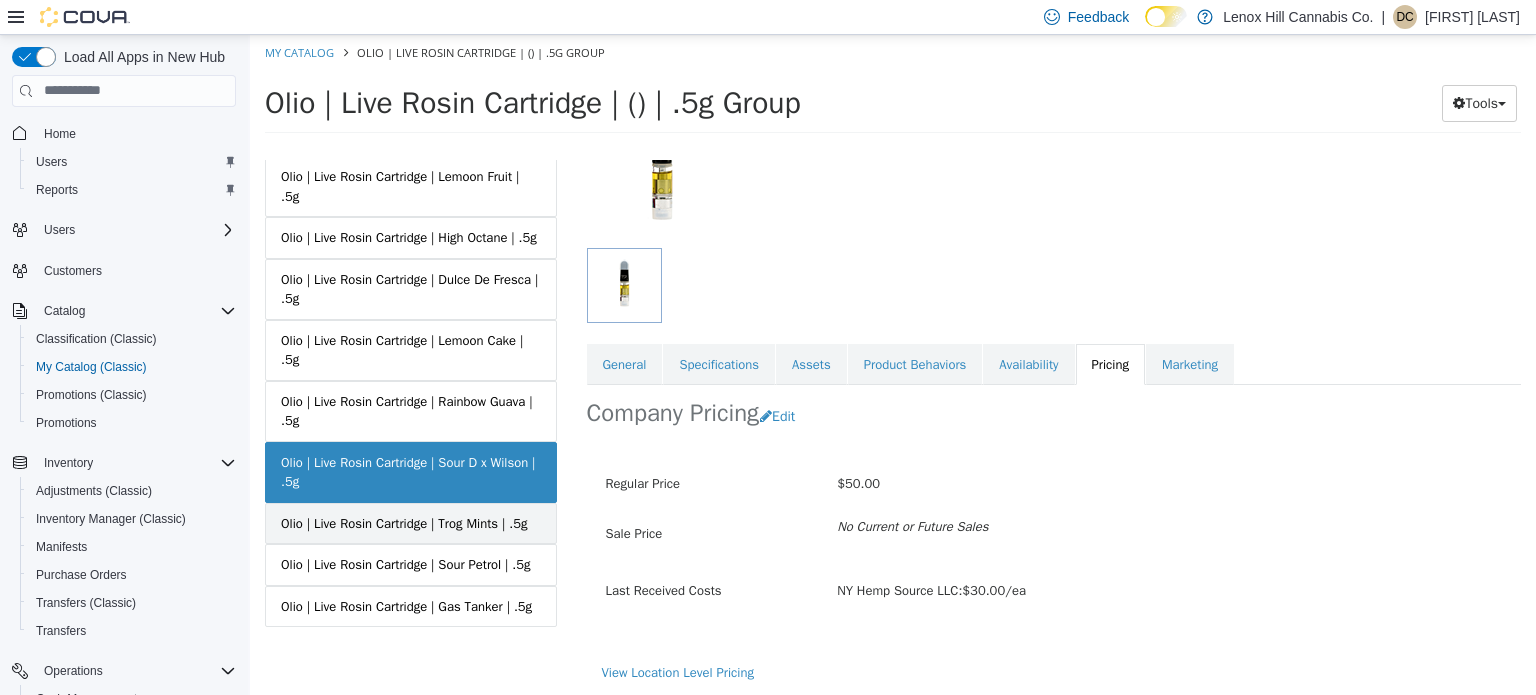 click on "Olio | Live Rosin Cartridge | Trog Mints | .5g" at bounding box center [404, 523] 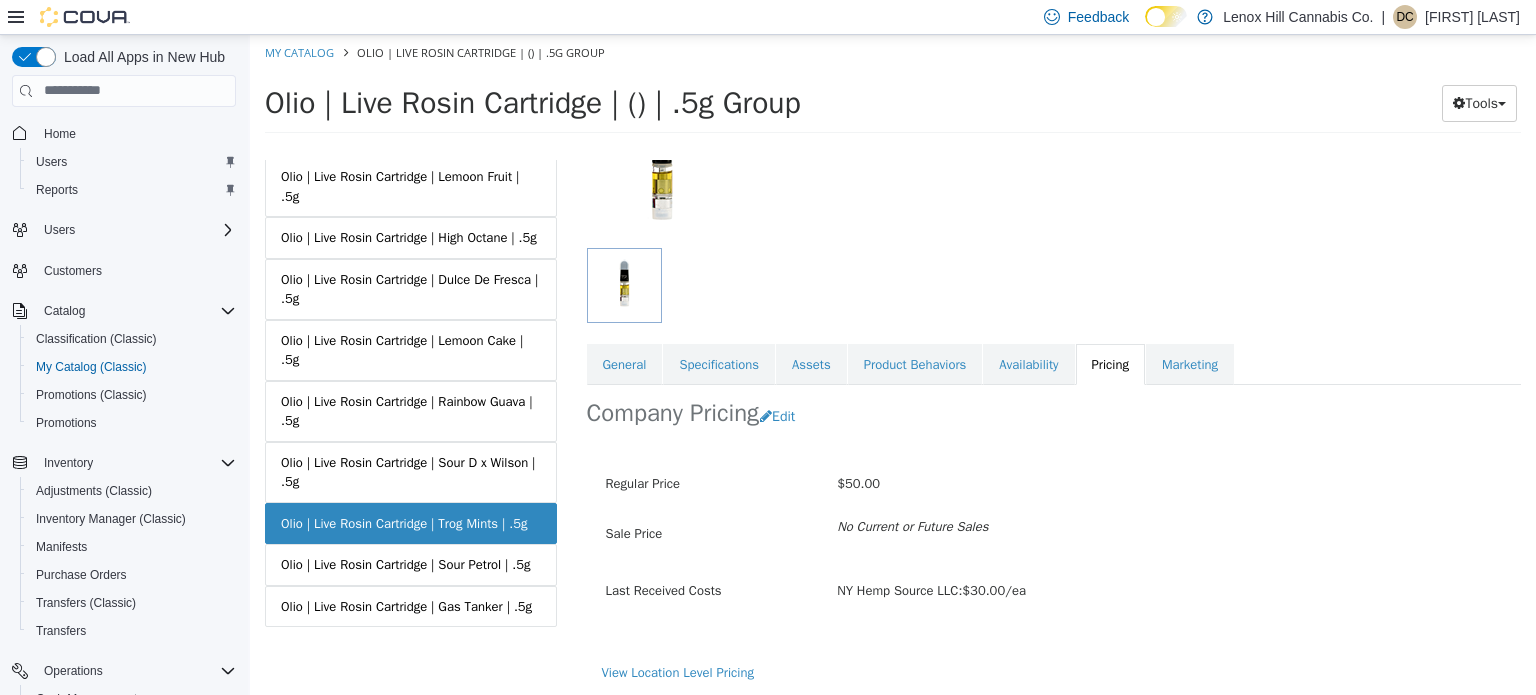 scroll, scrollTop: 177, scrollLeft: 0, axis: vertical 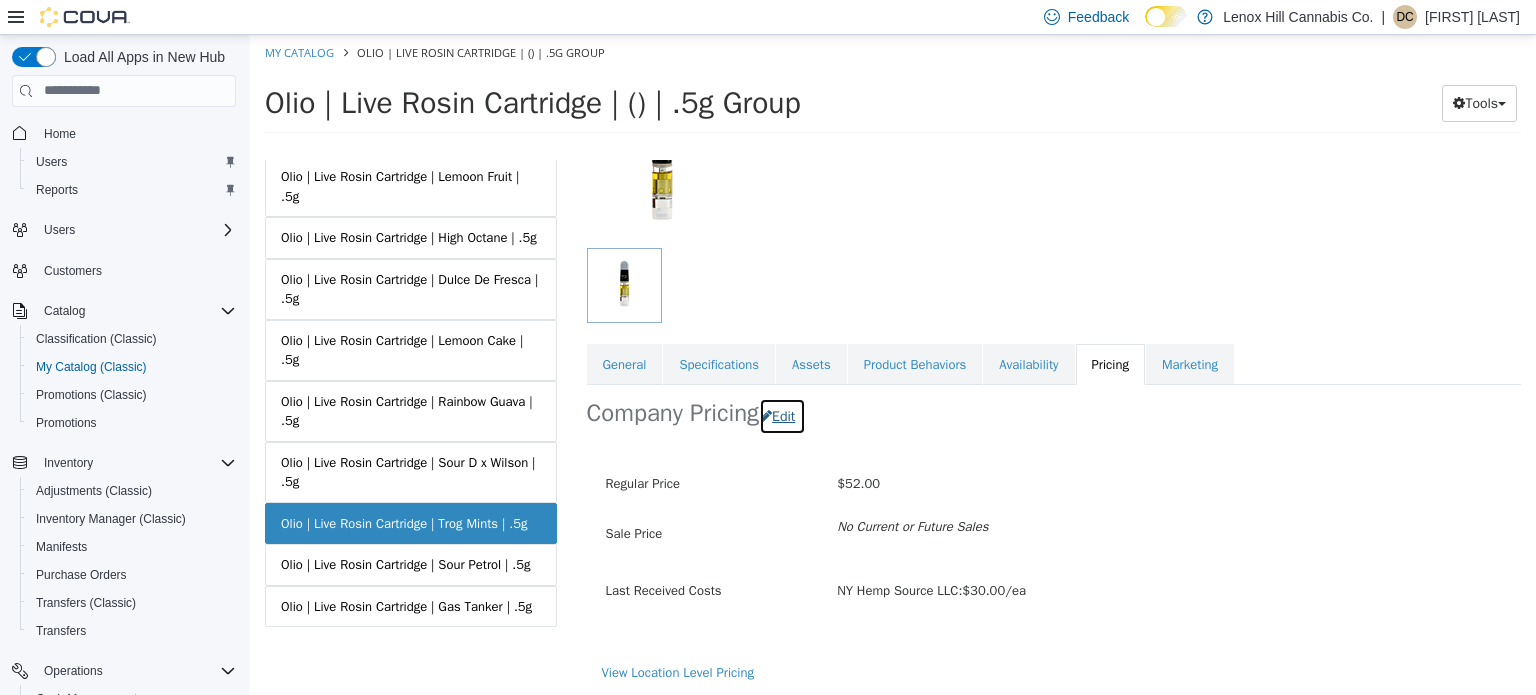 click on "Edit" at bounding box center (782, 415) 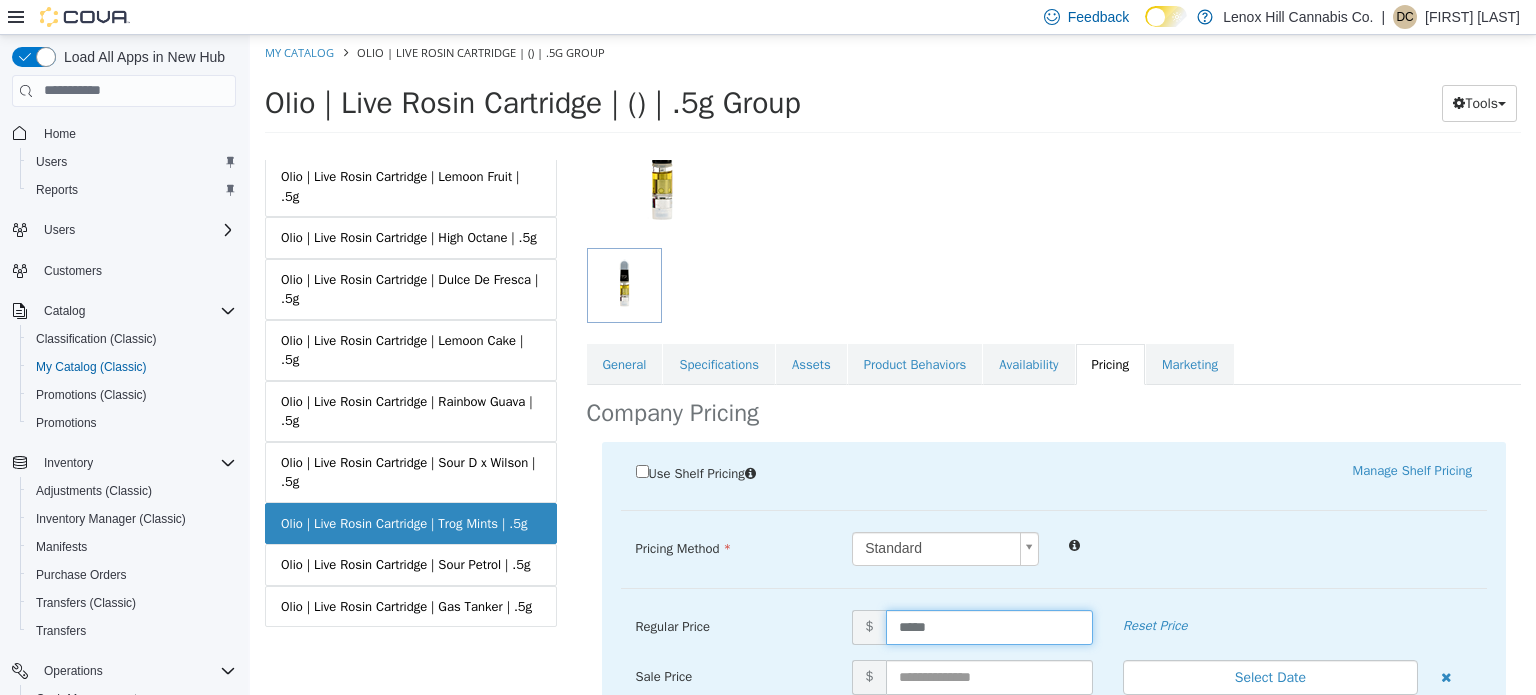 click on "*****" at bounding box center [989, 626] 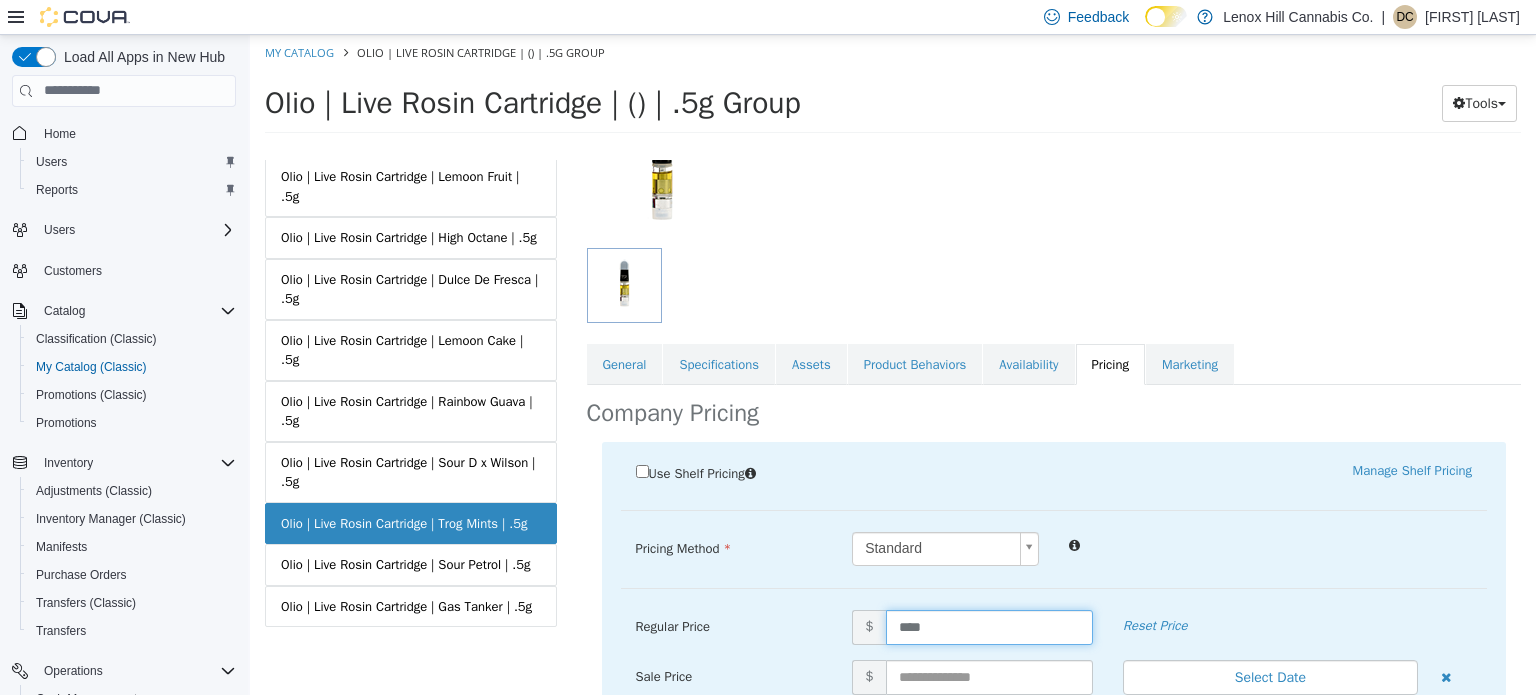 type on "*****" 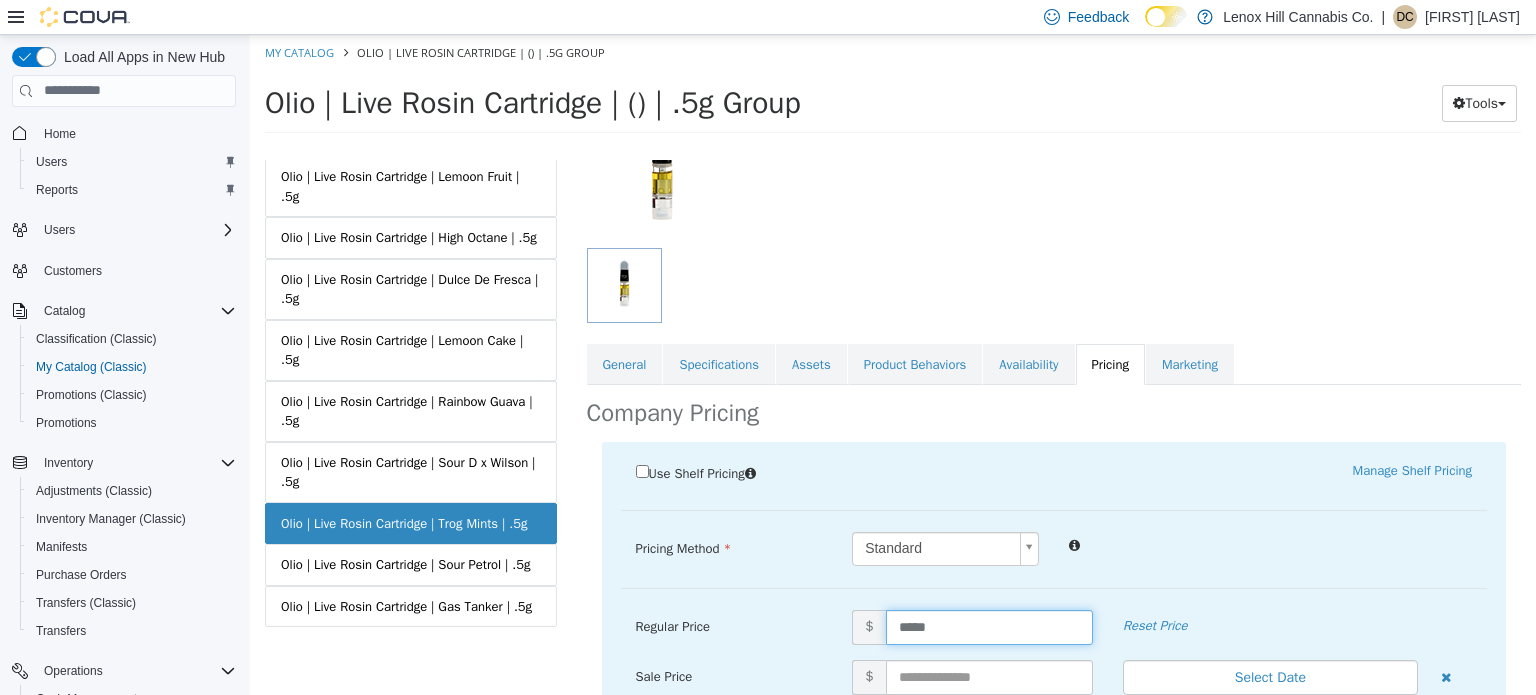 scroll, scrollTop: 403, scrollLeft: 0, axis: vertical 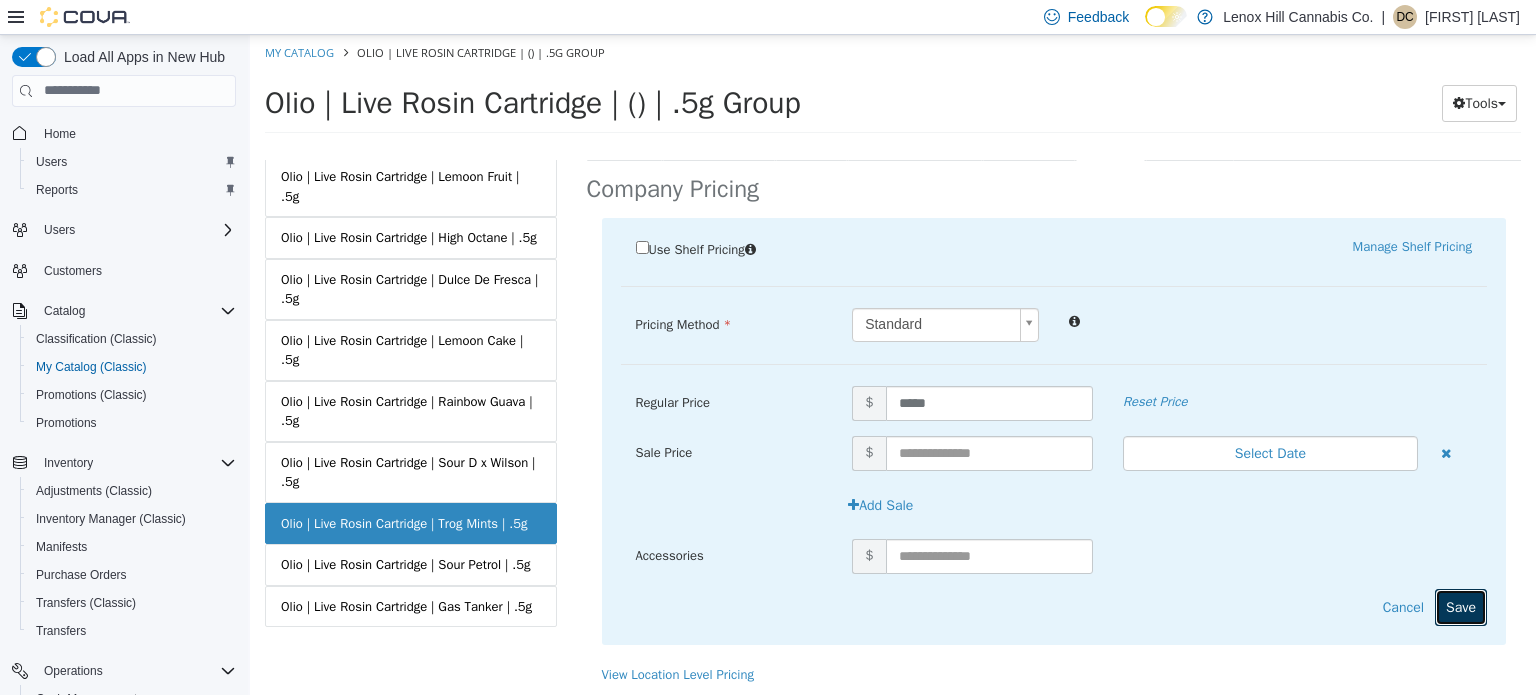 click on "Save" at bounding box center [1461, 606] 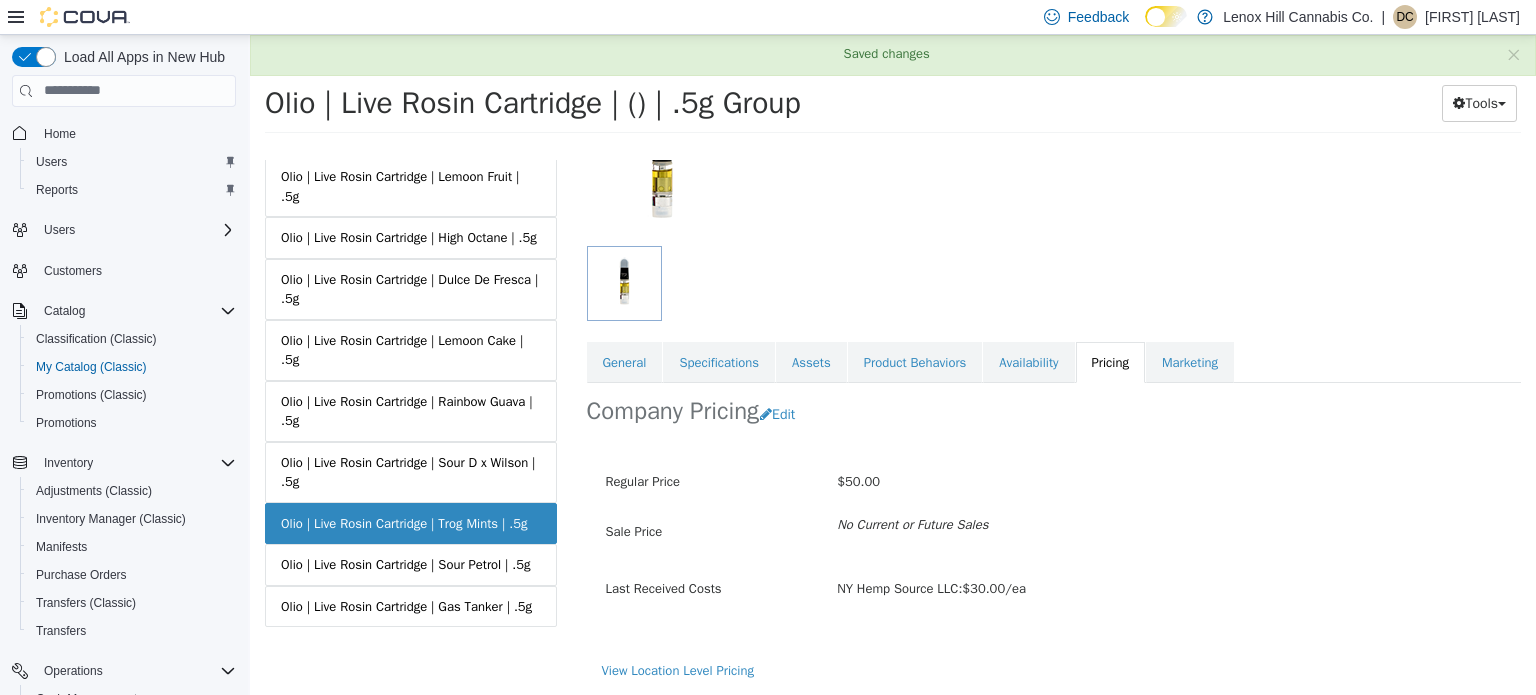 scroll, scrollTop: 179, scrollLeft: 0, axis: vertical 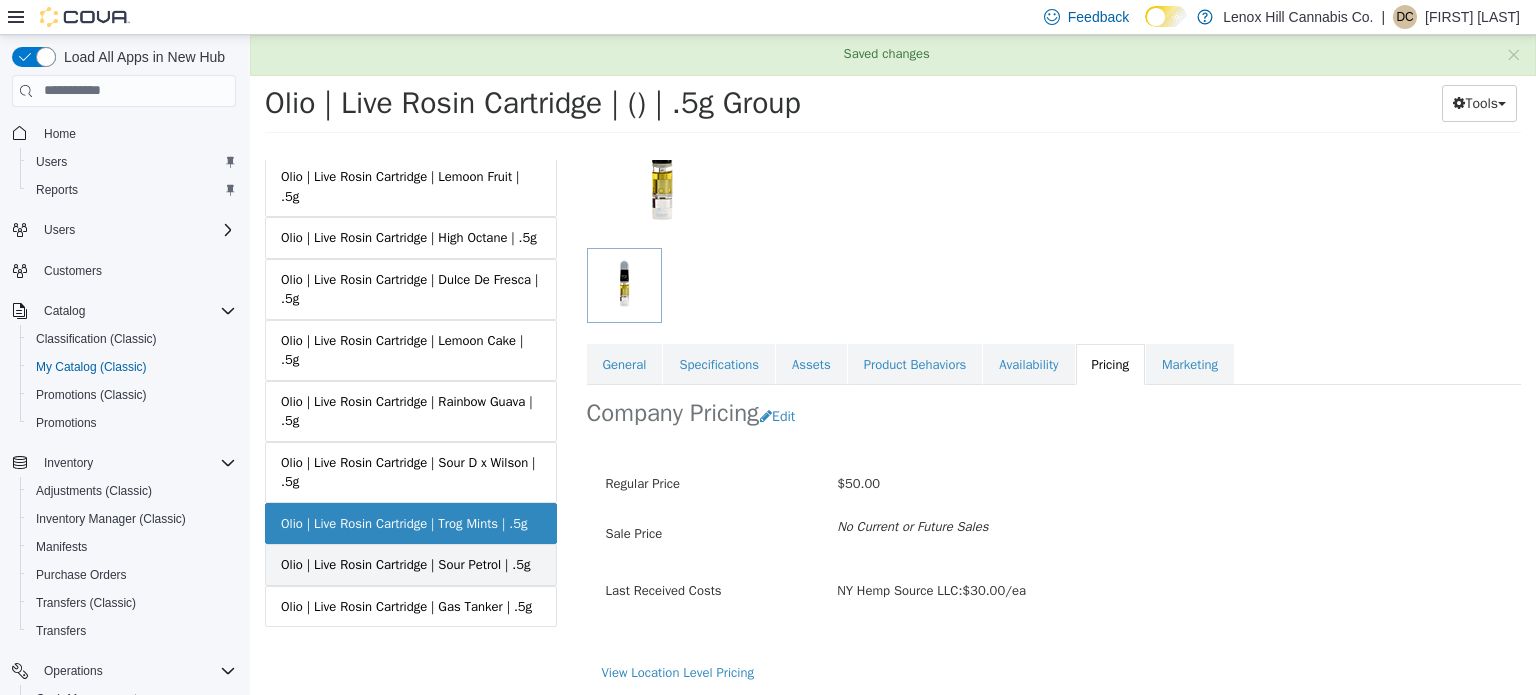 click on "Olio | Live Rosin Cartridge | Sour Petrol | .5g" at bounding box center [406, 564] 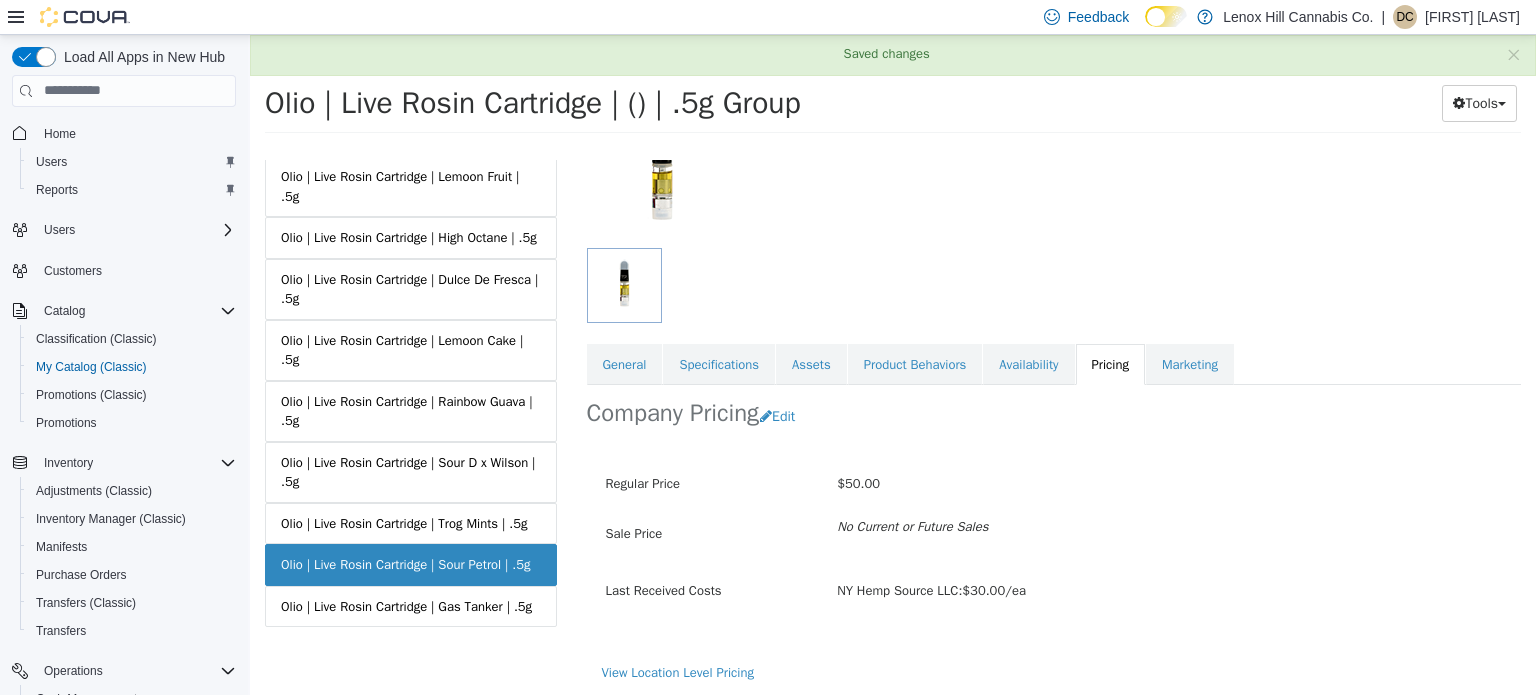 scroll, scrollTop: 177, scrollLeft: 0, axis: vertical 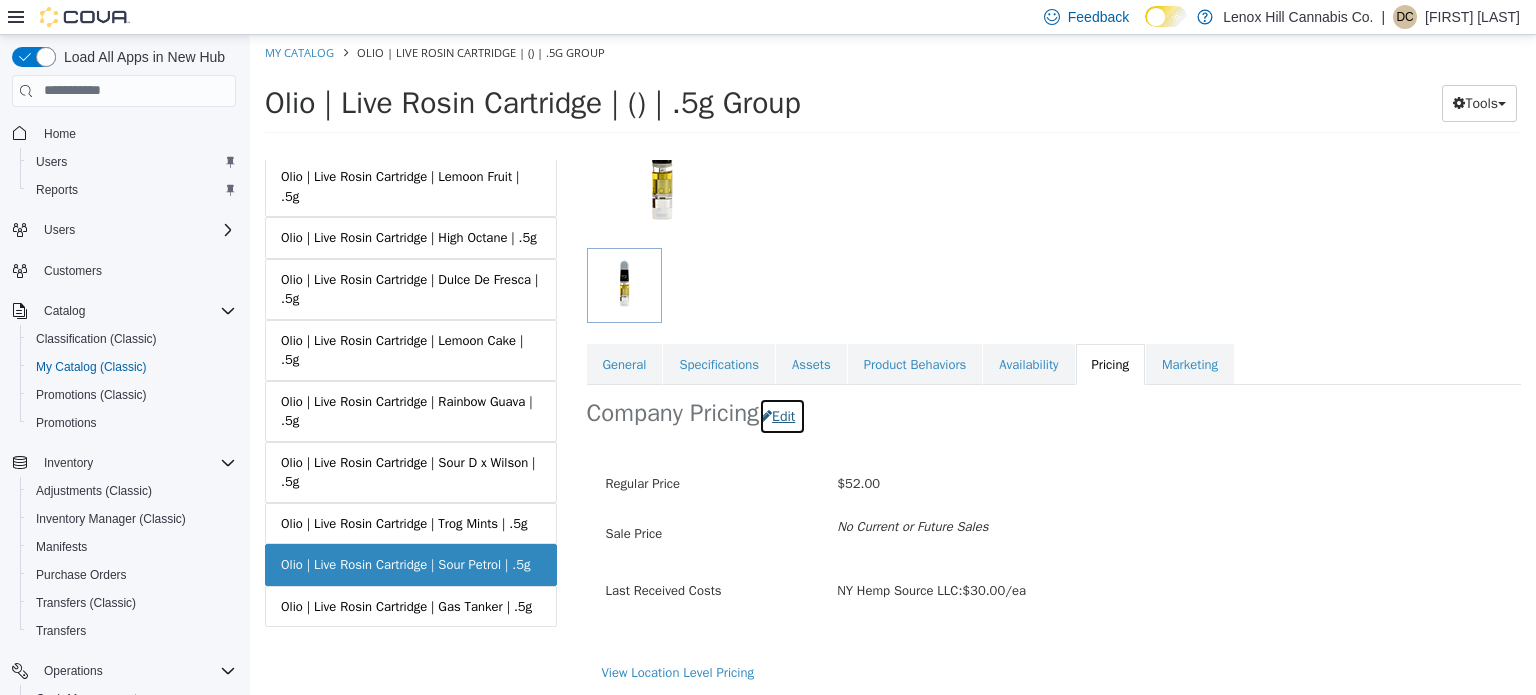 click on "Edit" at bounding box center (782, 415) 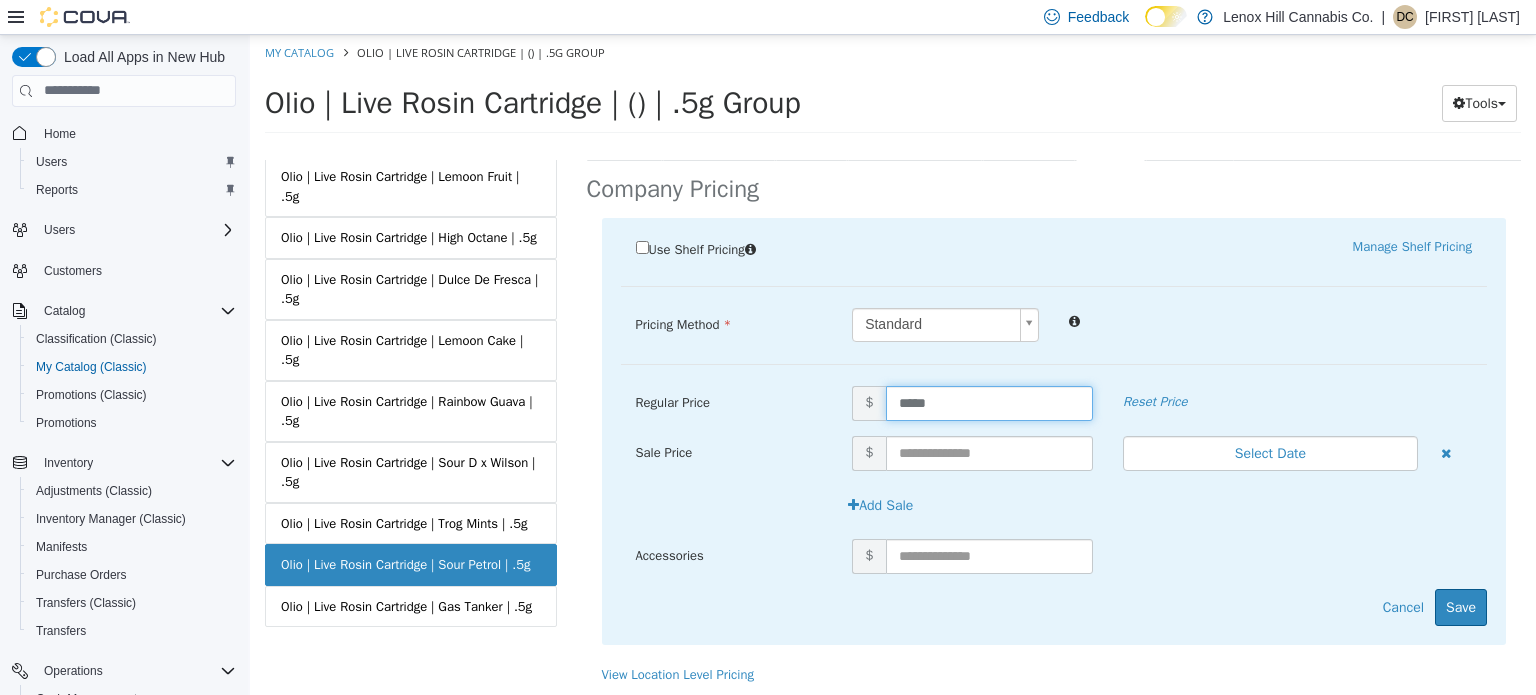 click on "*****" at bounding box center [989, 402] 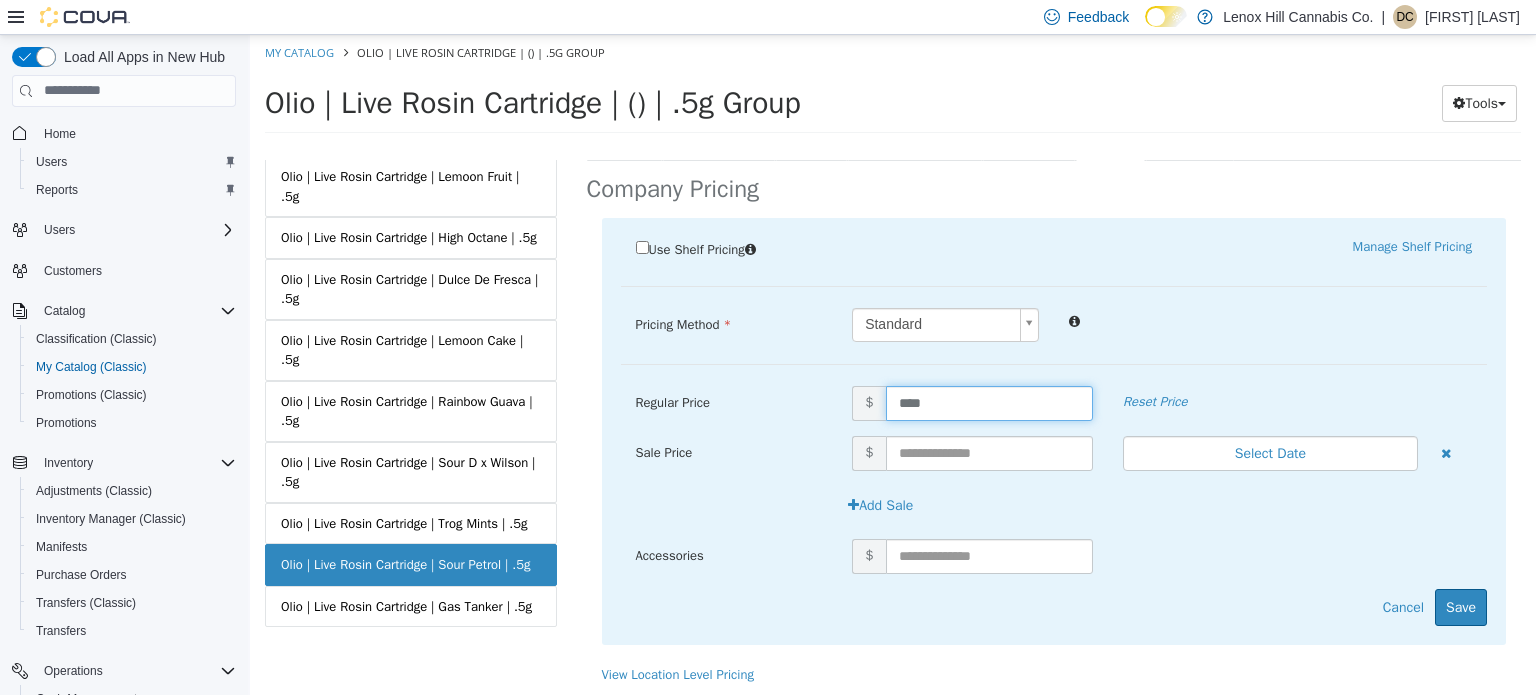 click on "****" at bounding box center (989, 402) 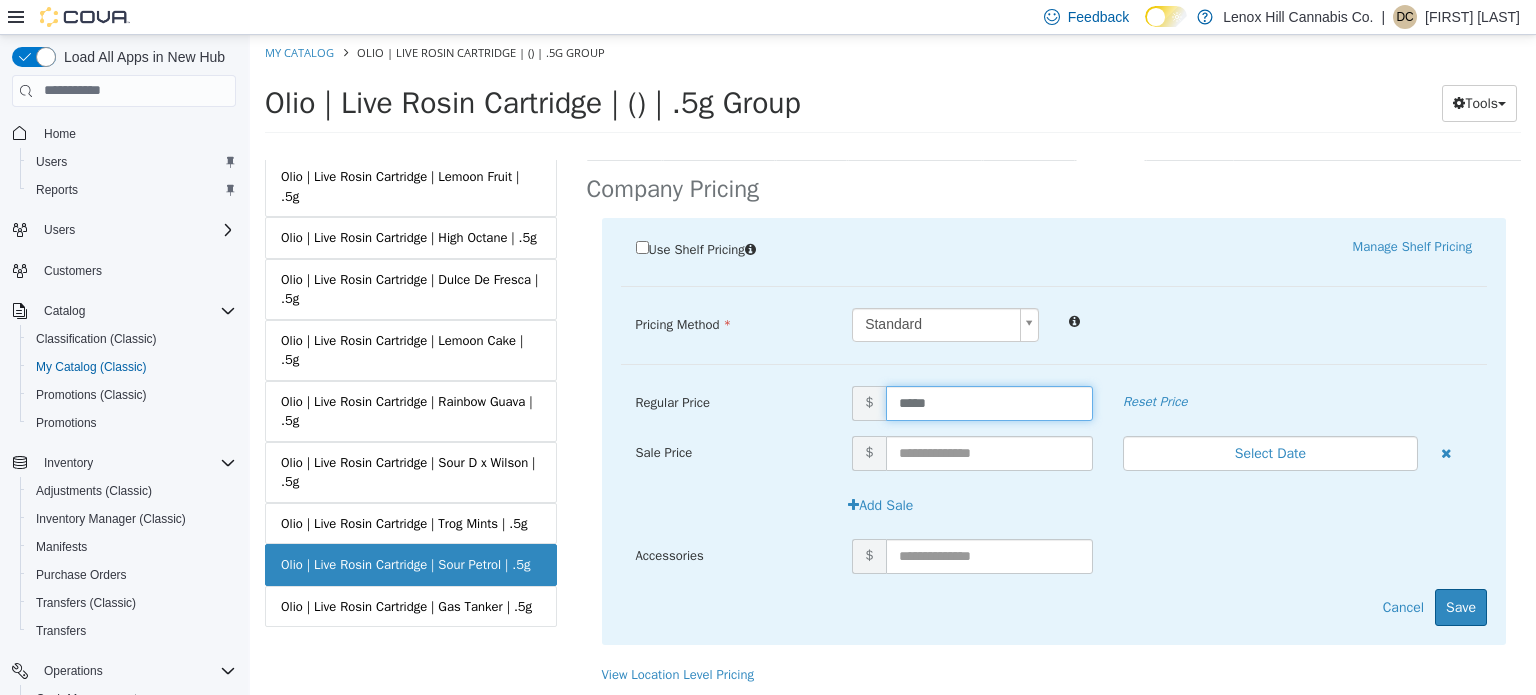 click on "*****" at bounding box center (989, 402) 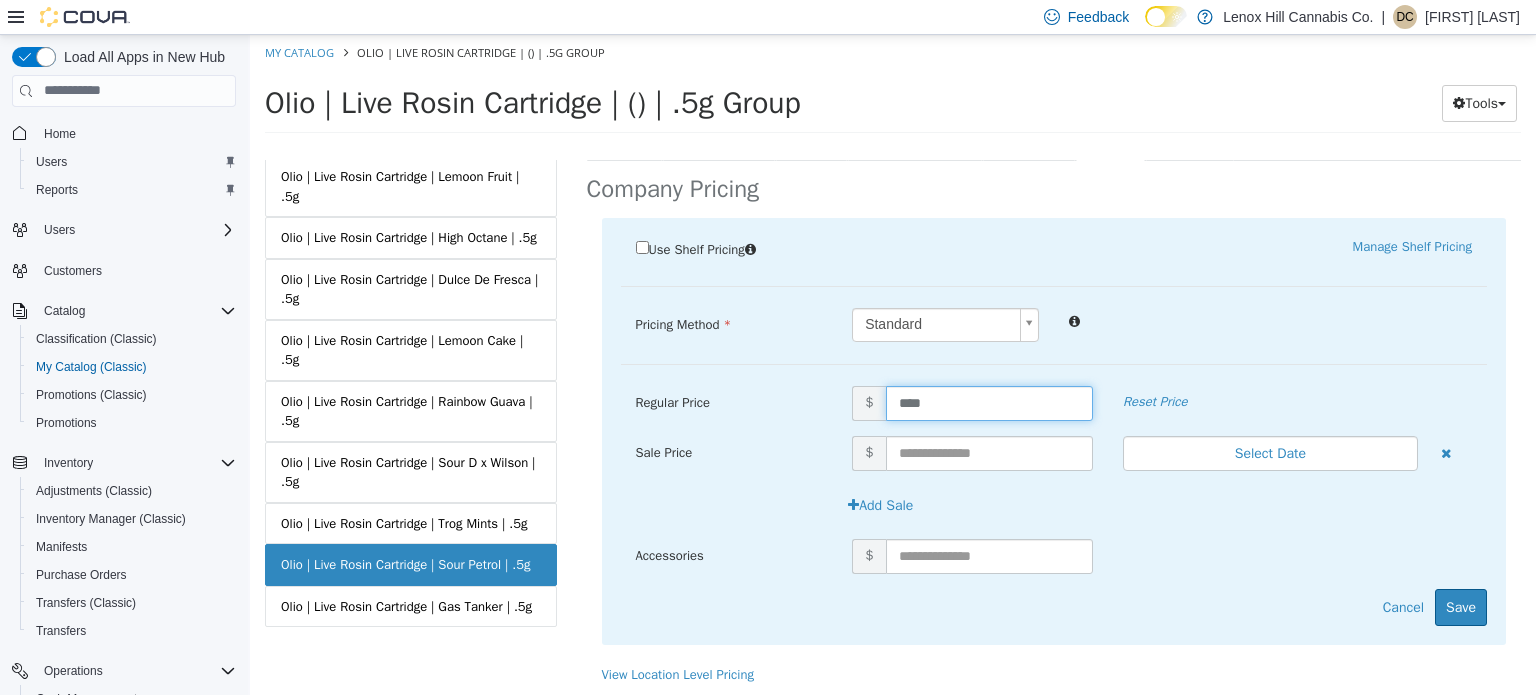 type on "*****" 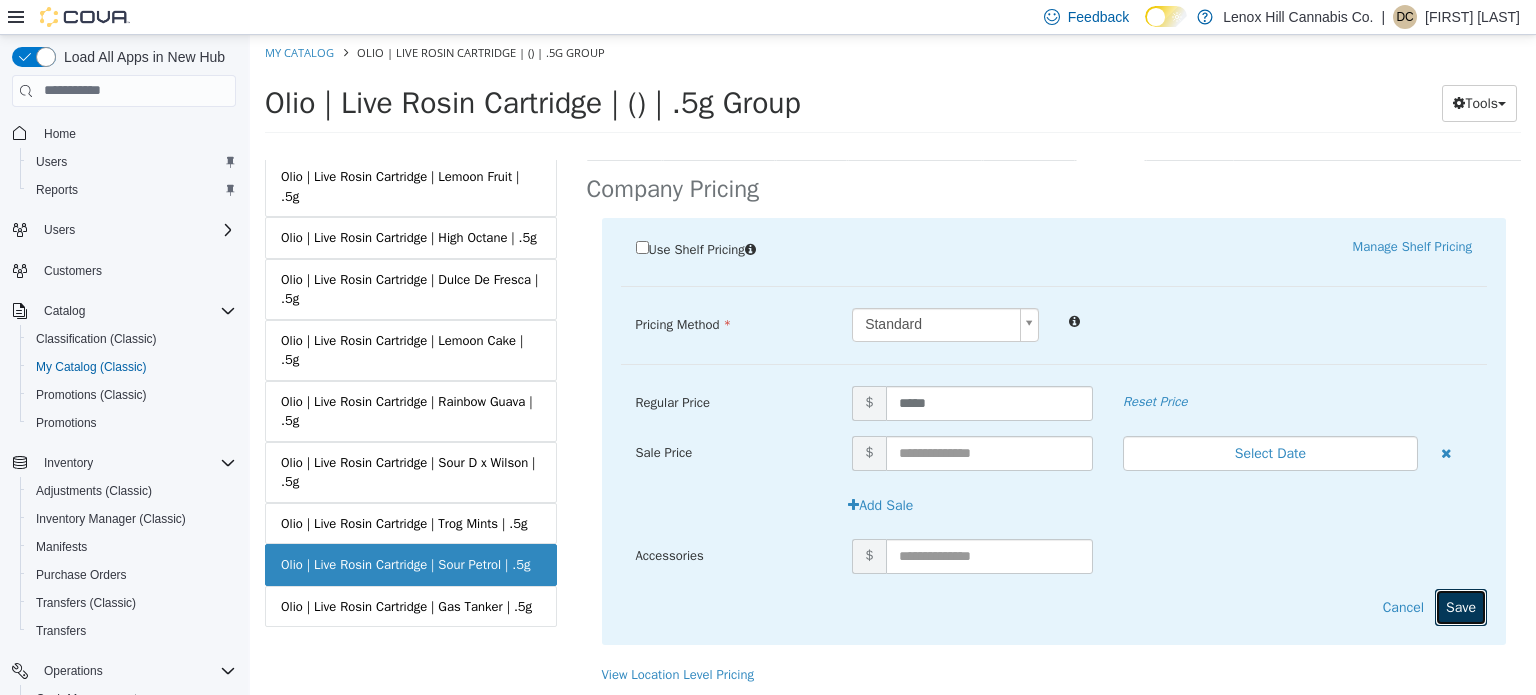 click on "Save" at bounding box center (1461, 606) 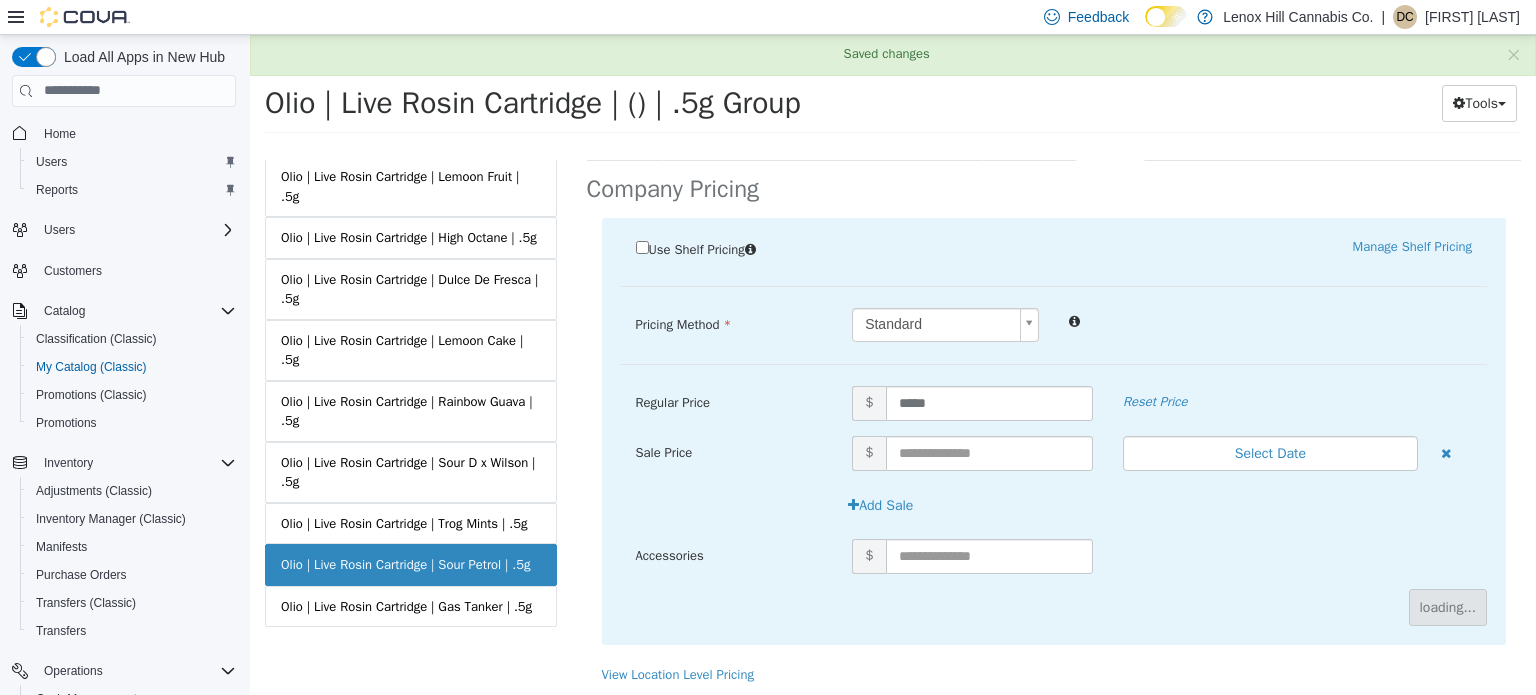 scroll, scrollTop: 179, scrollLeft: 0, axis: vertical 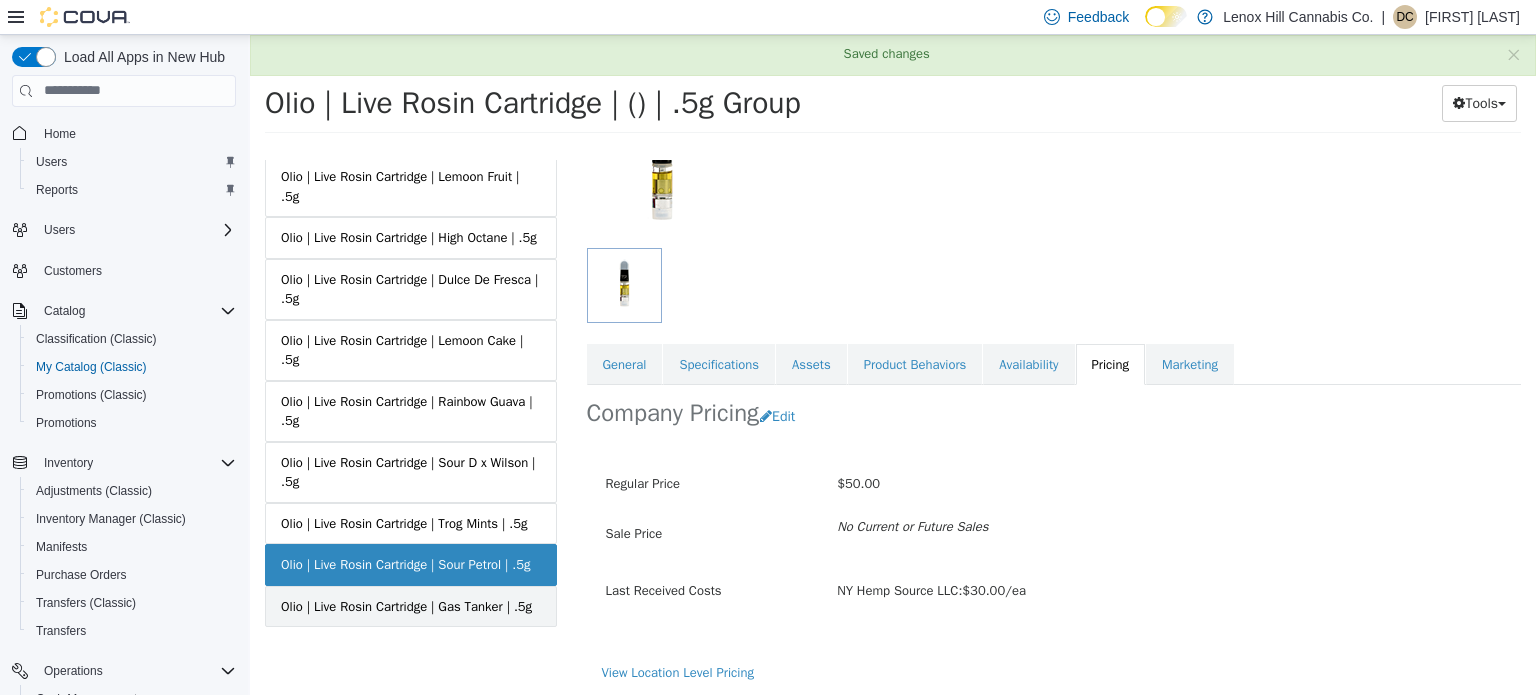 click on "Olio | Live Rosin Cartridge | Gas Tanker | .5g" at bounding box center [406, 606] 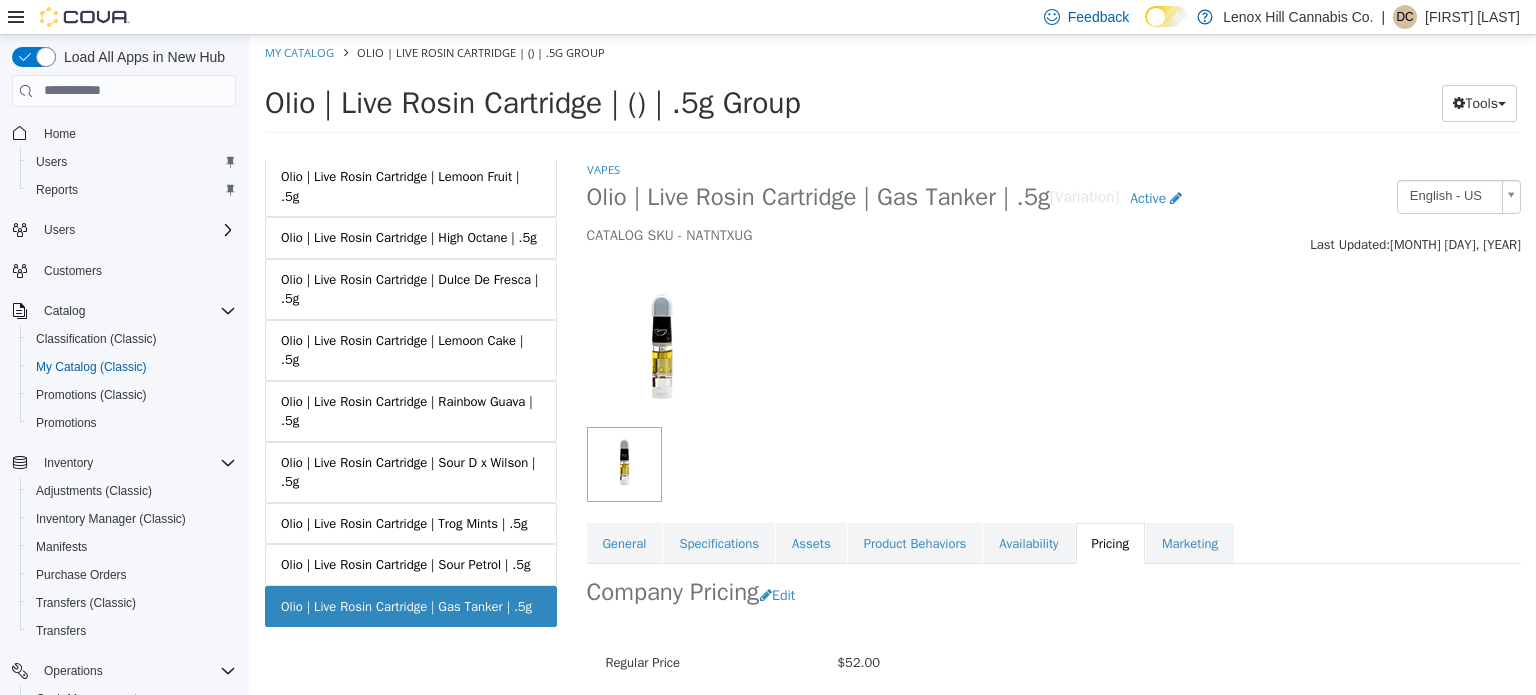 scroll, scrollTop: 179, scrollLeft: 0, axis: vertical 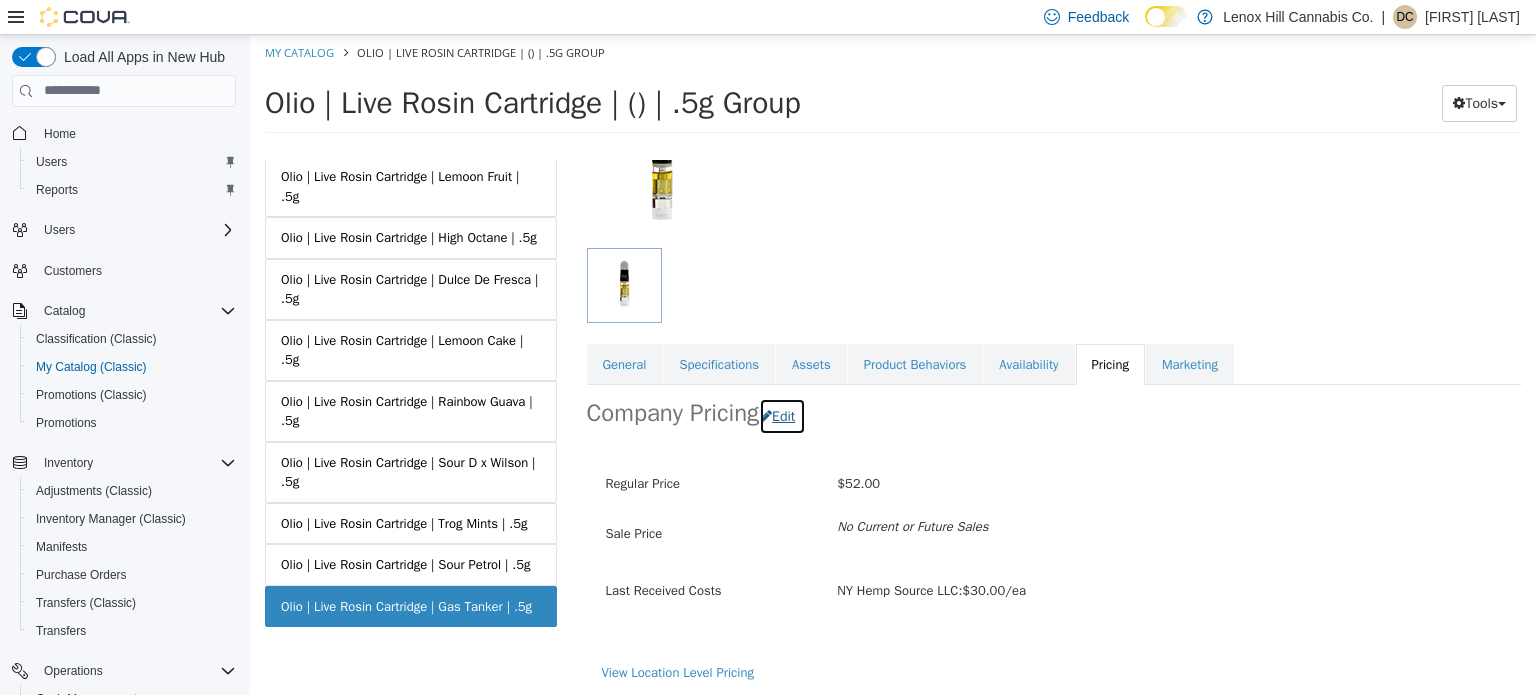 click on "Edit" at bounding box center [782, 415] 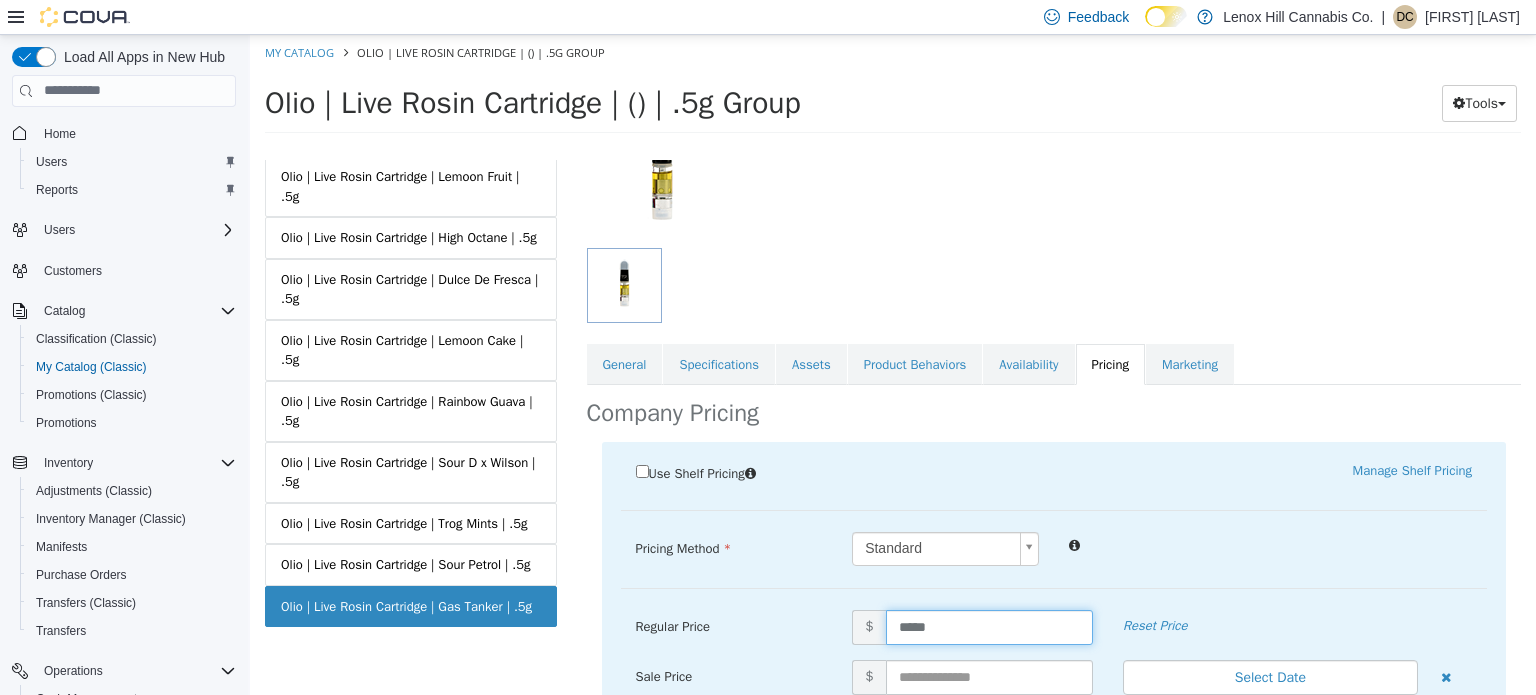 click on "*****" at bounding box center (989, 626) 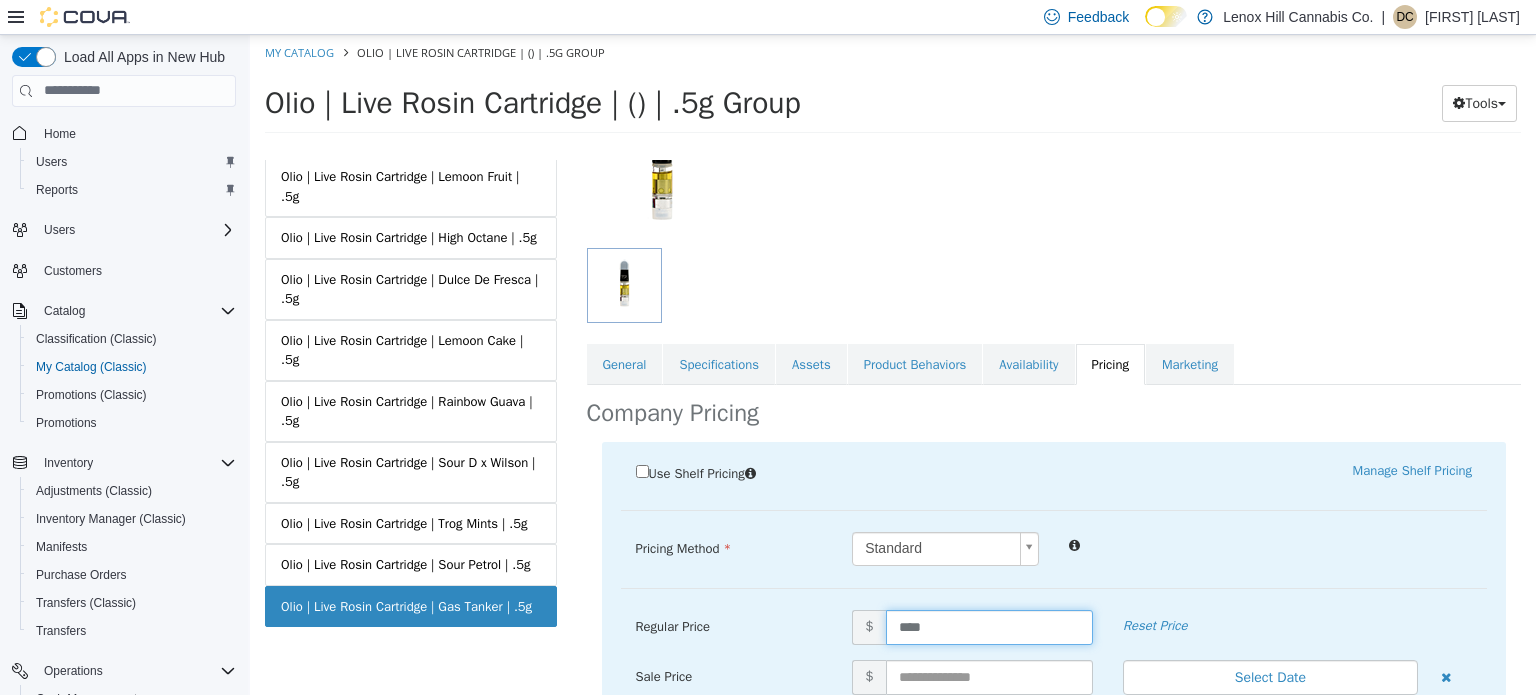 type on "*****" 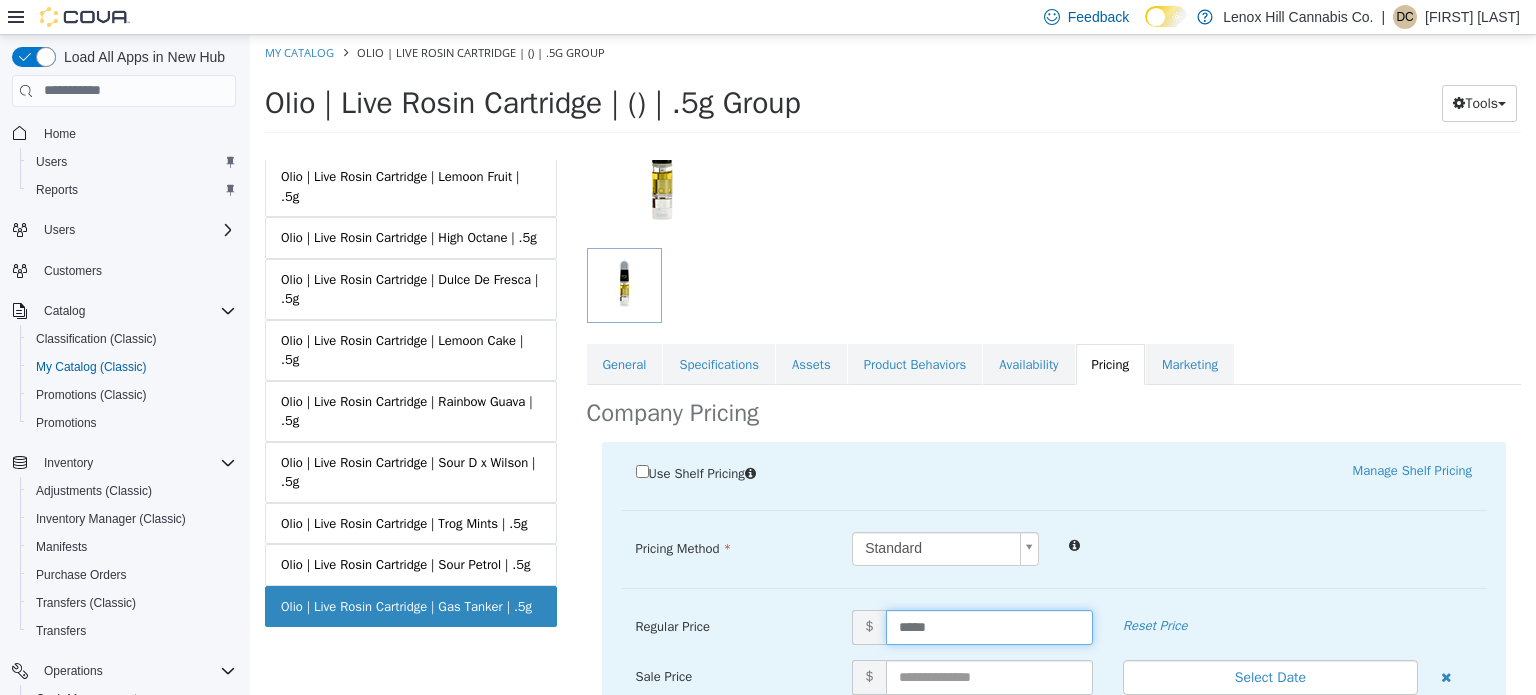 scroll, scrollTop: 403, scrollLeft: 0, axis: vertical 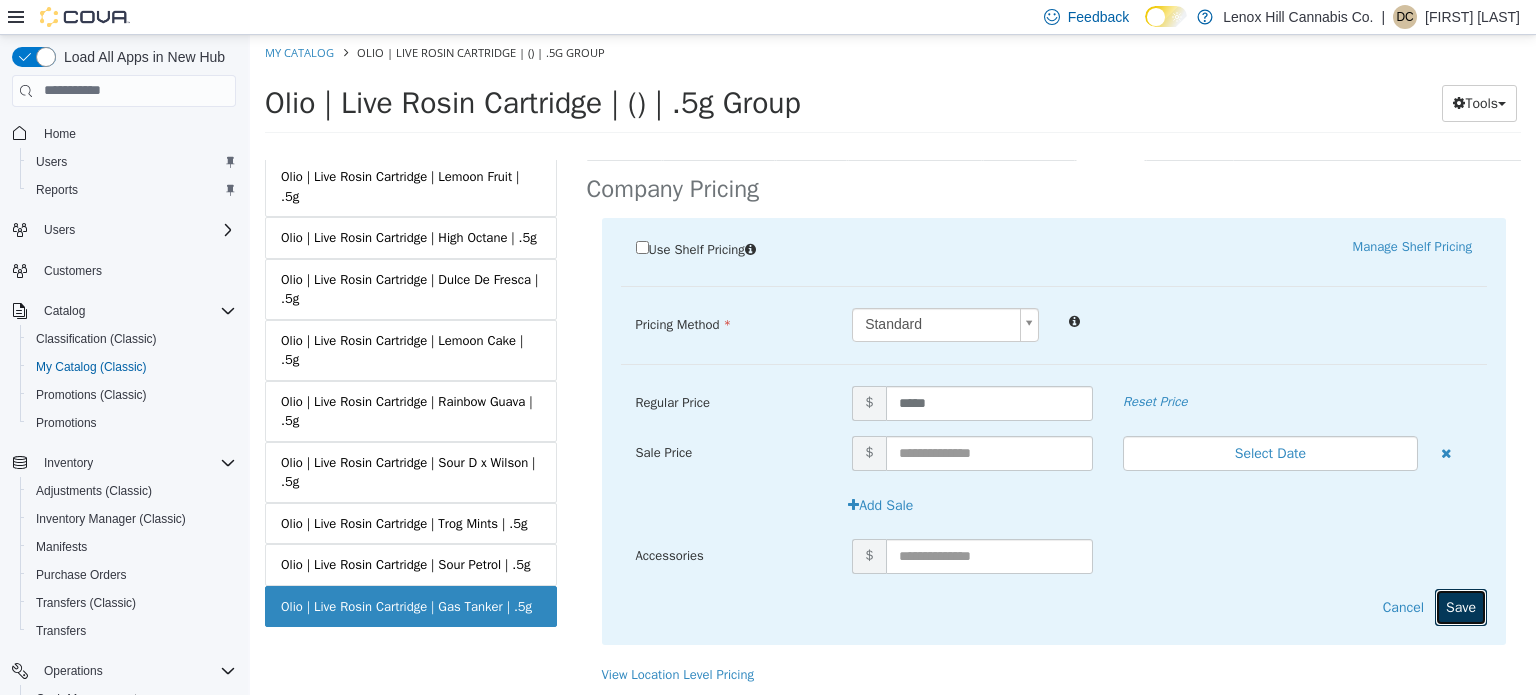 click on "Save" at bounding box center (1461, 606) 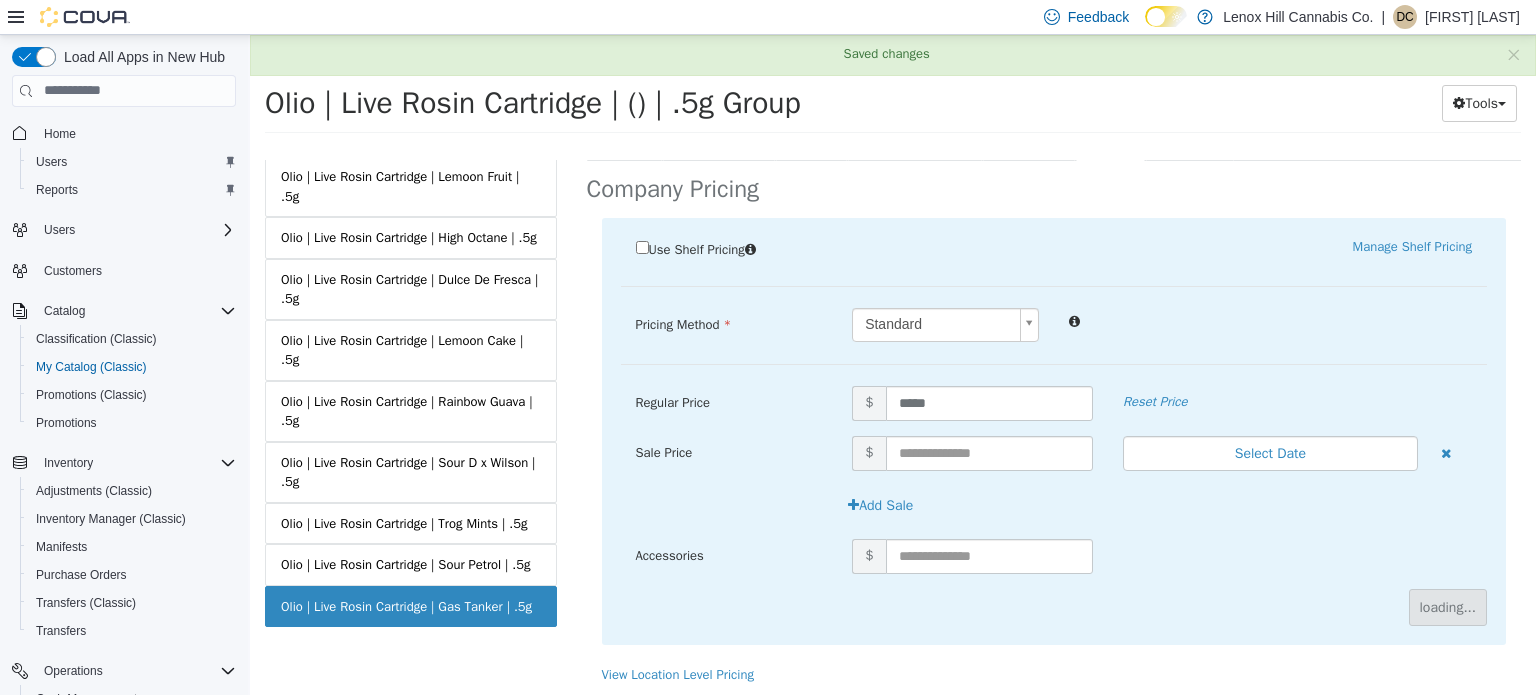 scroll, scrollTop: 179, scrollLeft: 0, axis: vertical 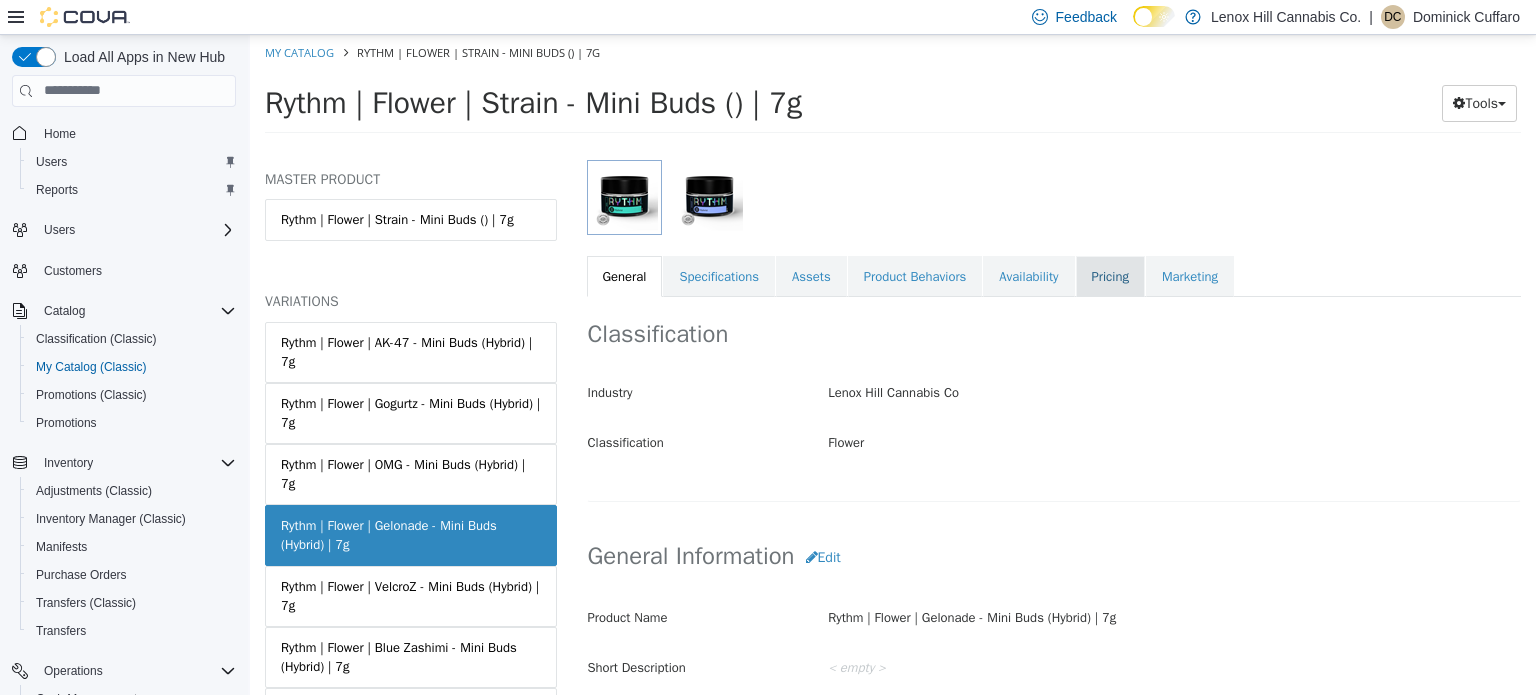 click on "Pricing" at bounding box center (1110, 276) 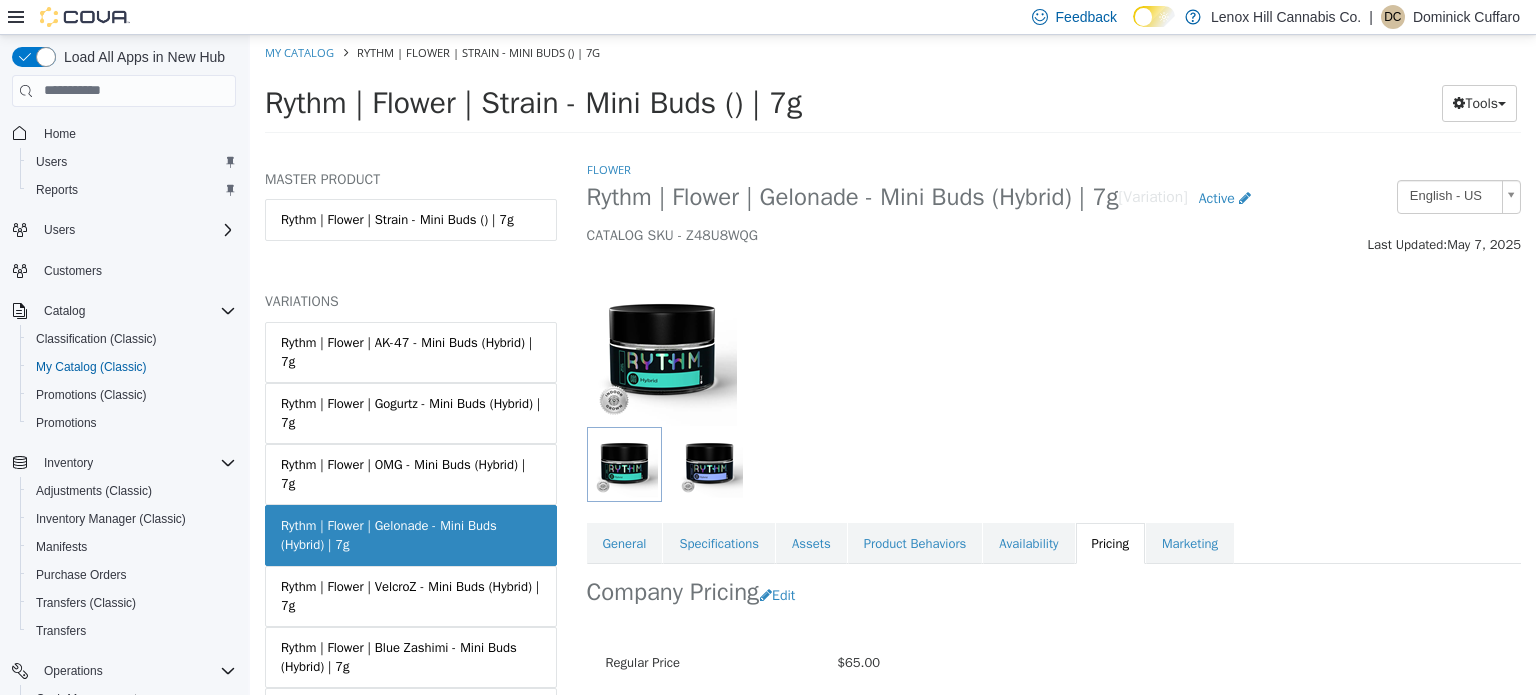 scroll, scrollTop: 179, scrollLeft: 0, axis: vertical 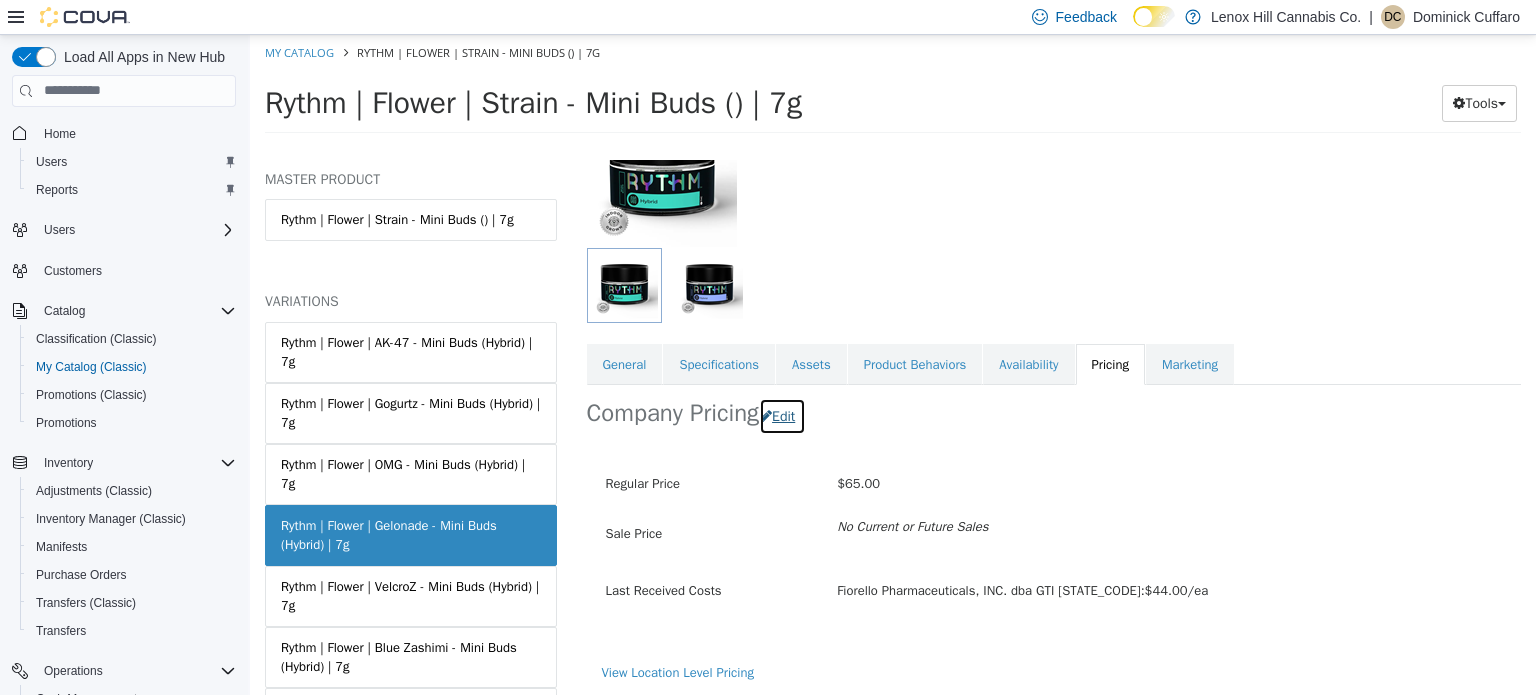 click on "Edit" at bounding box center [782, 415] 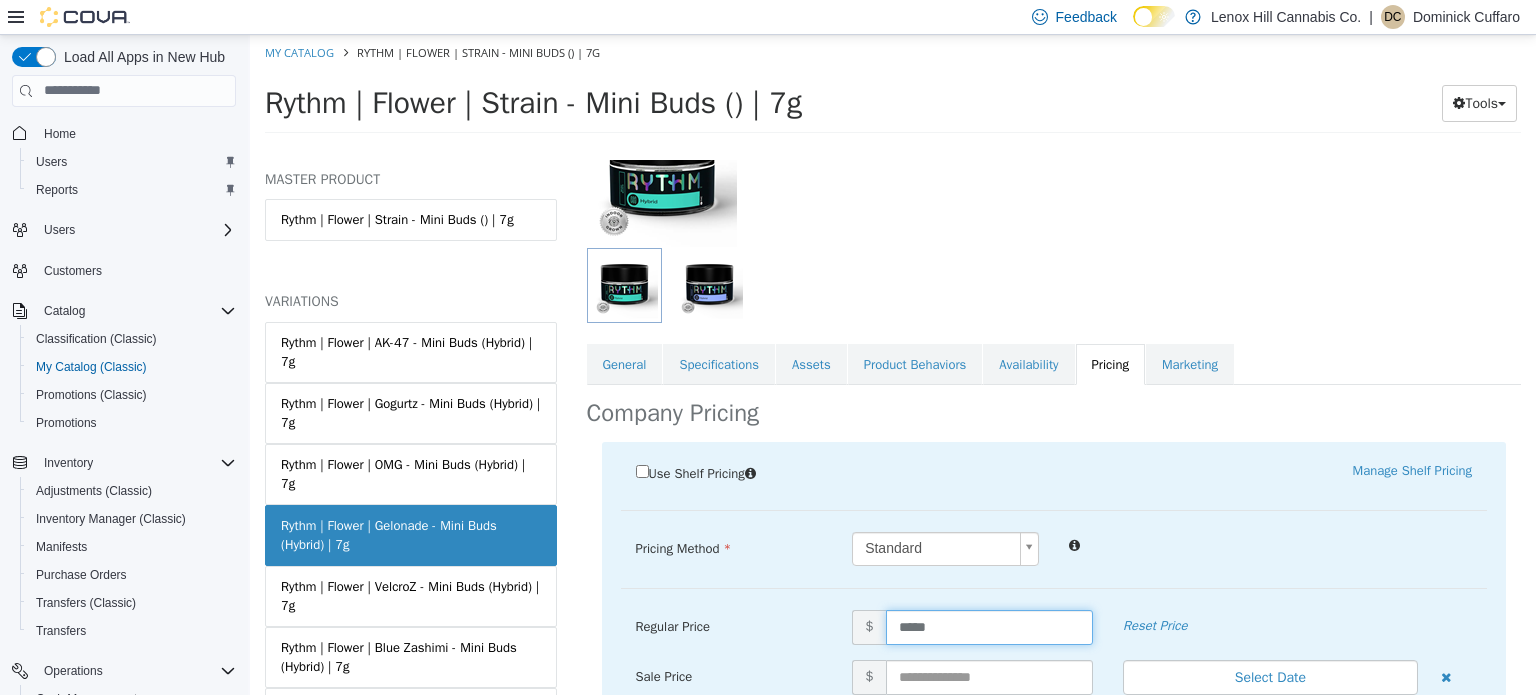 click on "*****" at bounding box center (989, 626) 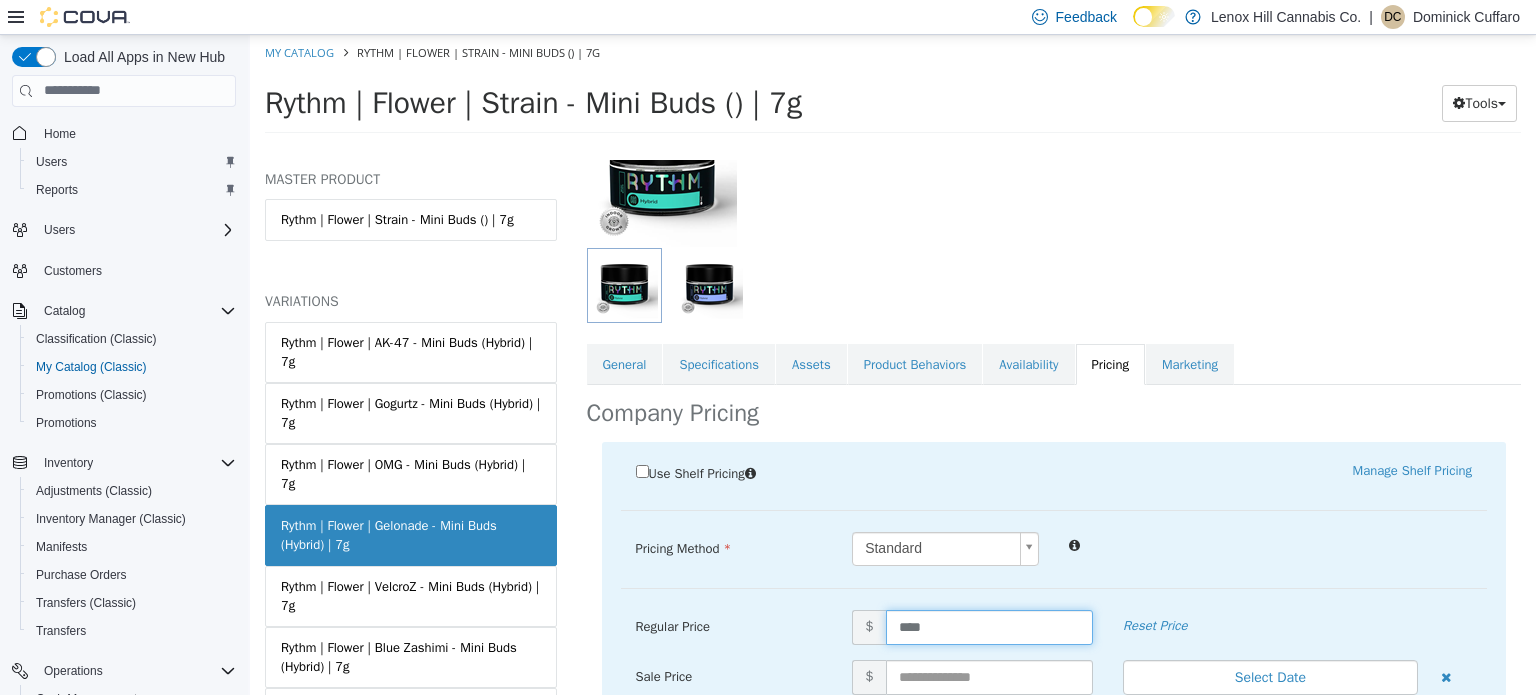type on "*****" 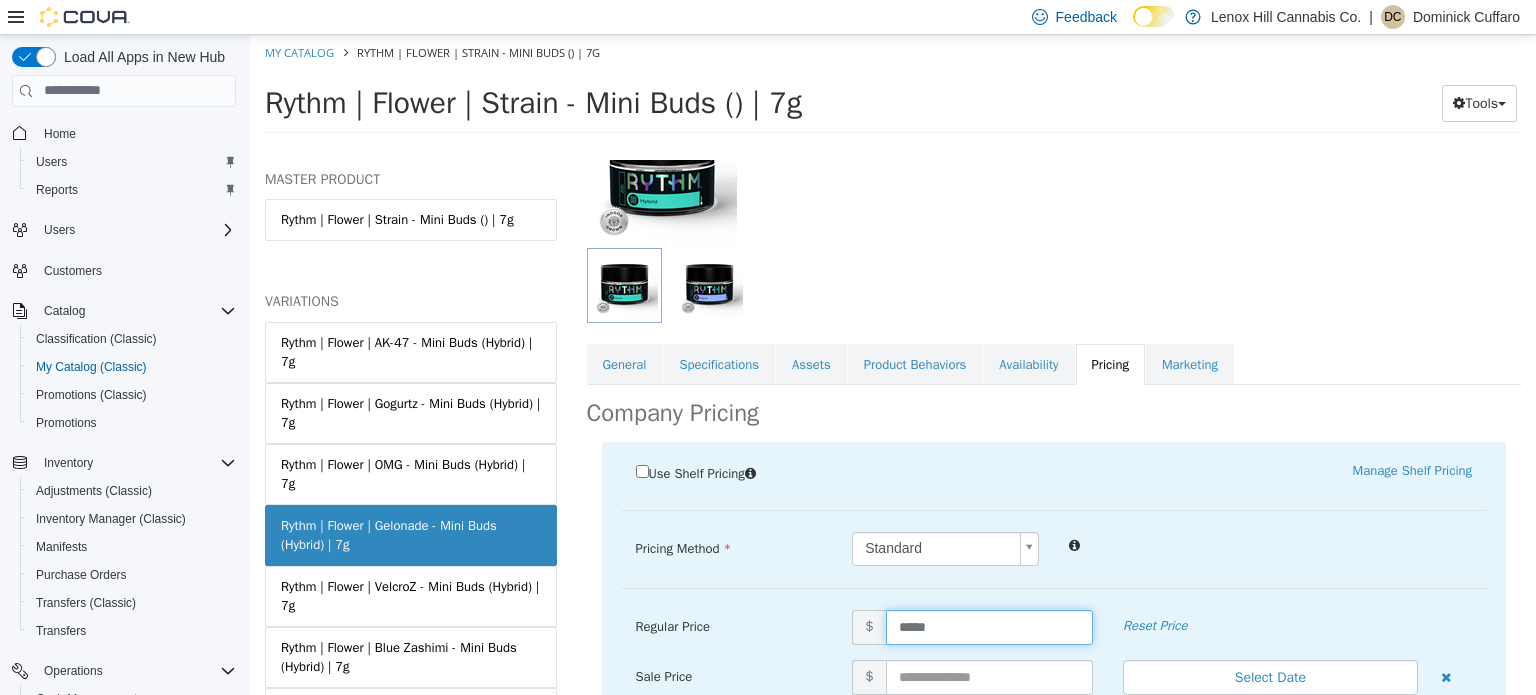scroll, scrollTop: 403, scrollLeft: 0, axis: vertical 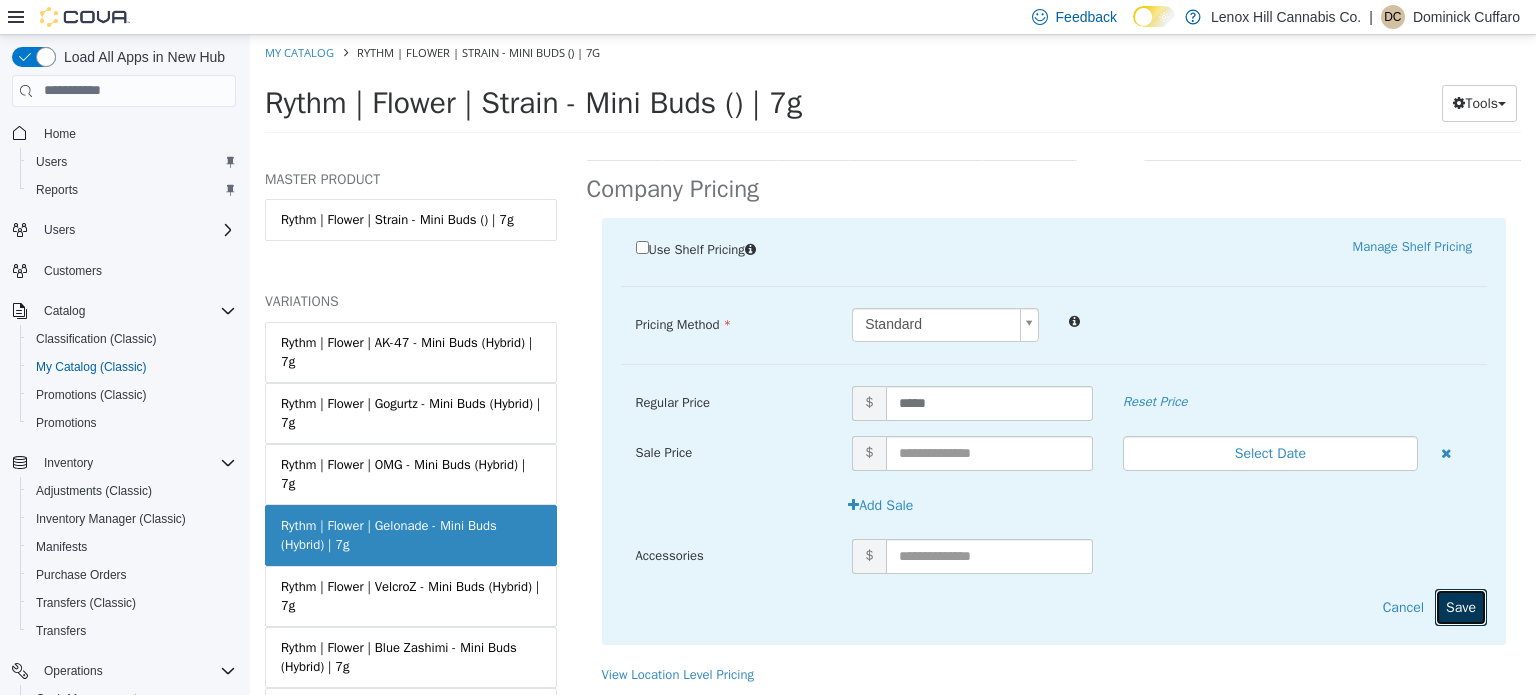 click on "Save" at bounding box center (1461, 606) 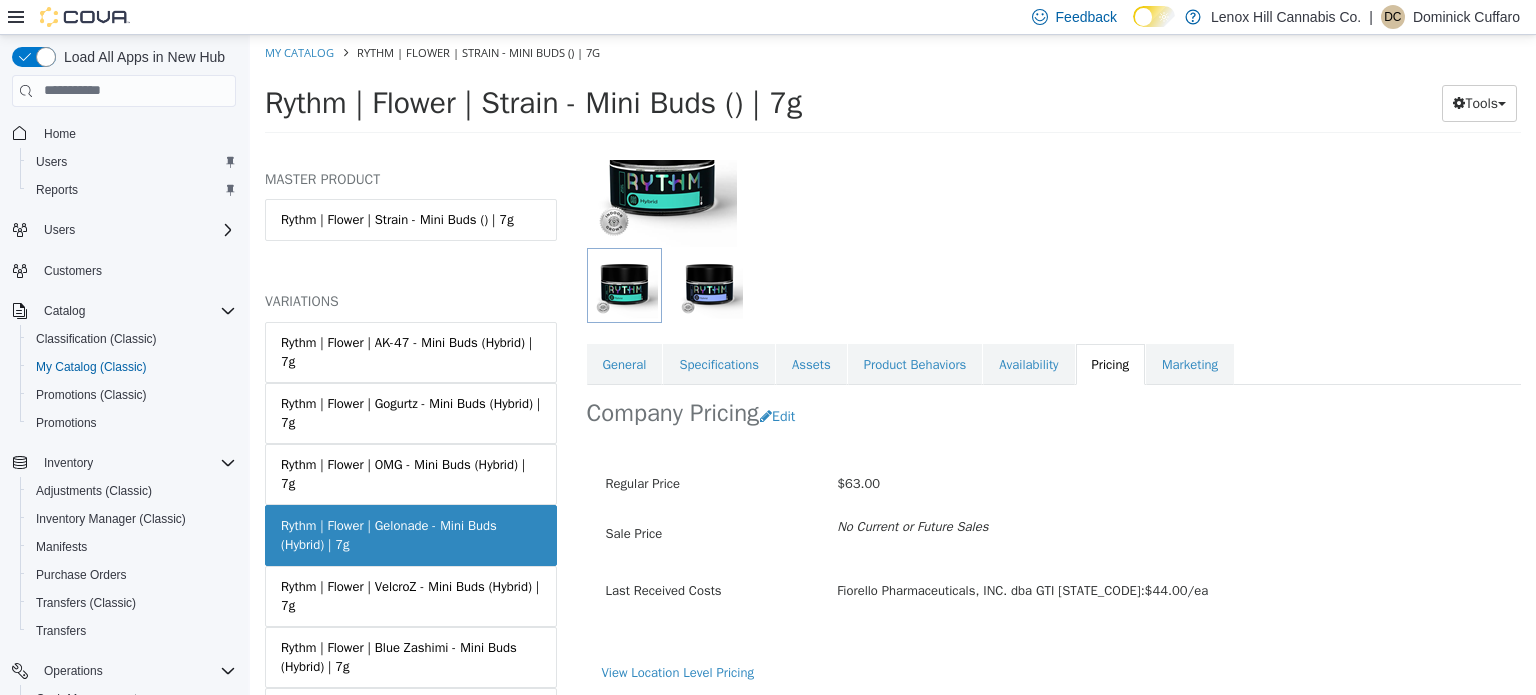 scroll, scrollTop: 0, scrollLeft: 0, axis: both 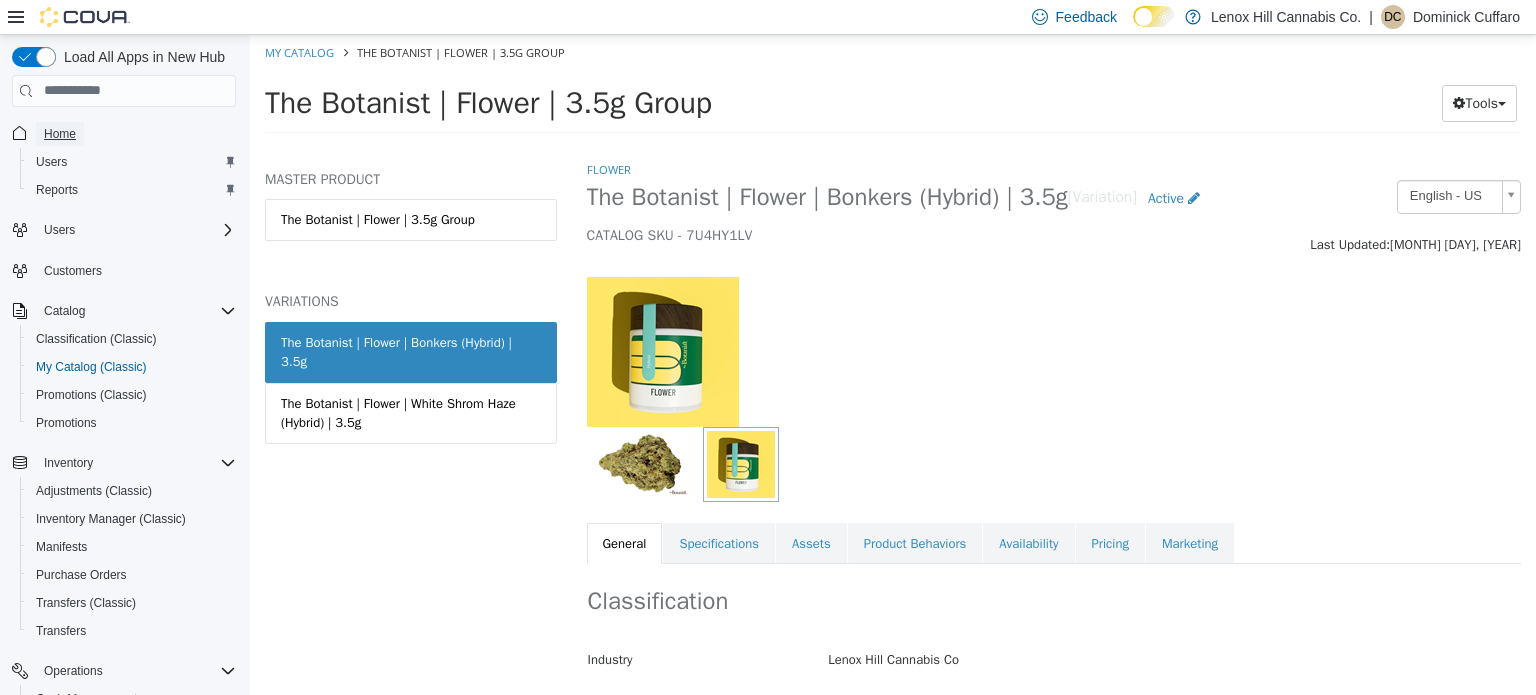 click on "Home" at bounding box center [60, 134] 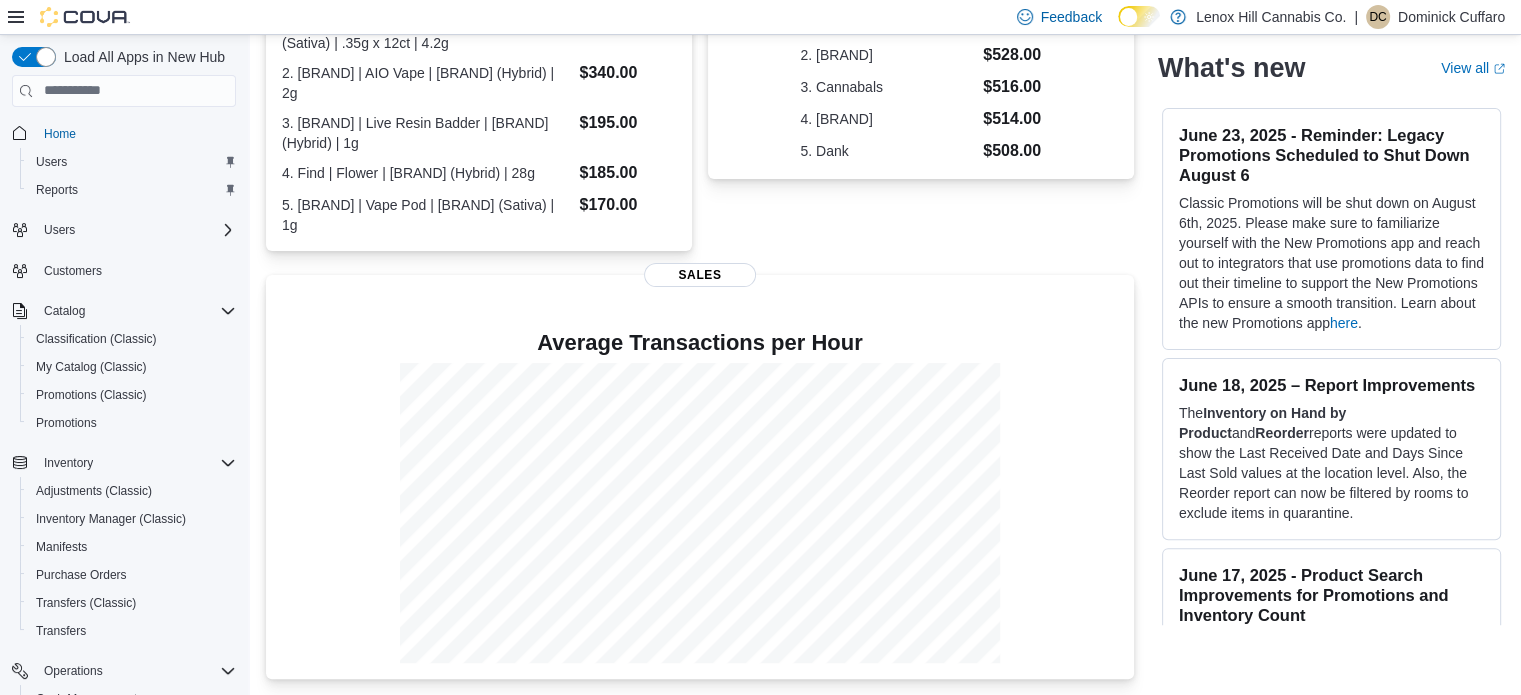 scroll, scrollTop: 0, scrollLeft: 0, axis: both 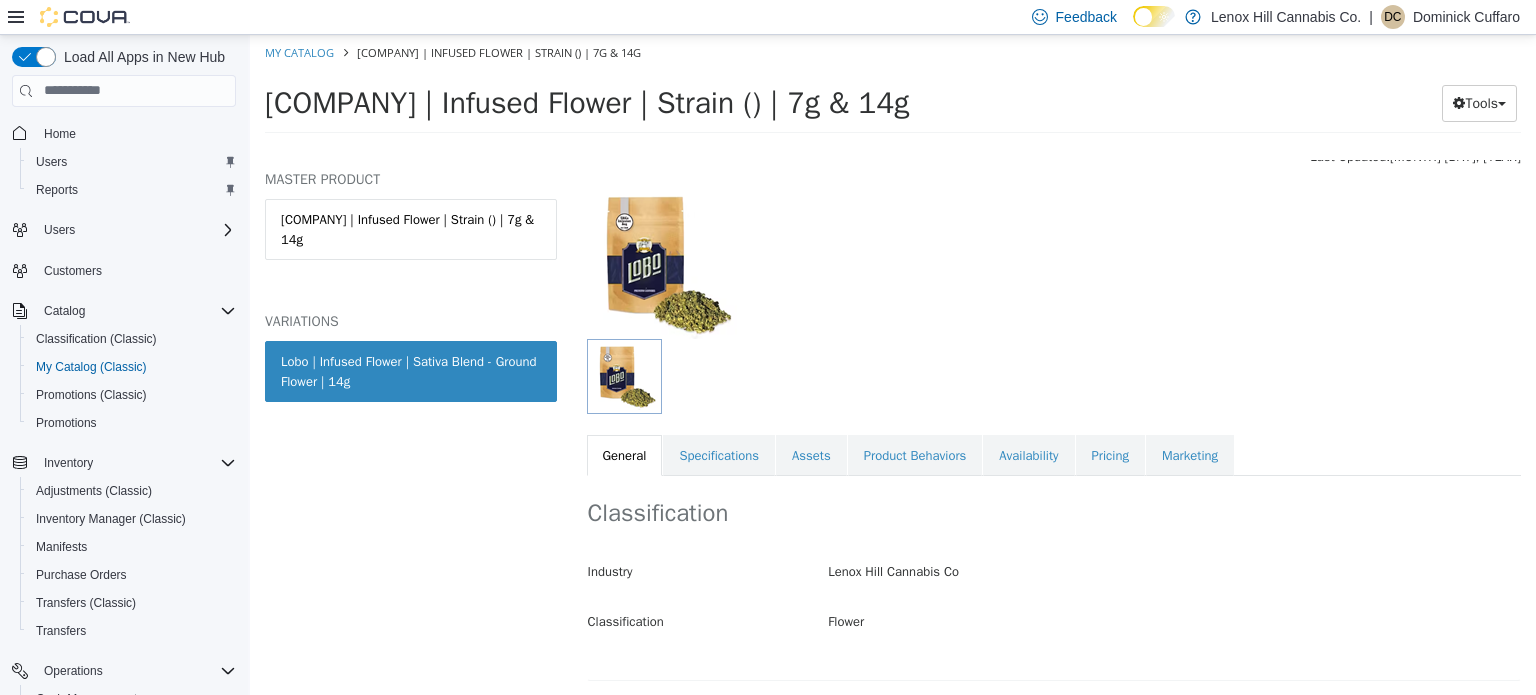 click on "Classification Industry
[COMPANY]
Classification
Flower
Cancel Save Changes" at bounding box center (1054, 577) 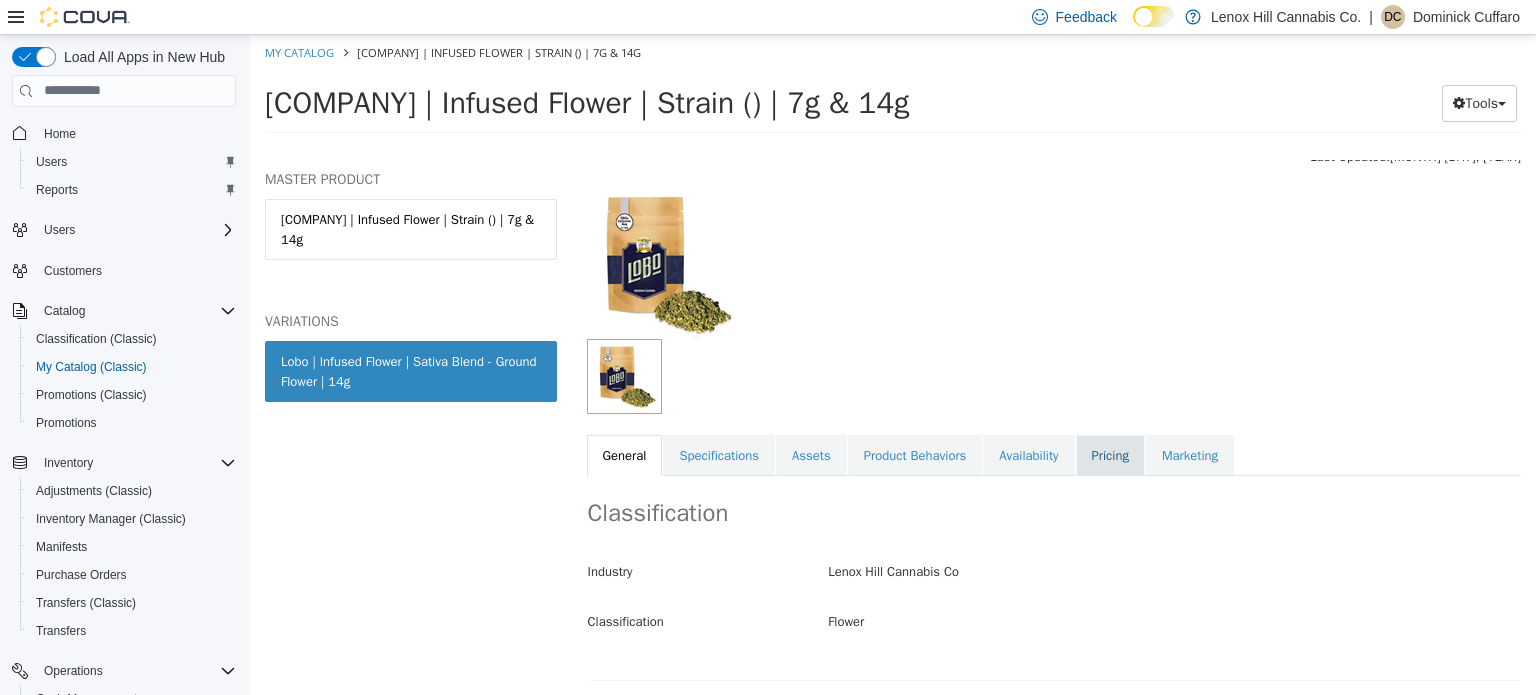 click on "Pricing" at bounding box center [1110, 455] 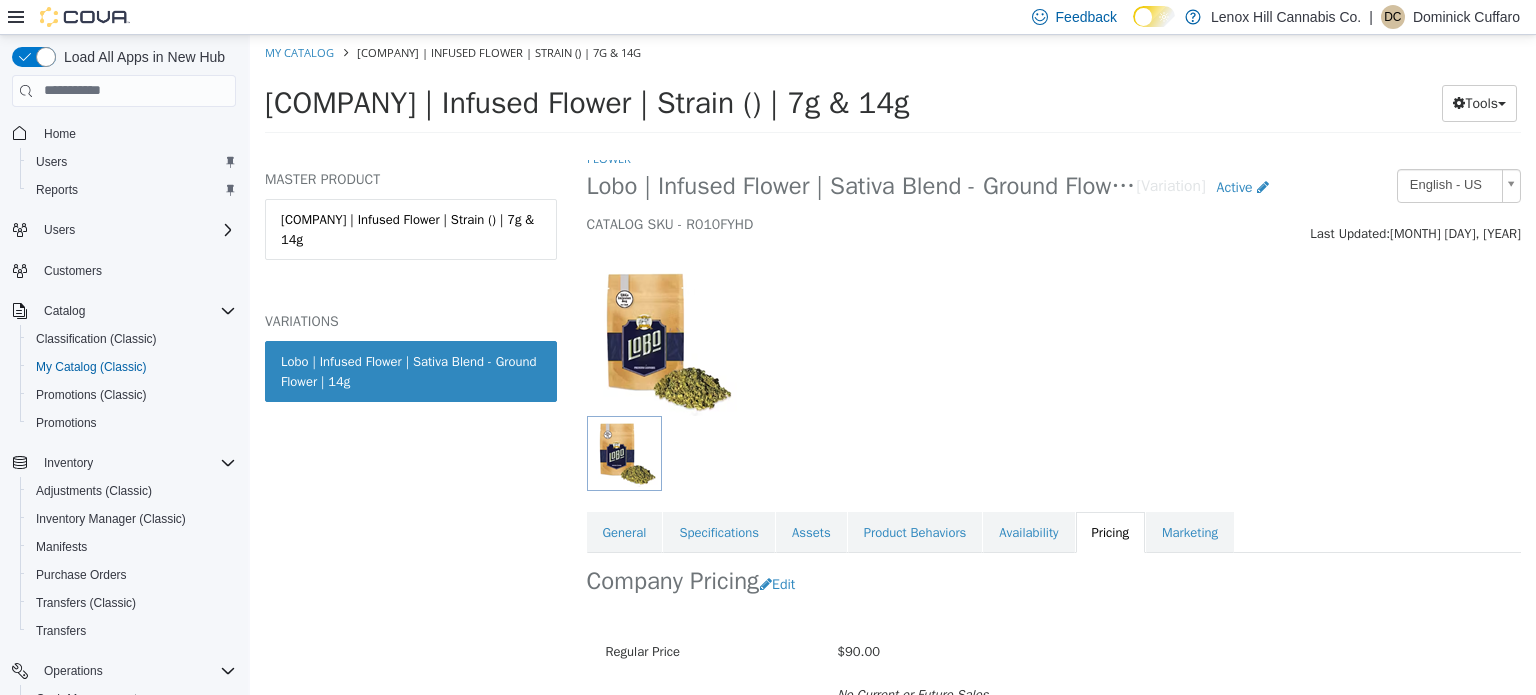 scroll, scrollTop: 179, scrollLeft: 0, axis: vertical 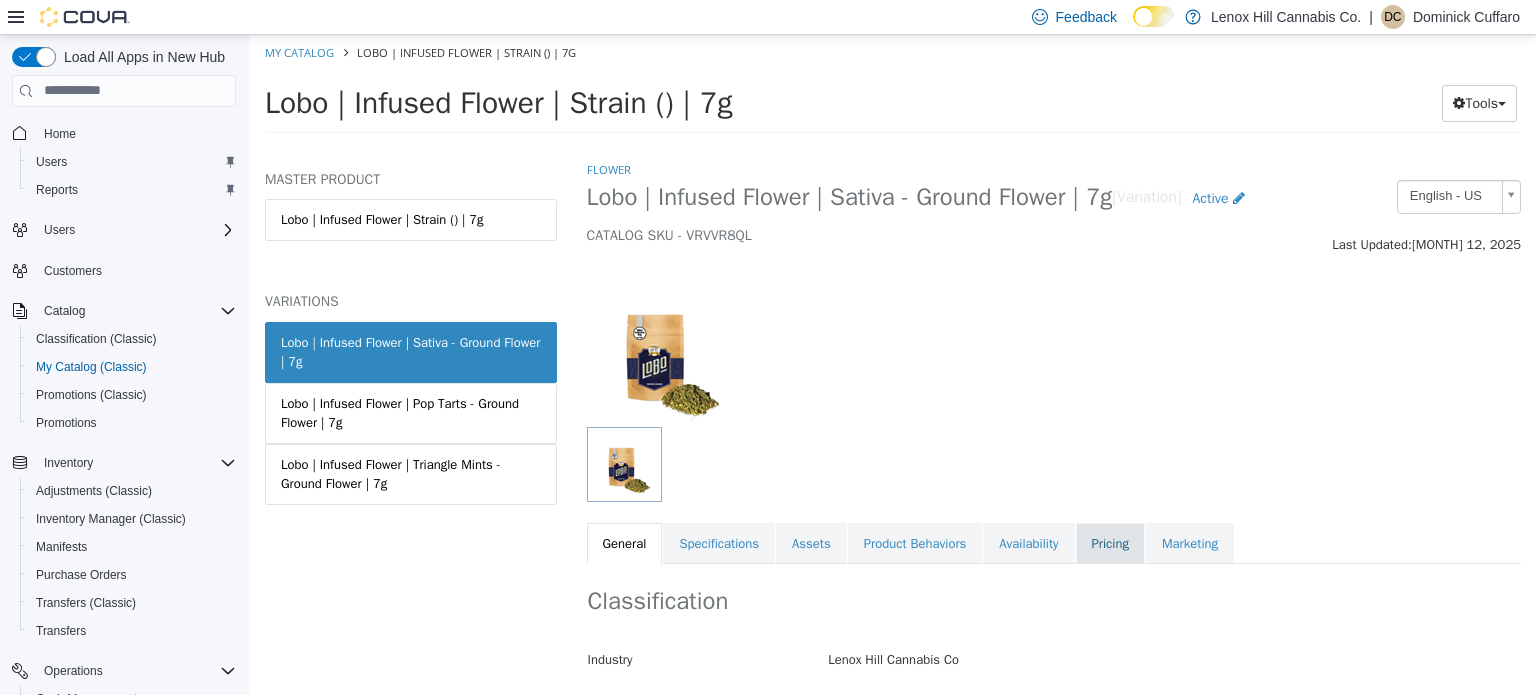 click on "Pricing" at bounding box center [1110, 543] 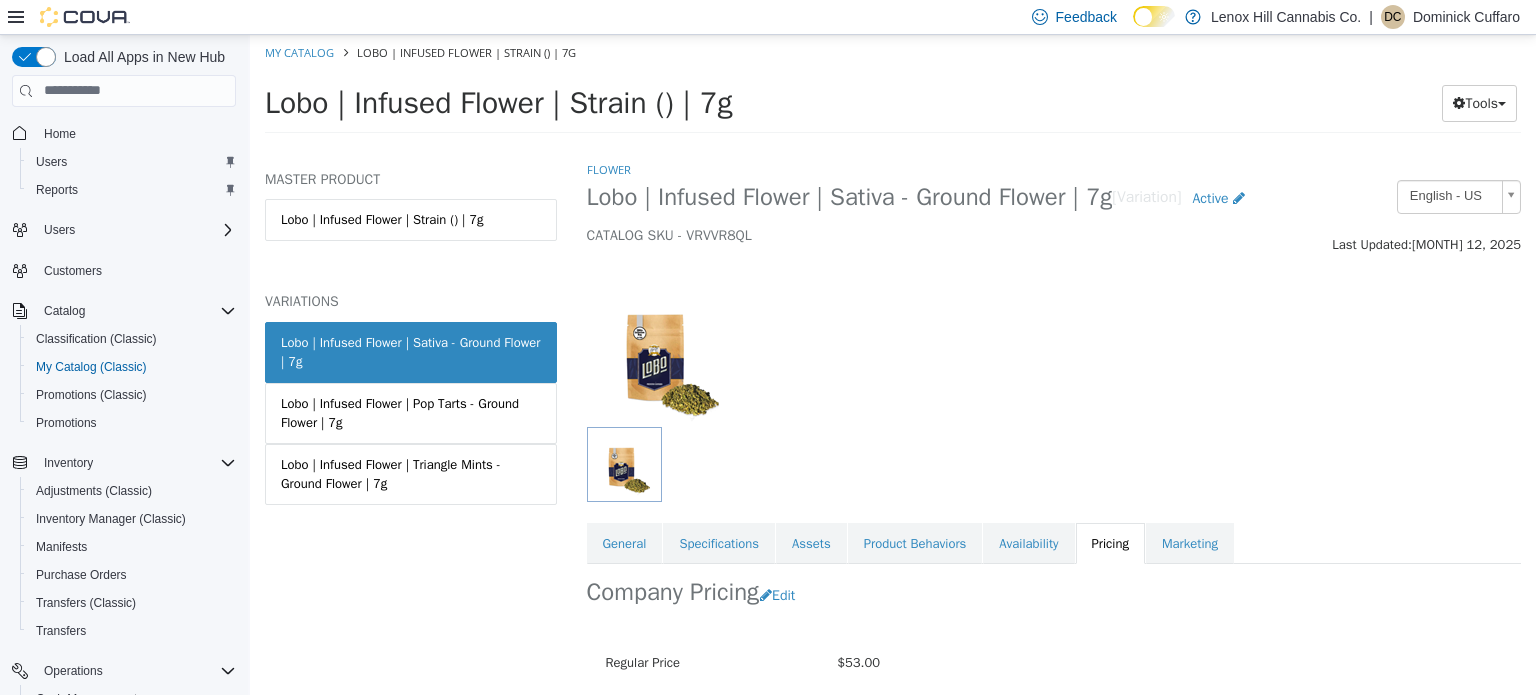scroll, scrollTop: 179, scrollLeft: 0, axis: vertical 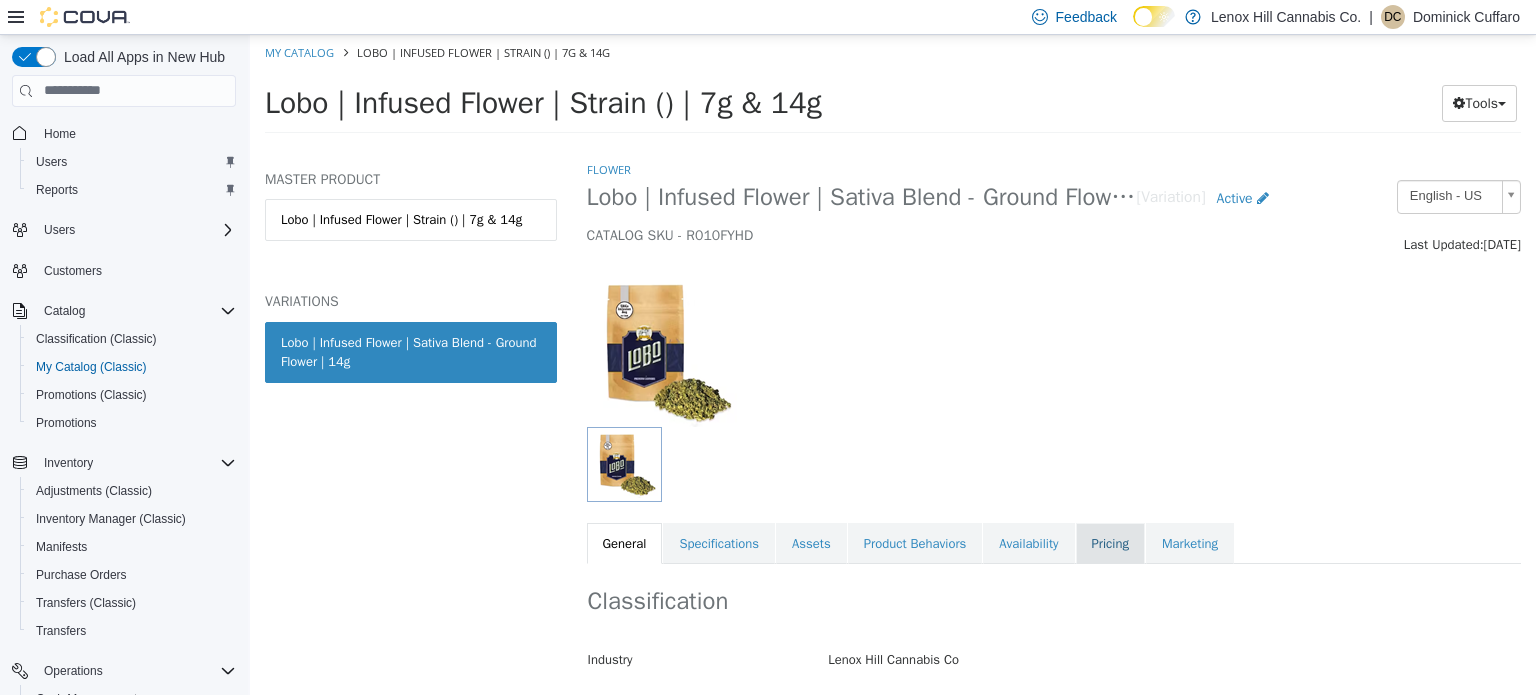 click on "Pricing" at bounding box center (1110, 543) 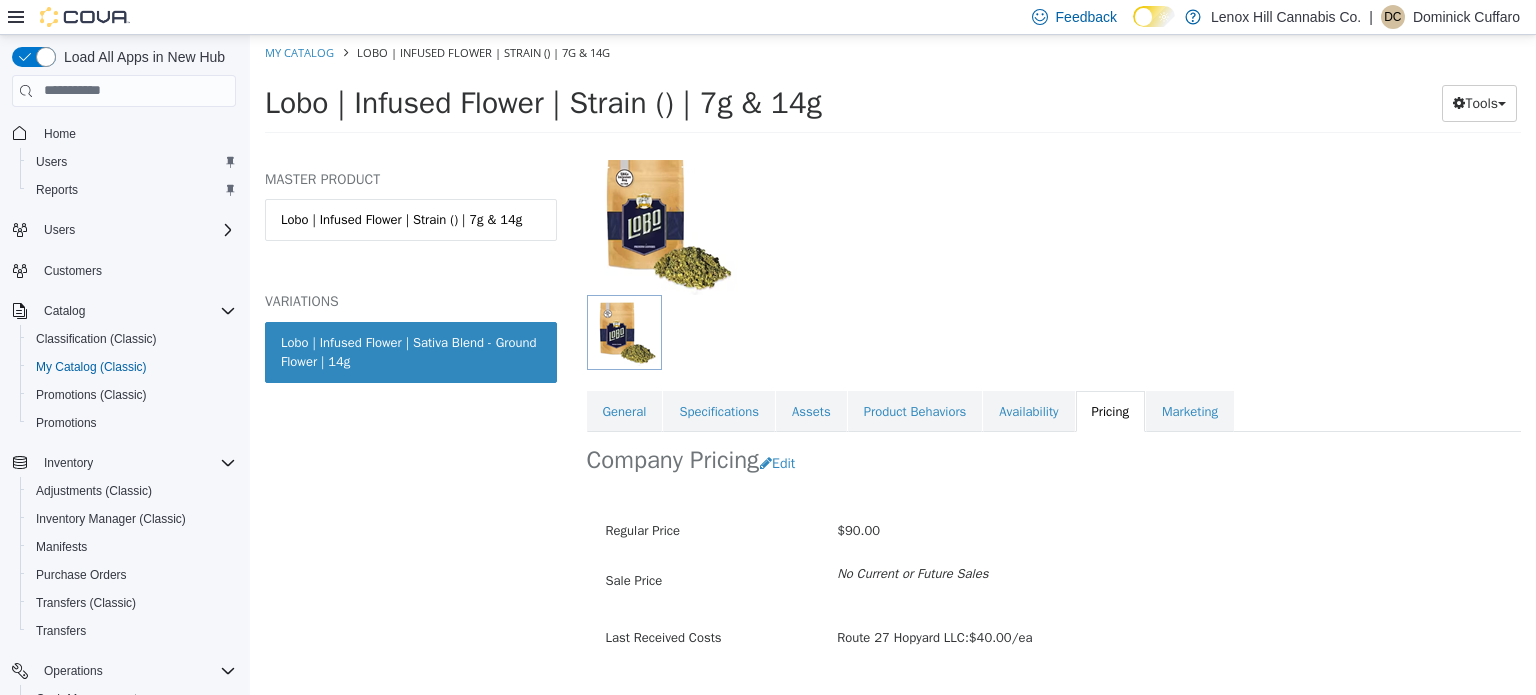 scroll, scrollTop: 131, scrollLeft: 0, axis: vertical 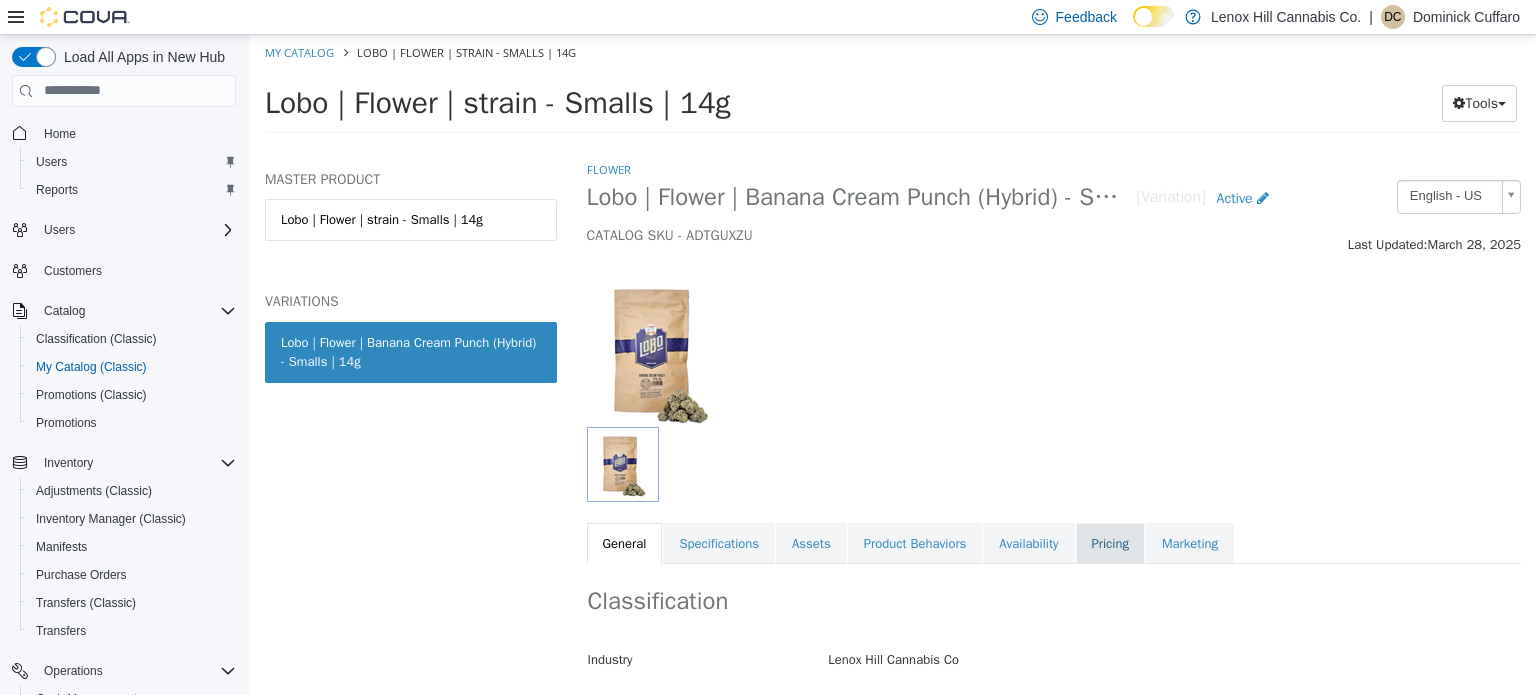 click on "Pricing" at bounding box center (1110, 543) 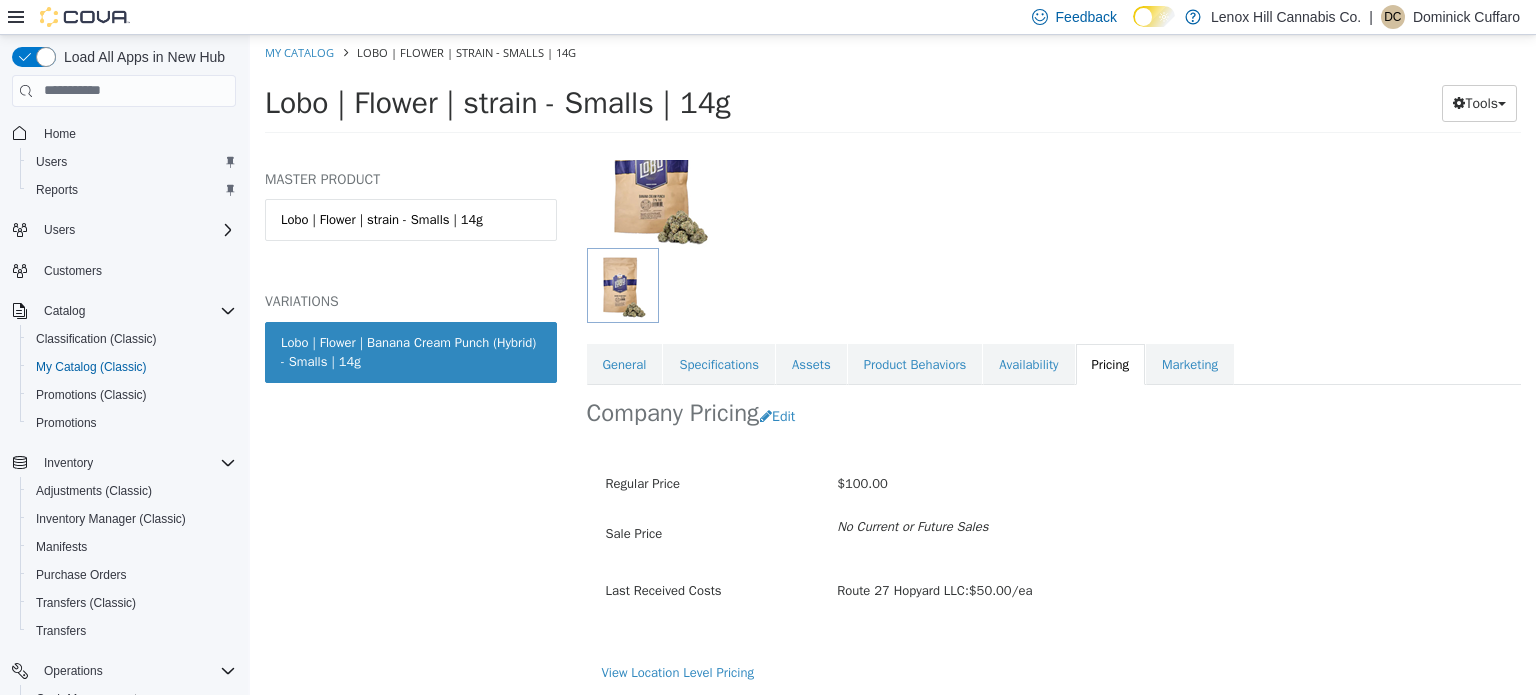 scroll, scrollTop: 0, scrollLeft: 0, axis: both 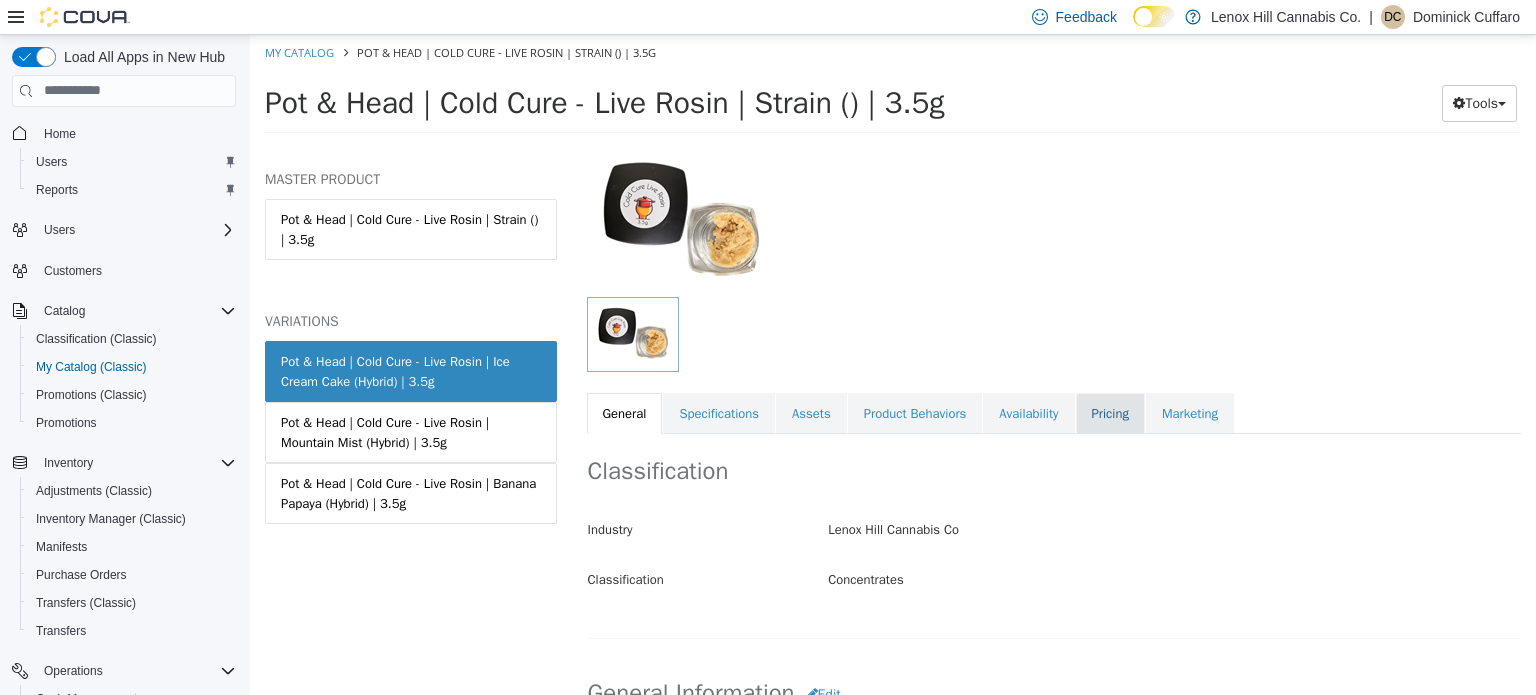 click on "Pricing" at bounding box center (1110, 413) 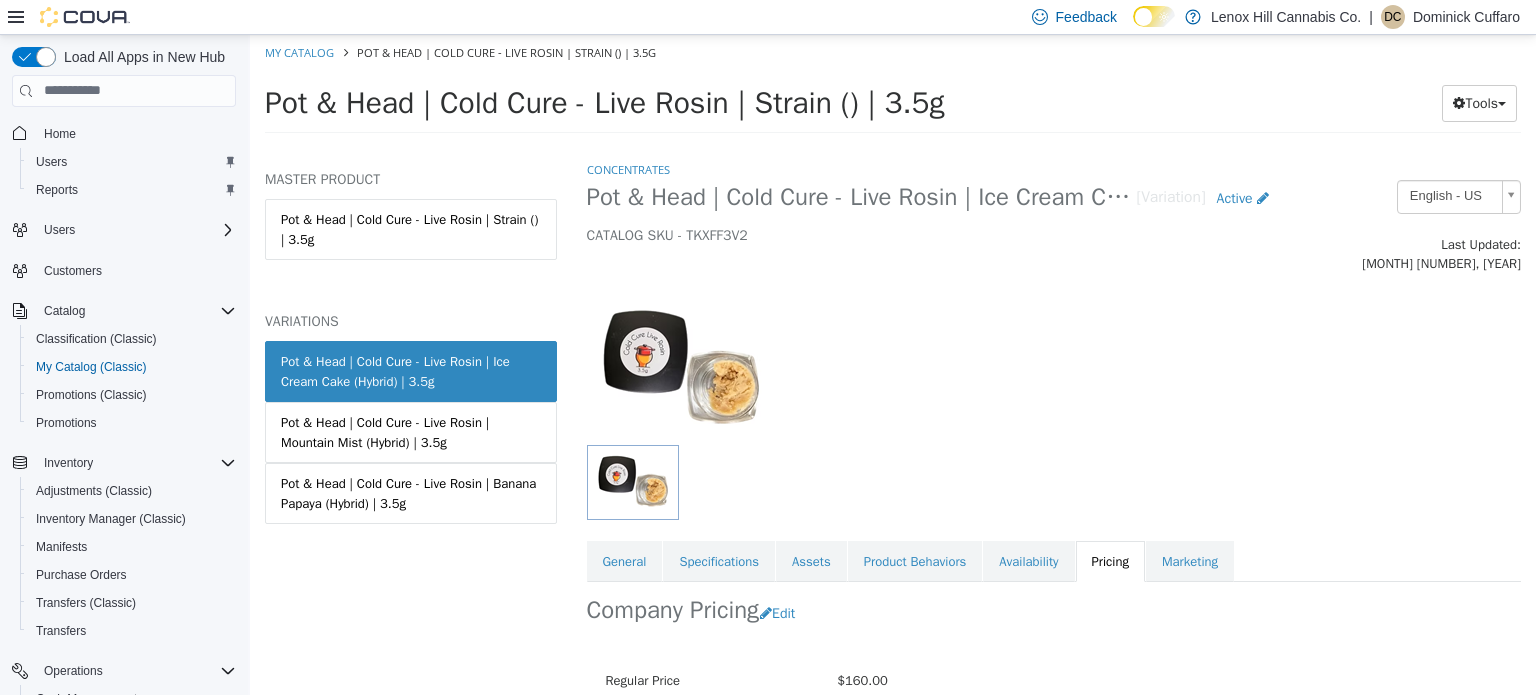 scroll, scrollTop: 179, scrollLeft: 0, axis: vertical 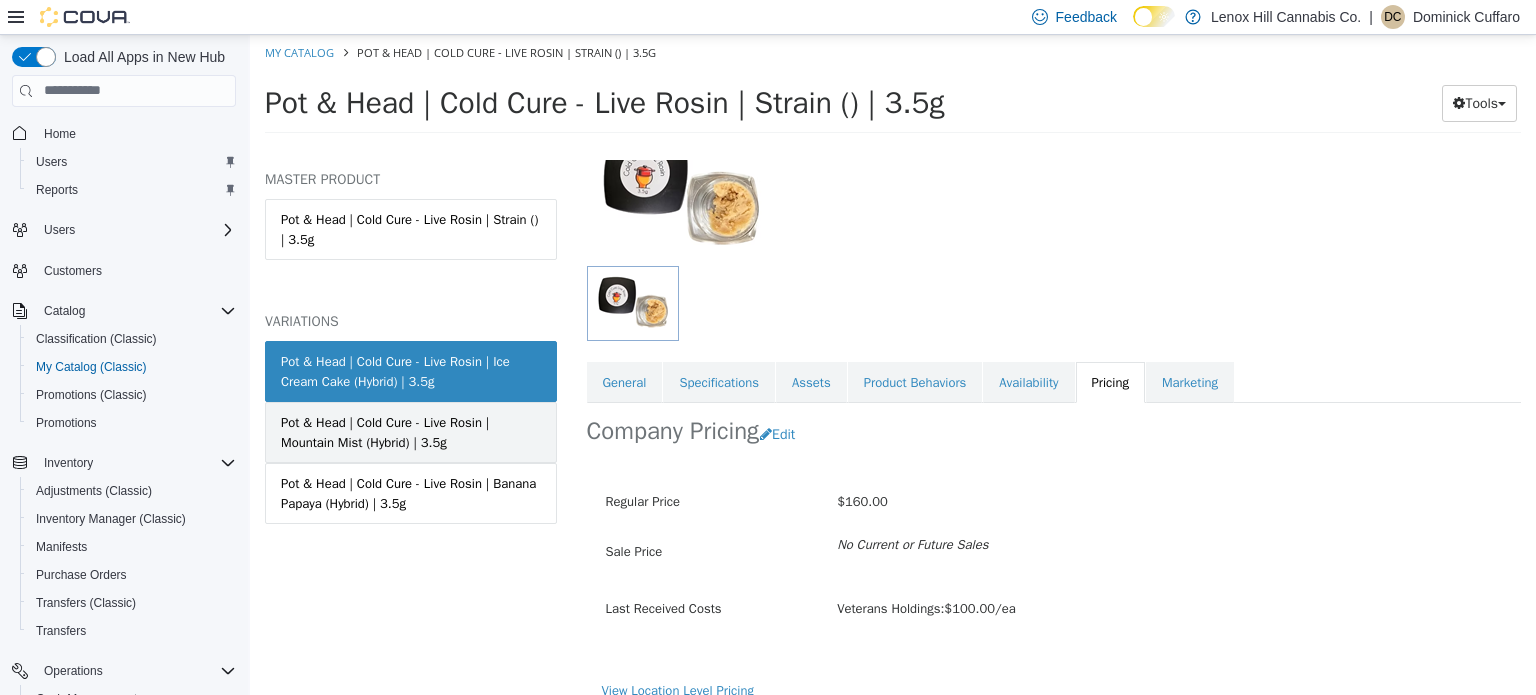 click on "Pot & Head | Cold Cure - Live Rosin | Mountain Mist (Hybrid) | 3.5g" at bounding box center (411, 431) 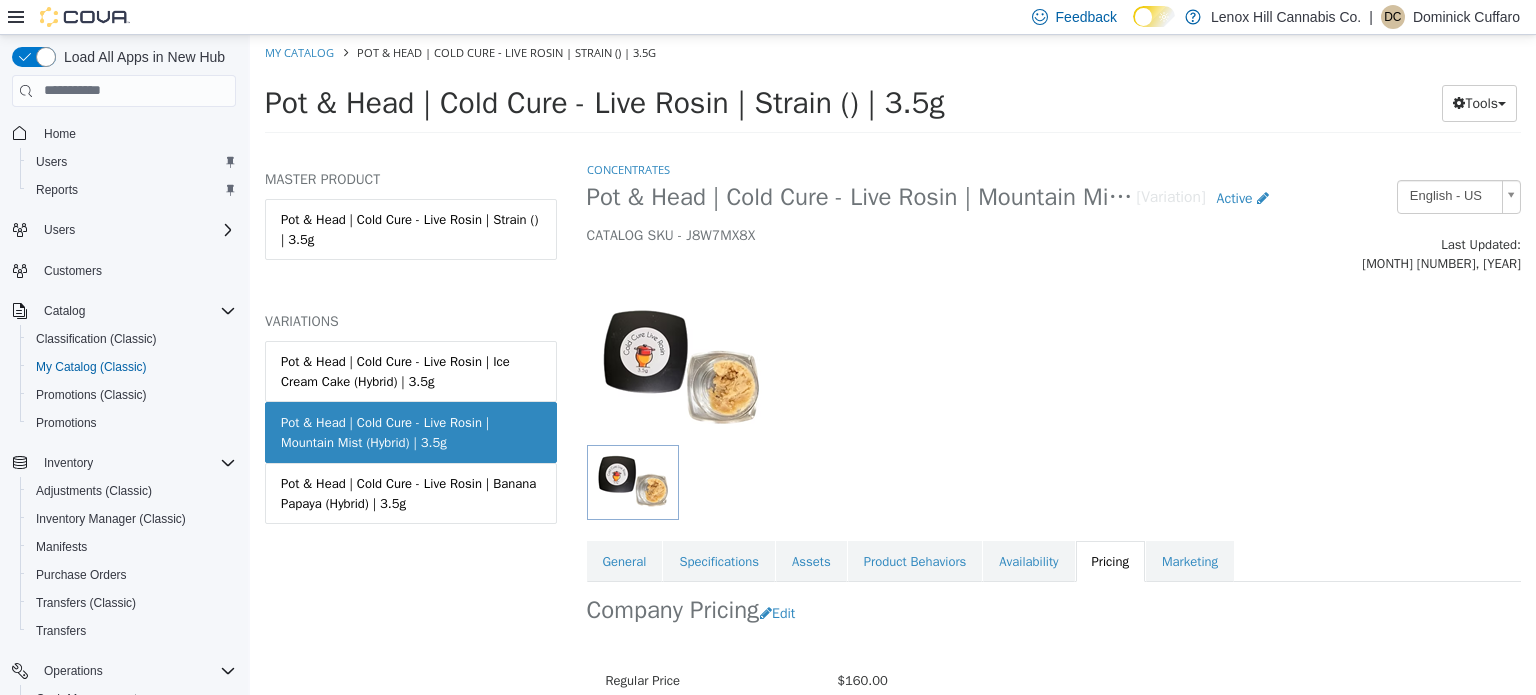 scroll, scrollTop: 179, scrollLeft: 0, axis: vertical 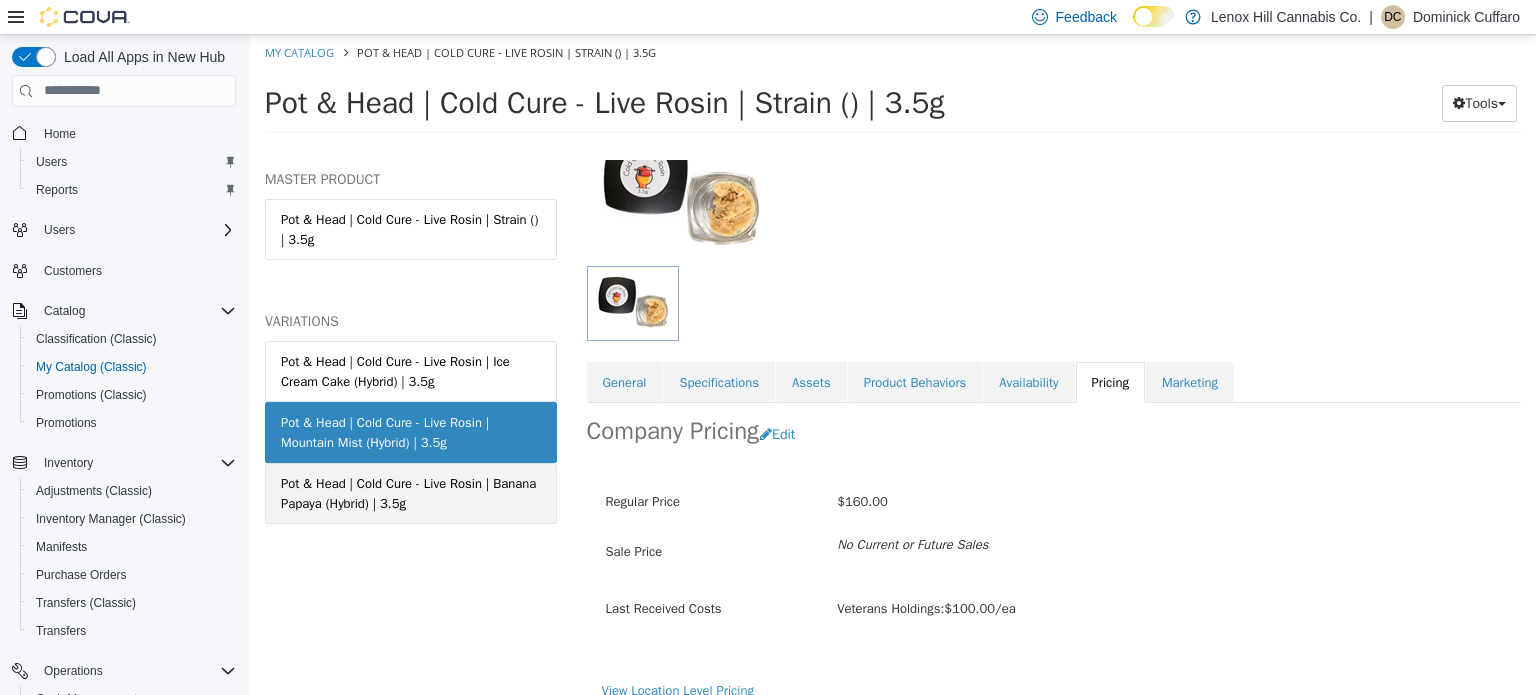 click on "Pot & Head | Cold Cure - Live Rosin | Banana Papaya (Hybrid) | 3.5g" at bounding box center (411, 492) 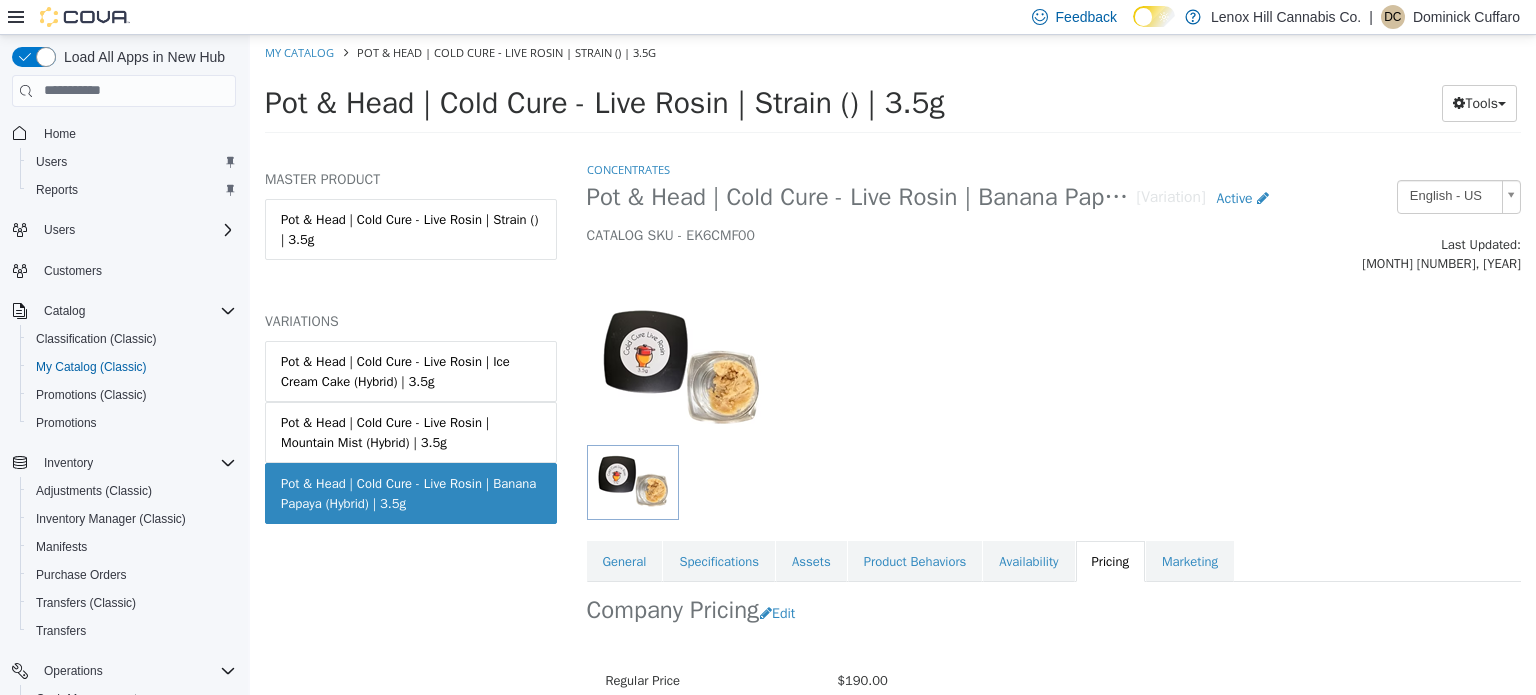 scroll, scrollTop: 179, scrollLeft: 0, axis: vertical 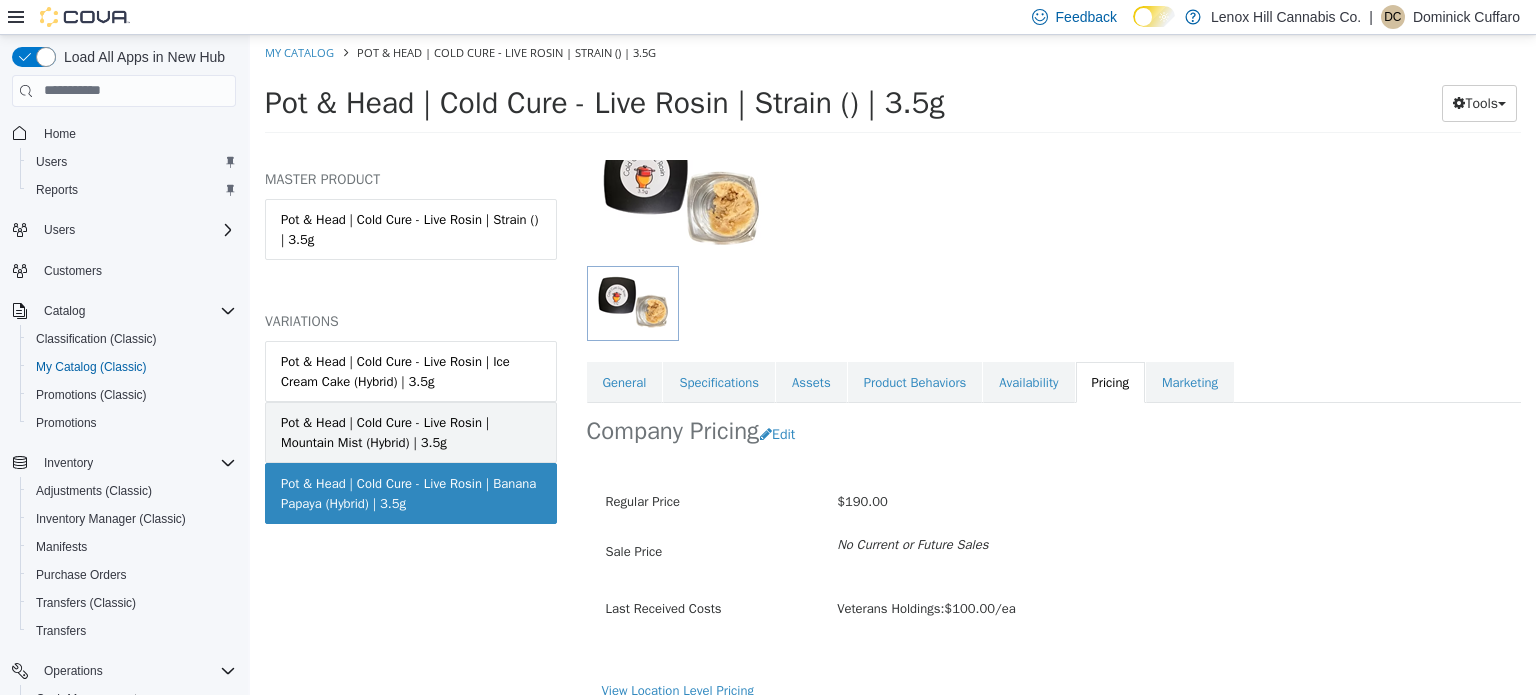 click on "Pot & Head | Cold Cure - Live Rosin | Mountain Mist (Hybrid) | 3.5g" at bounding box center (411, 431) 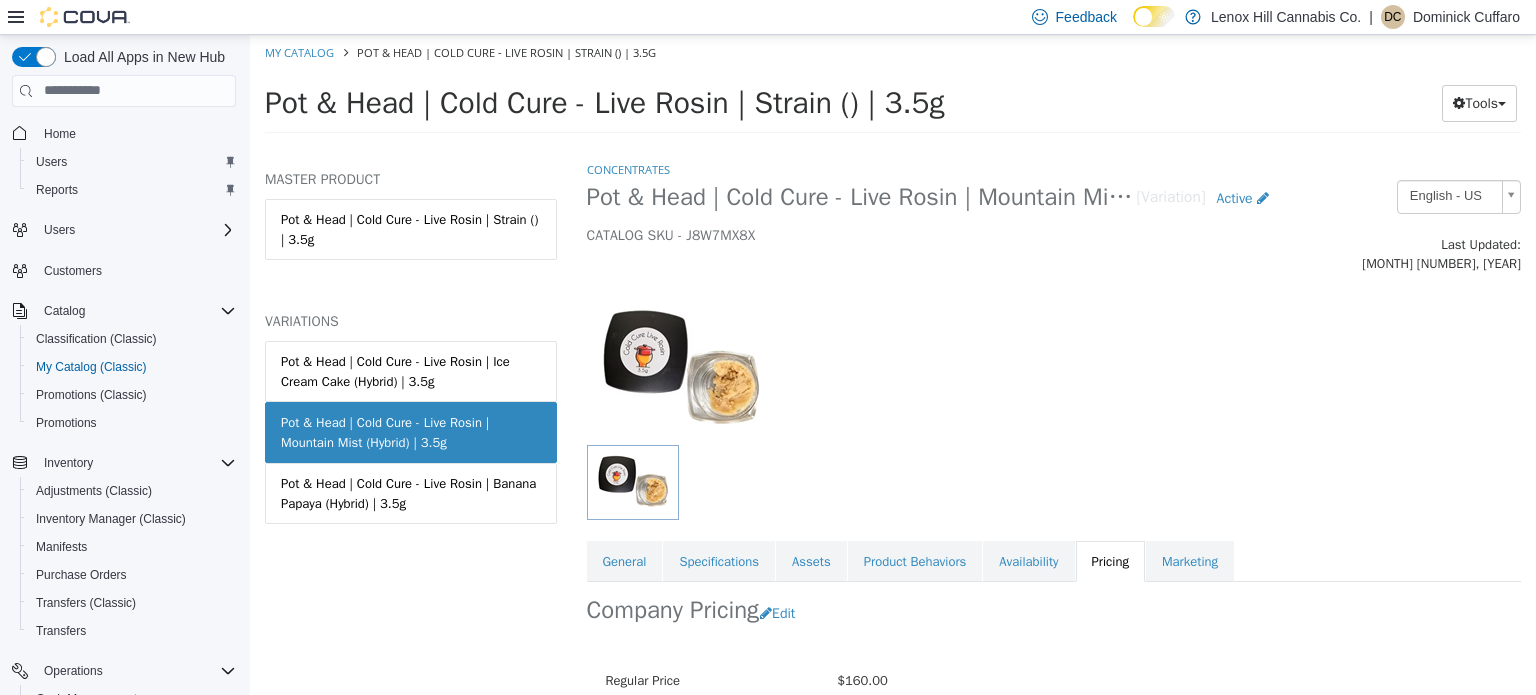 scroll, scrollTop: 179, scrollLeft: 0, axis: vertical 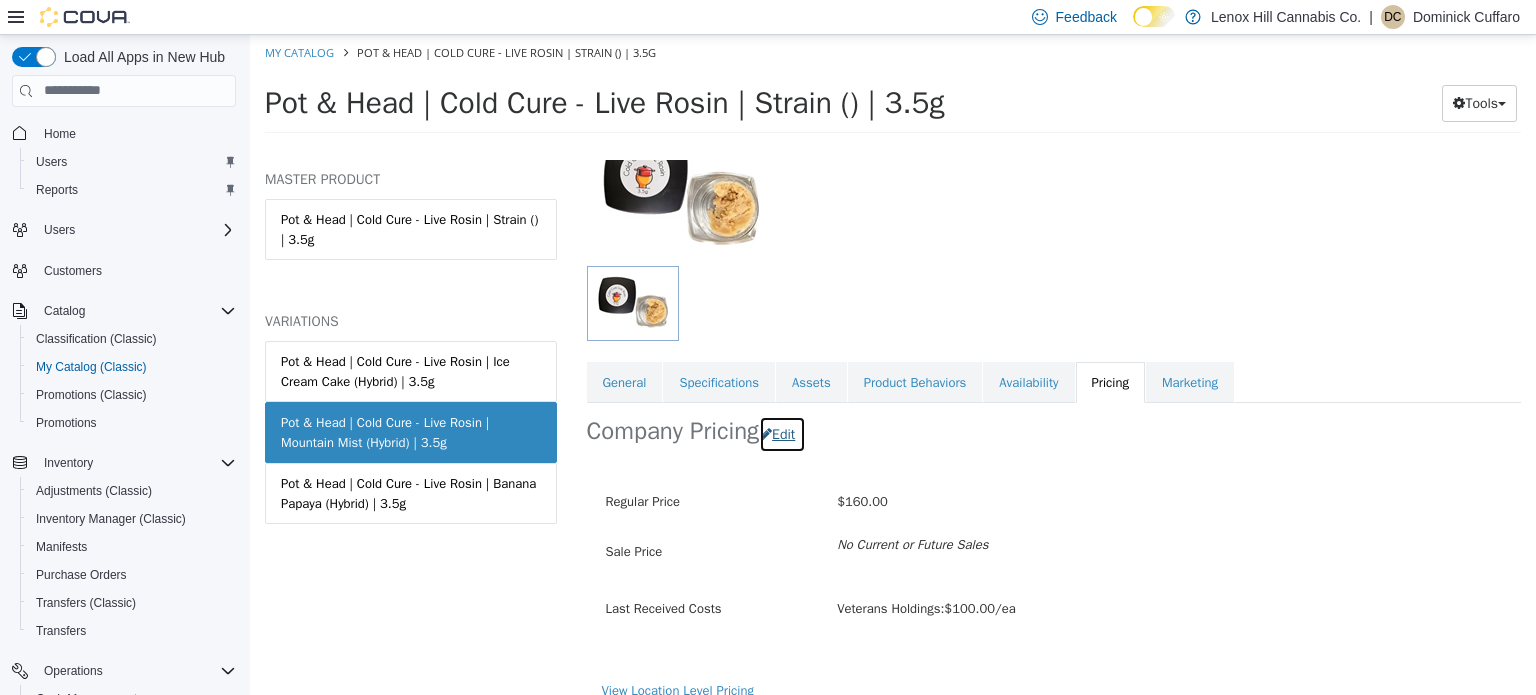 click at bounding box center [766, 433] 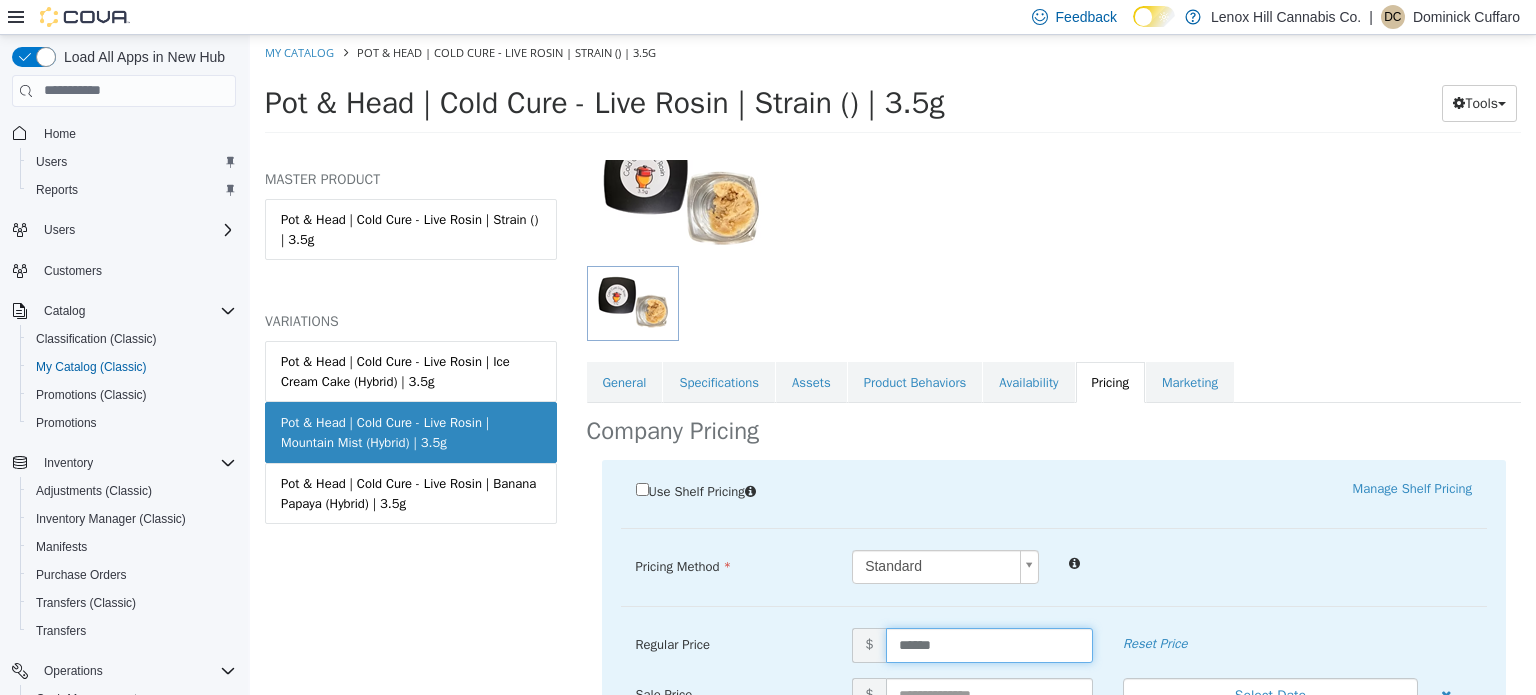 click on "******" at bounding box center [989, 644] 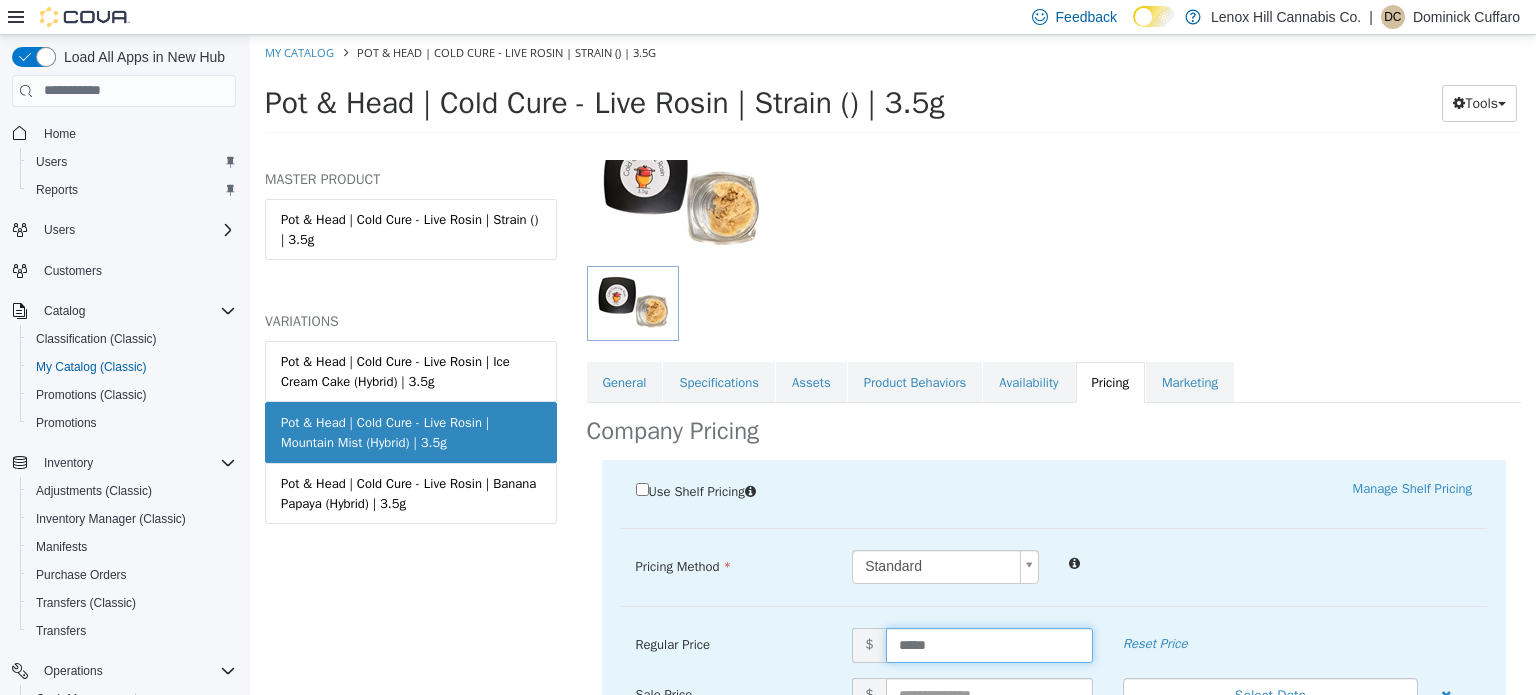 type on "******" 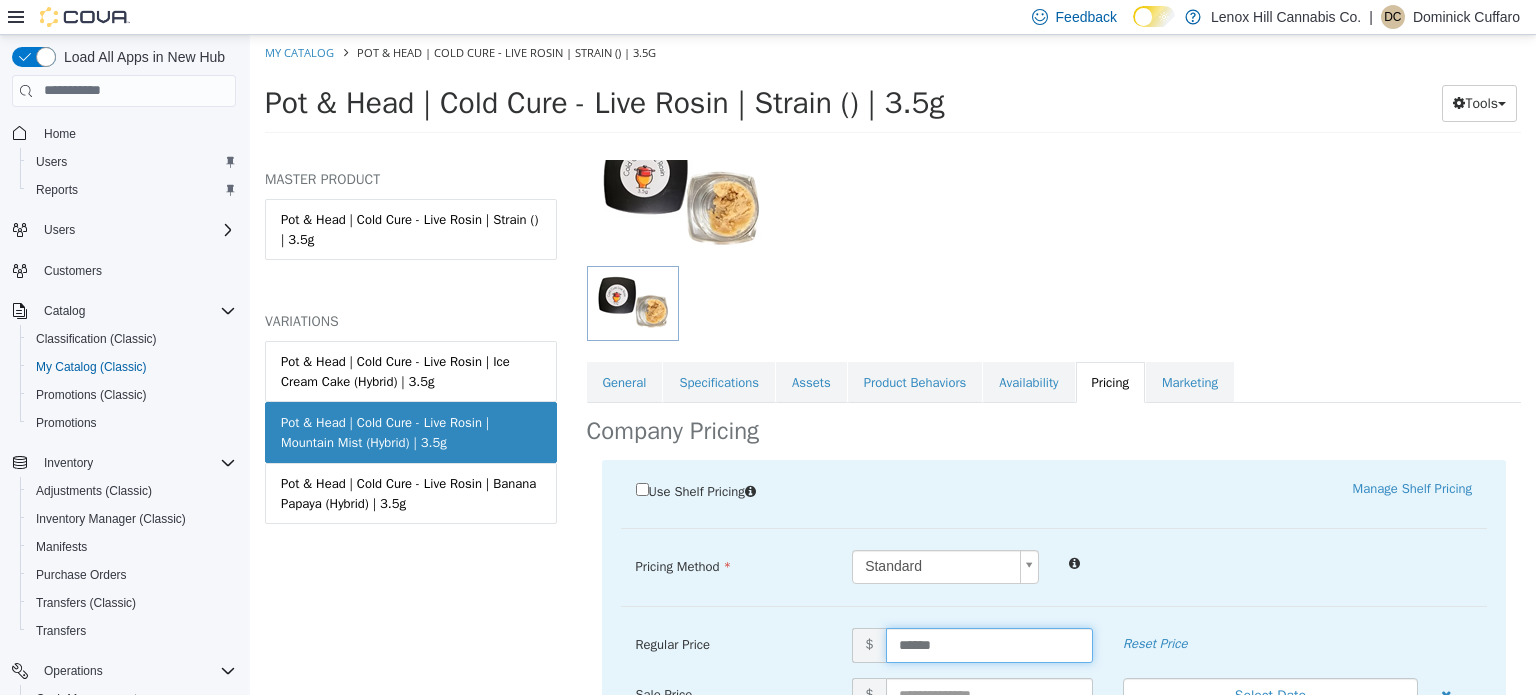scroll, scrollTop: 403, scrollLeft: 0, axis: vertical 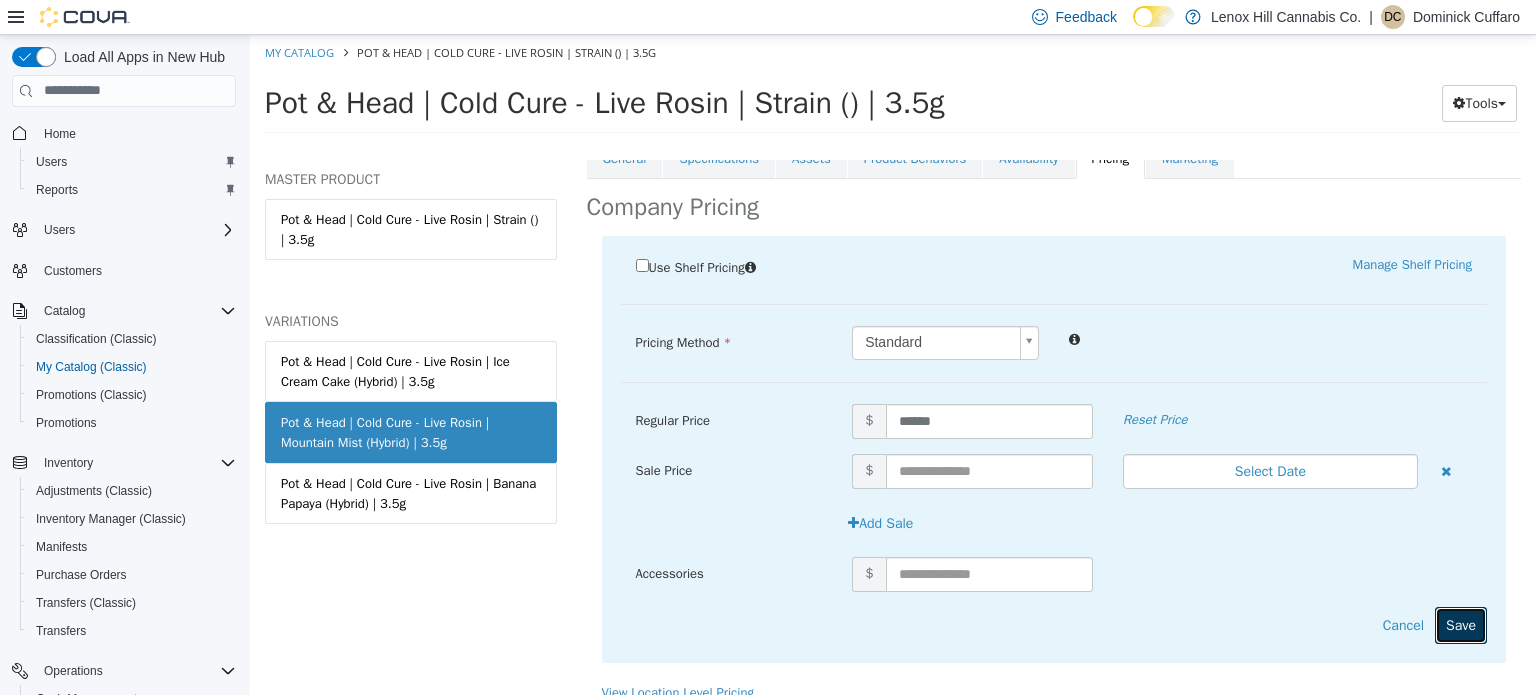 click on "Save" at bounding box center [1461, 624] 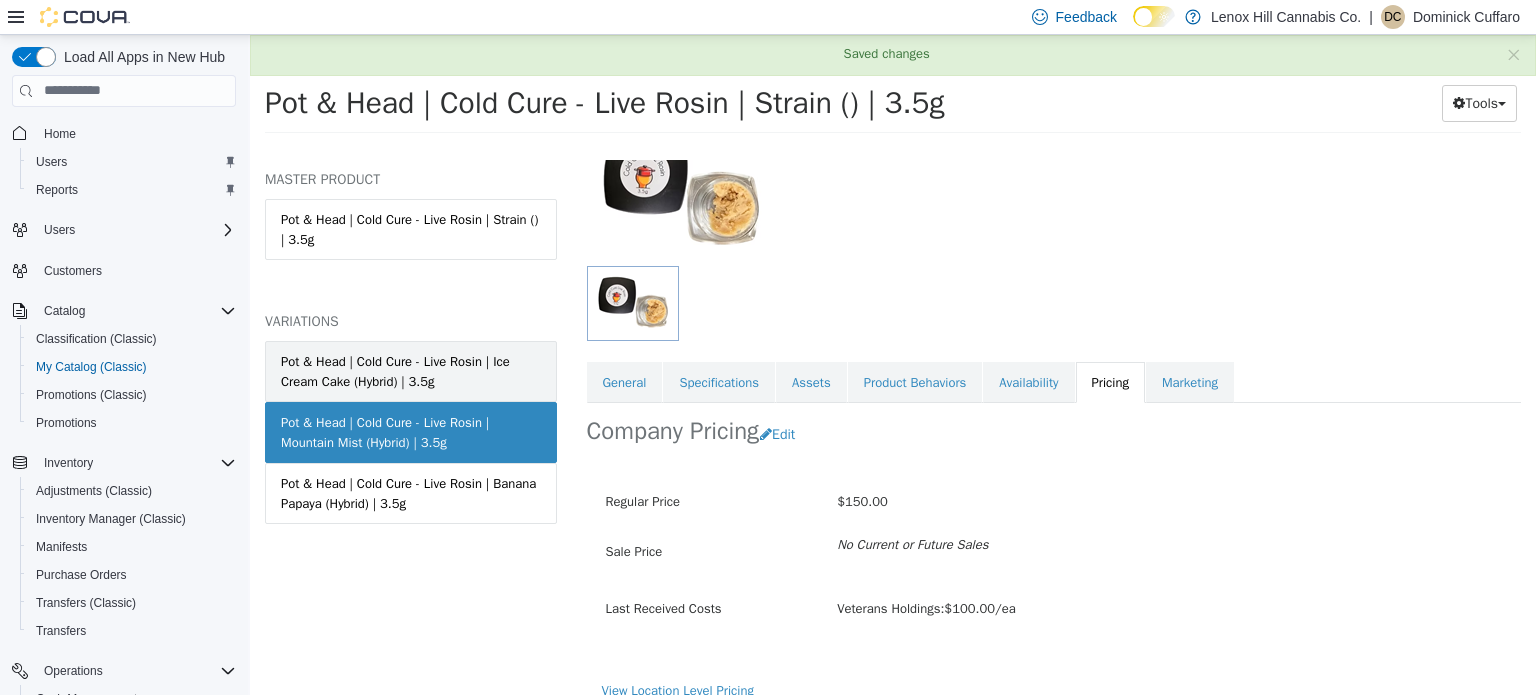 click on "Pot & Head | Cold Cure - Live Rosin | Ice Cream Cake (Hybrid) | 3.5g" at bounding box center [411, 370] 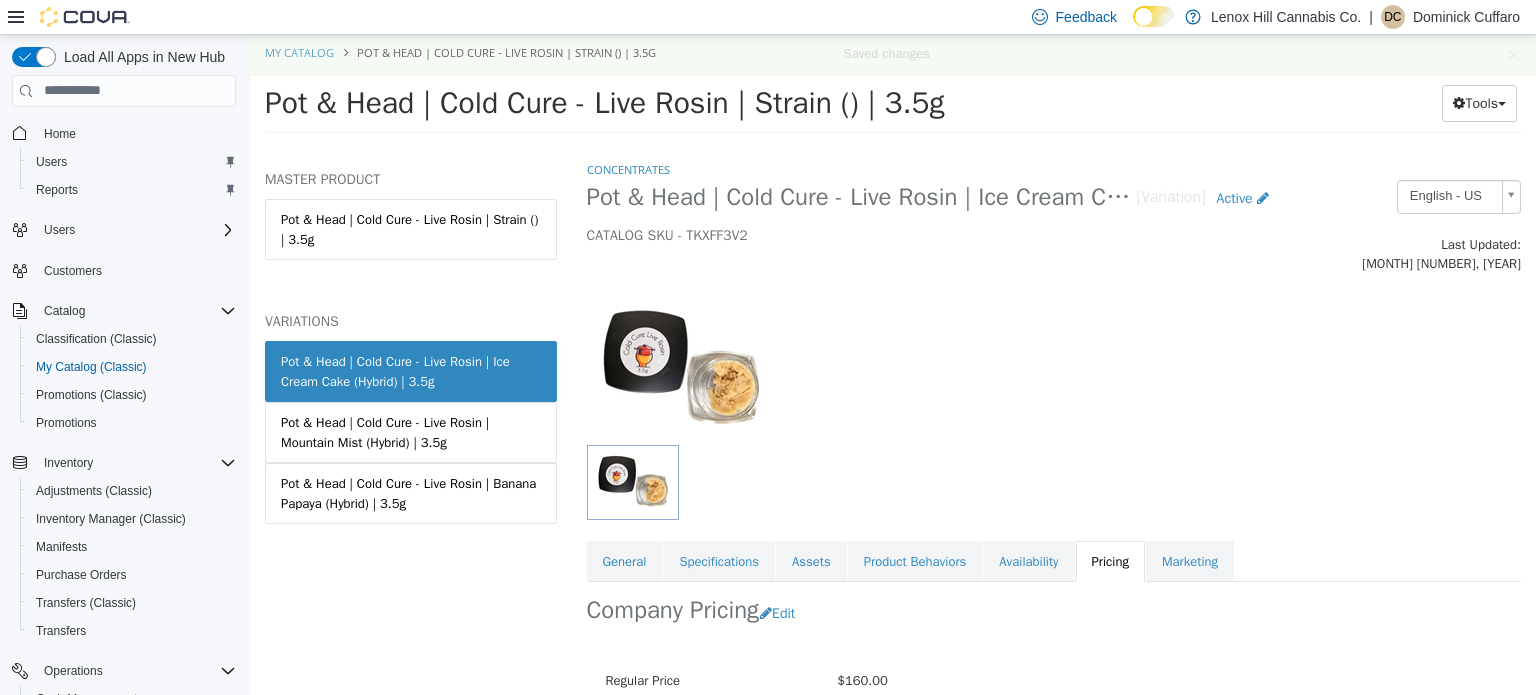 scroll, scrollTop: 179, scrollLeft: 0, axis: vertical 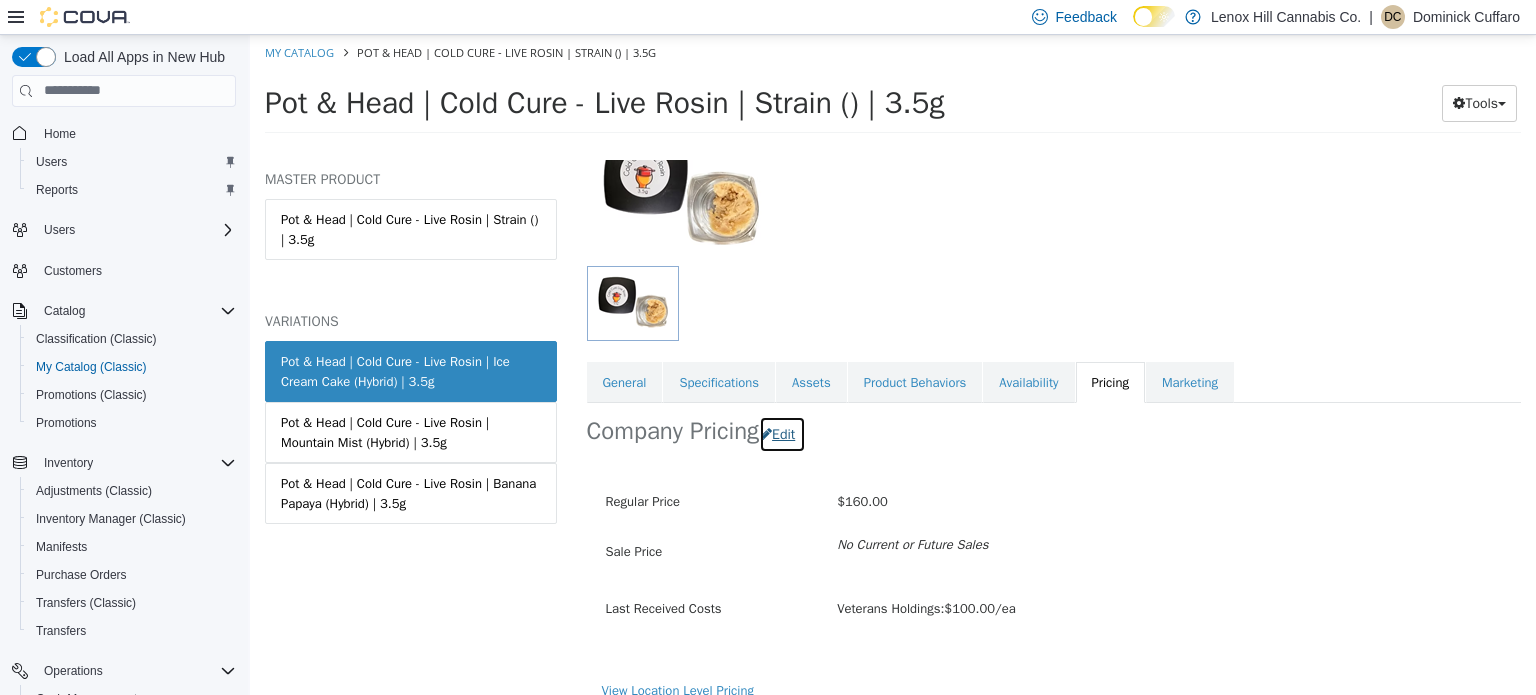 click on "Edit" at bounding box center [782, 433] 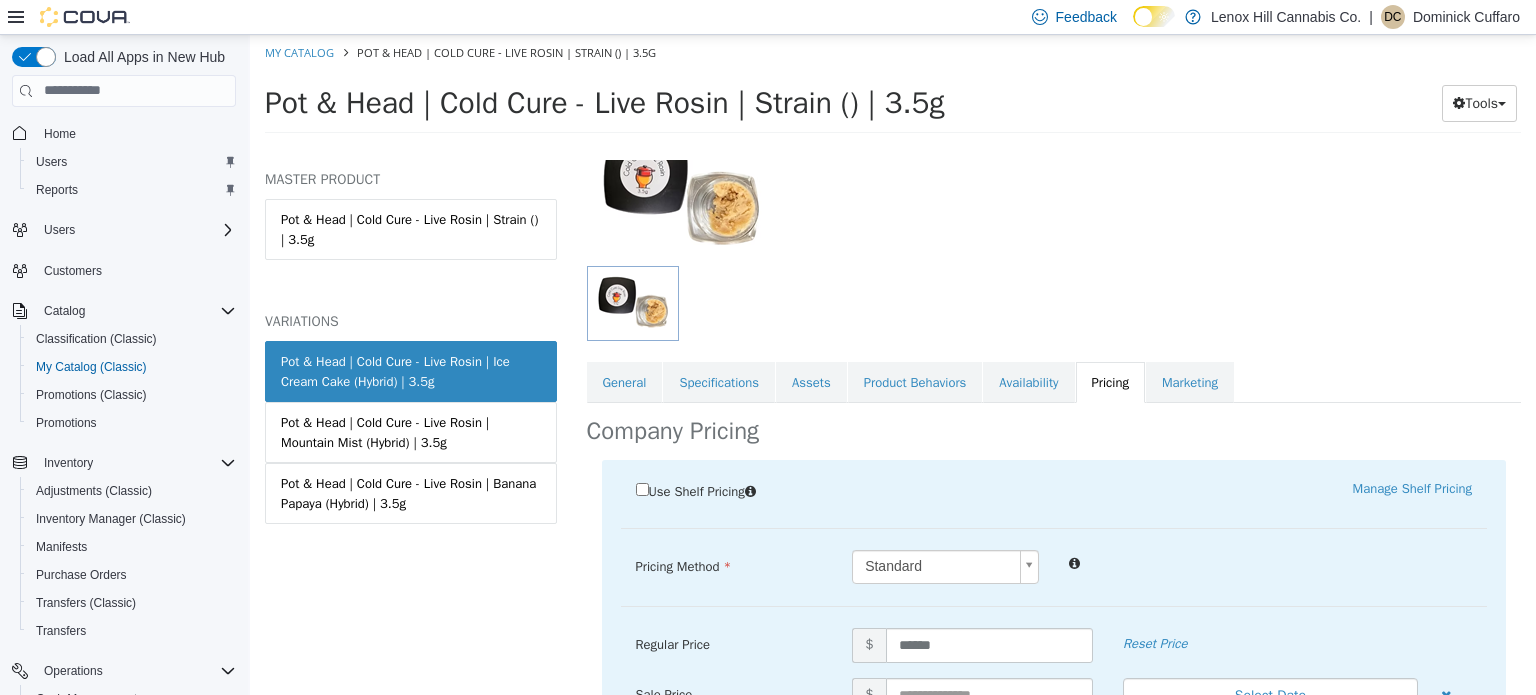 scroll, scrollTop: 403, scrollLeft: 0, axis: vertical 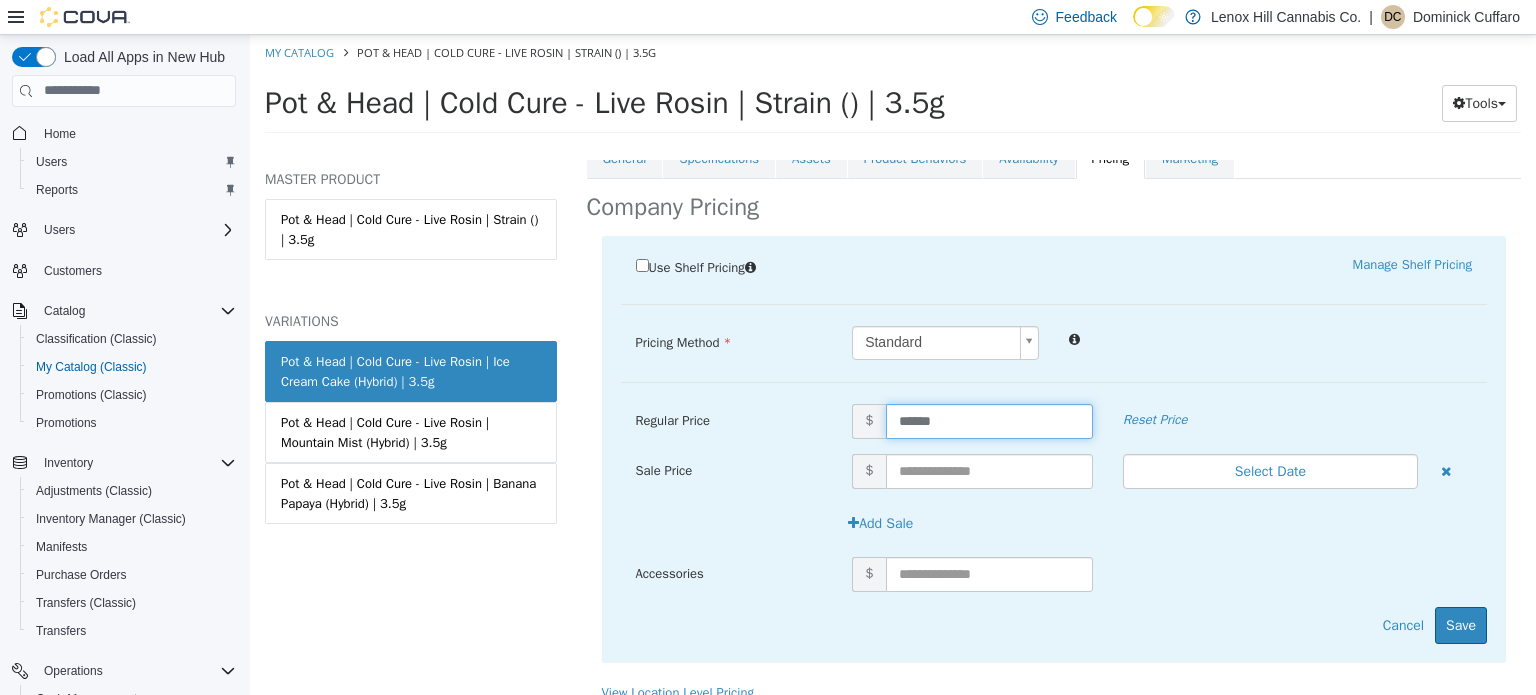 click on "******" at bounding box center [989, 420] 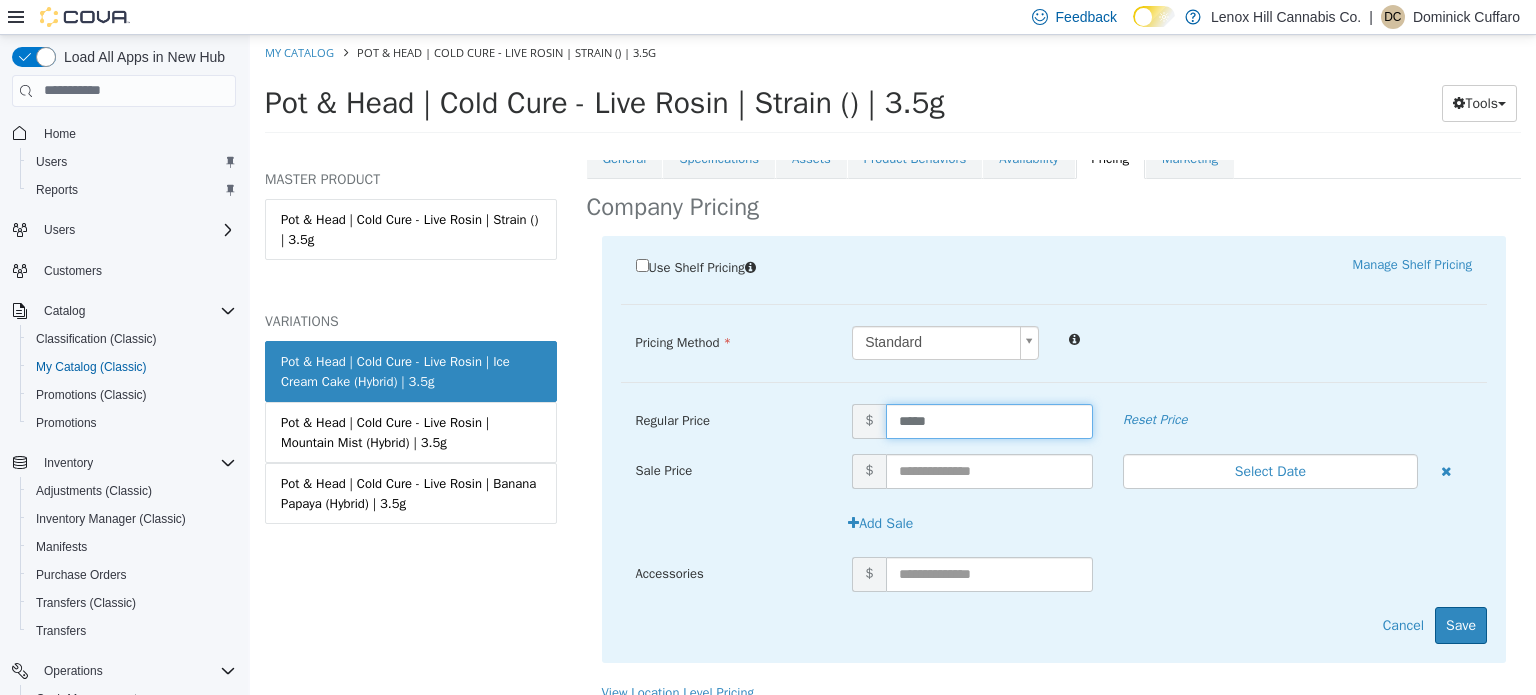 type on "******" 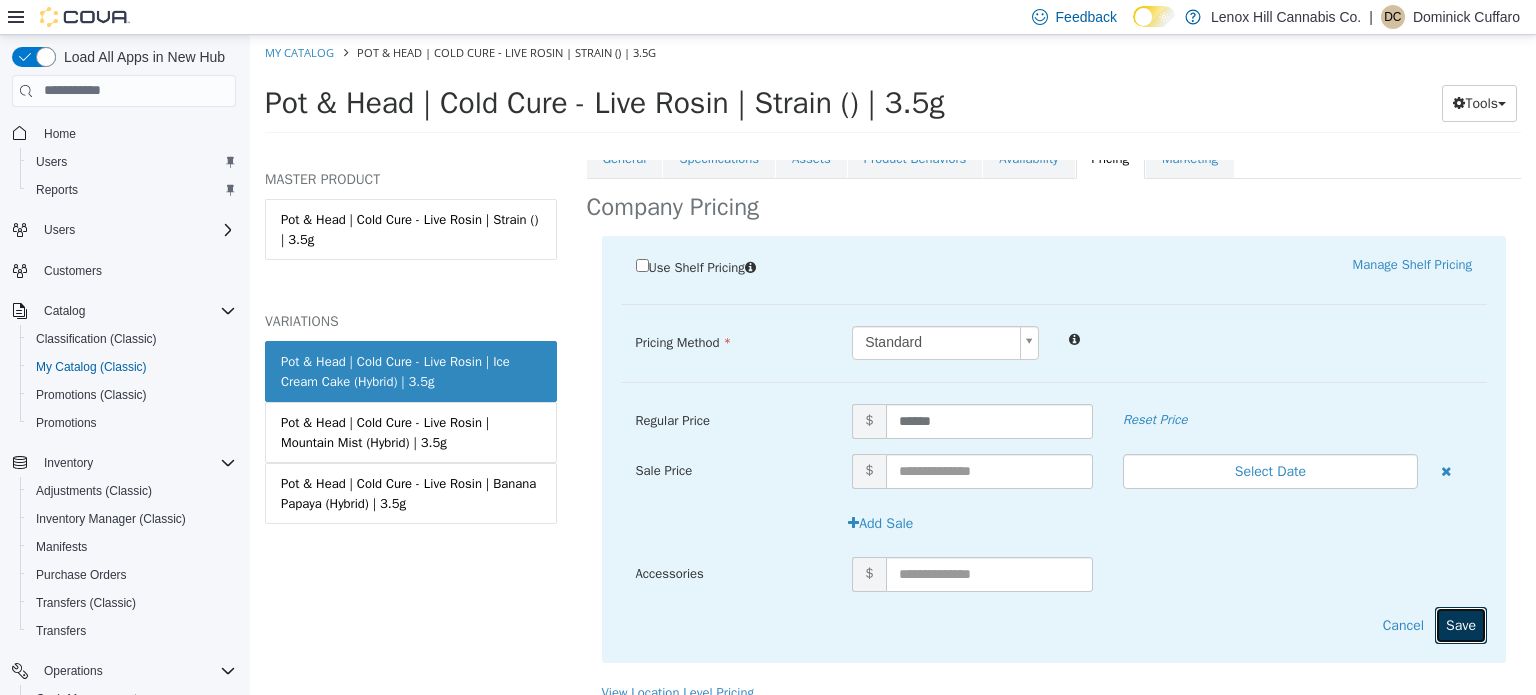 click on "Save" at bounding box center [1461, 624] 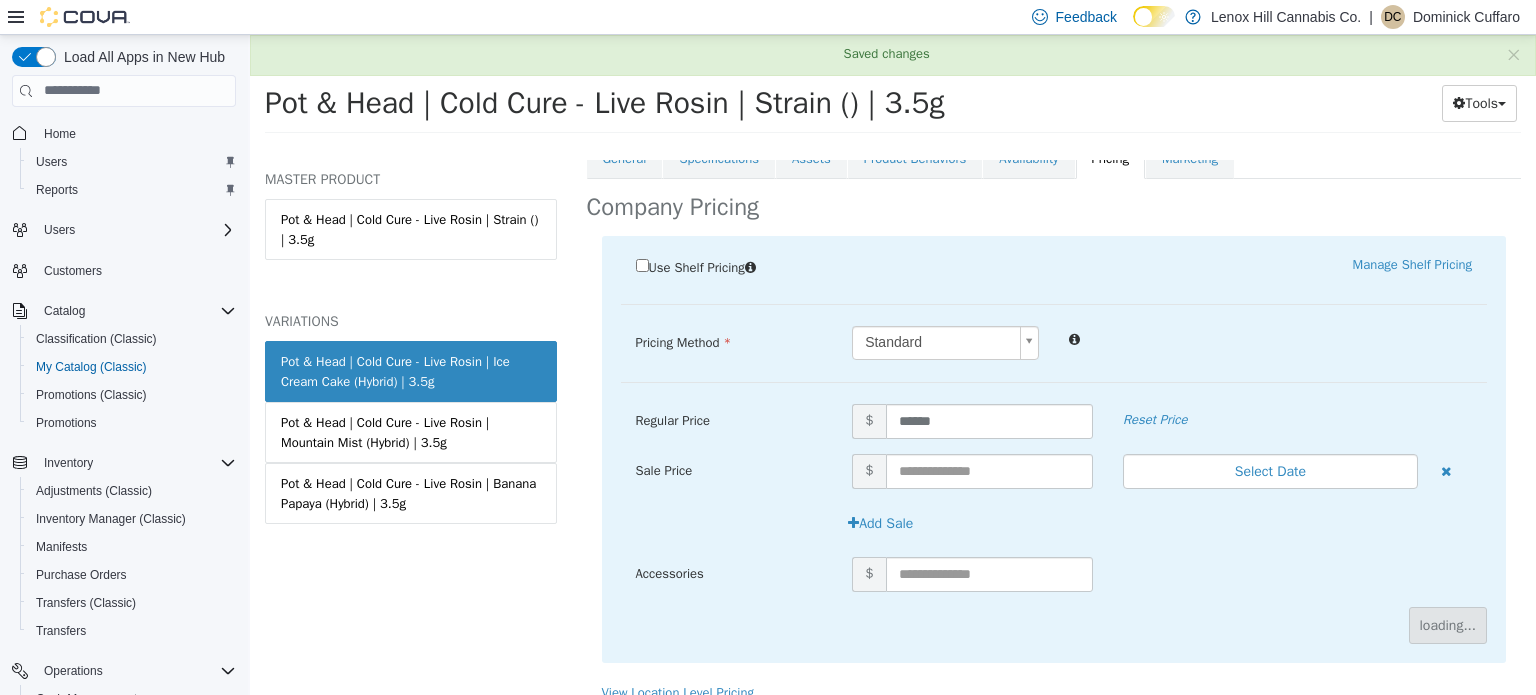 scroll, scrollTop: 179, scrollLeft: 0, axis: vertical 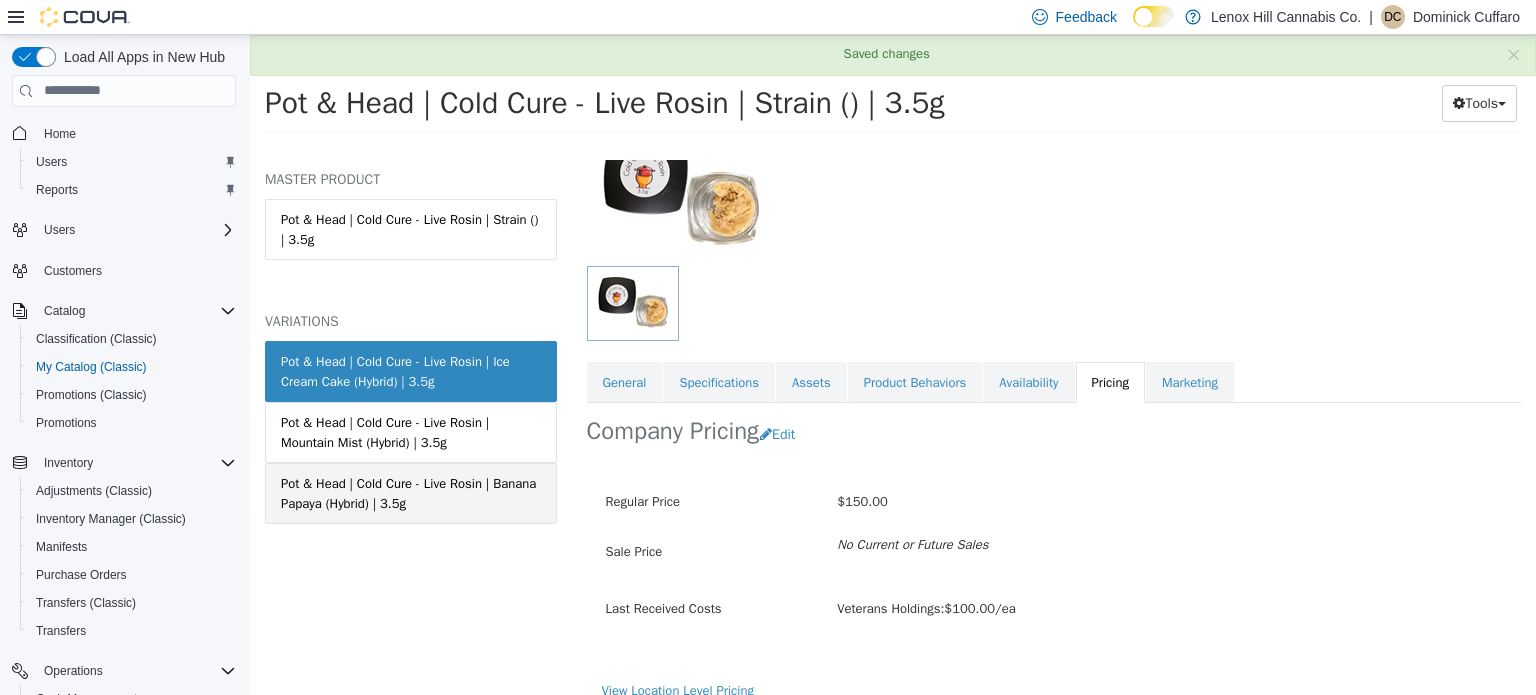 click on "Pot & Head | Cold Cure - Live Rosin | Banana Papaya (Hybrid) | 3.5g" at bounding box center [411, 492] 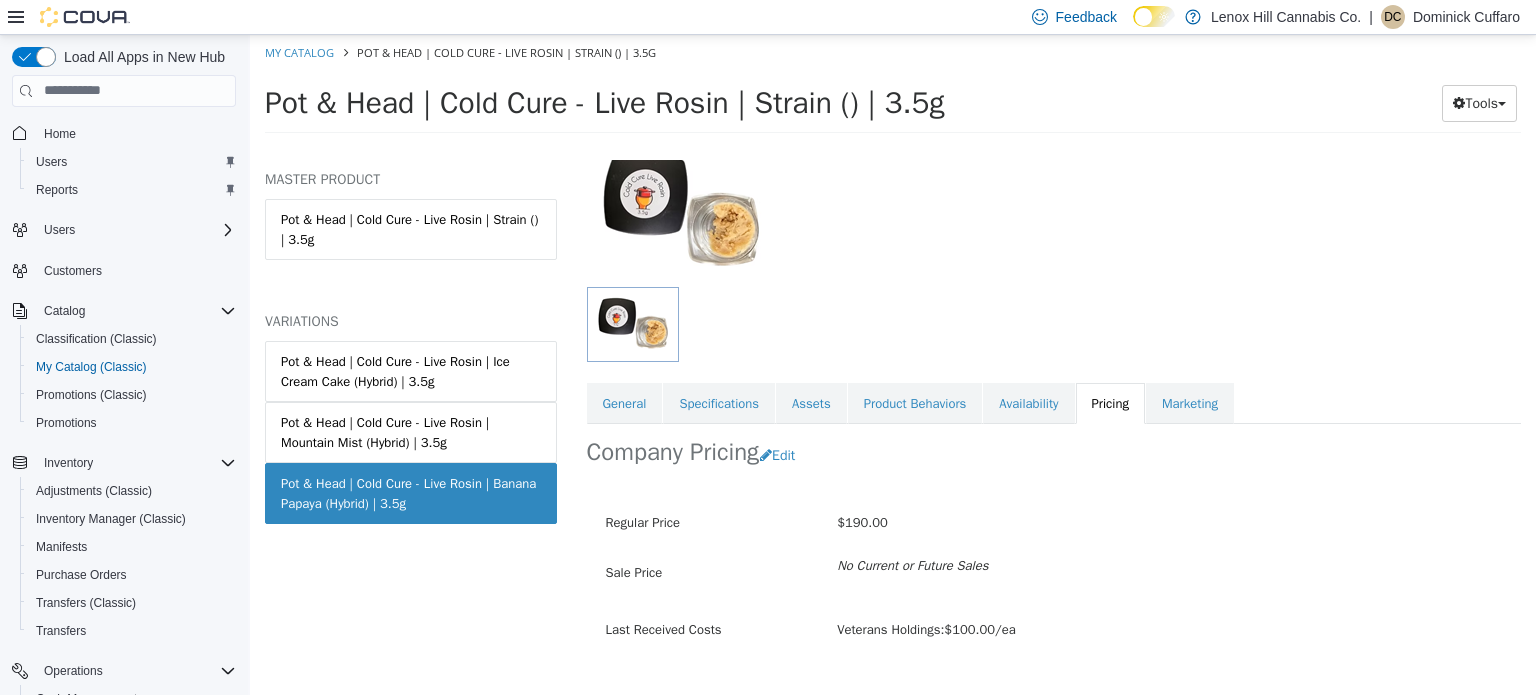 scroll, scrollTop: 159, scrollLeft: 0, axis: vertical 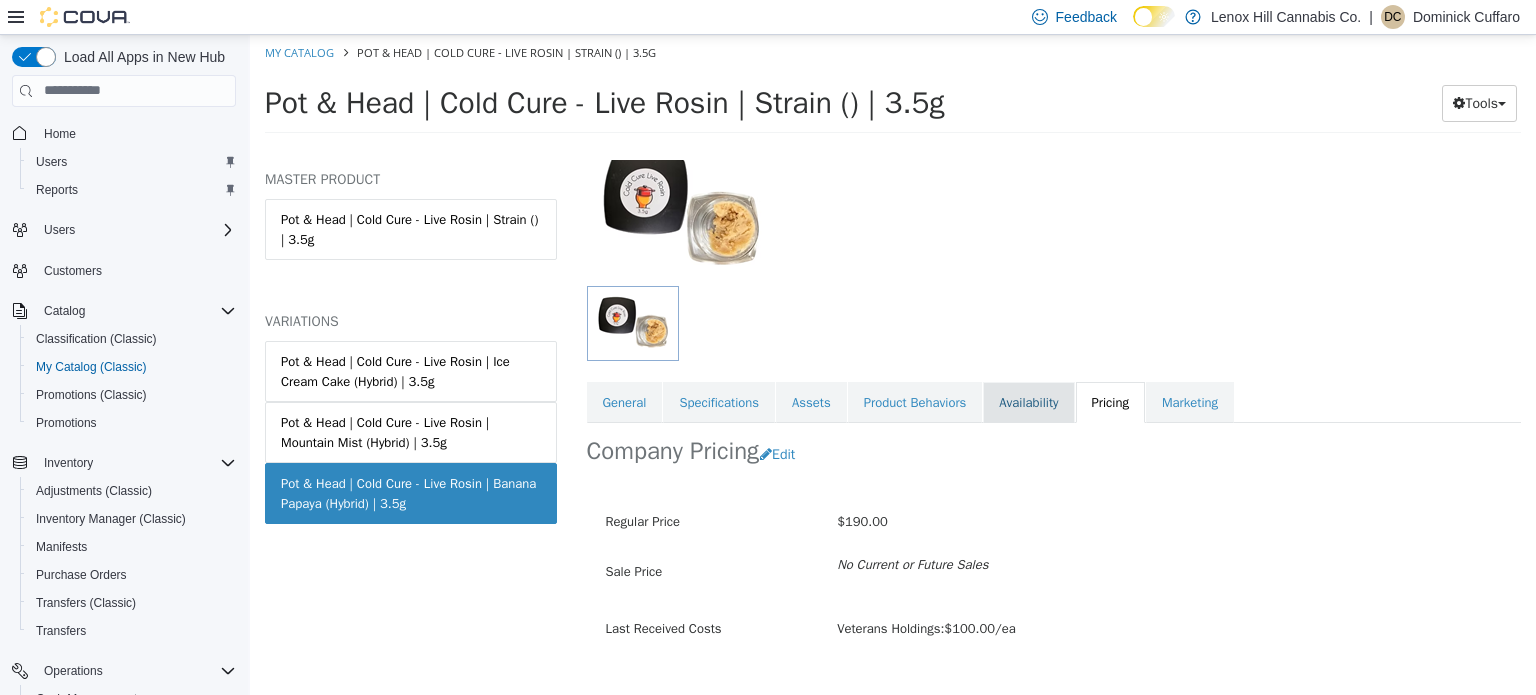 click on "Availability" at bounding box center (1028, 402) 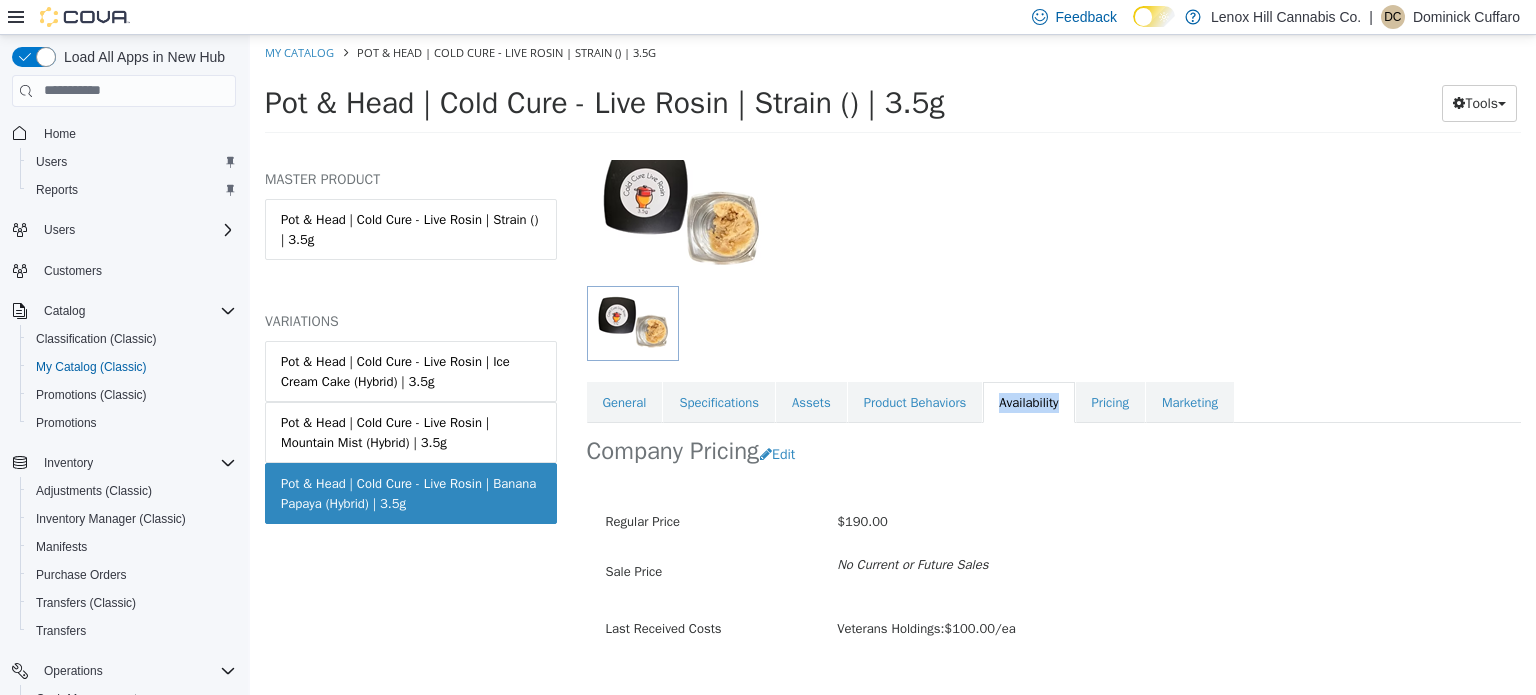 click on "Availability" at bounding box center (1028, 402) 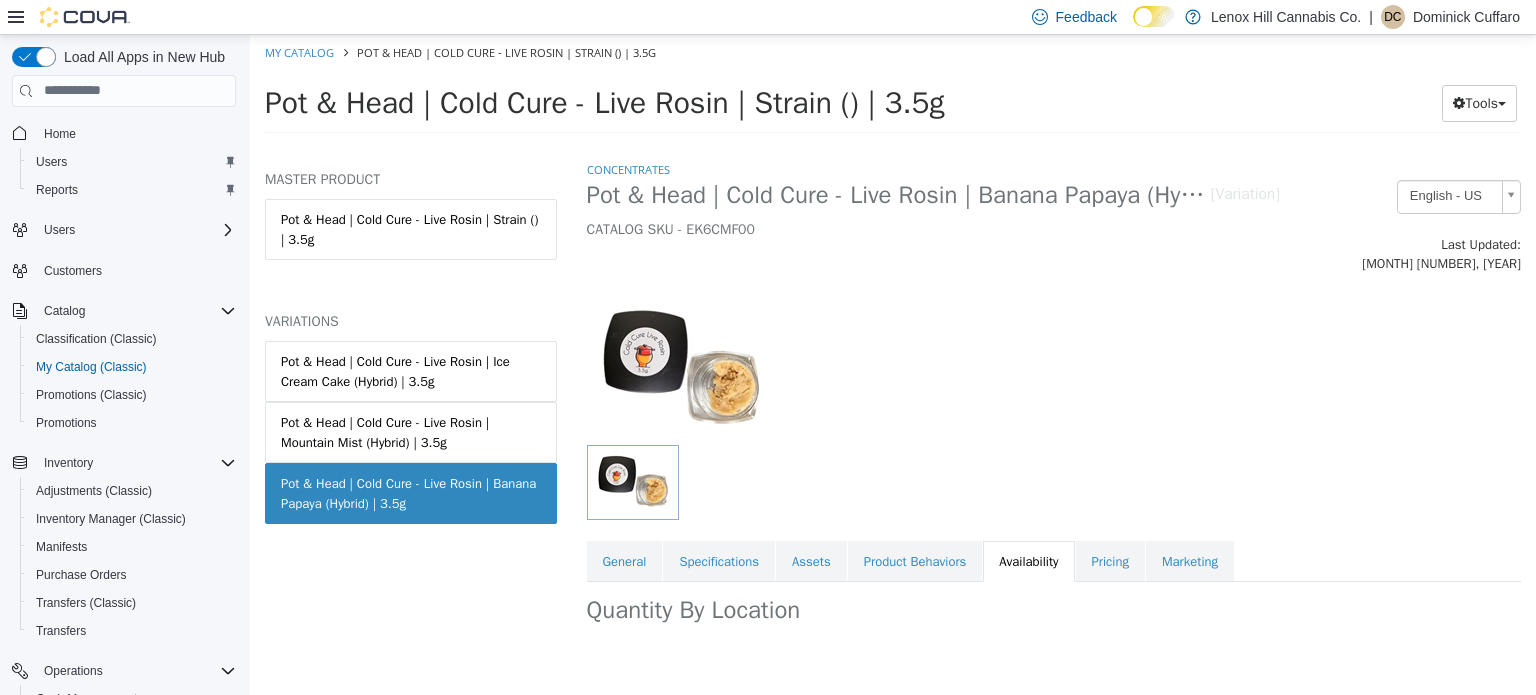 scroll, scrollTop: 0, scrollLeft: 0, axis: both 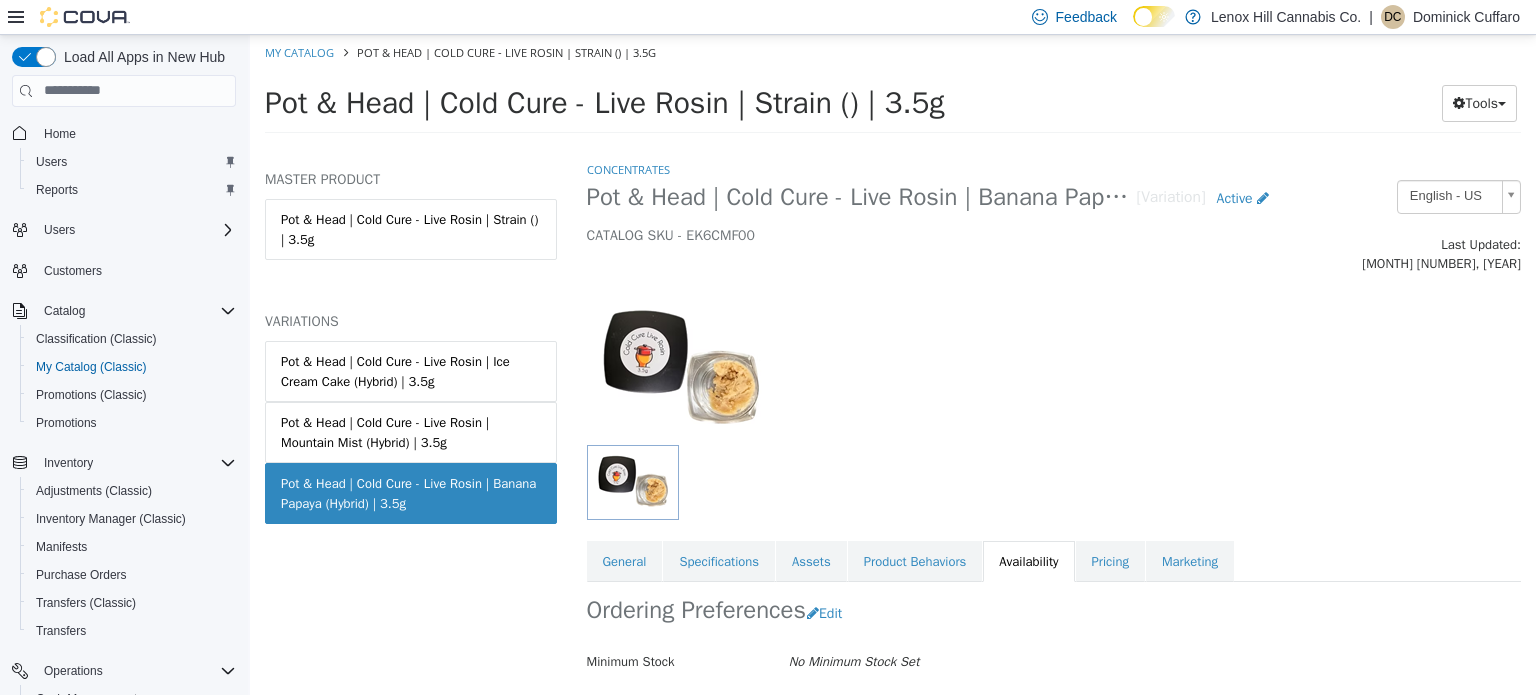 click on "Pot & Head | Cold Cure - Live Rosin | Mountain Mist (Hybrid) | 3.5g" at bounding box center [411, 431] 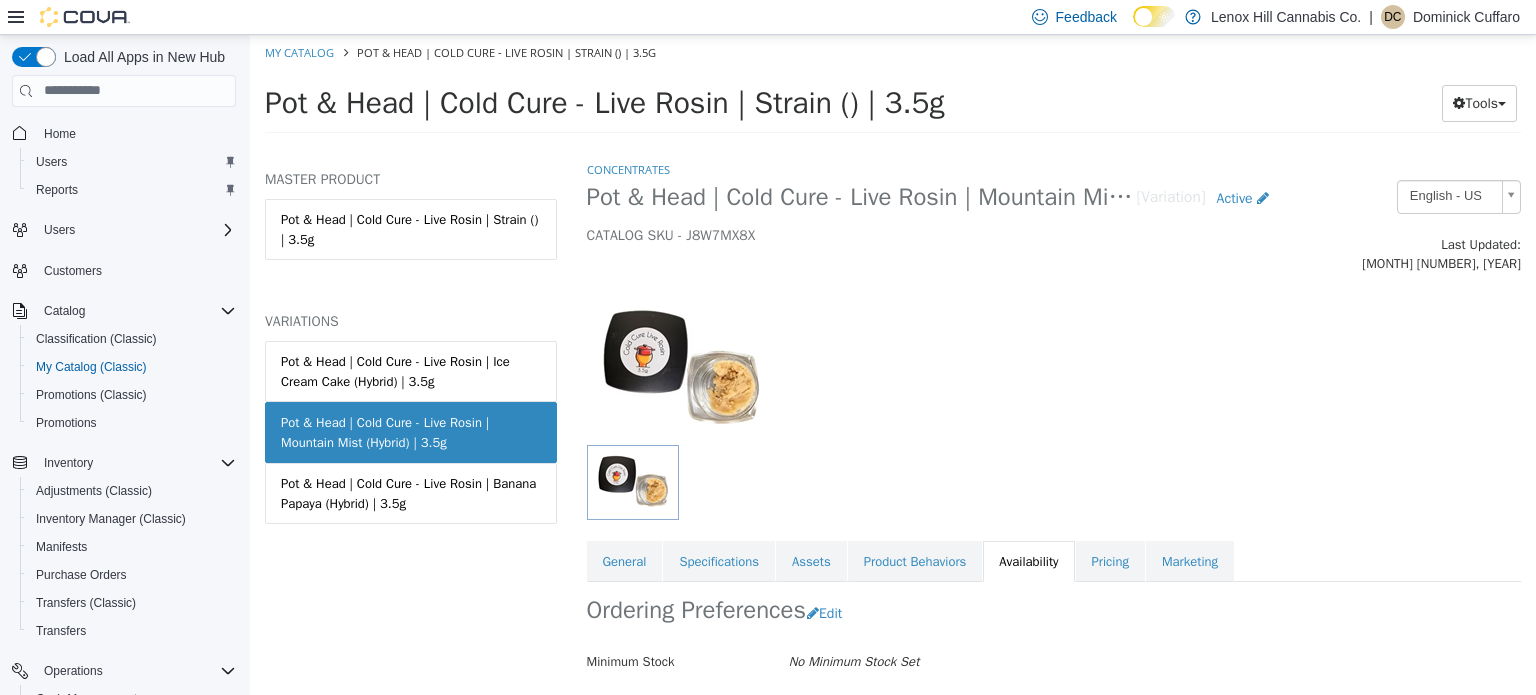 scroll, scrollTop: 184, scrollLeft: 0, axis: vertical 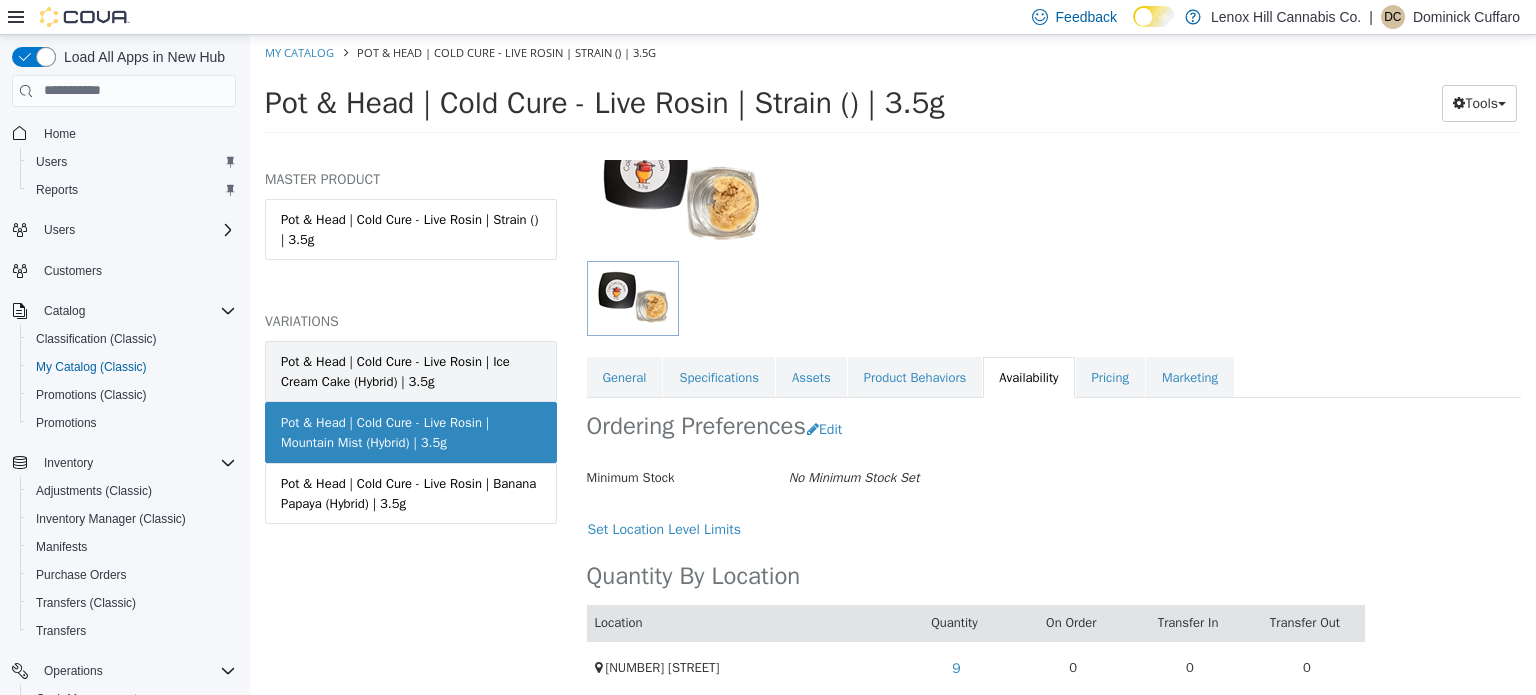 click on "Pot & Head | Cold Cure - Live Rosin | Ice Cream Cake (Hybrid) | 3.5g" at bounding box center [411, 370] 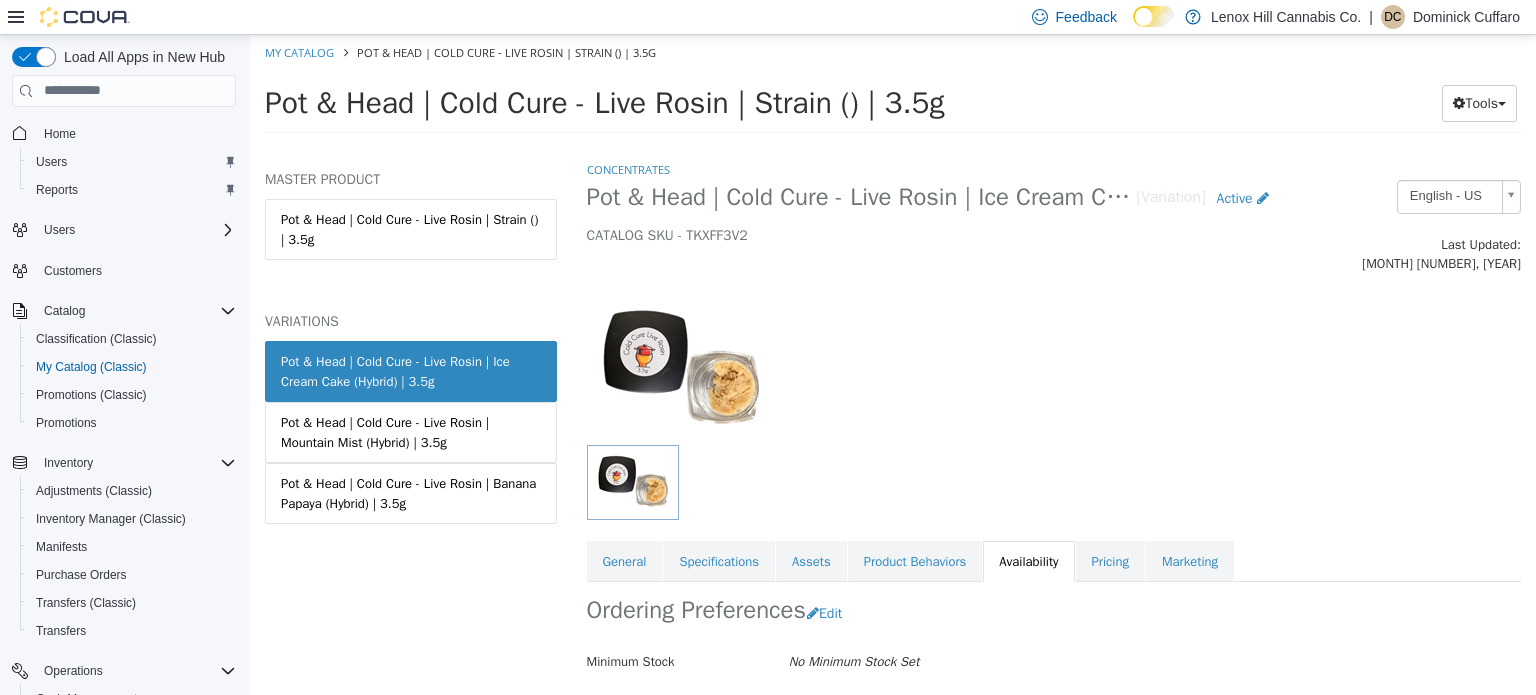 scroll, scrollTop: 184, scrollLeft: 0, axis: vertical 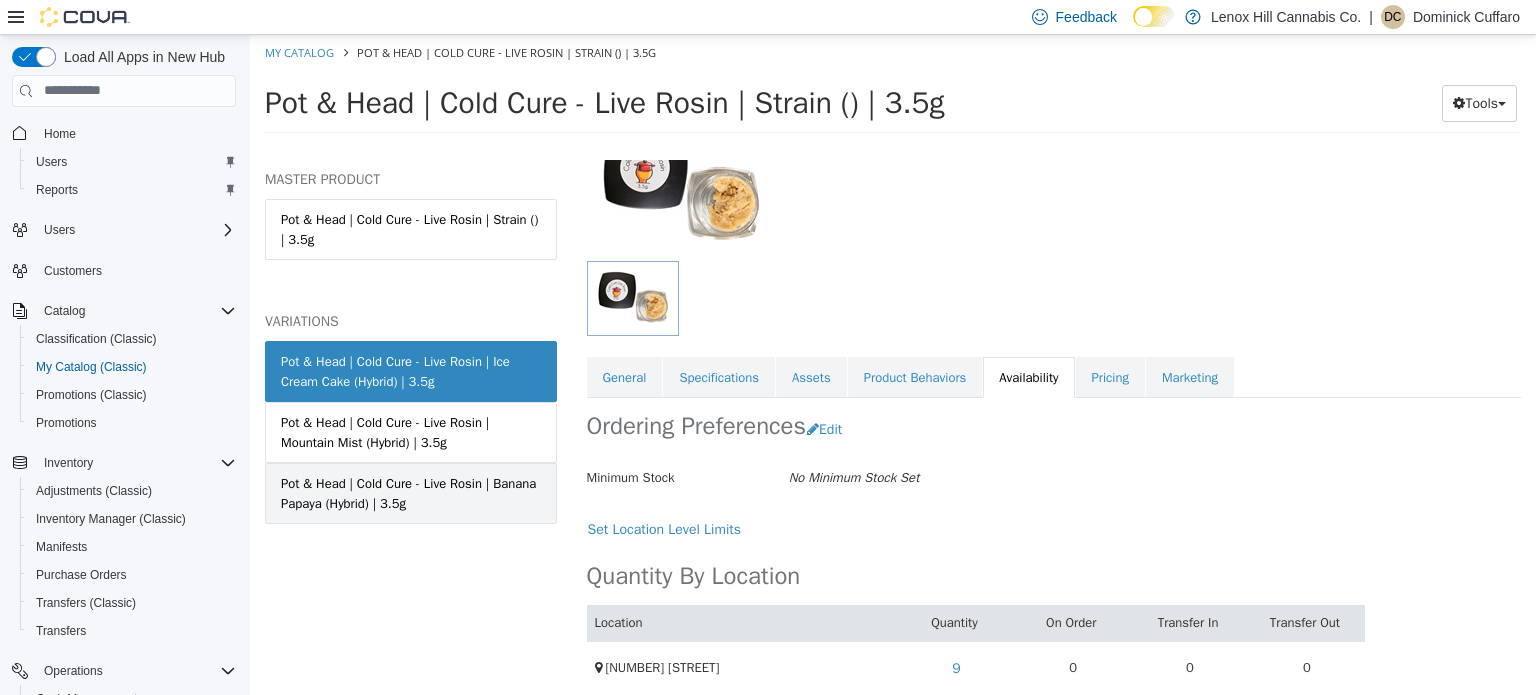 click on "Pot & Head | Cold Cure - Live Rosin | Banana Papaya (Hybrid) | 3.5g" at bounding box center (411, 492) 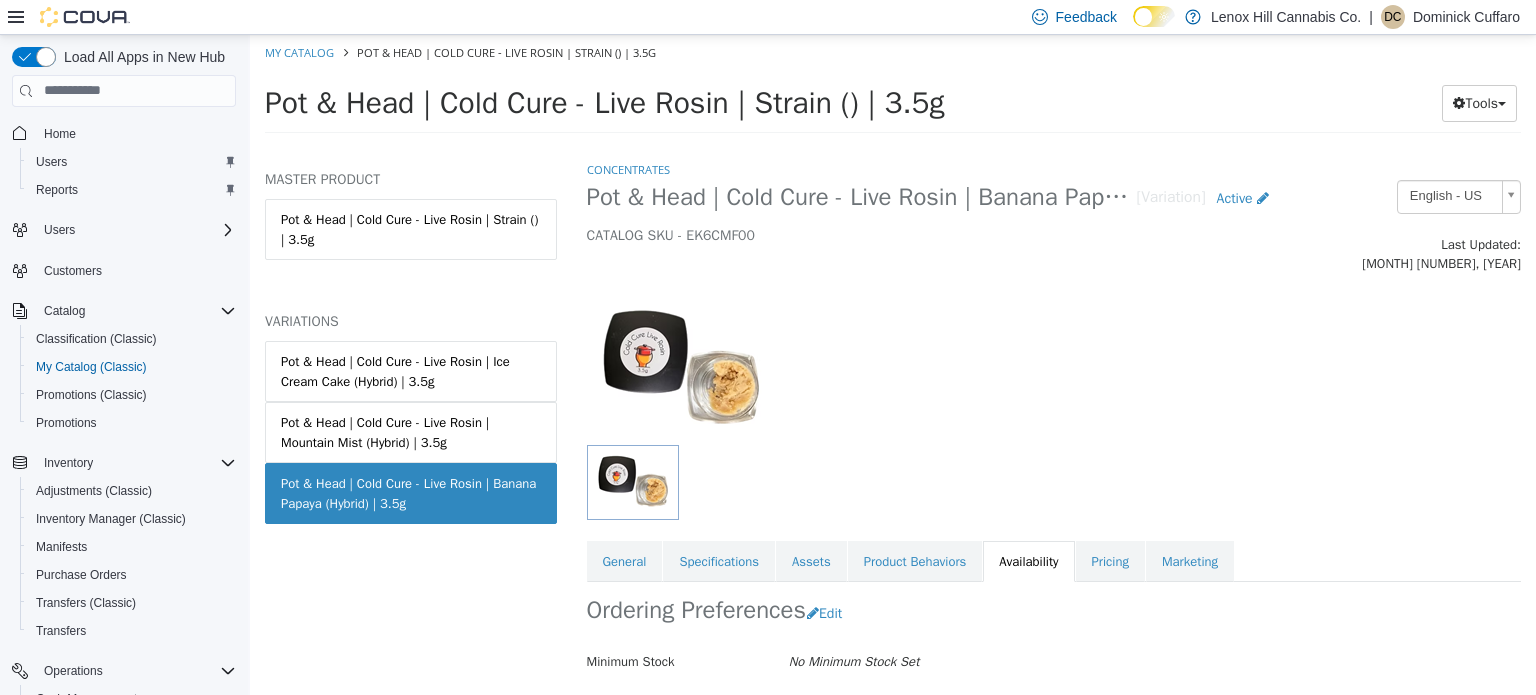 scroll, scrollTop: 184, scrollLeft: 0, axis: vertical 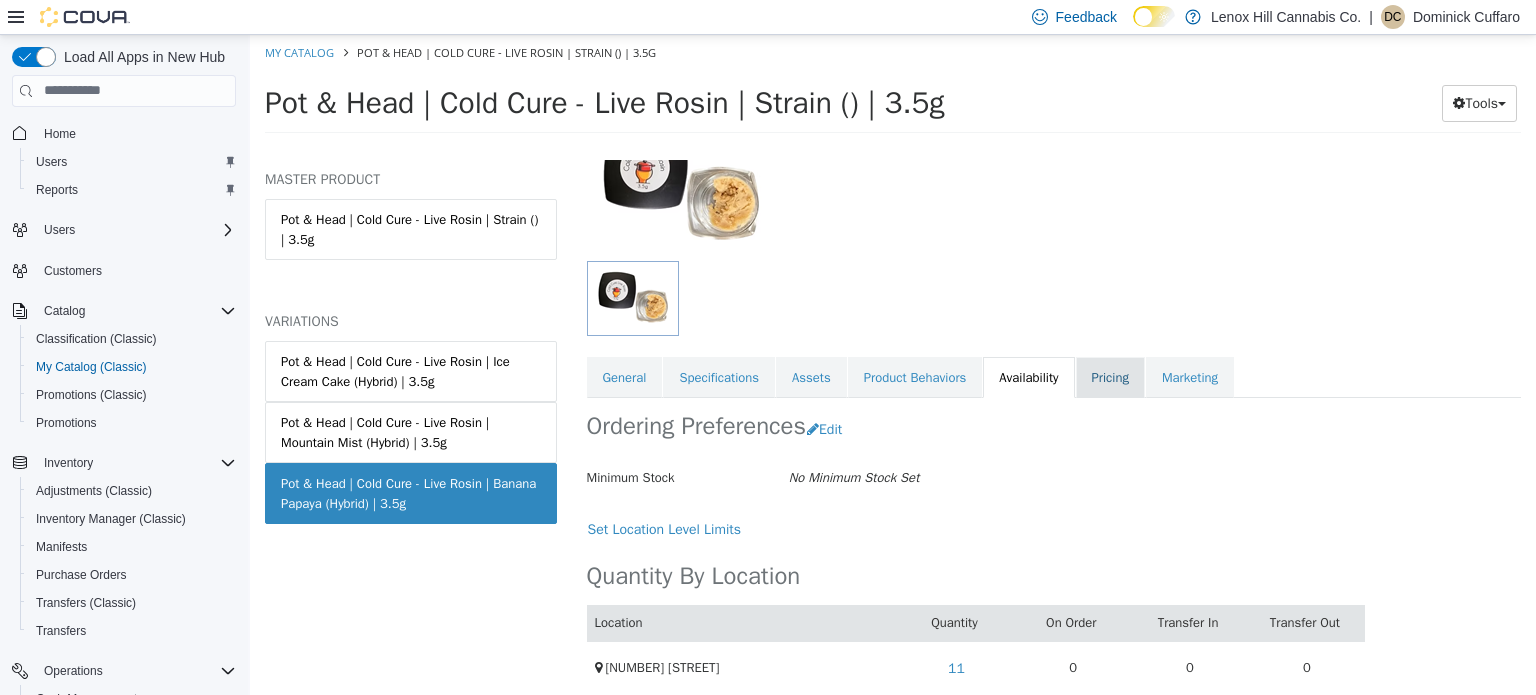click on "Pricing" at bounding box center [1110, 377] 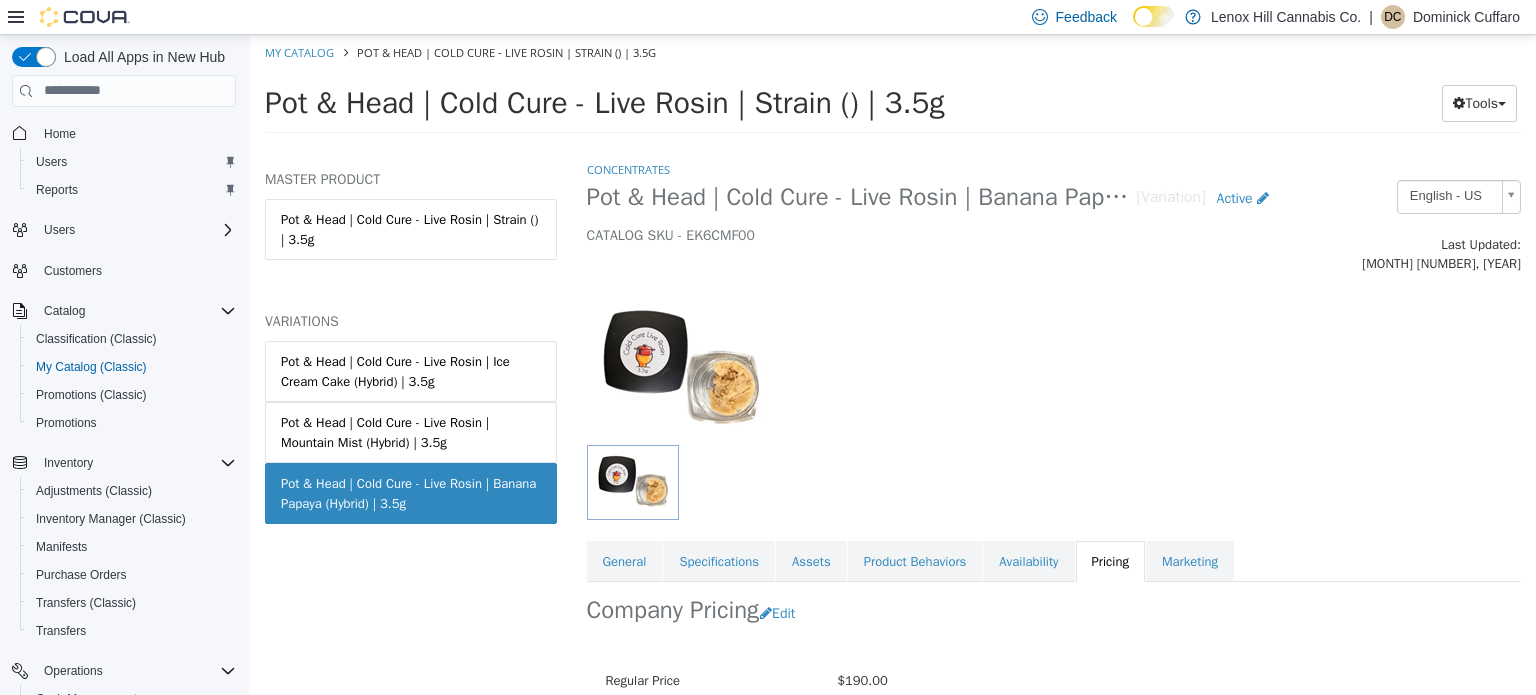 scroll, scrollTop: 179, scrollLeft: 0, axis: vertical 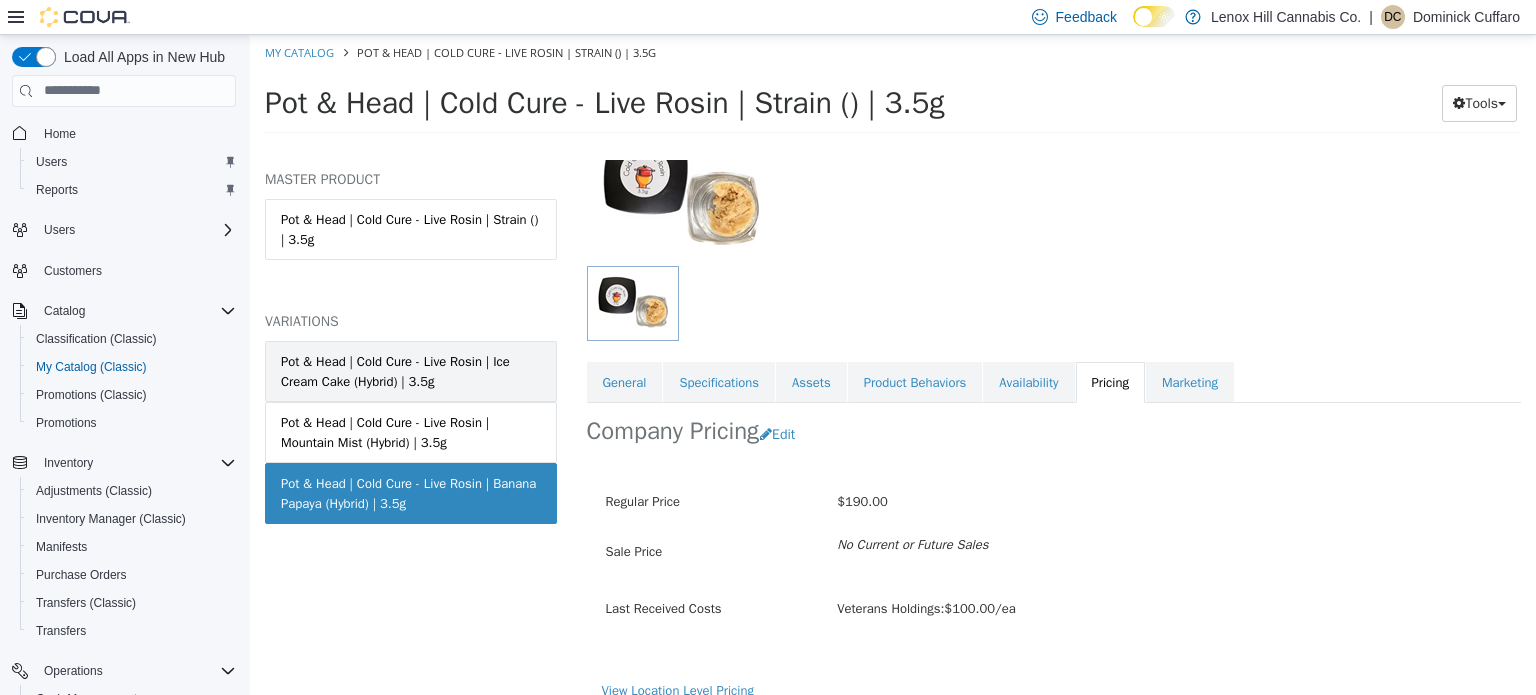 click on "Pot & Head | Cold Cure - Live Rosin | Ice Cream Cake (Hybrid) | 3.5g" at bounding box center [411, 370] 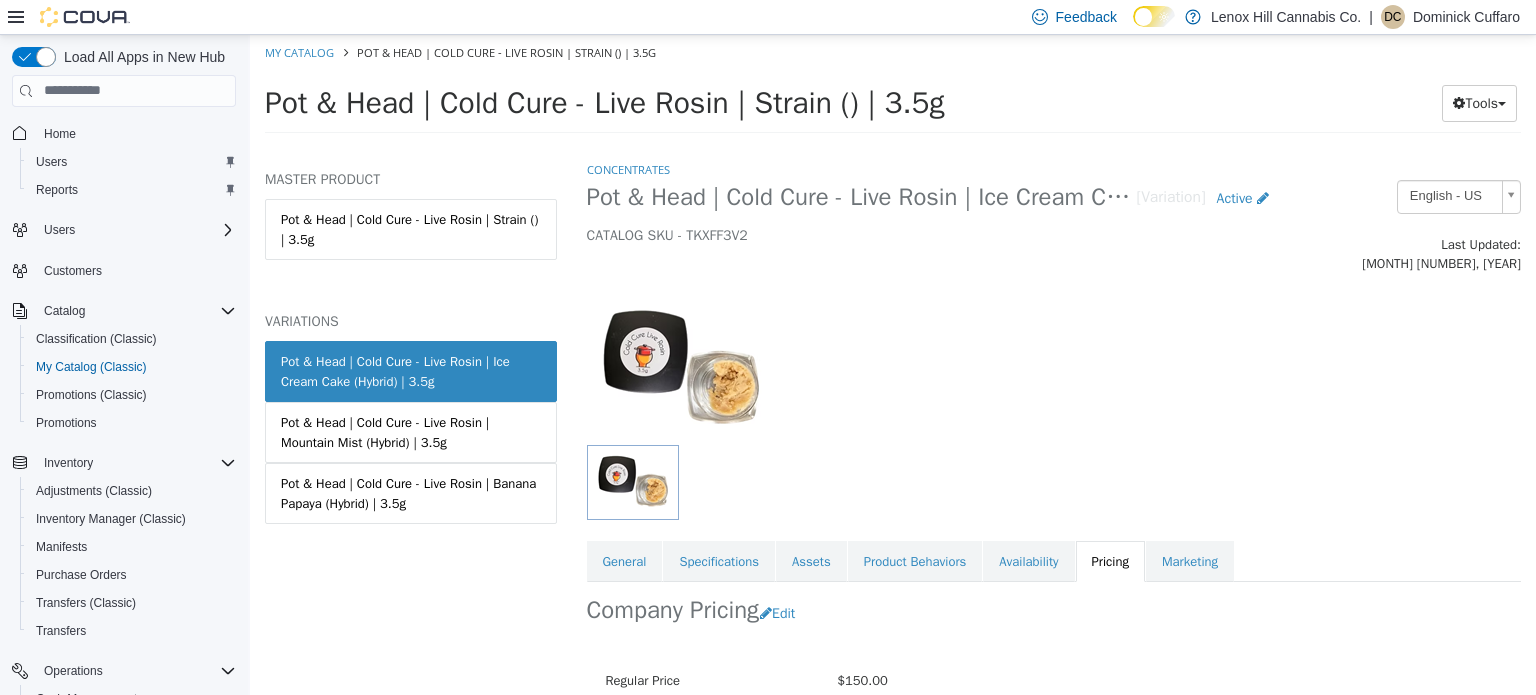 scroll, scrollTop: 179, scrollLeft: 0, axis: vertical 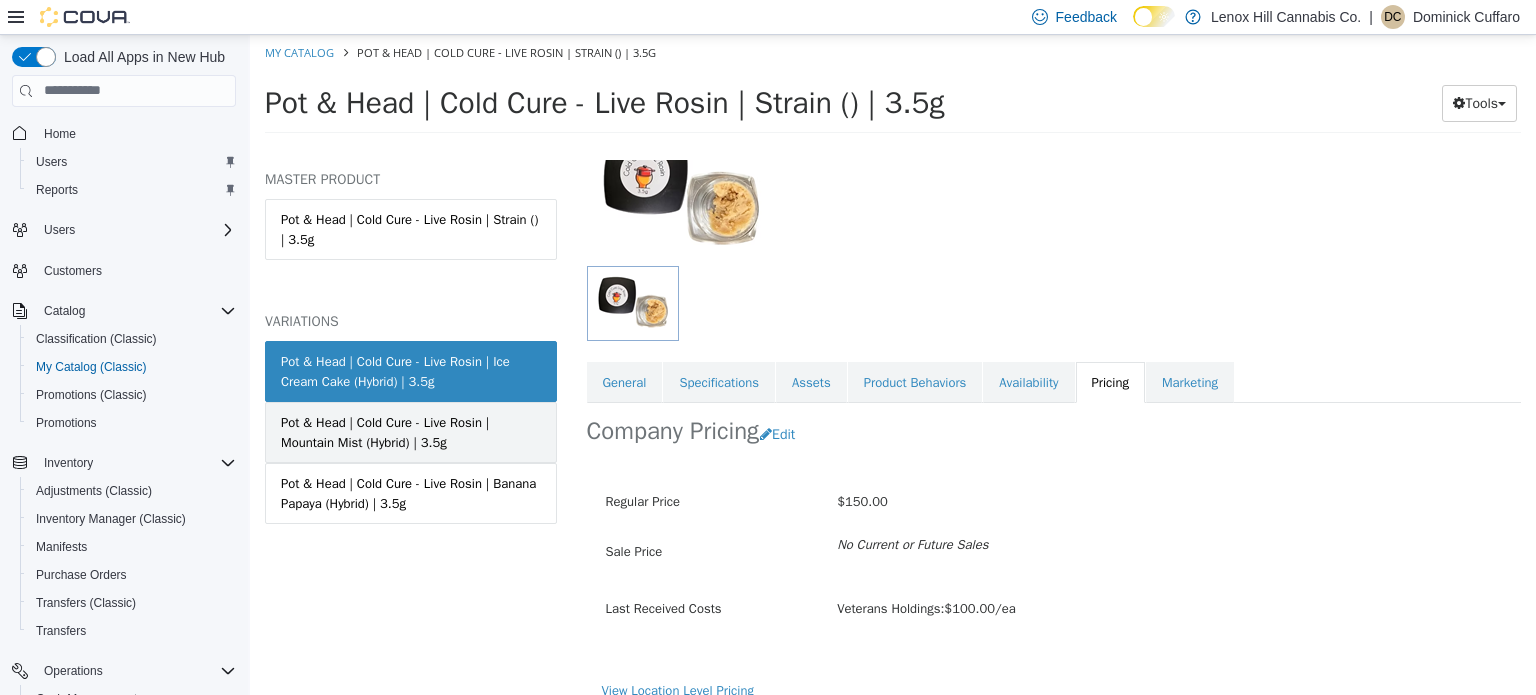 click on "Pot & Head | Cold Cure - Live Rosin | Mountain Mist (Hybrid) | 3.5g" at bounding box center (411, 431) 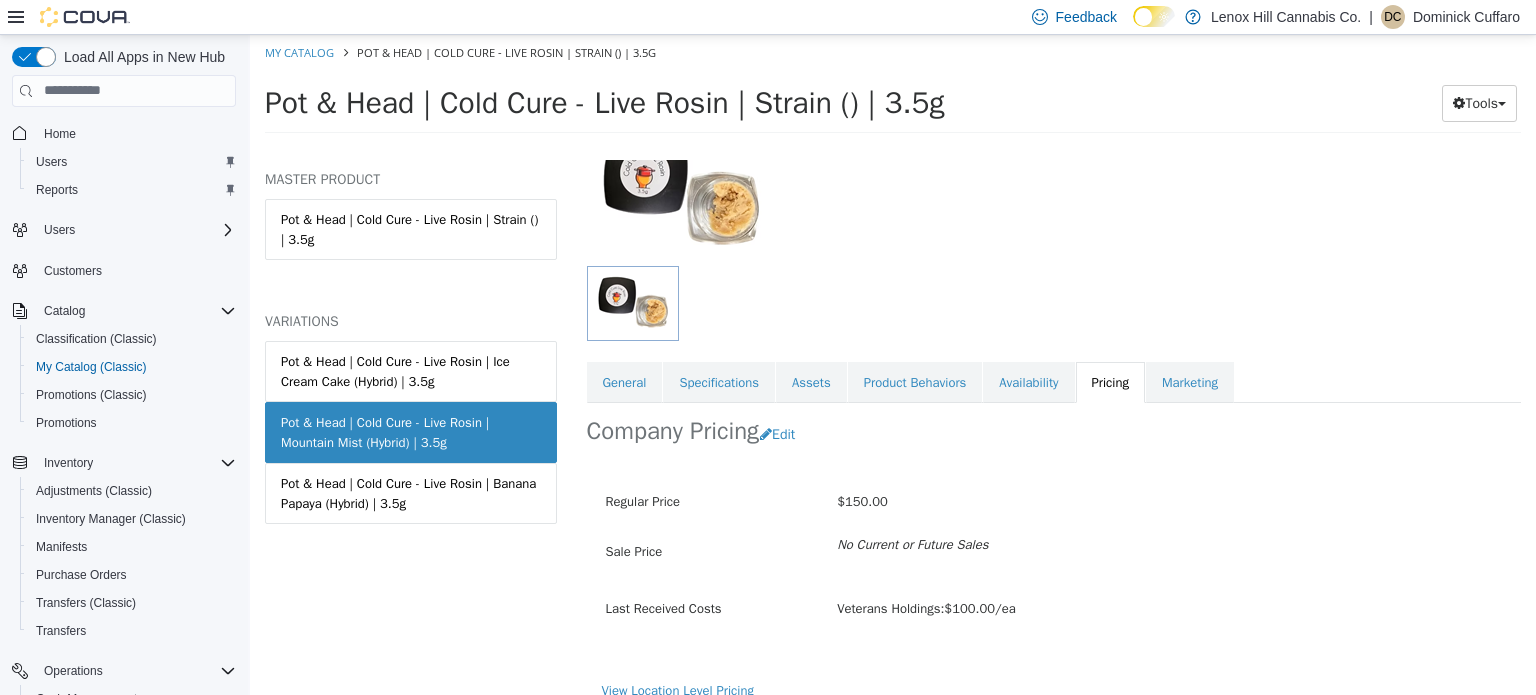 scroll, scrollTop: 0, scrollLeft: 0, axis: both 